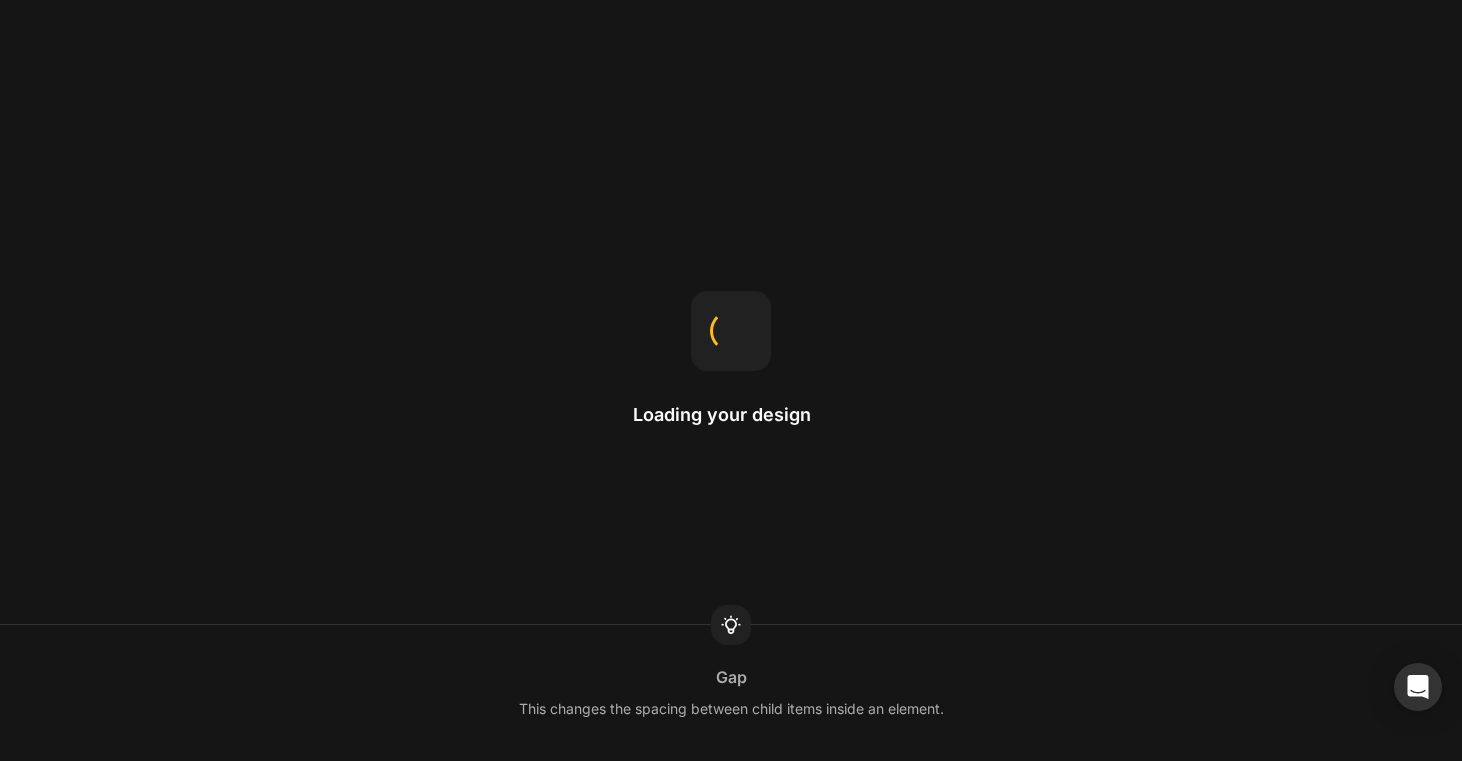 scroll, scrollTop: 0, scrollLeft: 0, axis: both 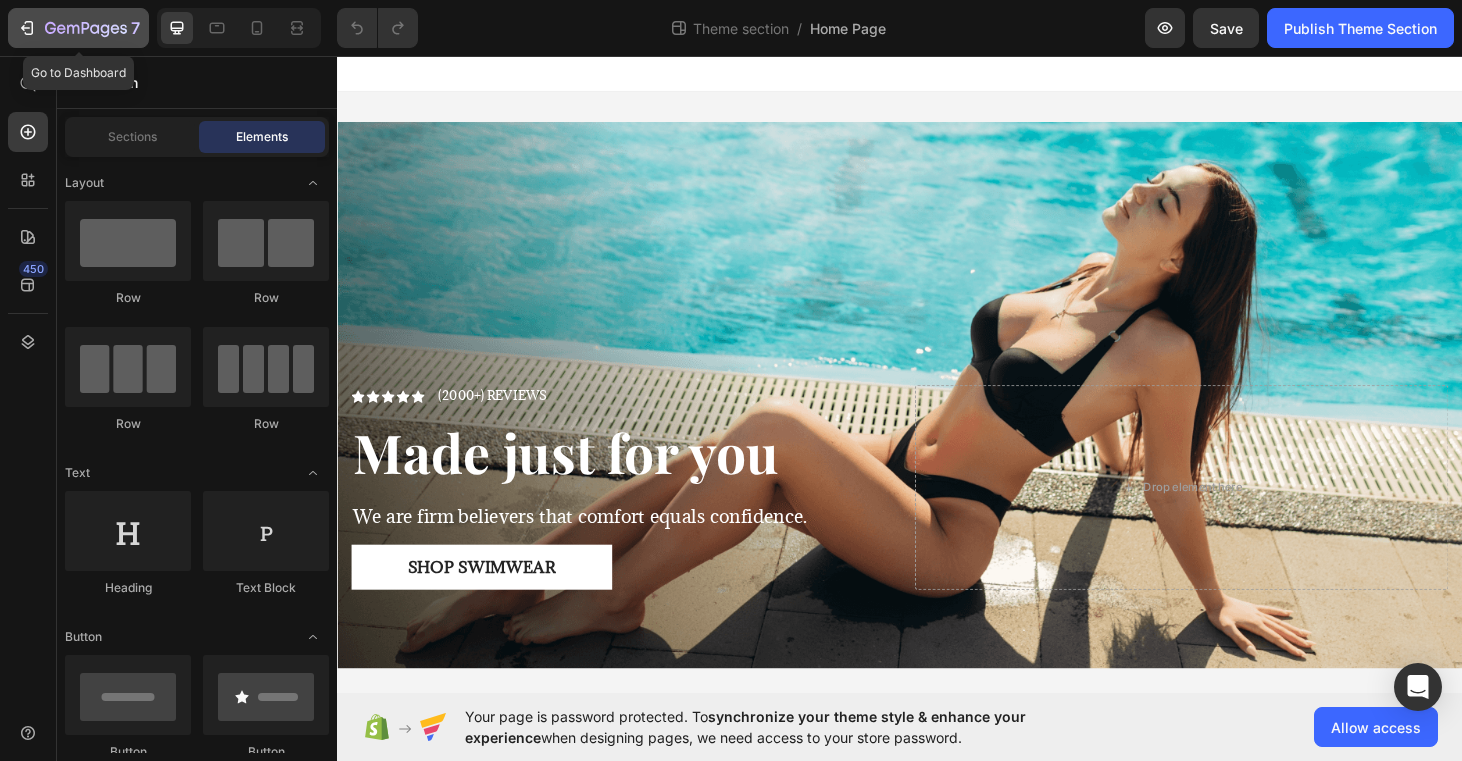 click 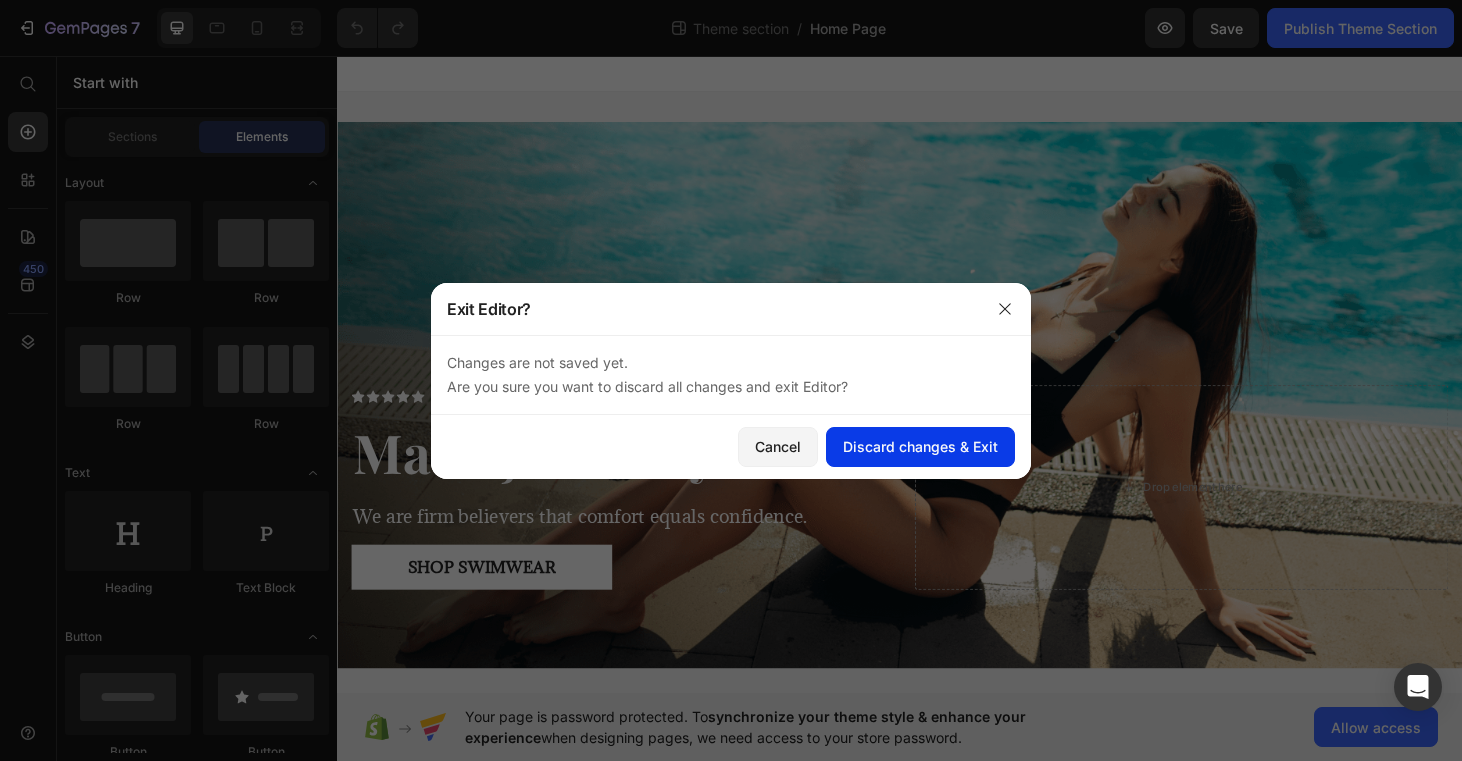 click on "Discard changes & Exit" 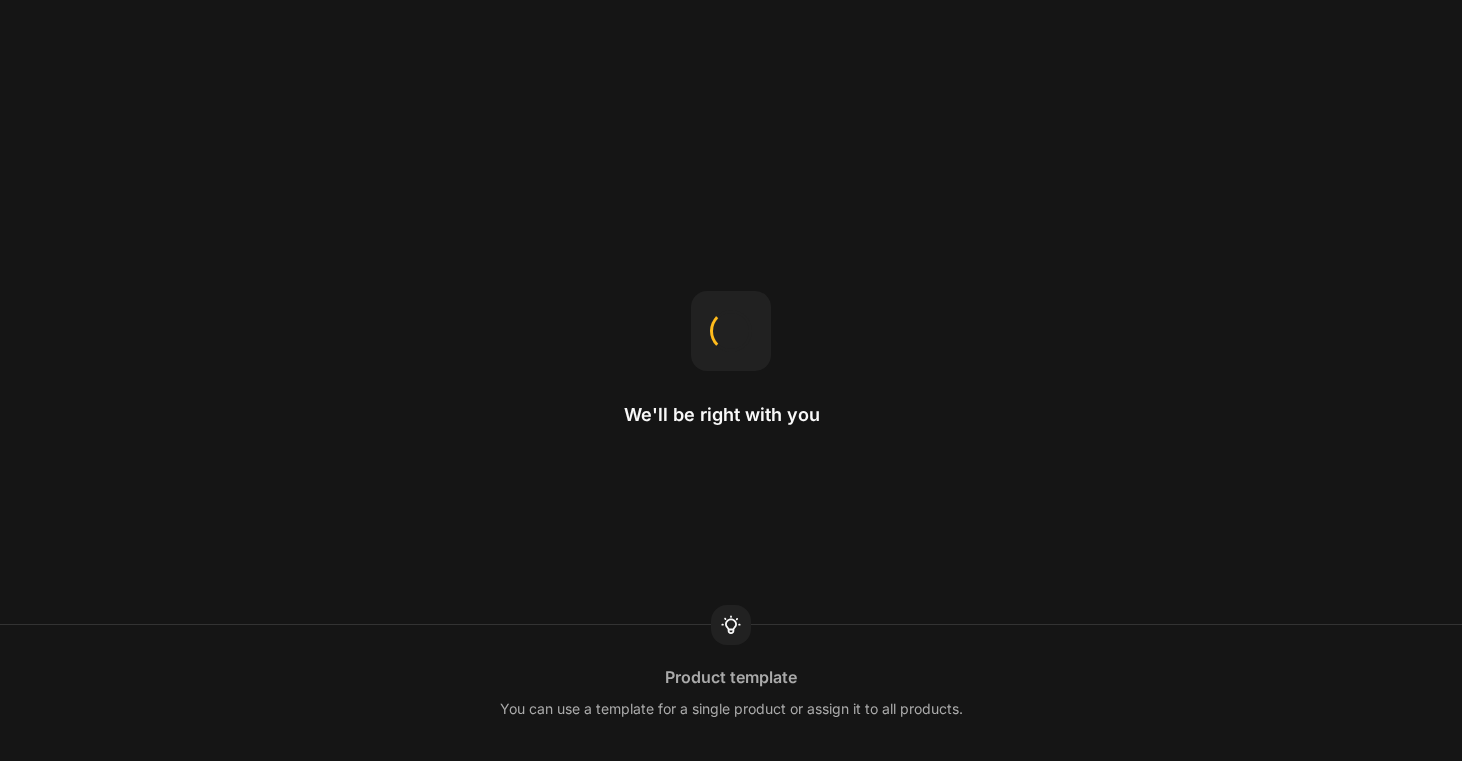 scroll, scrollTop: 0, scrollLeft: 0, axis: both 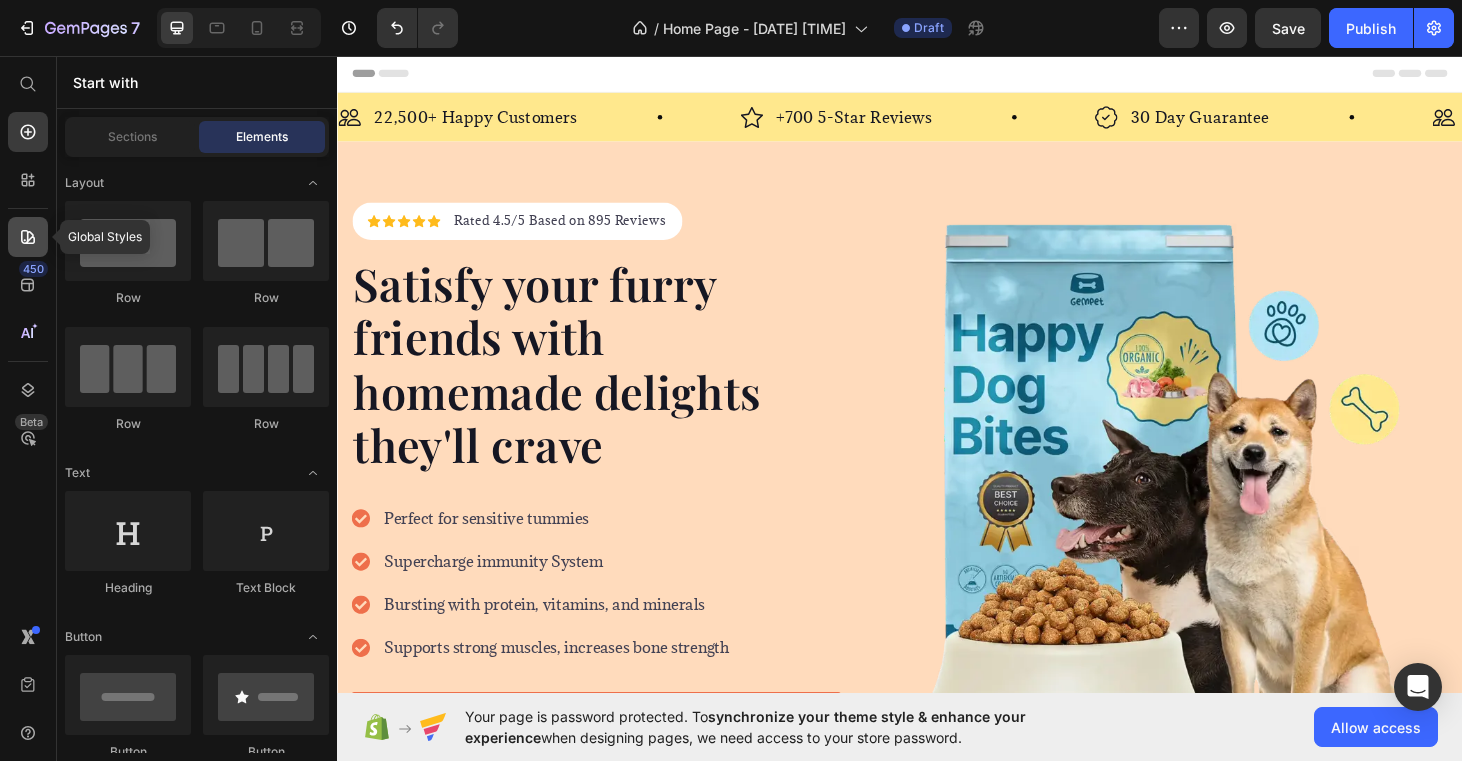 click 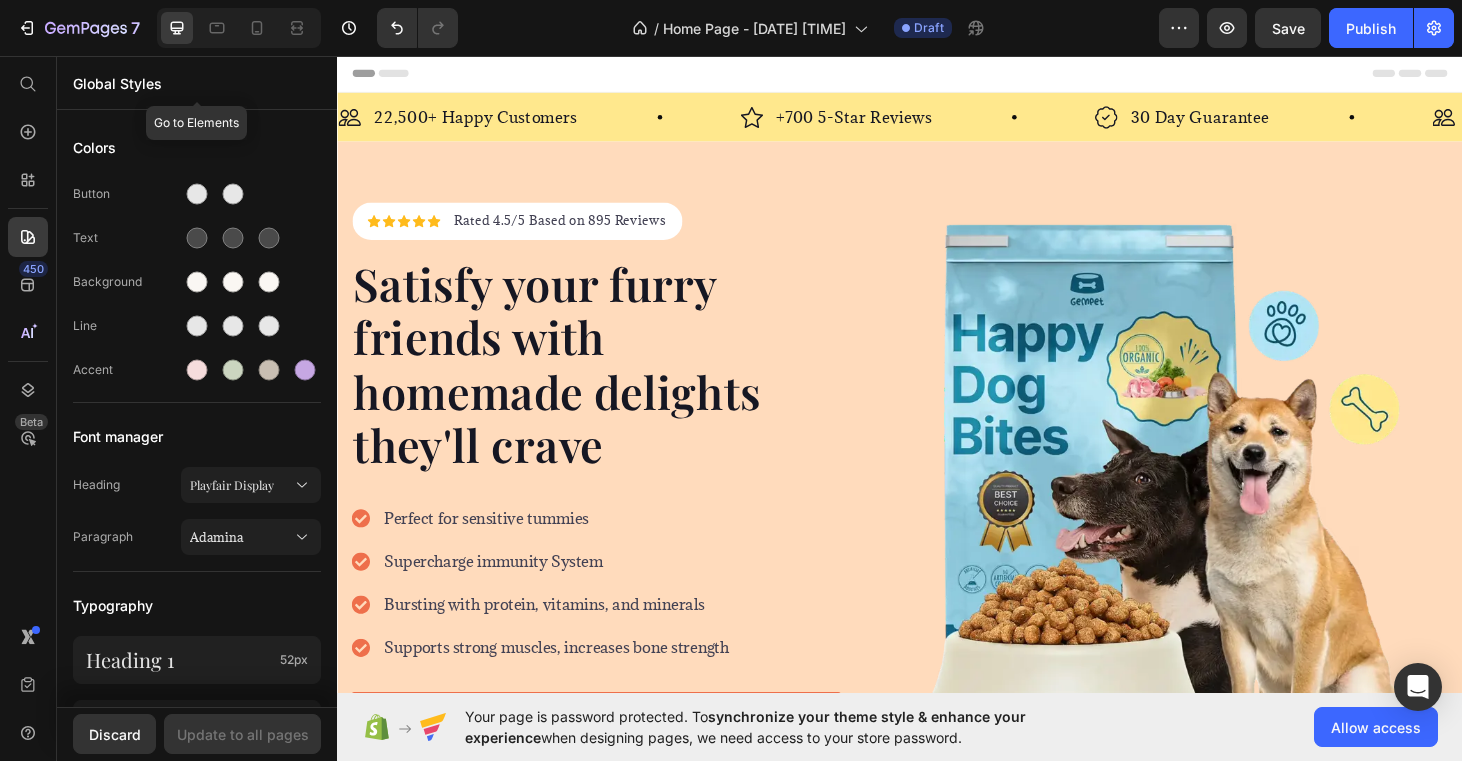 click on "Global Styles" at bounding box center (197, 83) 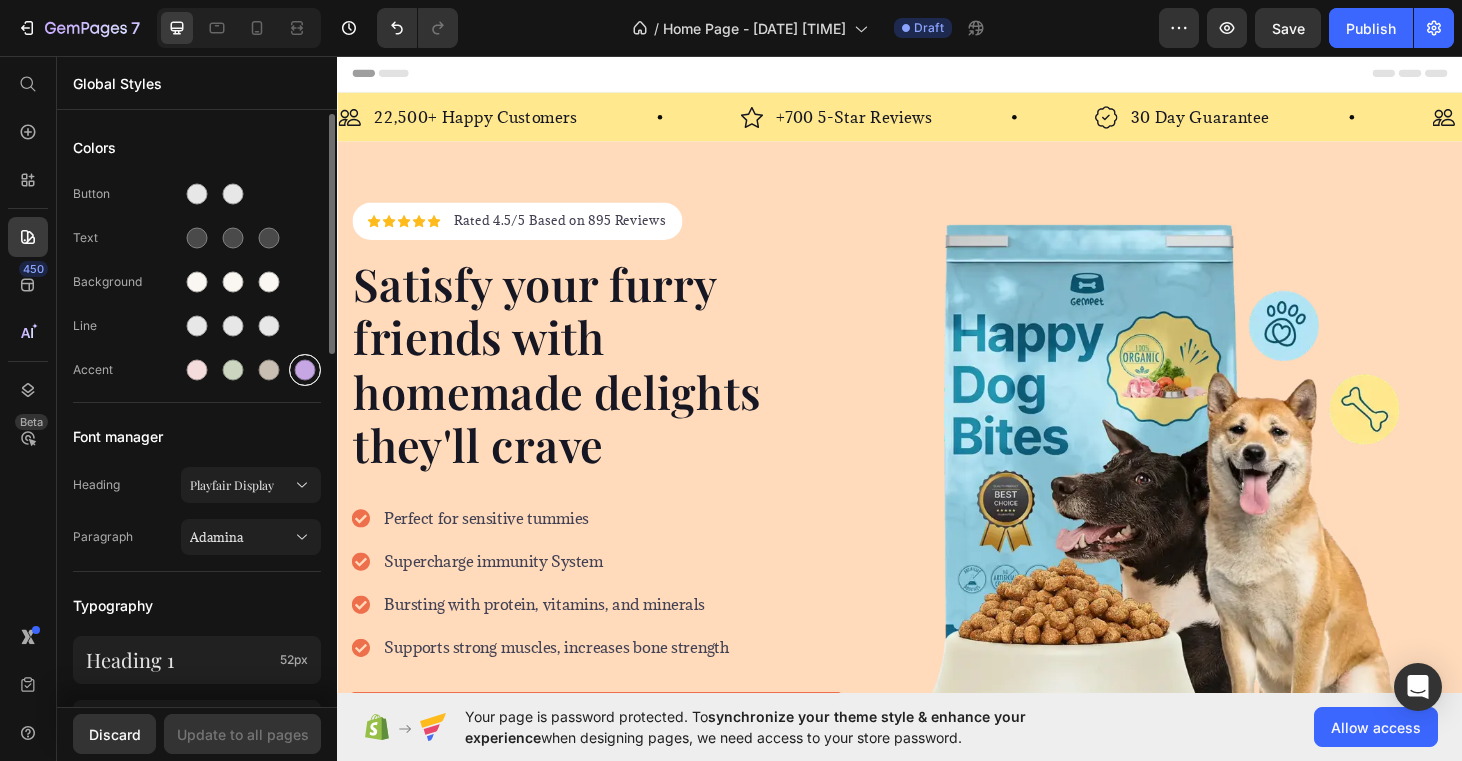 click at bounding box center [305, 370] 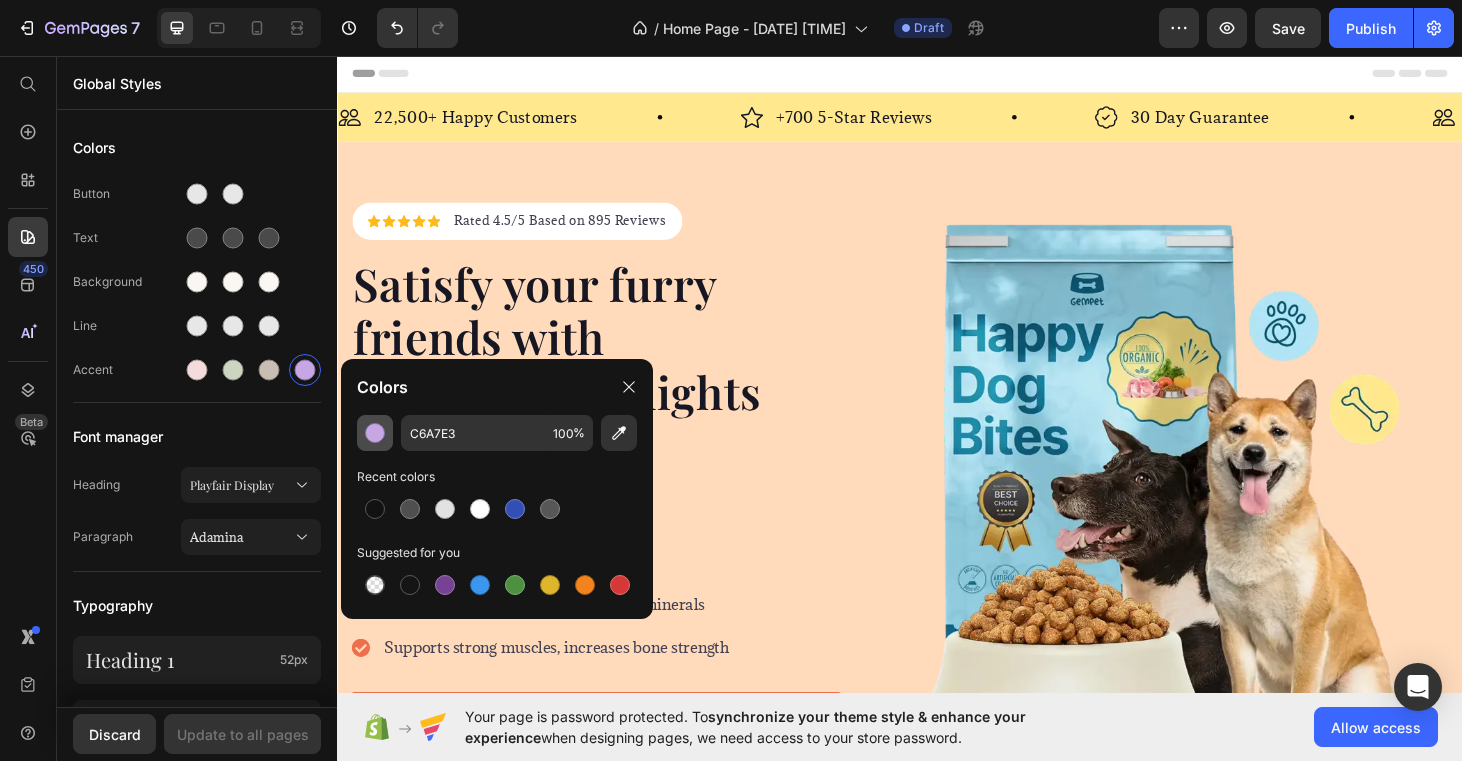 click at bounding box center (375, 433) 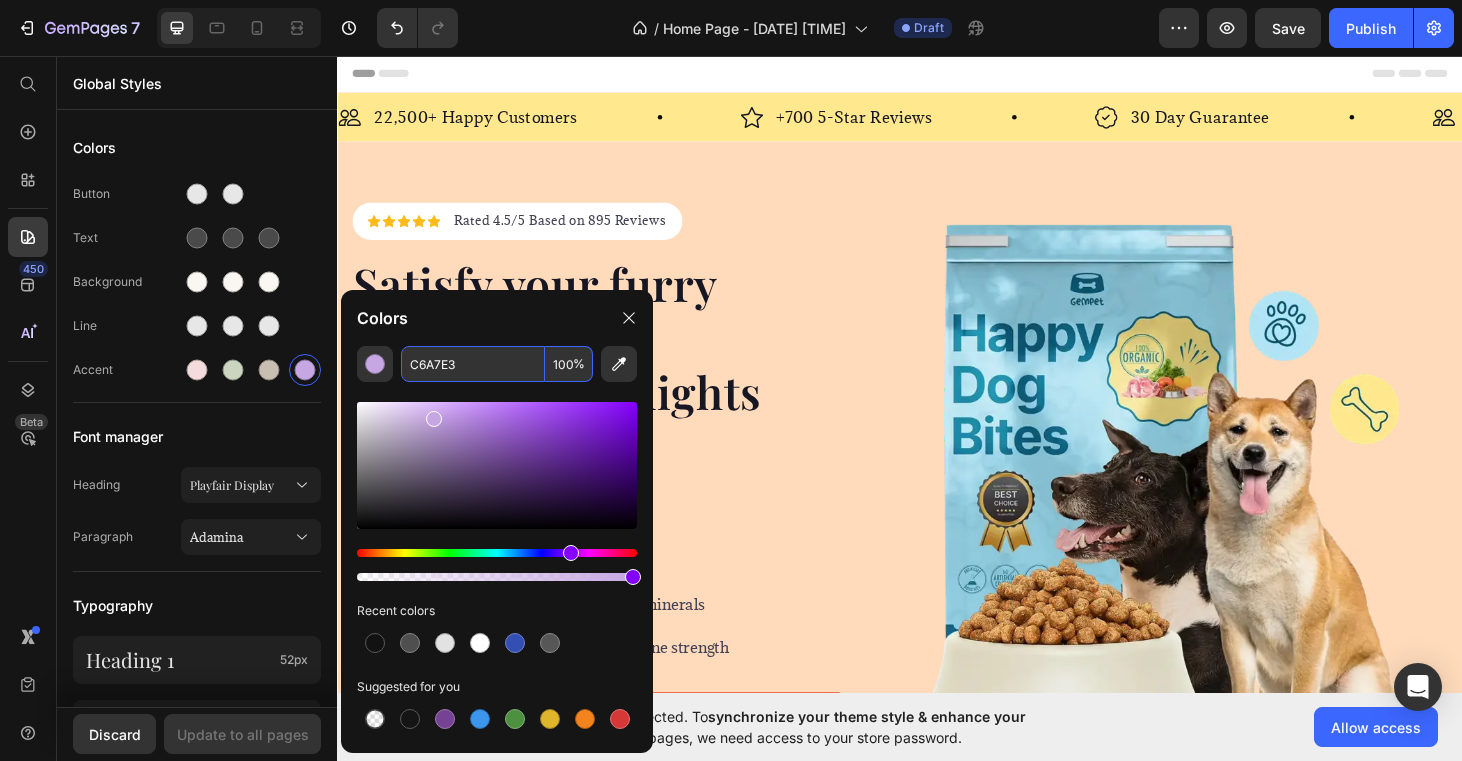 click on "C6A7E3" at bounding box center [473, 364] 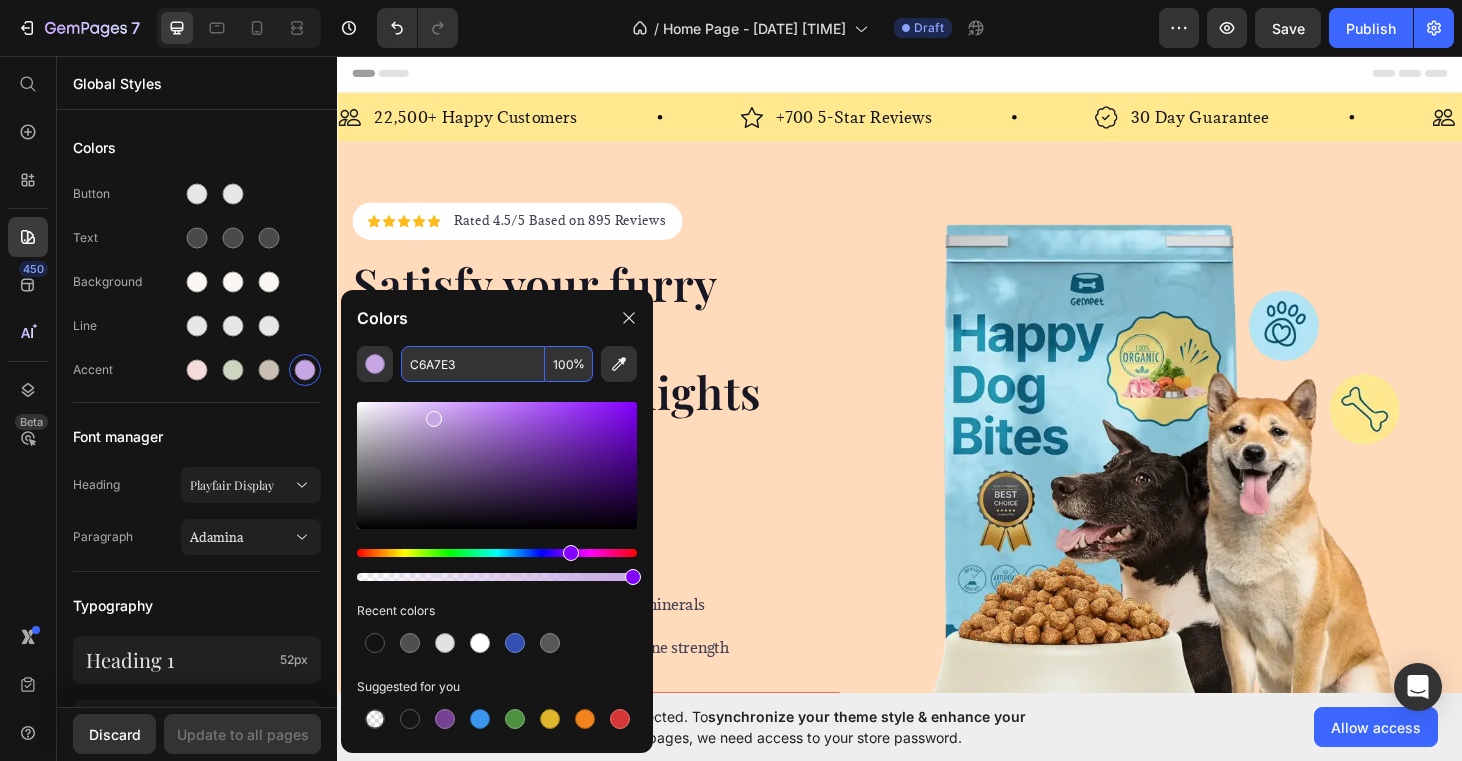 click on "Colors" 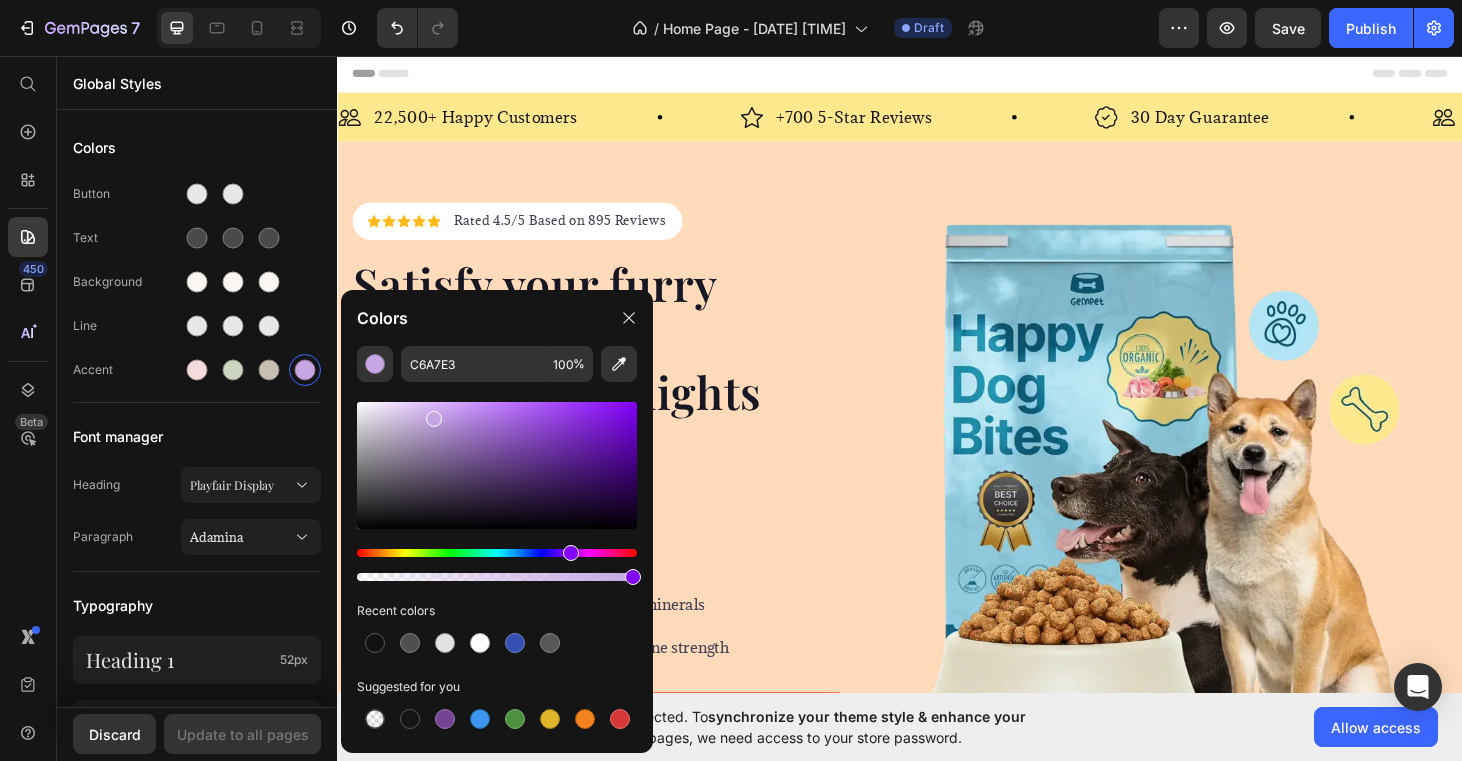 click at bounding box center [497, 465] 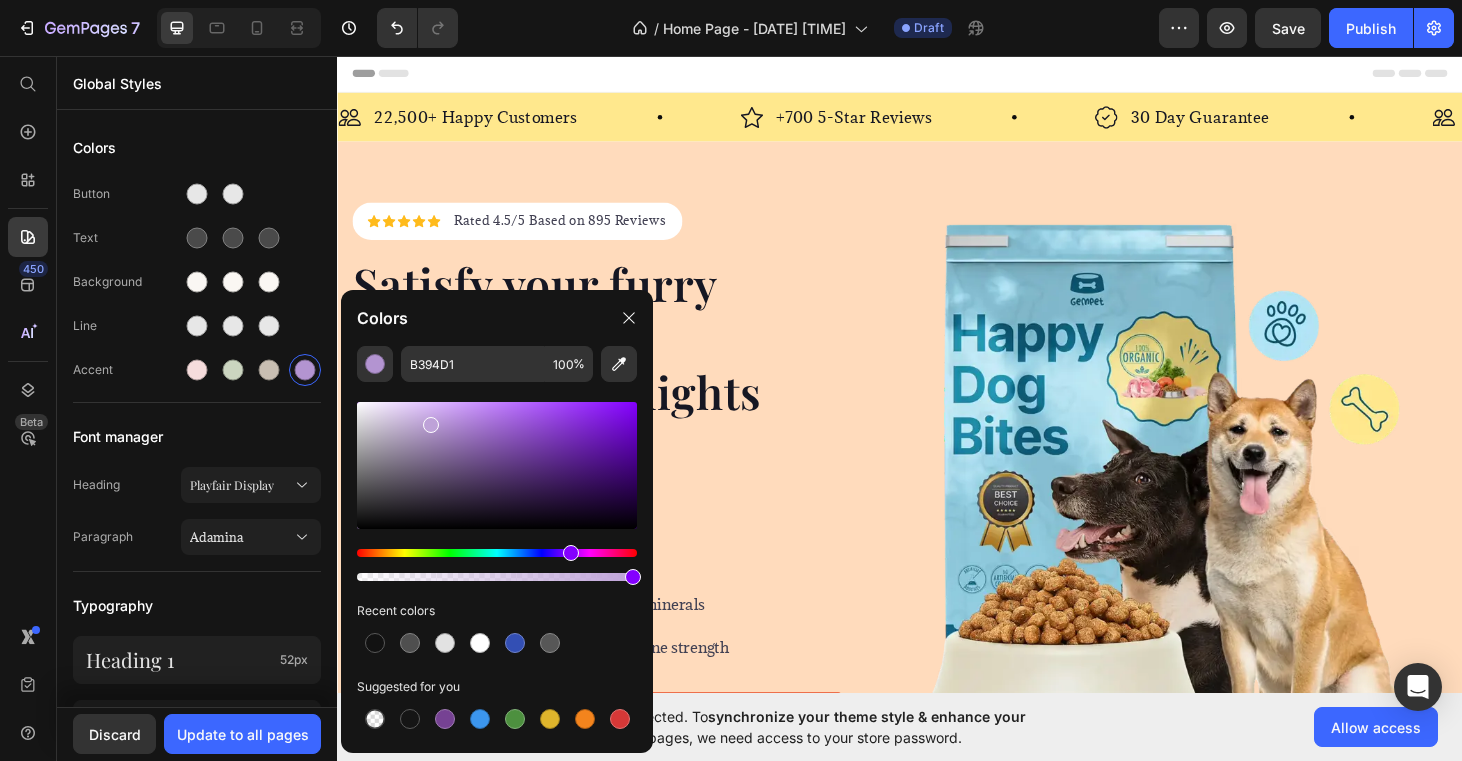 click at bounding box center (497, 465) 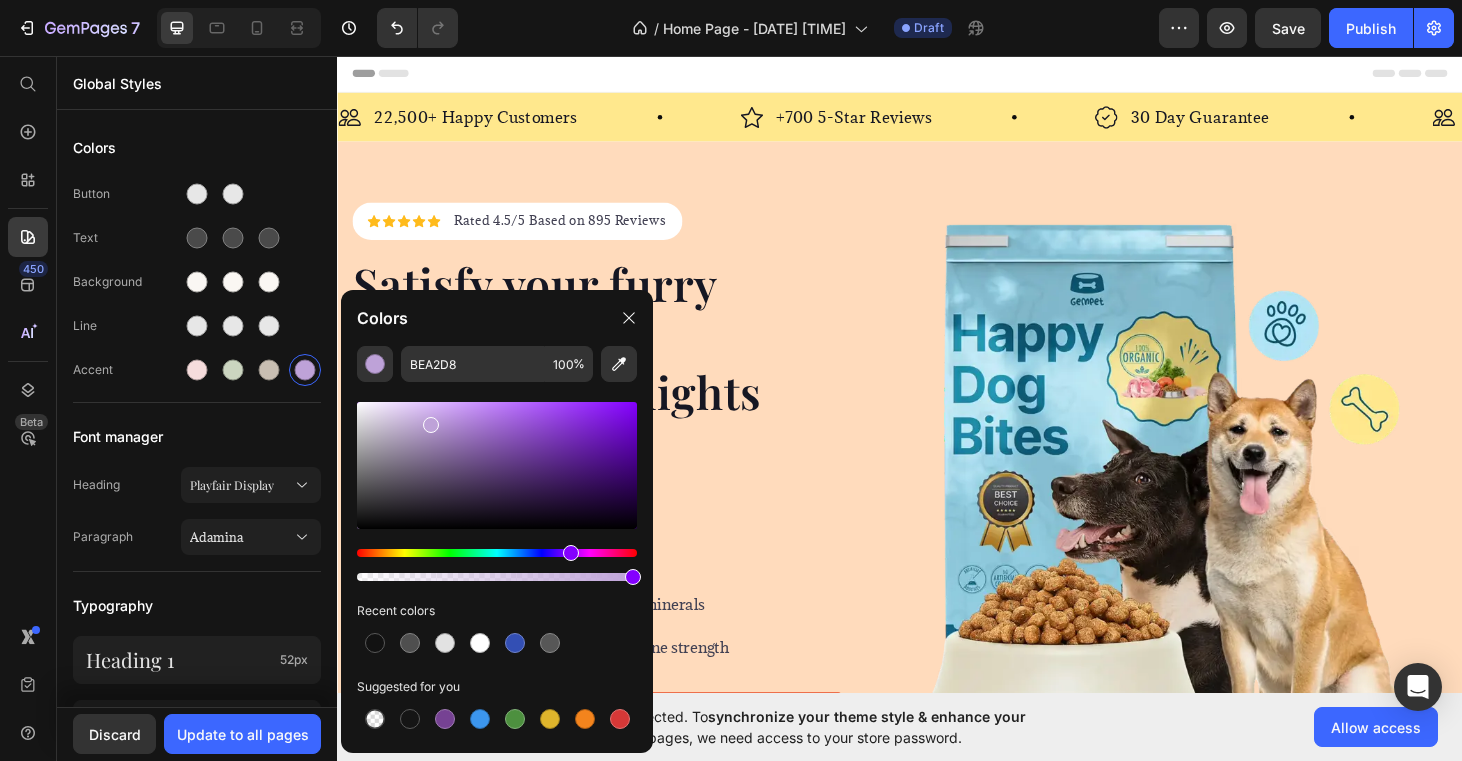 click at bounding box center (497, 465) 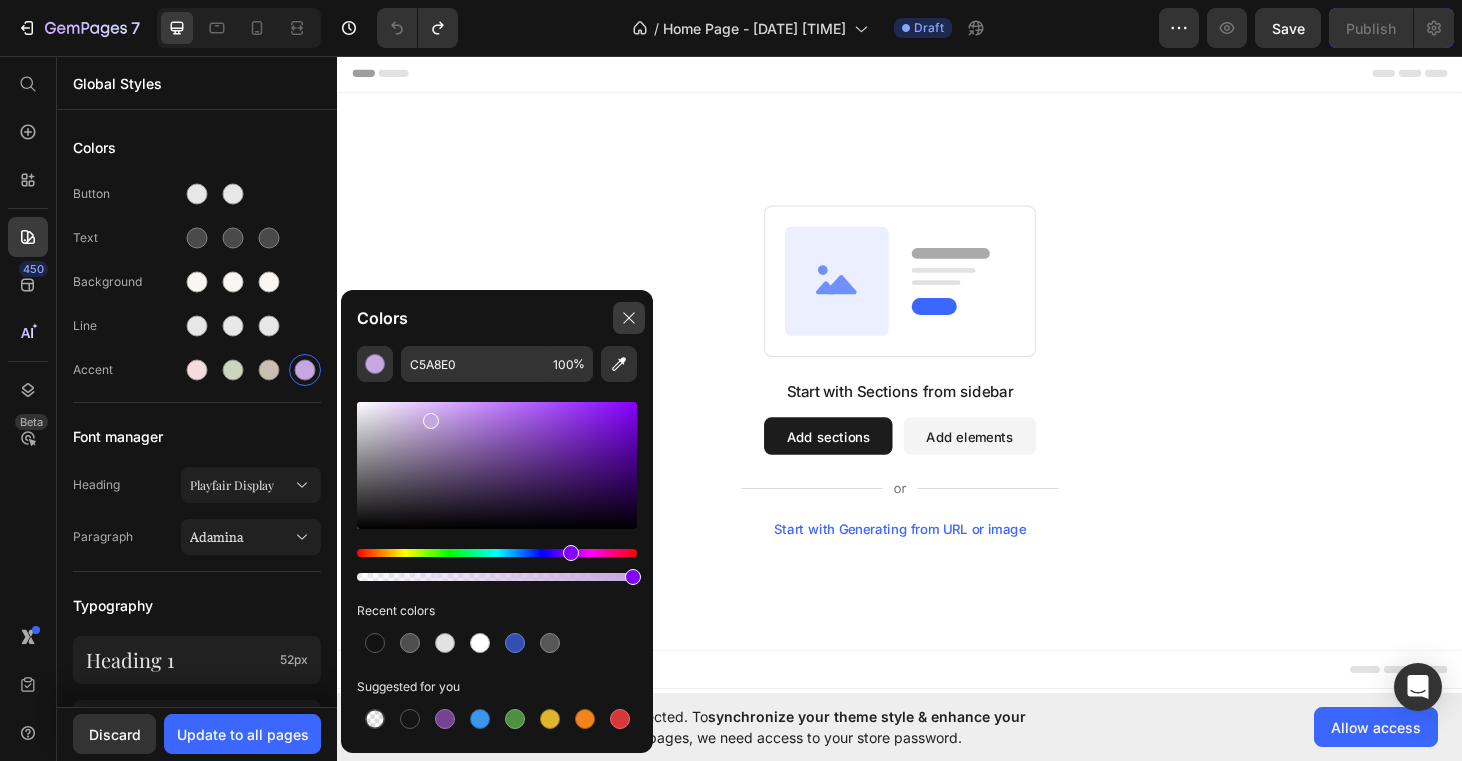 click 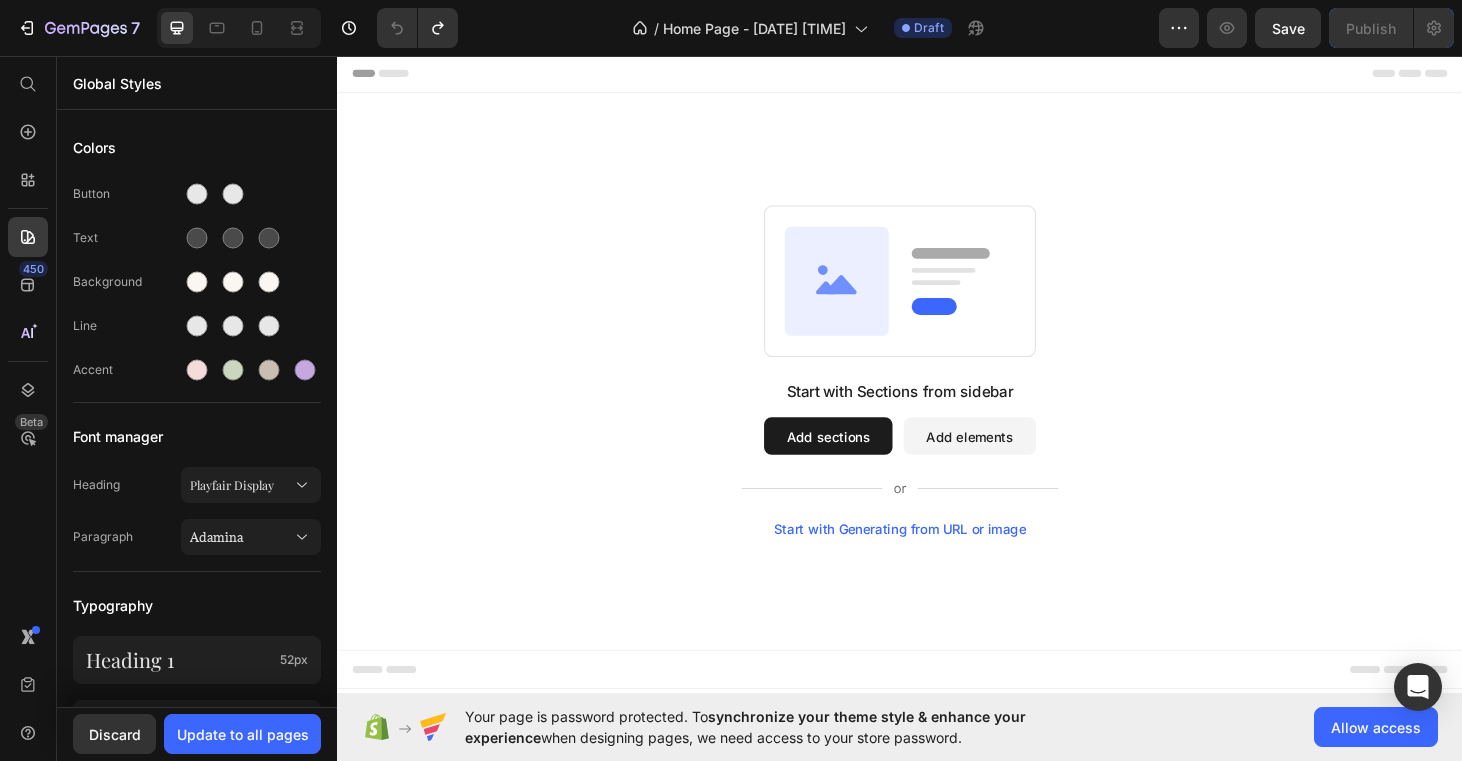 click on "Start with Sections from sidebar Add sections Add elements Start with Generating from URL or image" at bounding box center (937, 391) 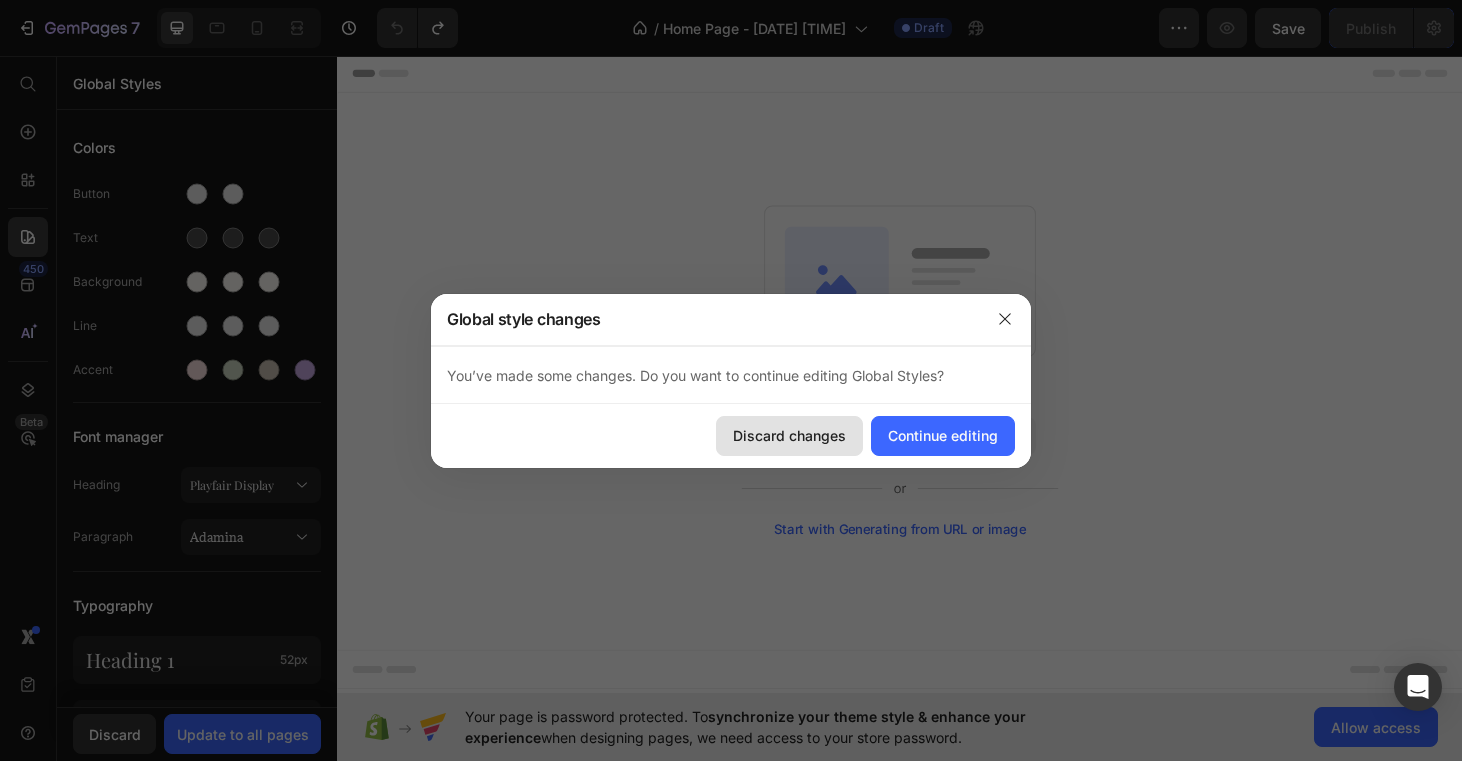 click on "Discard changes" at bounding box center (789, 435) 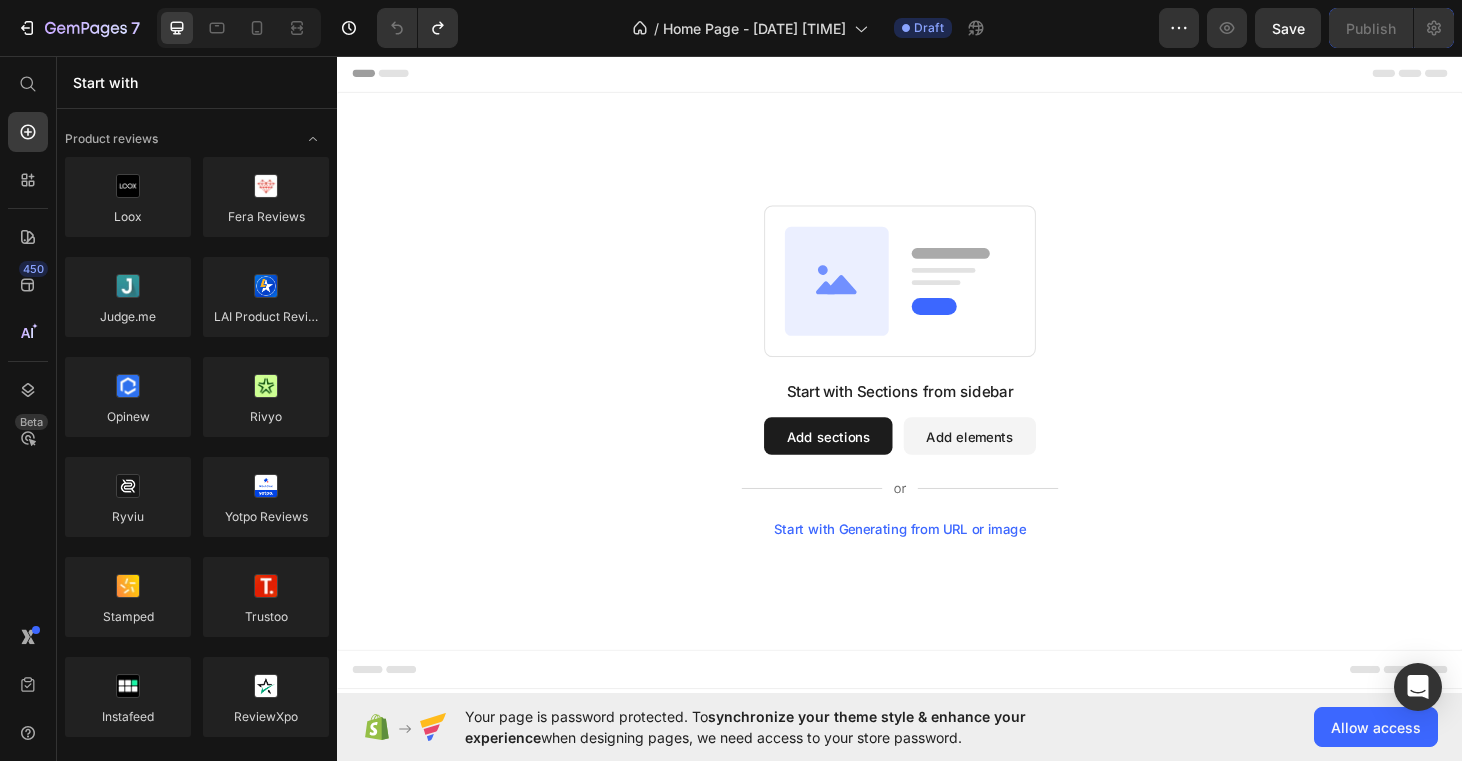 click on "Start with Sections from sidebar Add sections Add elements Start with Generating from URL or image" at bounding box center (937, 484) 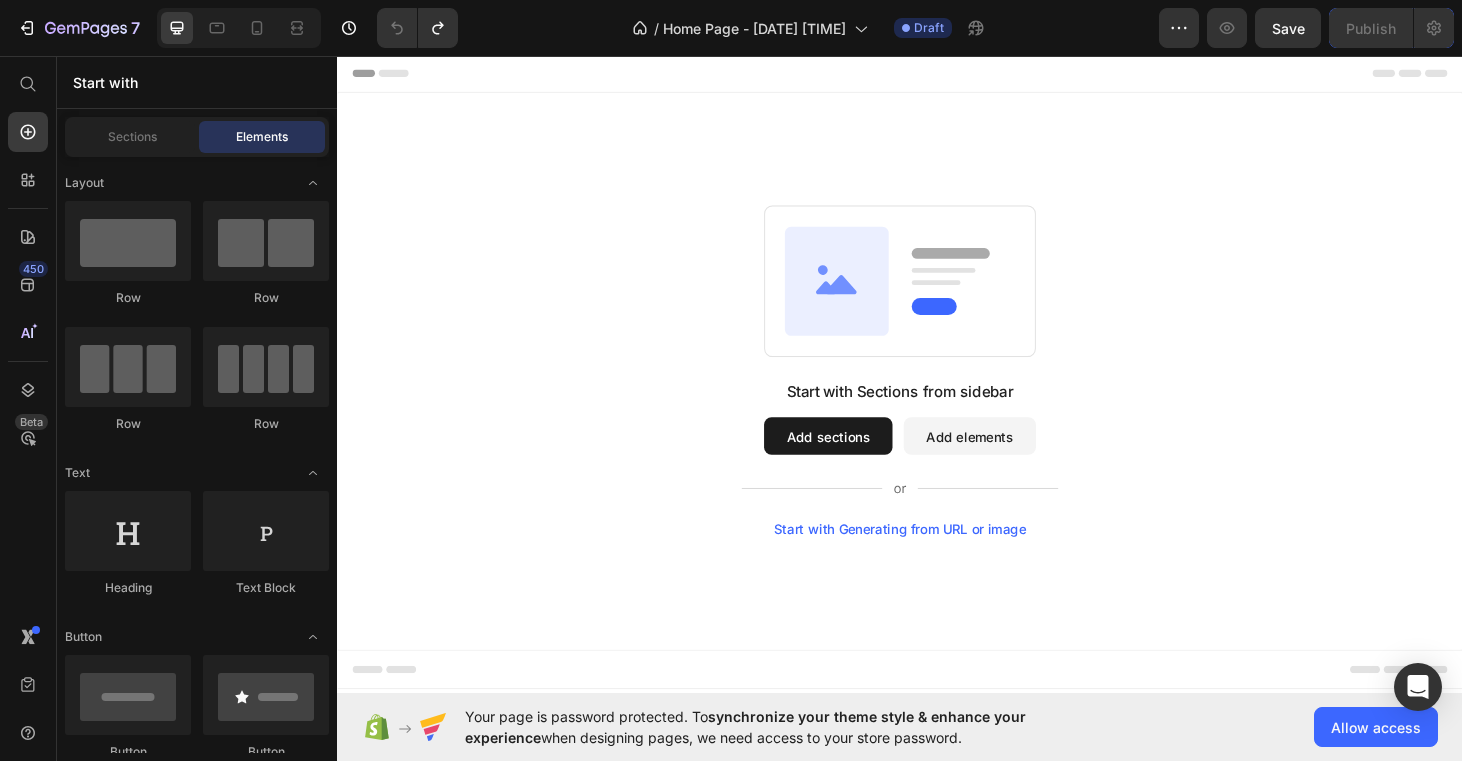 click on "Add sections" at bounding box center (860, 460) 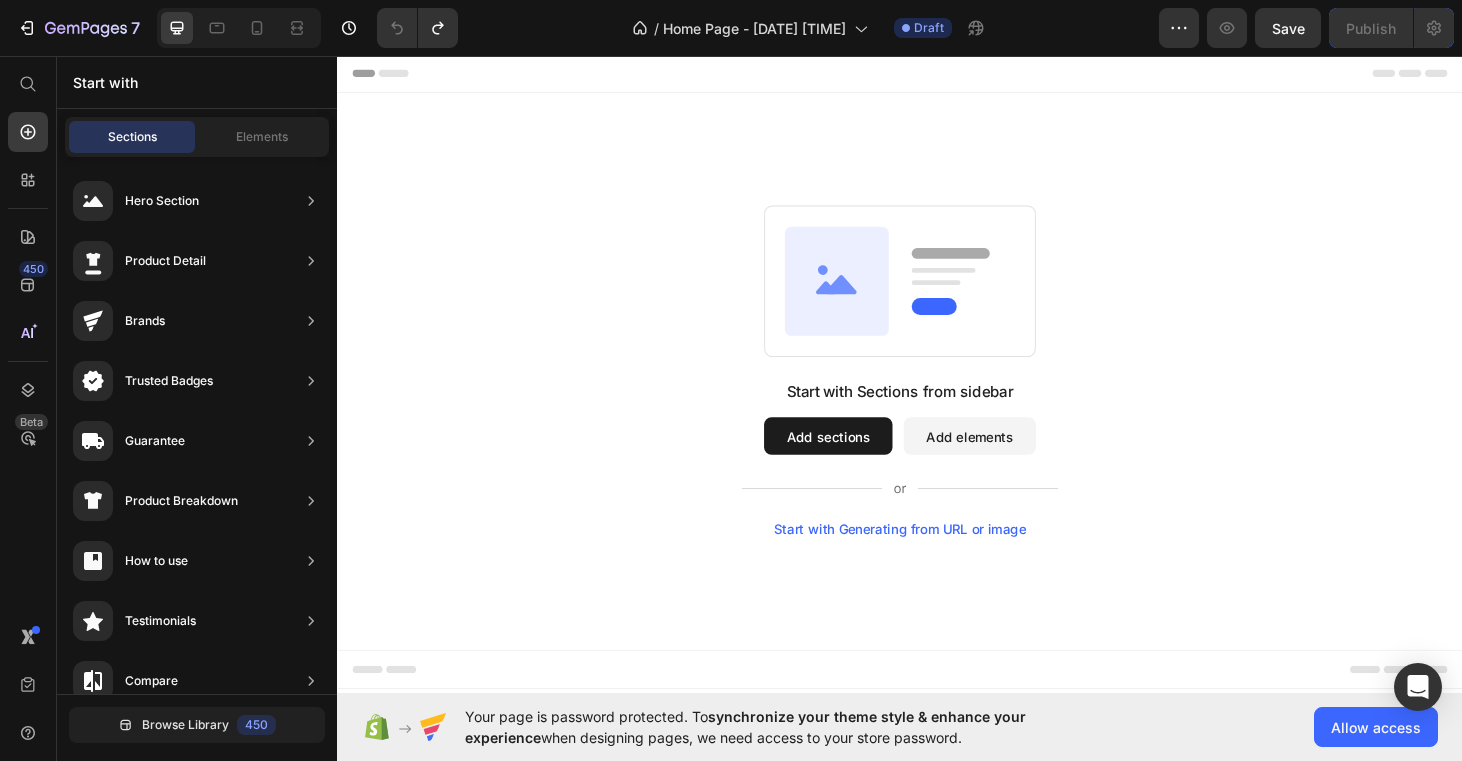 click on "Start with Sections from sidebar Add sections Add elements Start with Generating from URL or image" at bounding box center [937, 391] 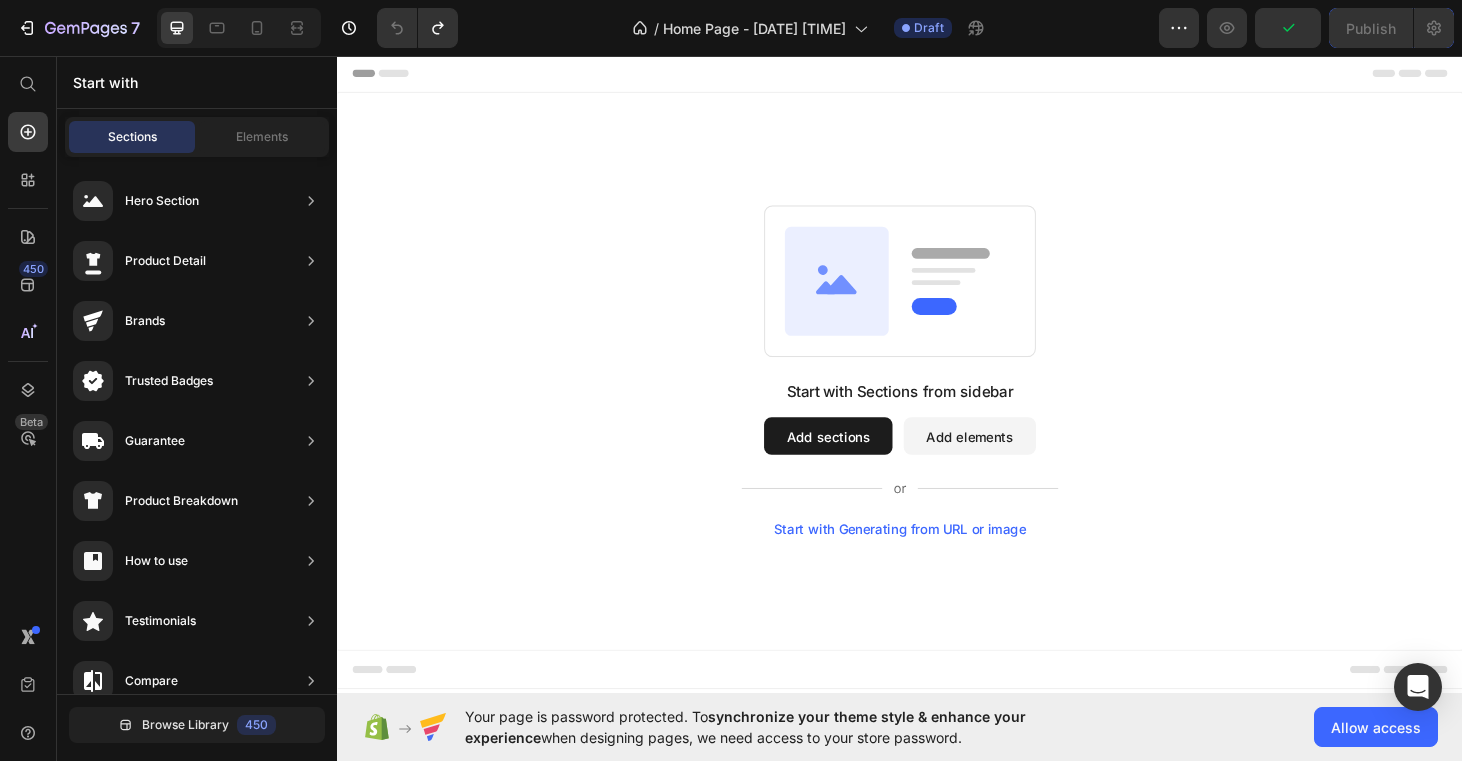 click on "Start with Sections from sidebar Add sections Add elements Start with Generating from URL or image" at bounding box center [937, 391] 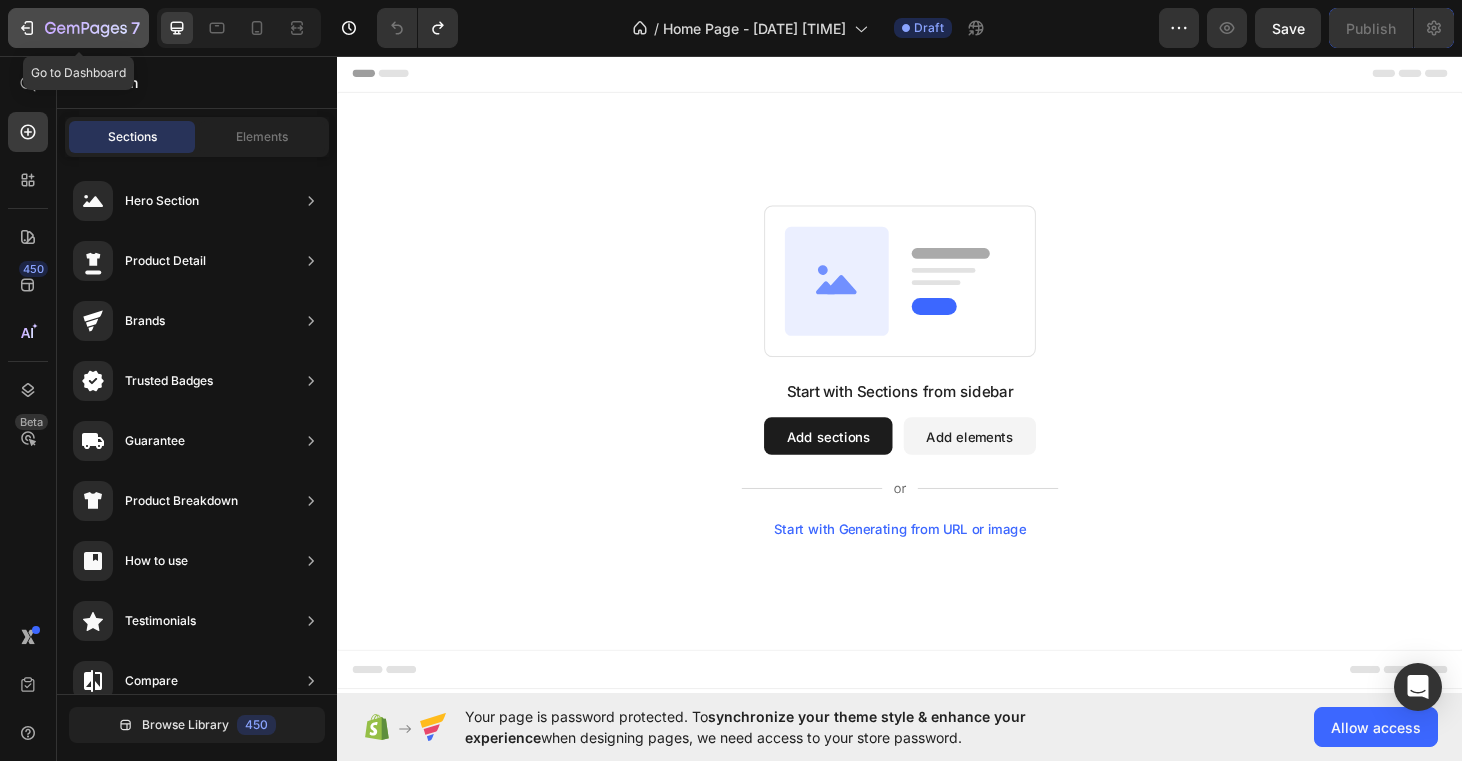 click 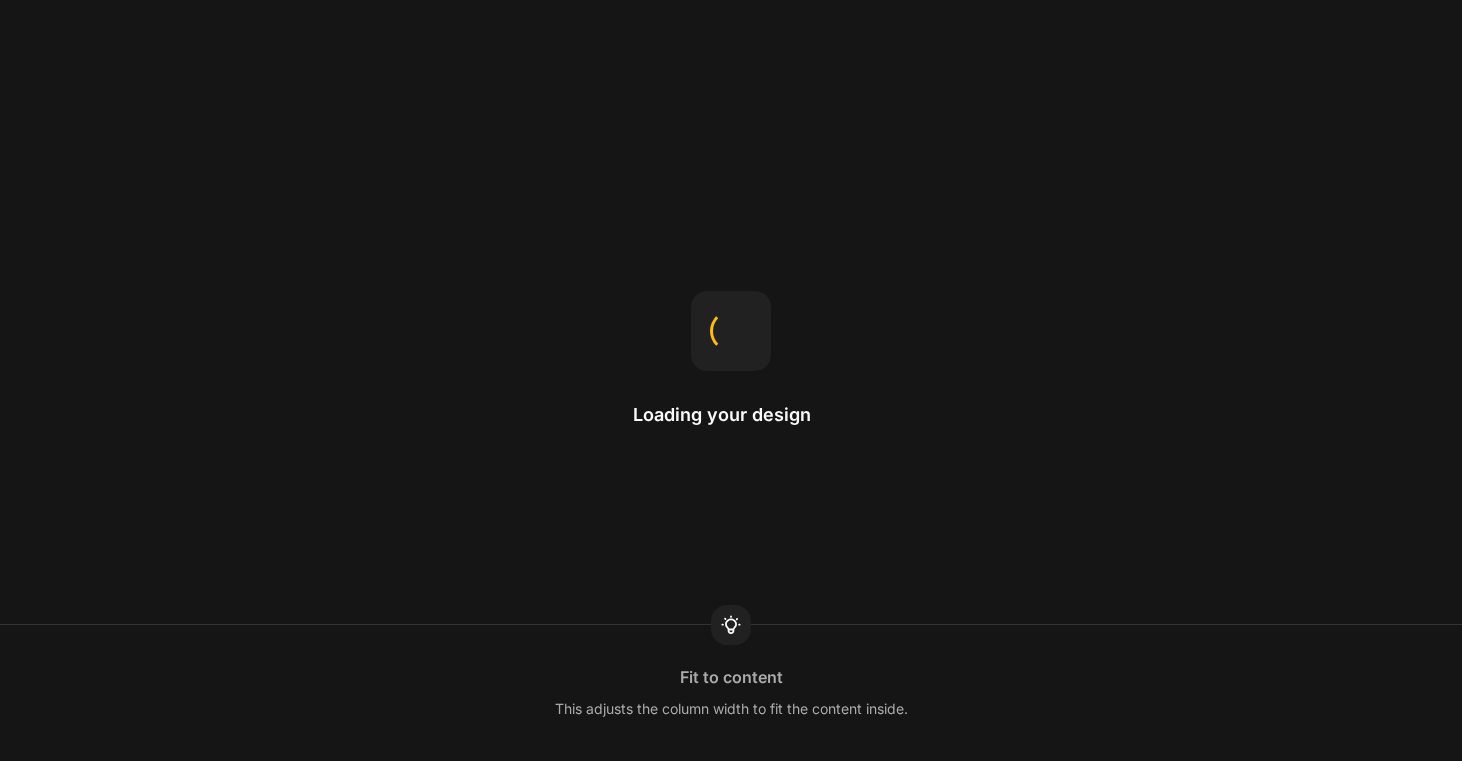 scroll, scrollTop: 0, scrollLeft: 0, axis: both 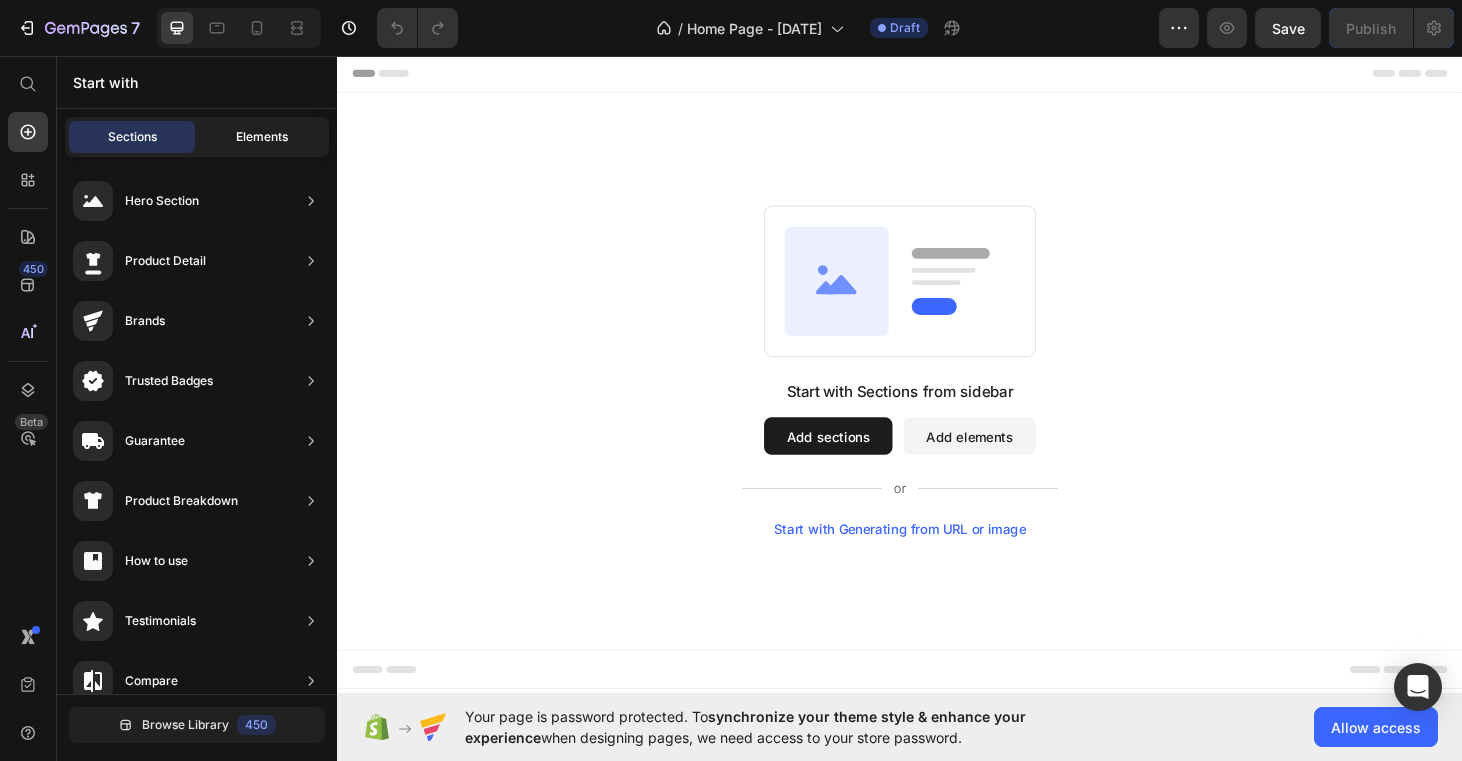 click on "Elements" 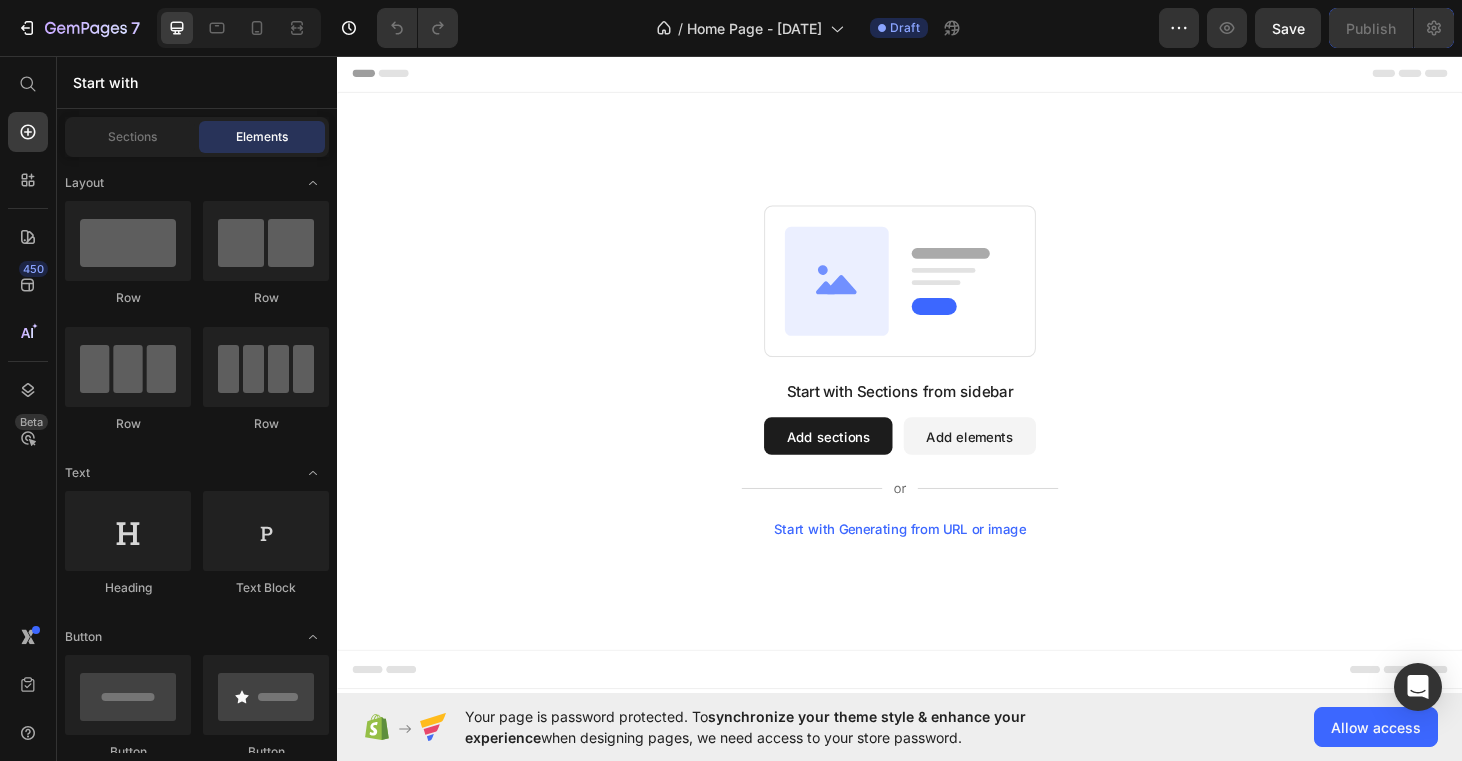 click on "Elements" 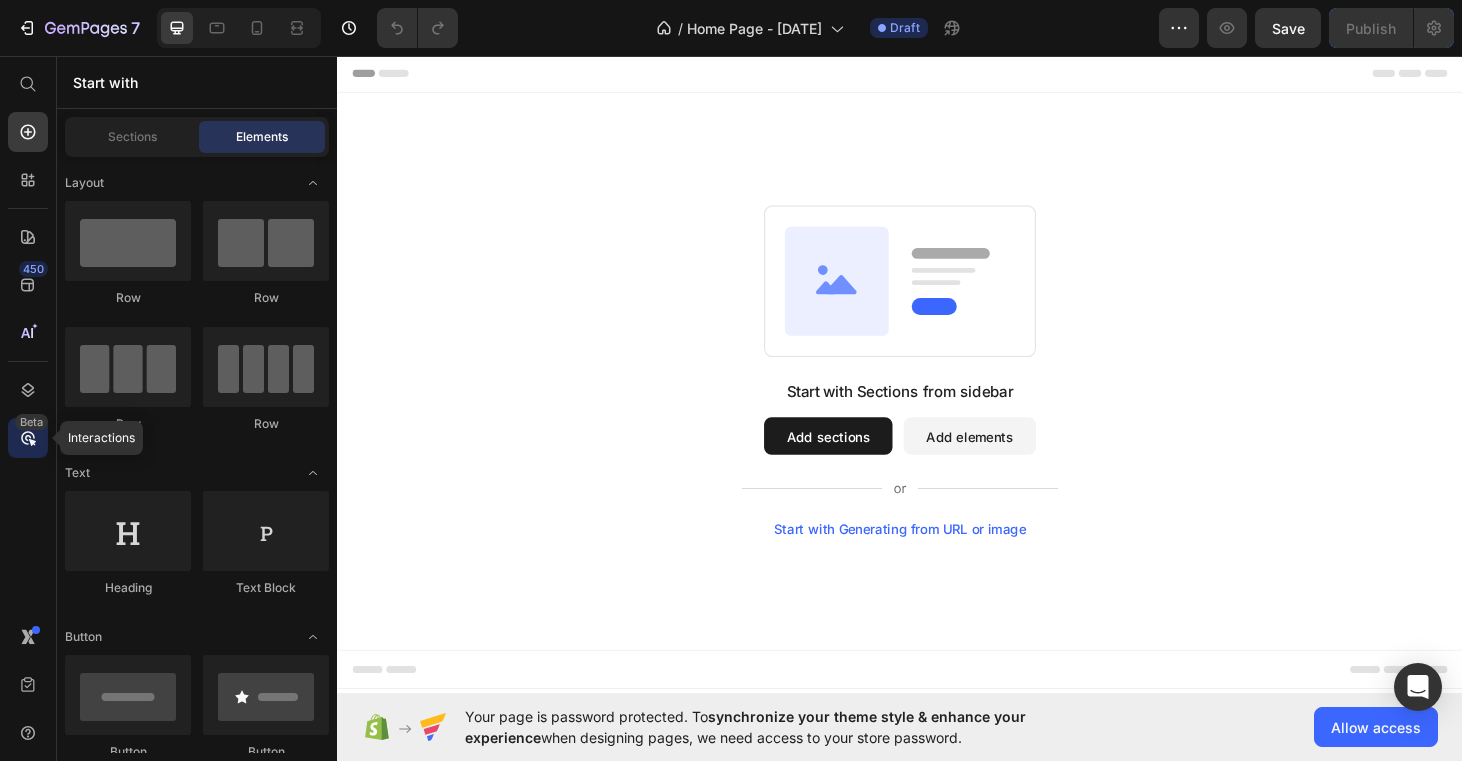 click 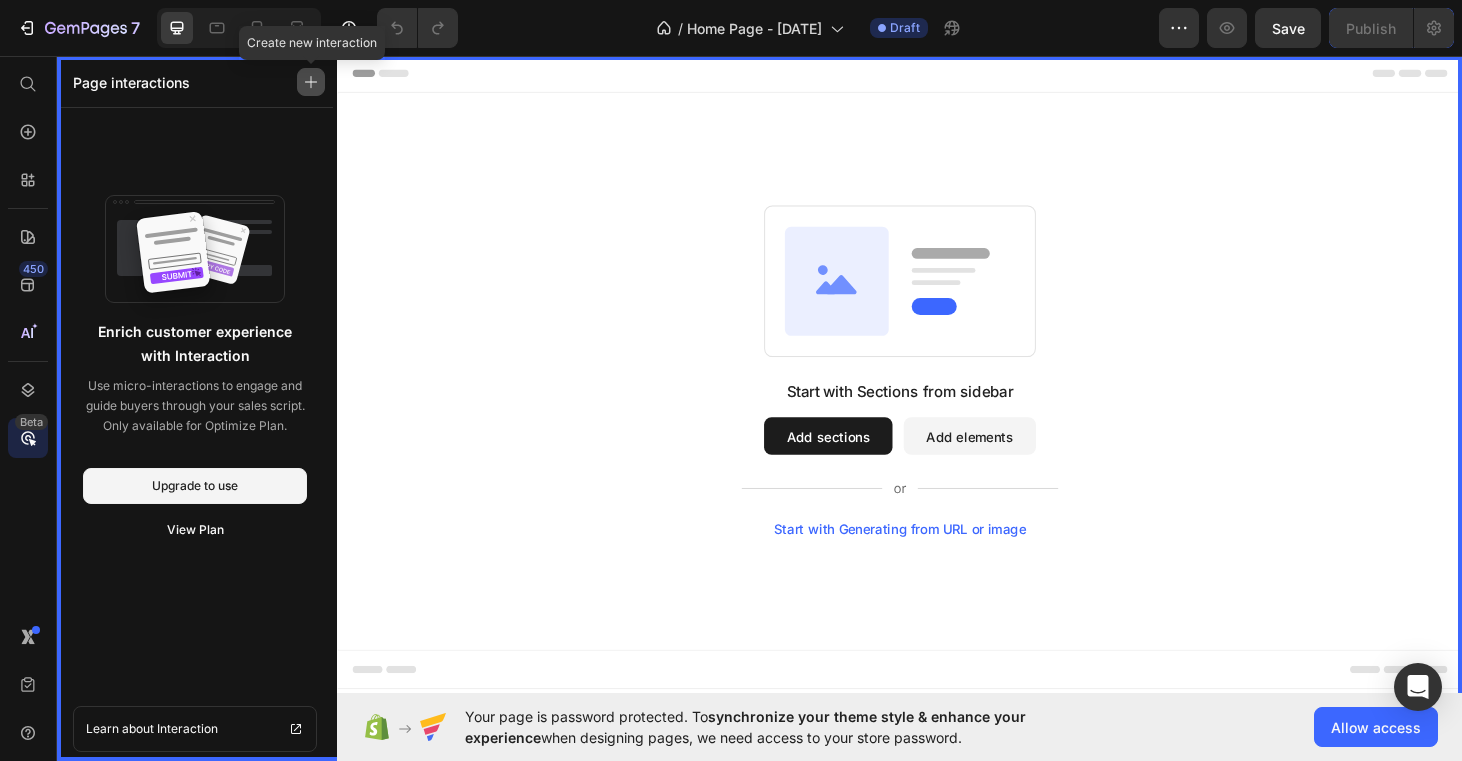 click 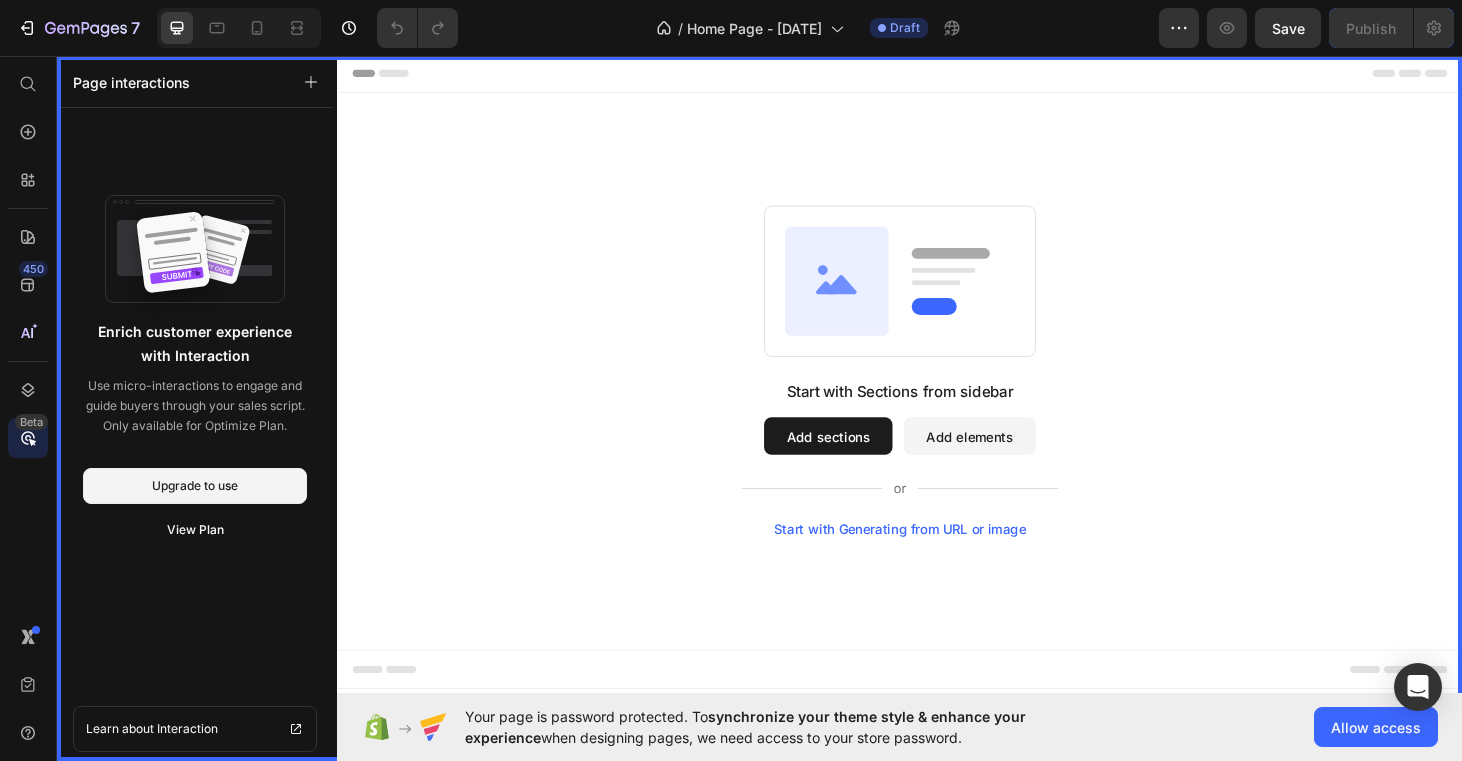 click at bounding box center [937, 395] 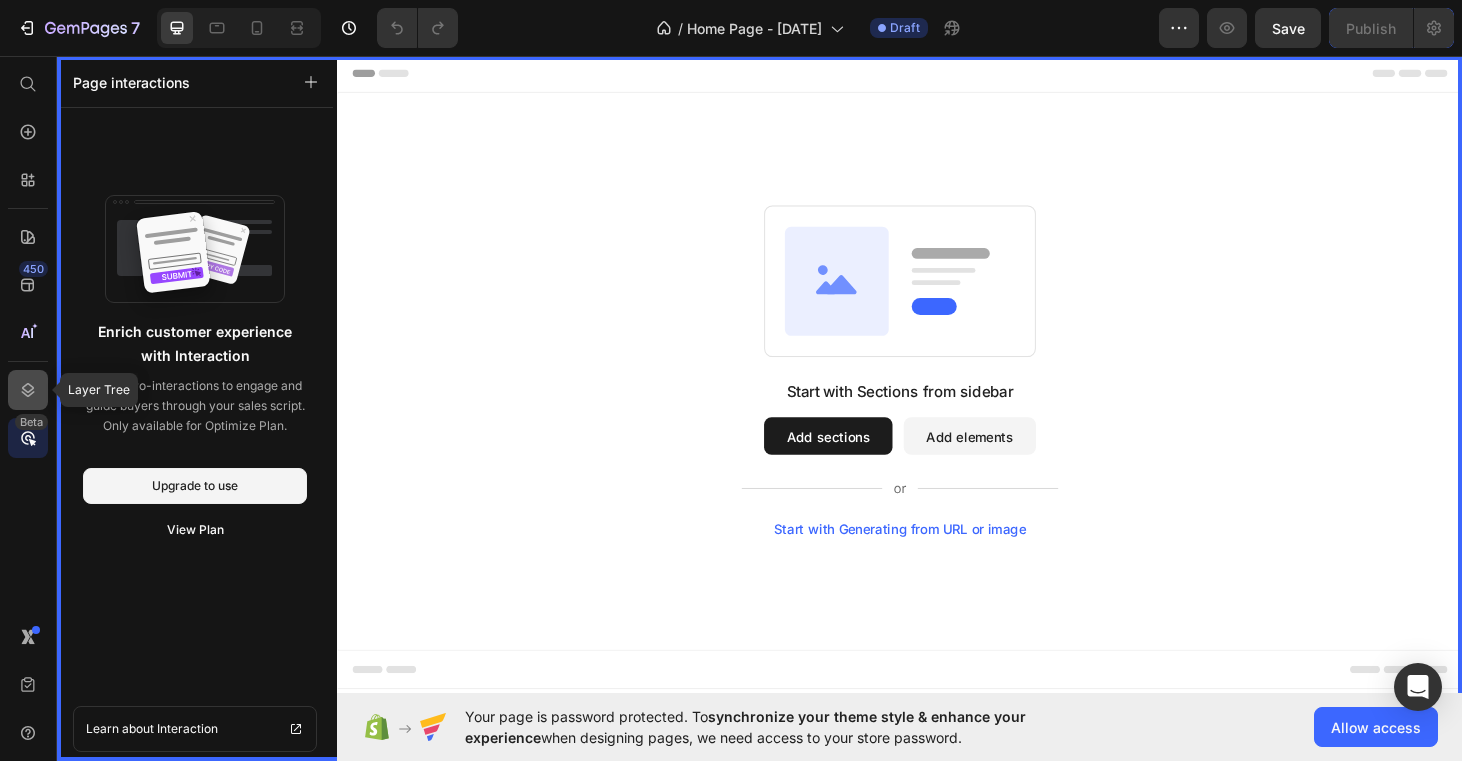 click 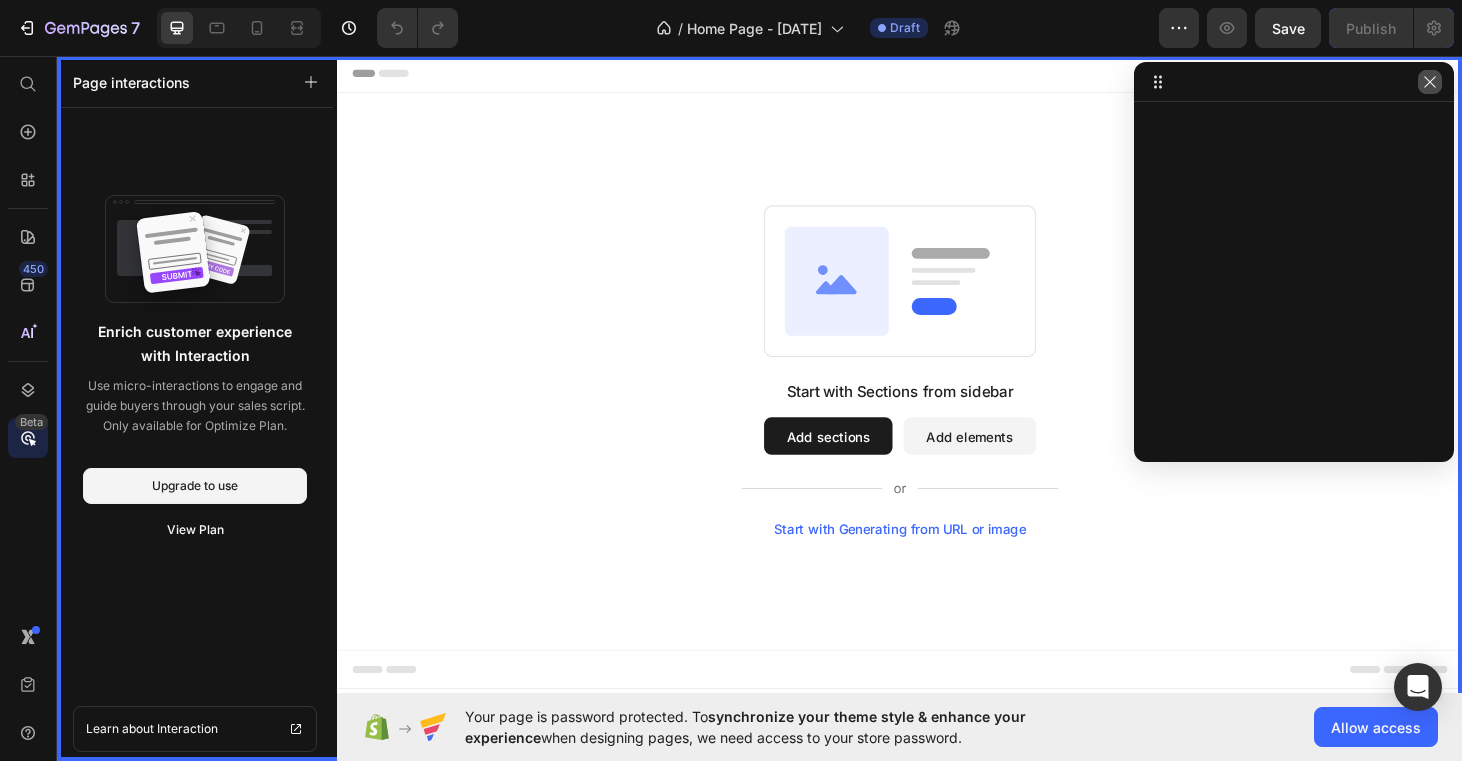 click 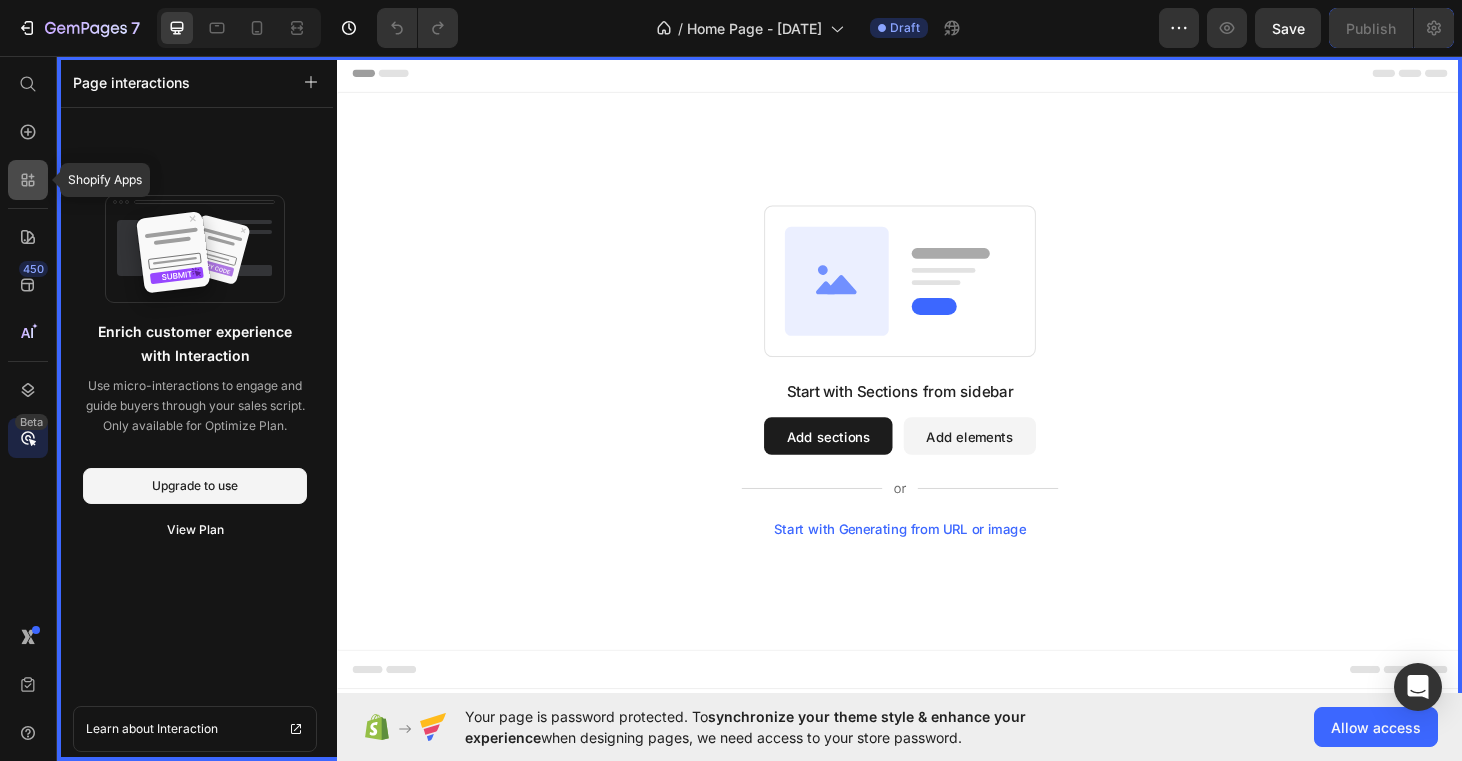 click 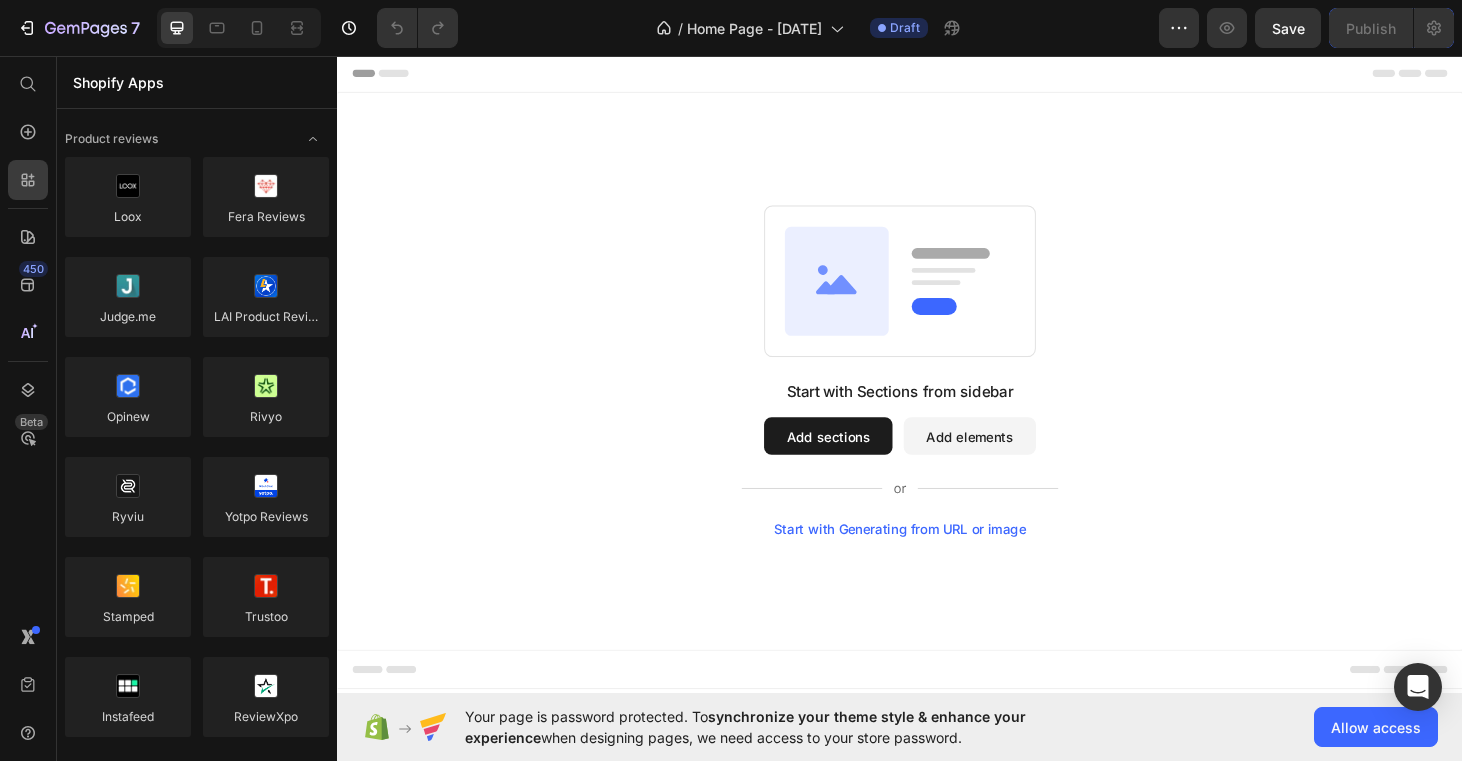 click on "Start with Generating from URL or image" at bounding box center (937, 560) 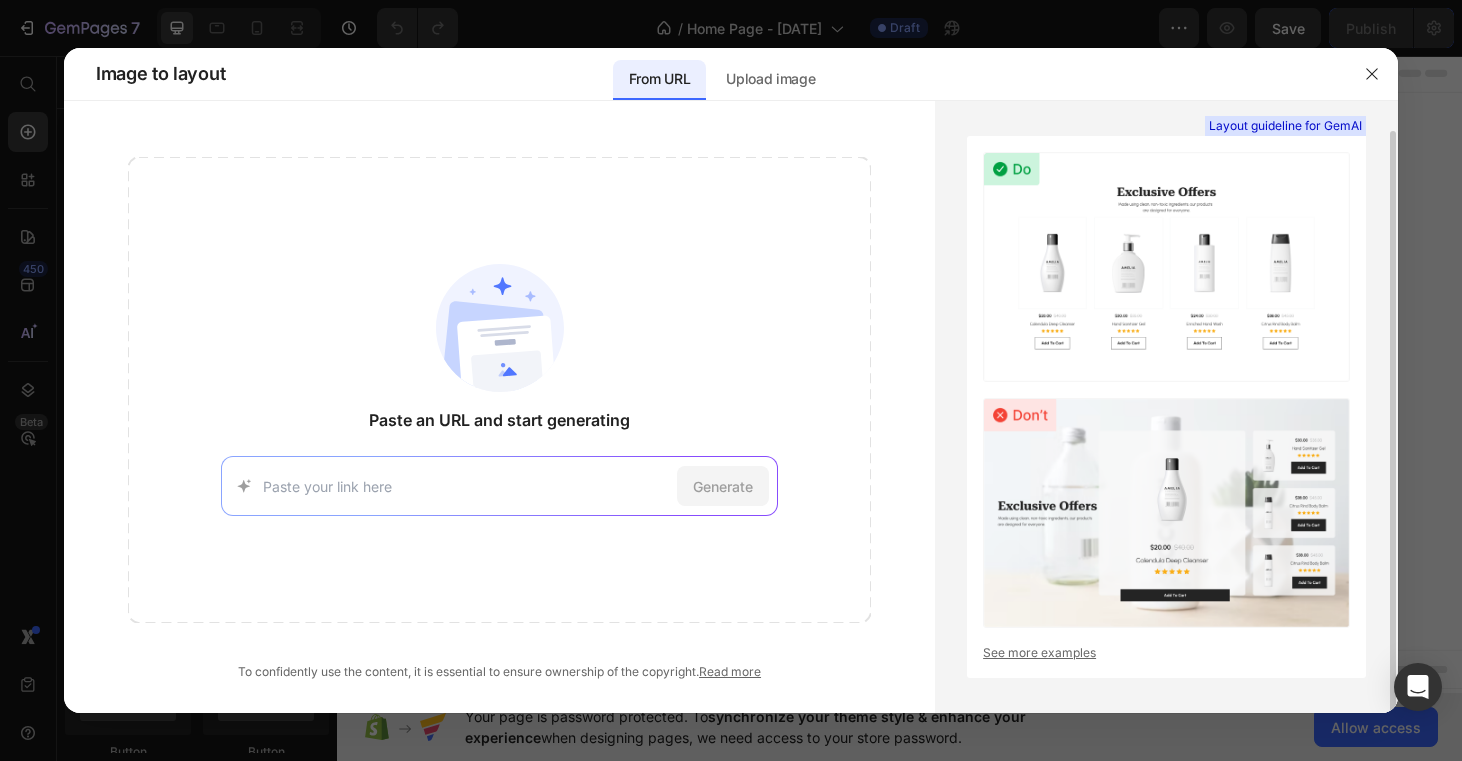 scroll, scrollTop: 17, scrollLeft: 0, axis: vertical 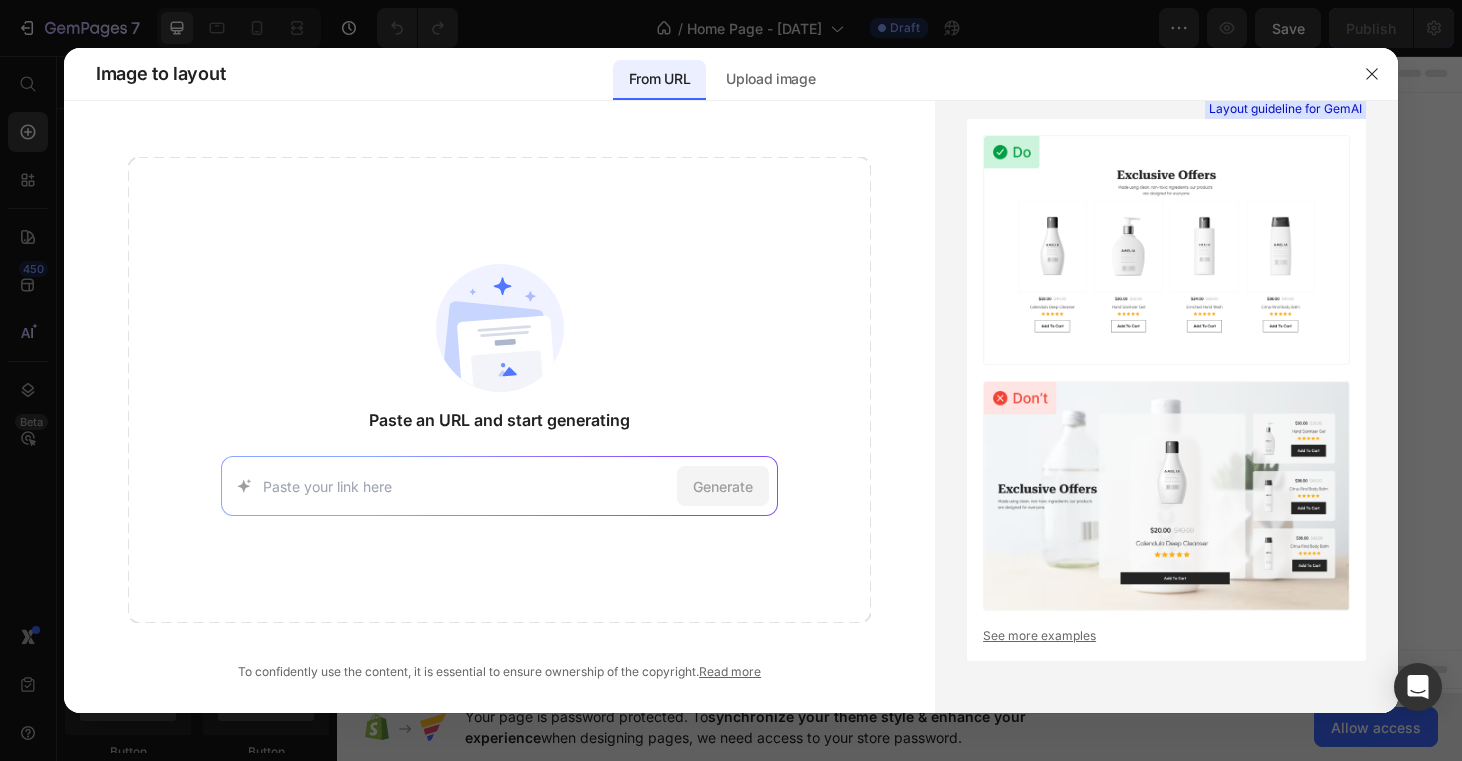 click on "Paste an URL and start generating Generate" 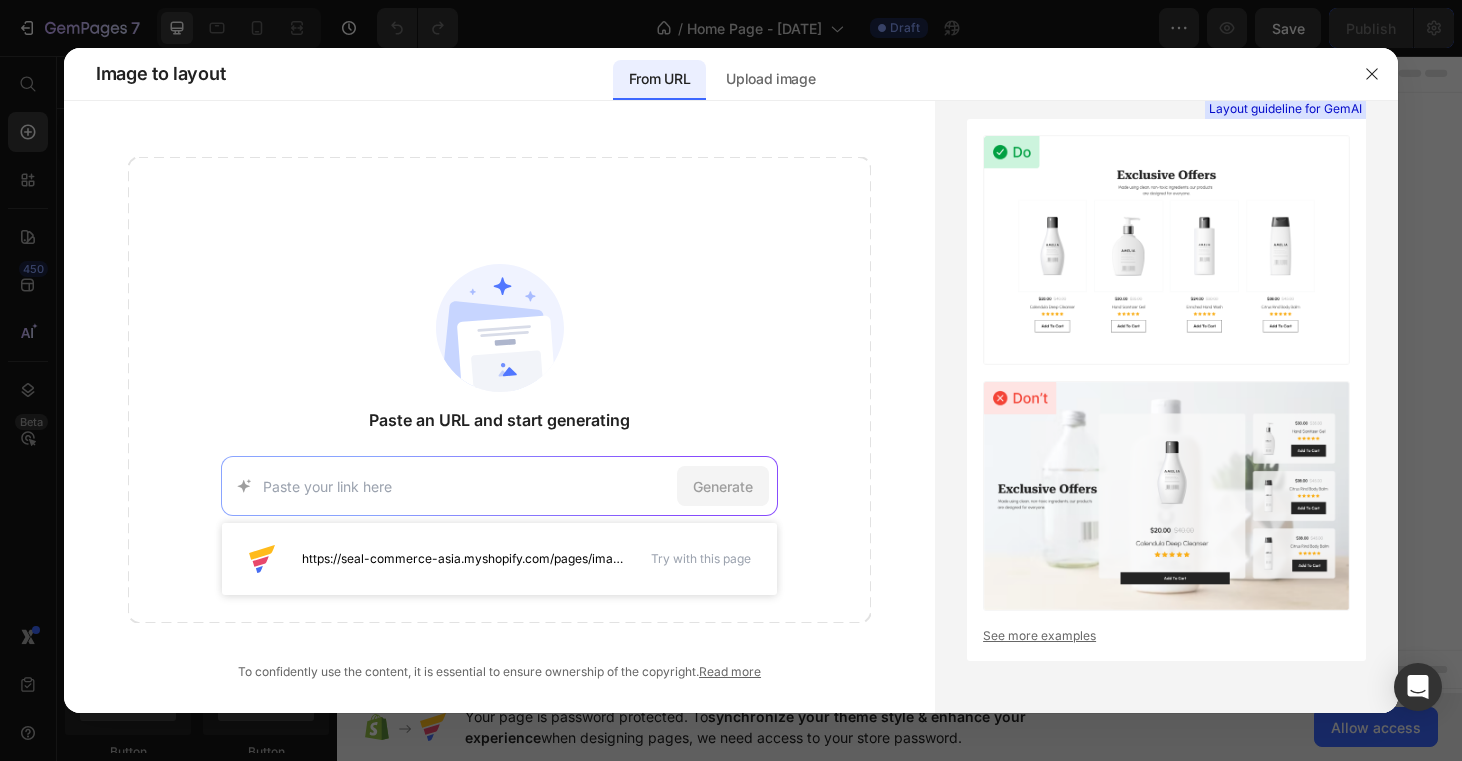 paste on "https://dogishuman.com/products/multivitamin?tw_source=google&tw_adid=673157355301&tw_campaign=16714390254&tw_kwdid=kwd-1649576606850&gad_source=1&gad_campaignid=16714390254&gbraid=0AAAAAohKSz_03kcPfotAQOK8BqieXPpGt&gclid=CjwKCAjw7MLDBhAuEiwAIeXGIWvyuPKV58oSwbUnhcVJwncRQ_7A4bCZ228YZPdJ4nY20J2q5-GWQxoCbA0QAvD_BwE&selling_plan=1445724221" 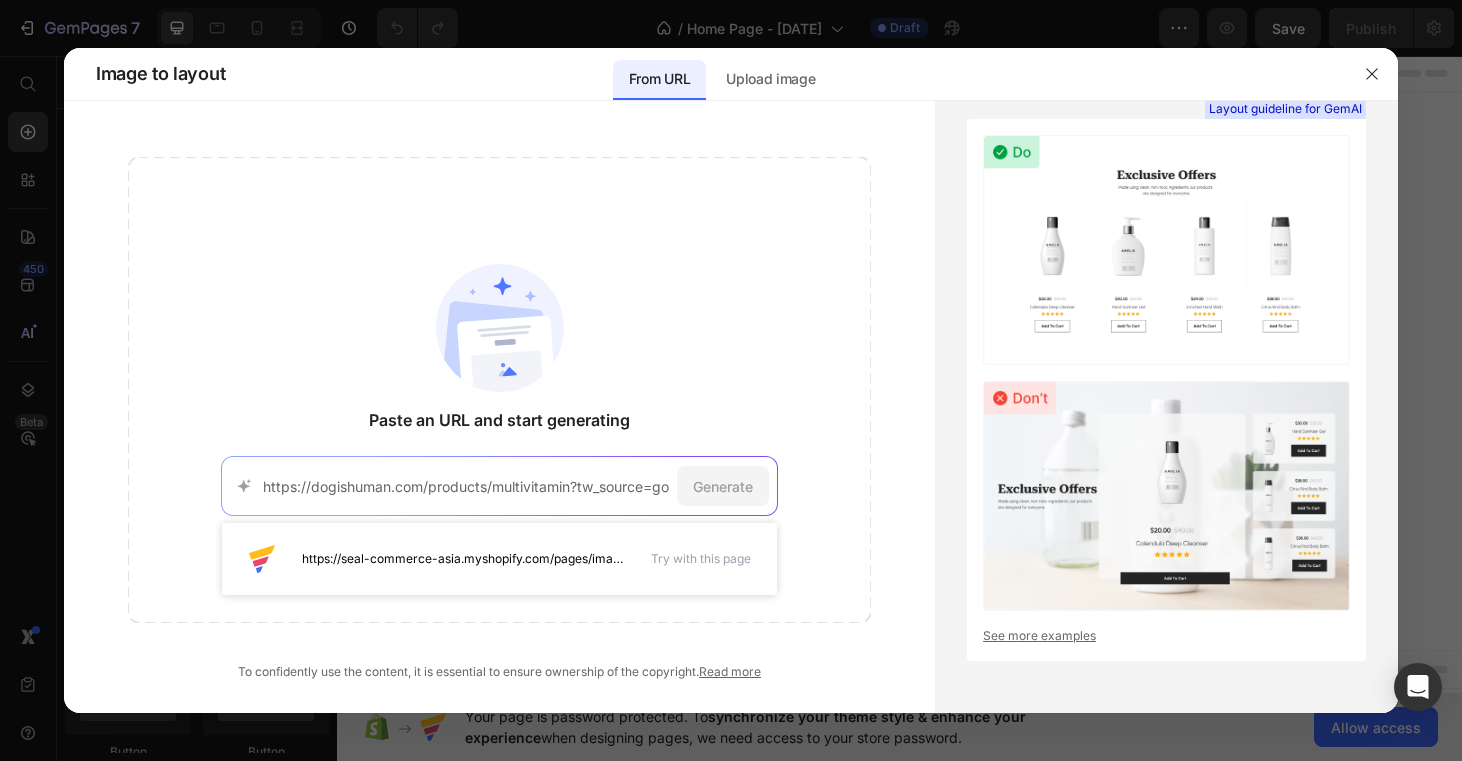 scroll, scrollTop: 0, scrollLeft: 2305, axis: horizontal 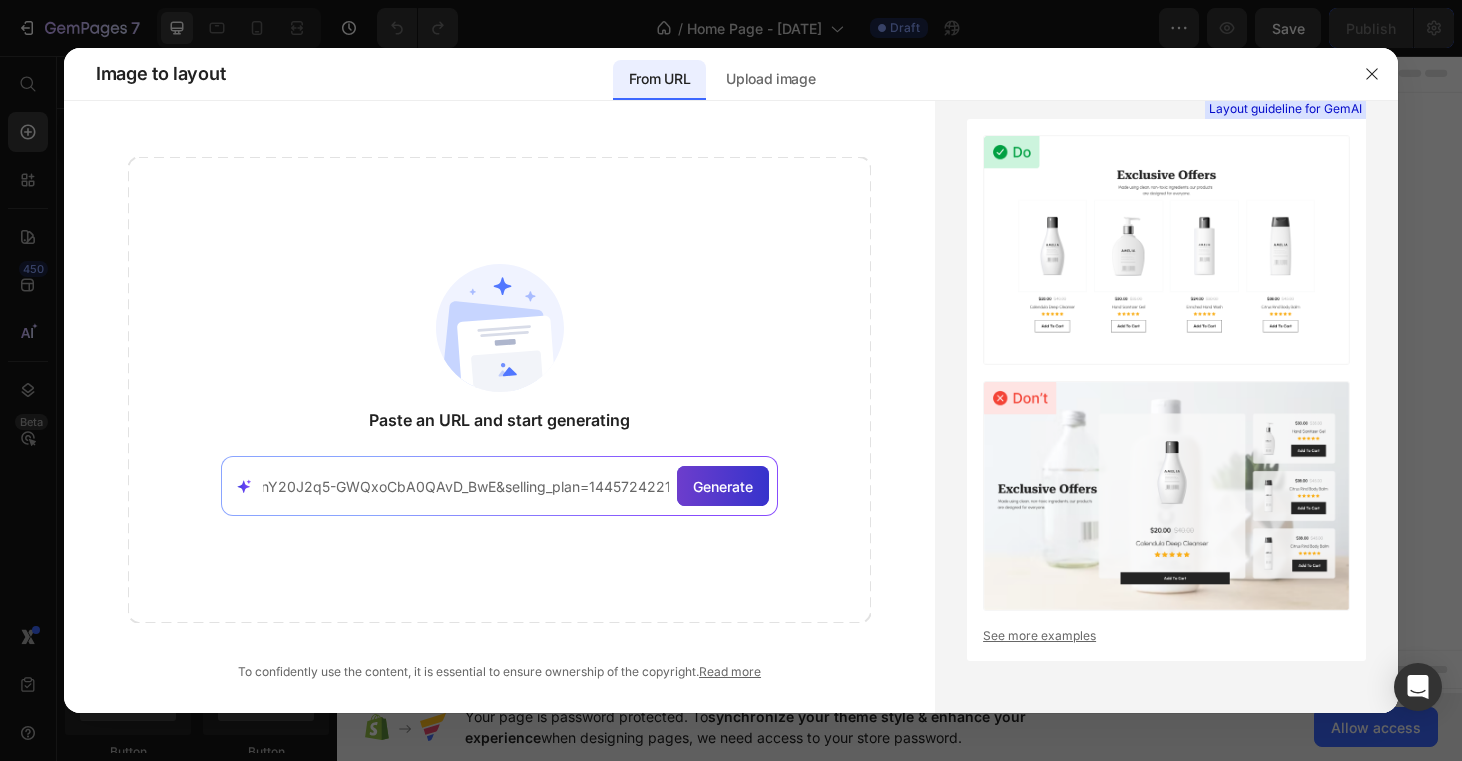 type on "https://dogishuman.com/products/multivitamin?tw_source=google&tw_adid=673157355301&tw_campaign=16714390254&tw_kwdid=kwd-1649576606850&gad_source=1&gad_campaignid=16714390254&gbraid=0AAAAAohKSz_03kcPfotAQOK8BqieXPpGt&gclid=CjwKCAjw7MLDBhAuEiwAIeXGIWvyuPKV58oSwbUnhcVJwncRQ_7A4bCZ228YZPdJ4nY20J2q5-GWQxoCbA0QAvD_BwE&selling_plan=1445724221" 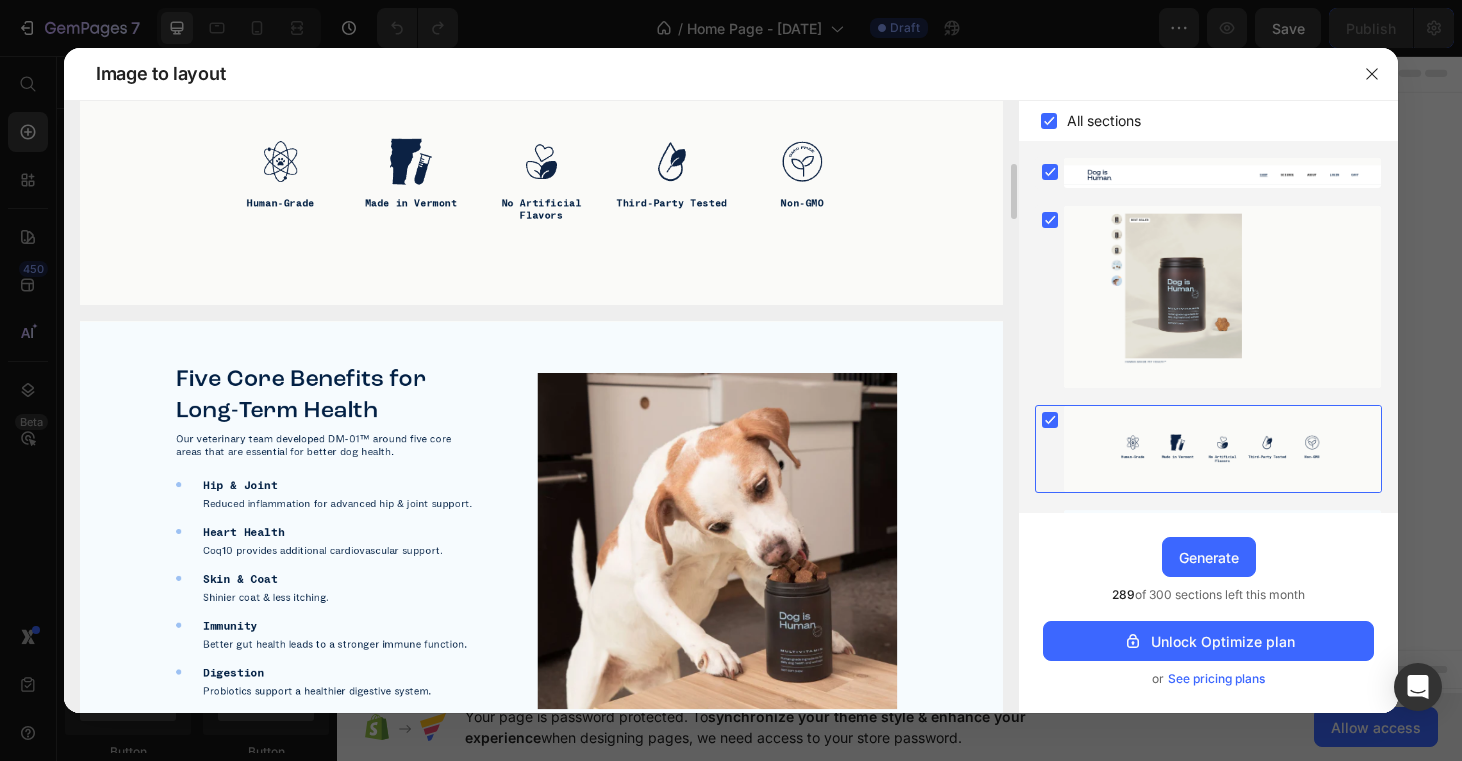 scroll, scrollTop: 803, scrollLeft: 0, axis: vertical 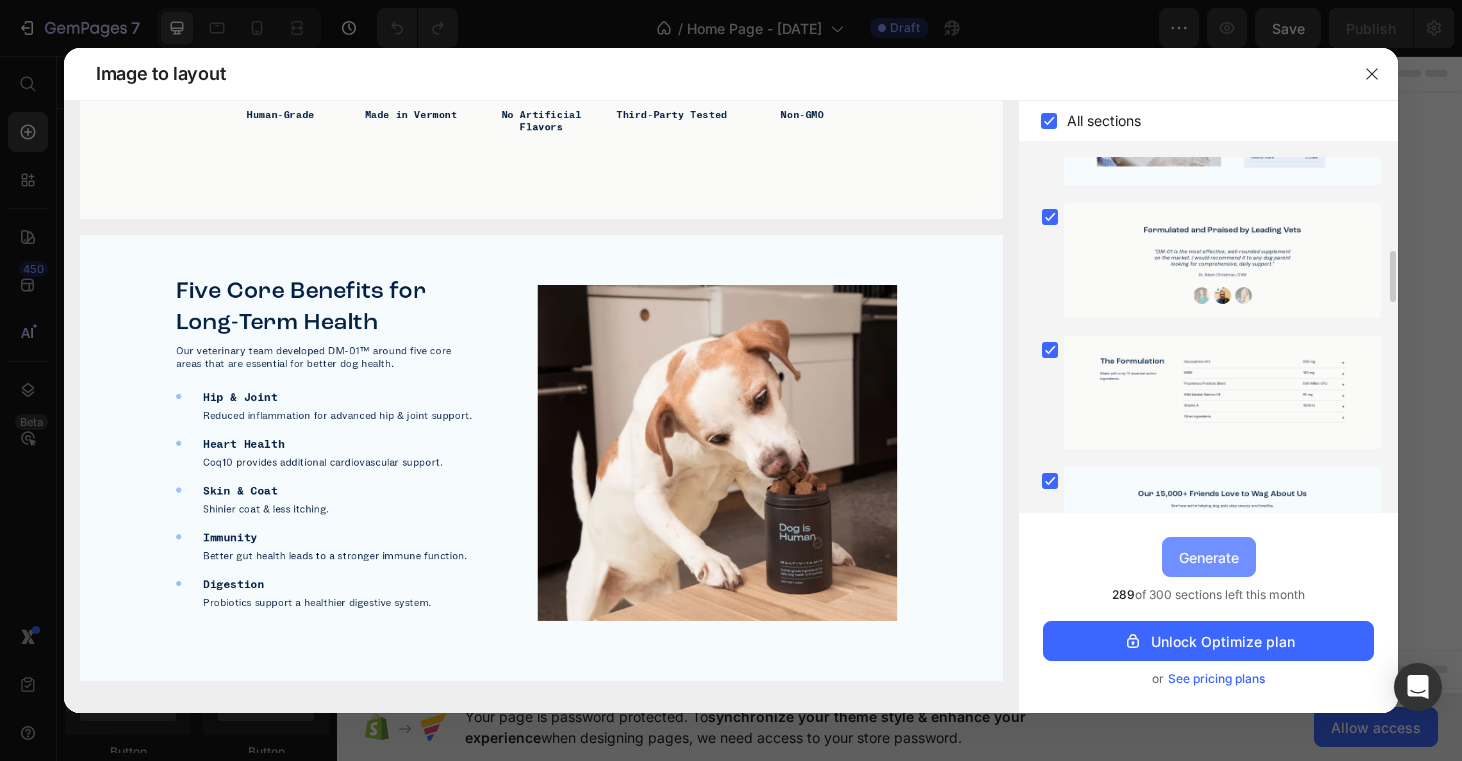 click on "Generate" at bounding box center (1209, 557) 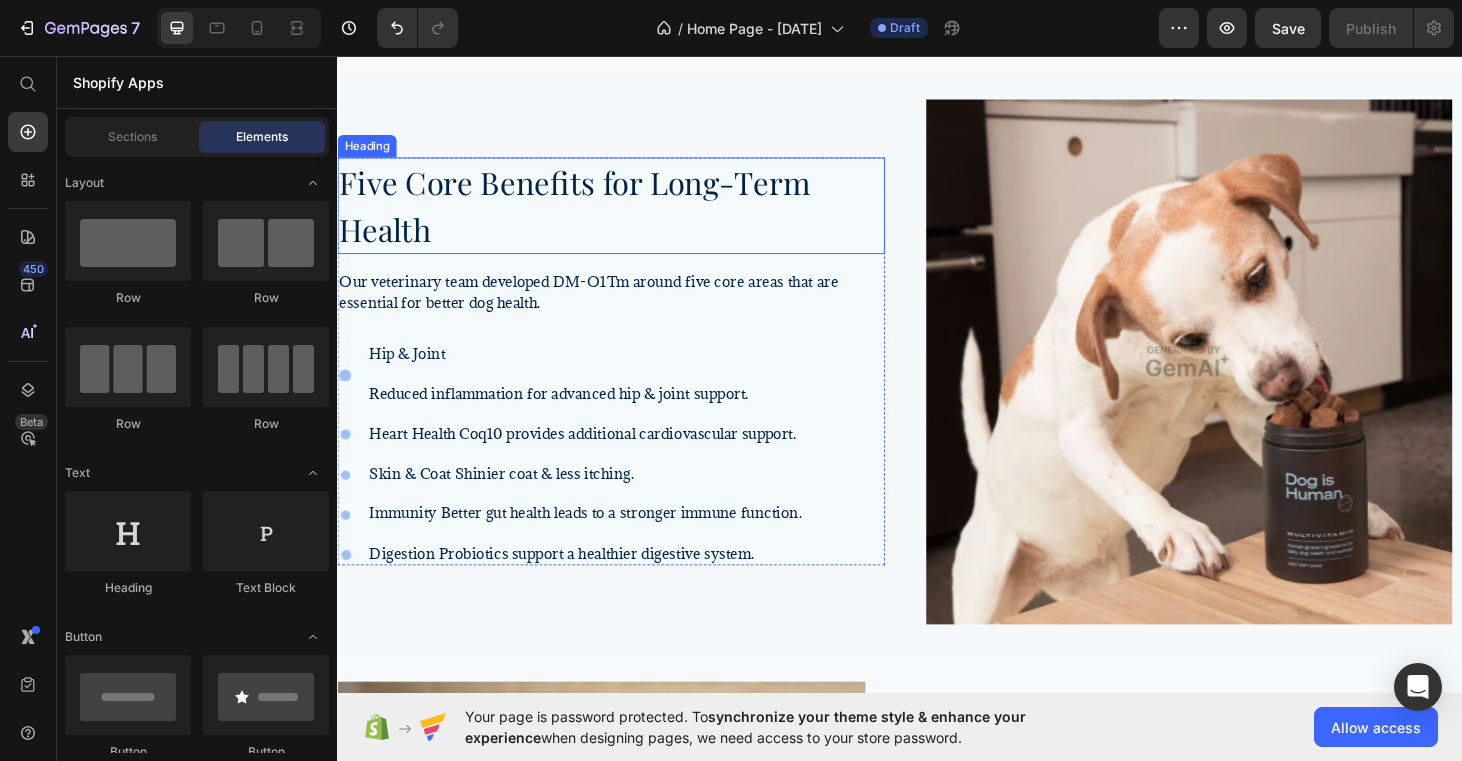 scroll, scrollTop: 948, scrollLeft: 0, axis: vertical 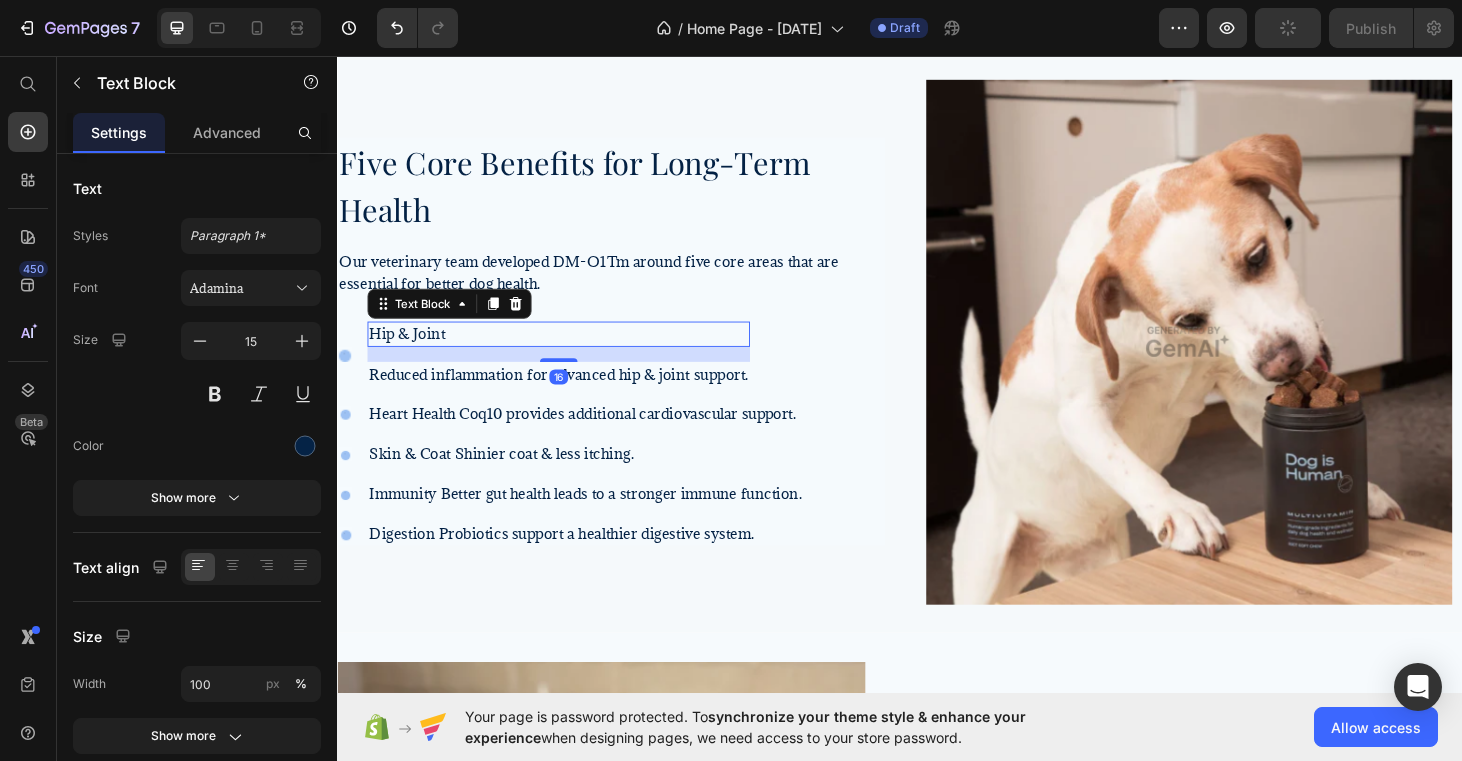 click on "Hip & Joint" at bounding box center [573, 351] 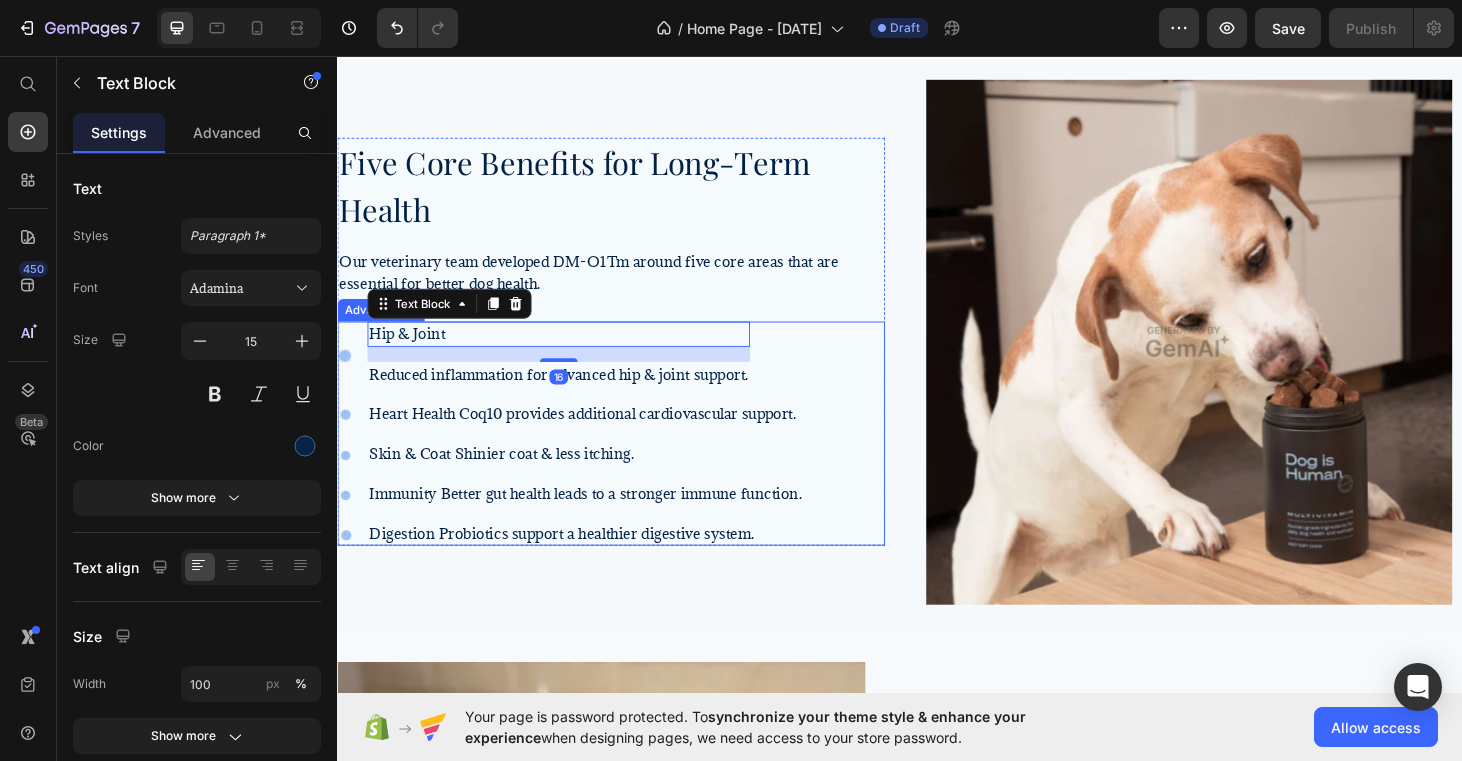 click on "Icon Hip & Joint Text Block   16 Reduced inflammation for advanced hip & joint support. Text Block Row     Icon Heart Health Coq10 provides additional cardiovascular support. Text Block     Icon Skin & Coat Shinier coat & less itching. Text Block     Icon Immunity Better gut health leads to a stronger immune function. Text Block     Icon Digestion Probiotics support a healthier digestive system. Text Block" at bounding box center [629, 457] 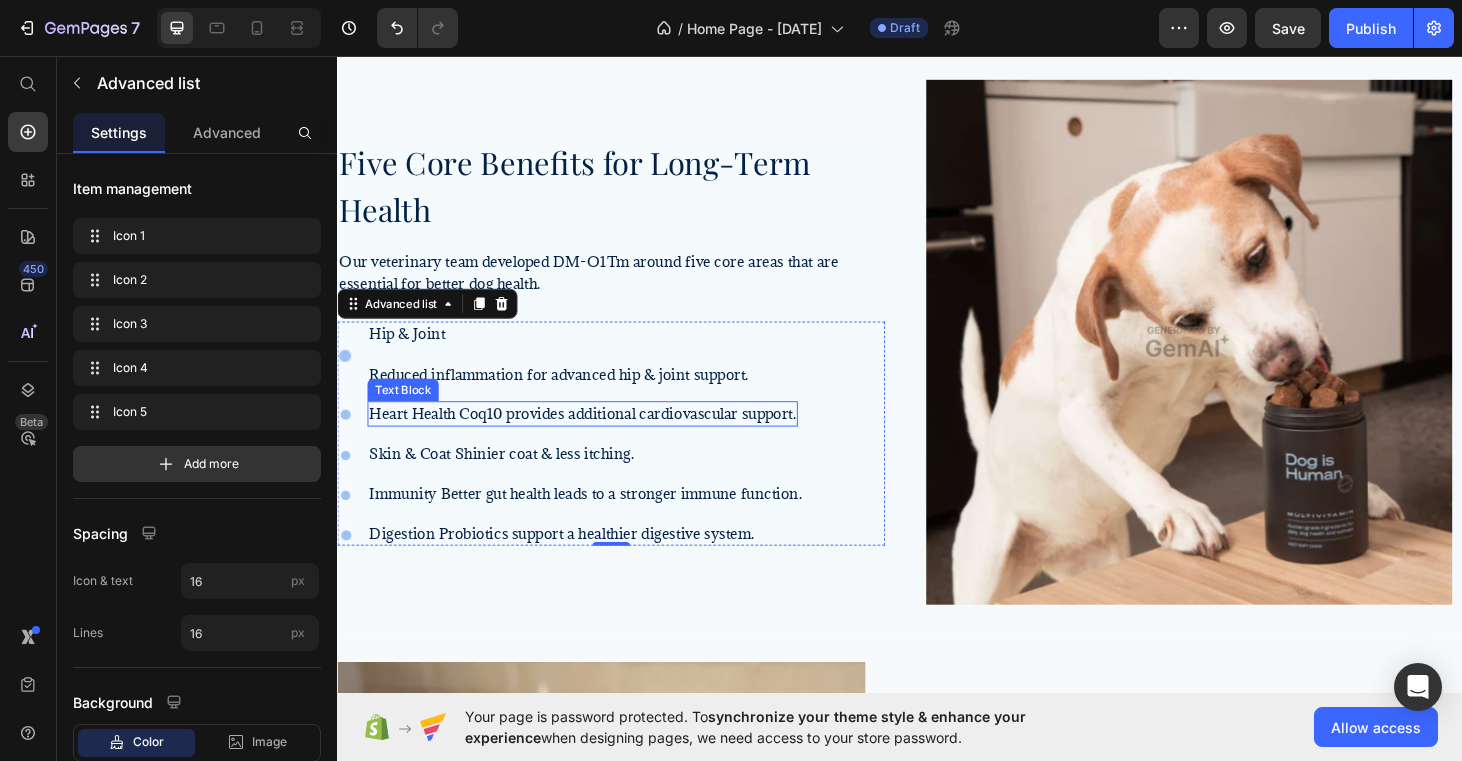 click on "Heart Health Coq10 provides additional cardiovascular support." at bounding box center [598, 436] 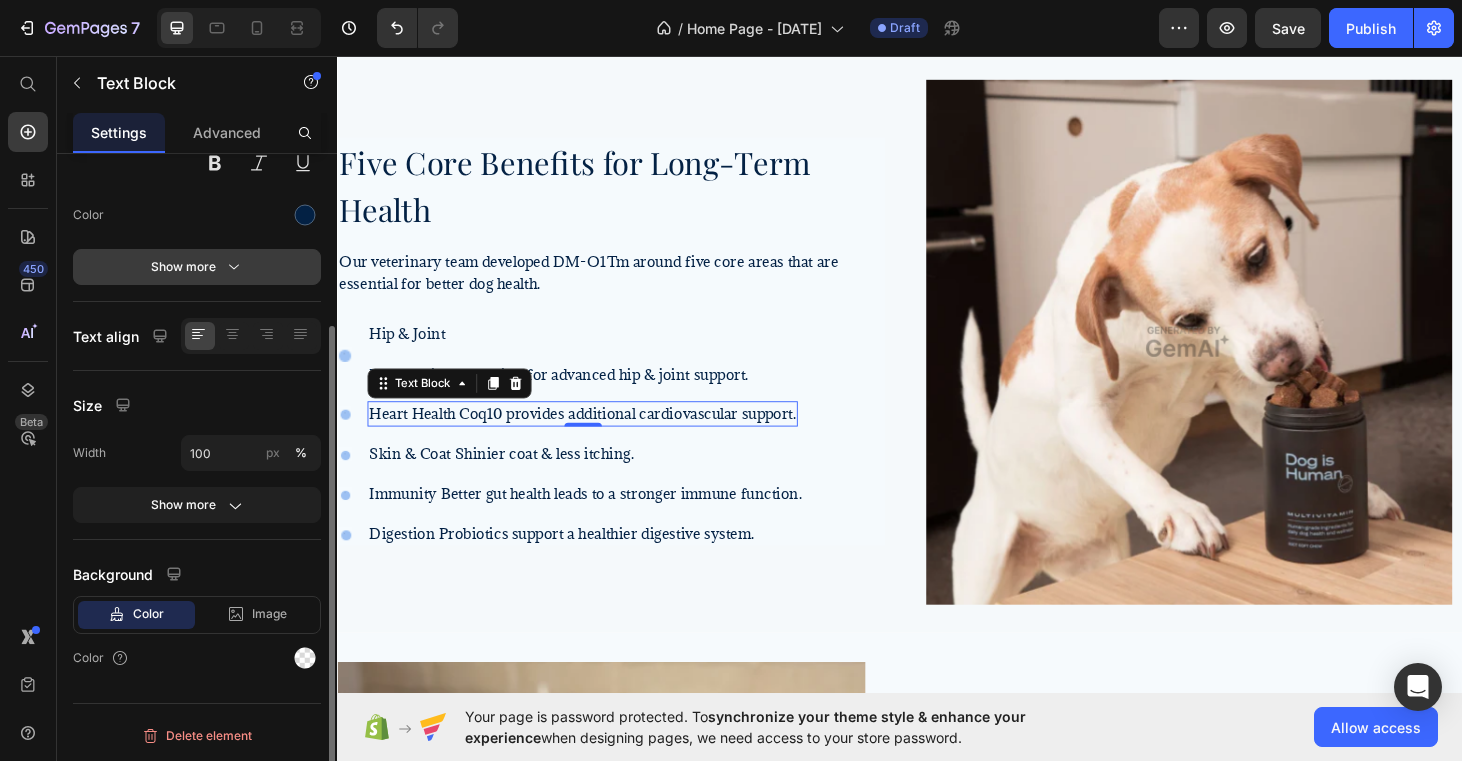 scroll, scrollTop: 0, scrollLeft: 0, axis: both 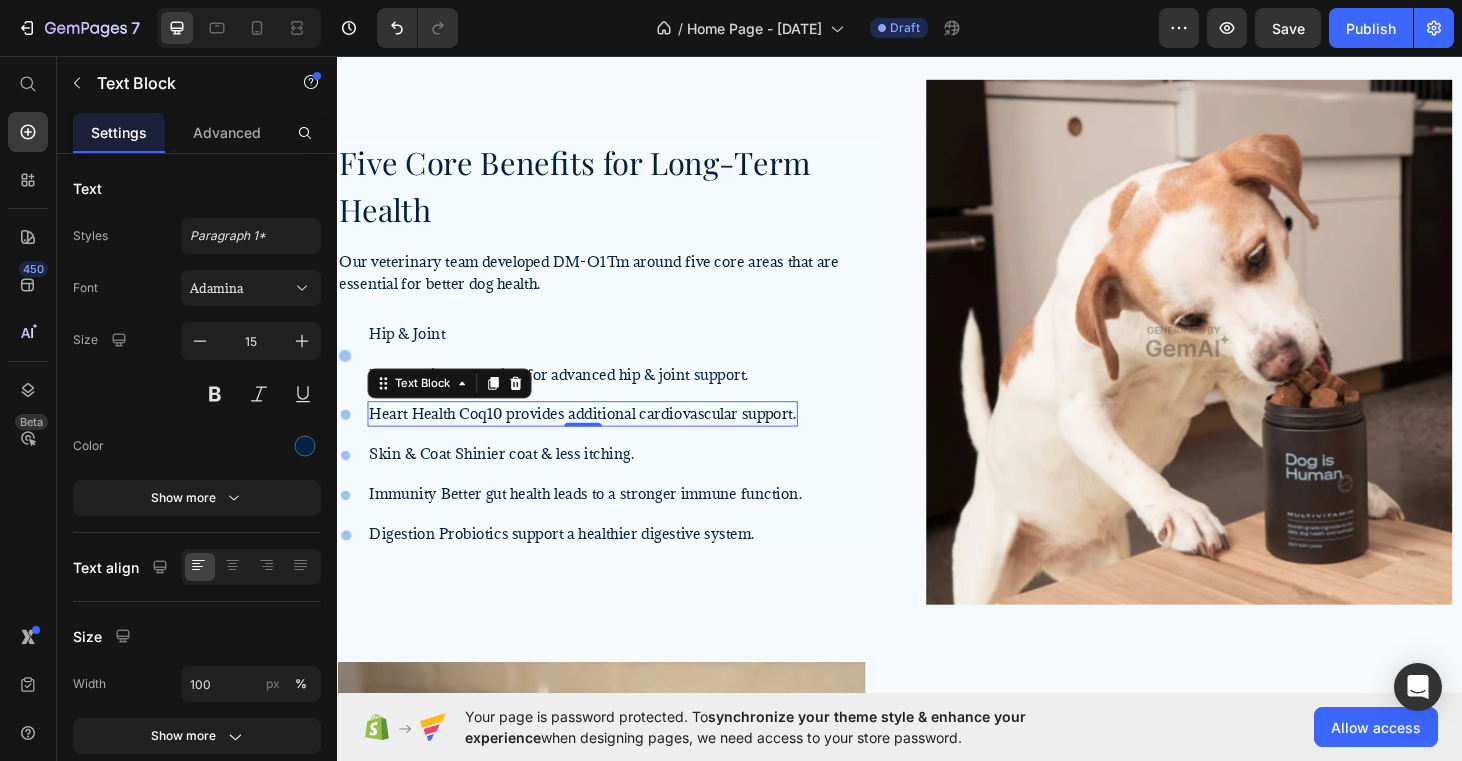 click on "Heart Health Coq10 provides additional cardiovascular support." at bounding box center [598, 436] 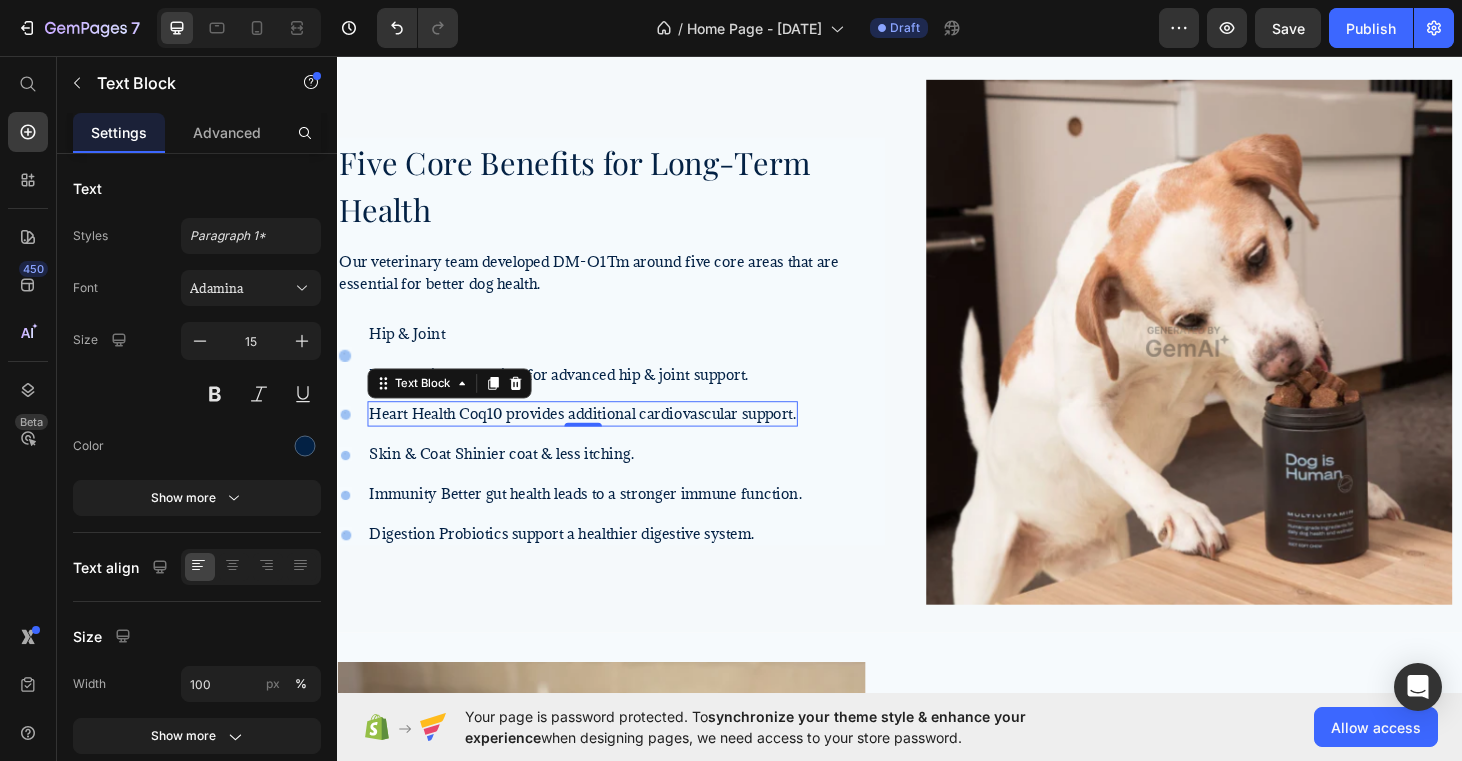 click on "Heart Health Coq10 provides additional cardiovascular support." at bounding box center [598, 436] 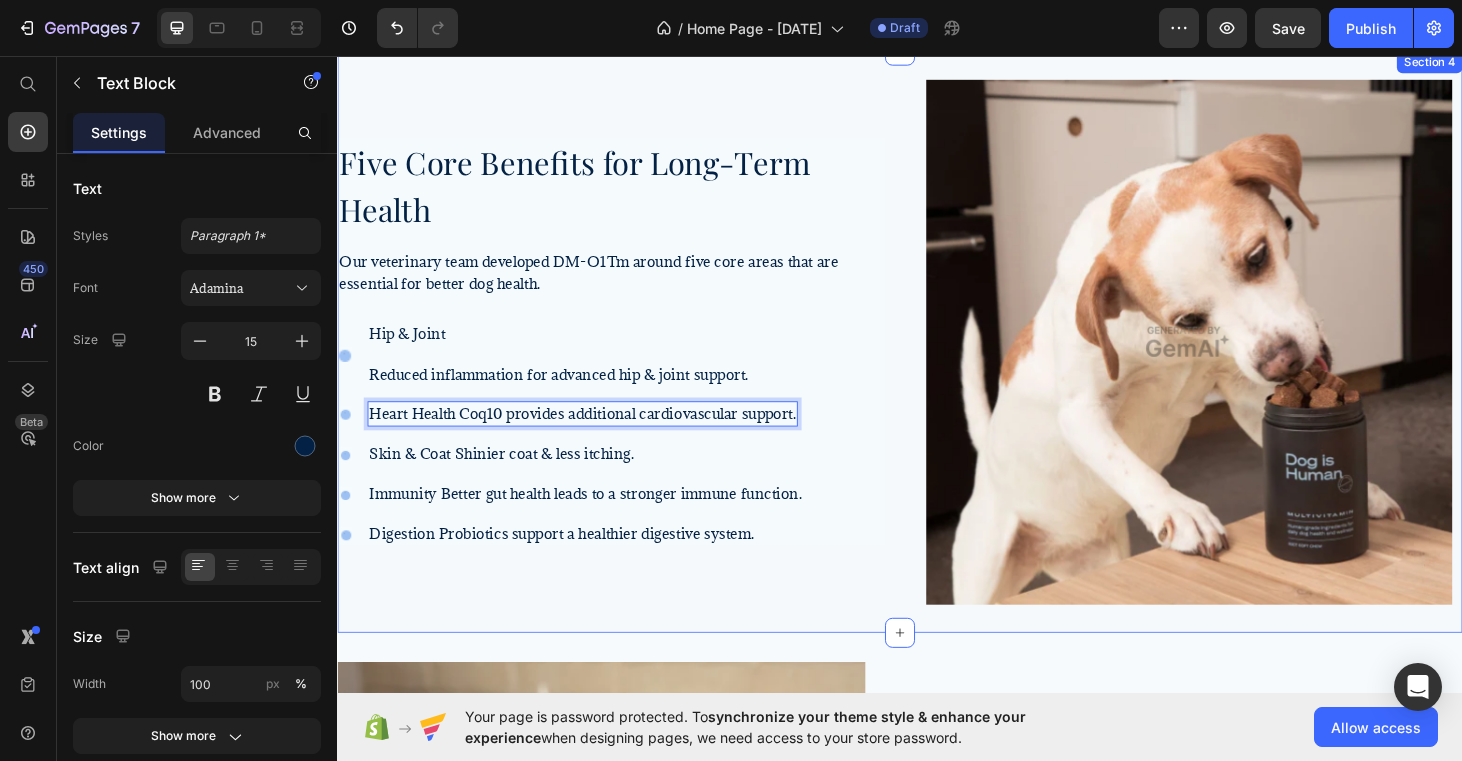 click on "Five Core Benefits for Long-Term Health Heading Our veterinary team developed DM-O1Tm around five core areas that are essential for better dog health. Text Block     Icon Hip & Joint Text Block Reduced inflammation for advanced hip & joint support. Text Block Row     Icon Heart Health Coq10 provides additional cardiovascular support. Text Block   0     Icon Skin & Coat Shinier coat & less itching. Text Block     Icon Immunity Better gut health leads to a stronger immune function. Text Block     Icon Digestion Probiotics support a healthier digestive system. Text Block Advanced list Row Image Row Section 4" at bounding box center [937, 359] 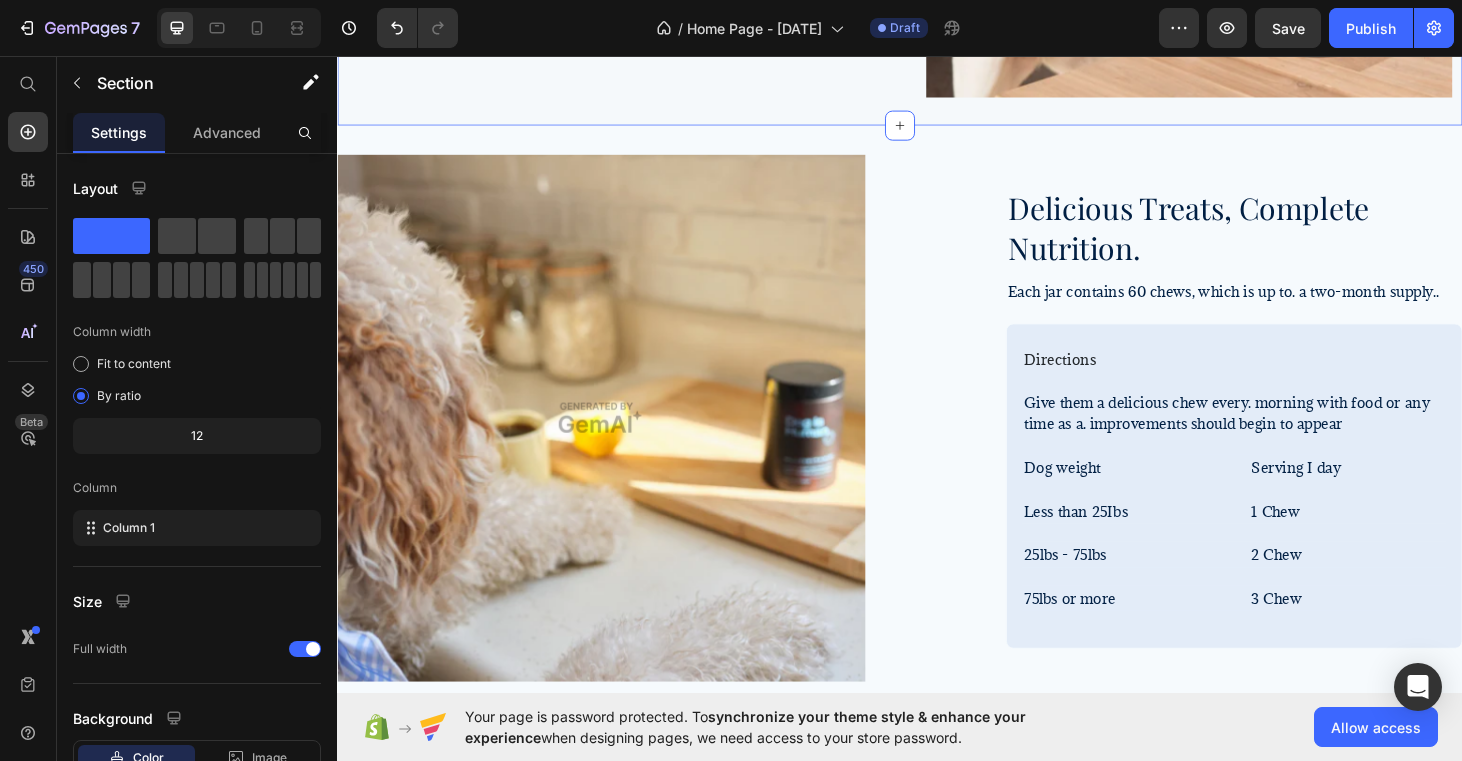 scroll, scrollTop: 1508, scrollLeft: 0, axis: vertical 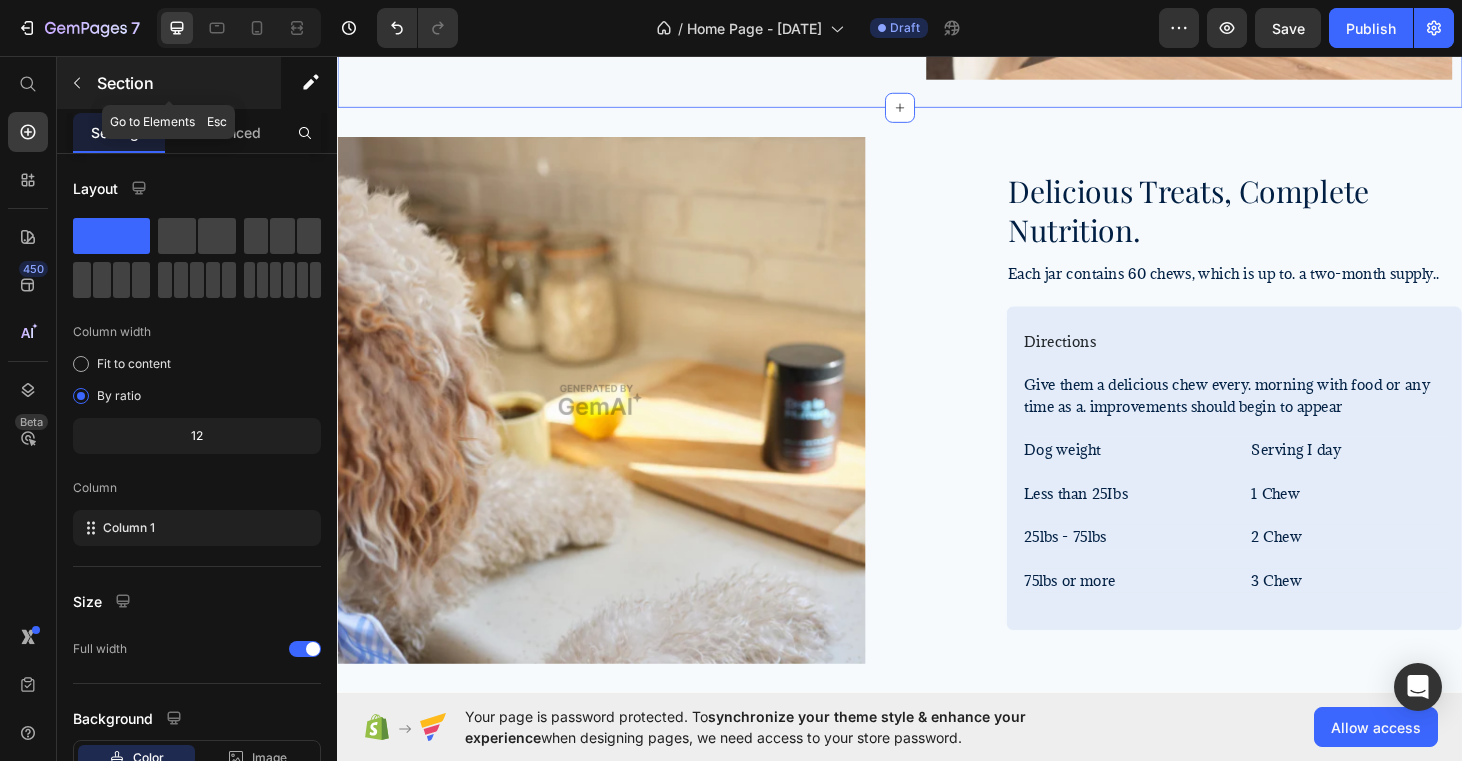click 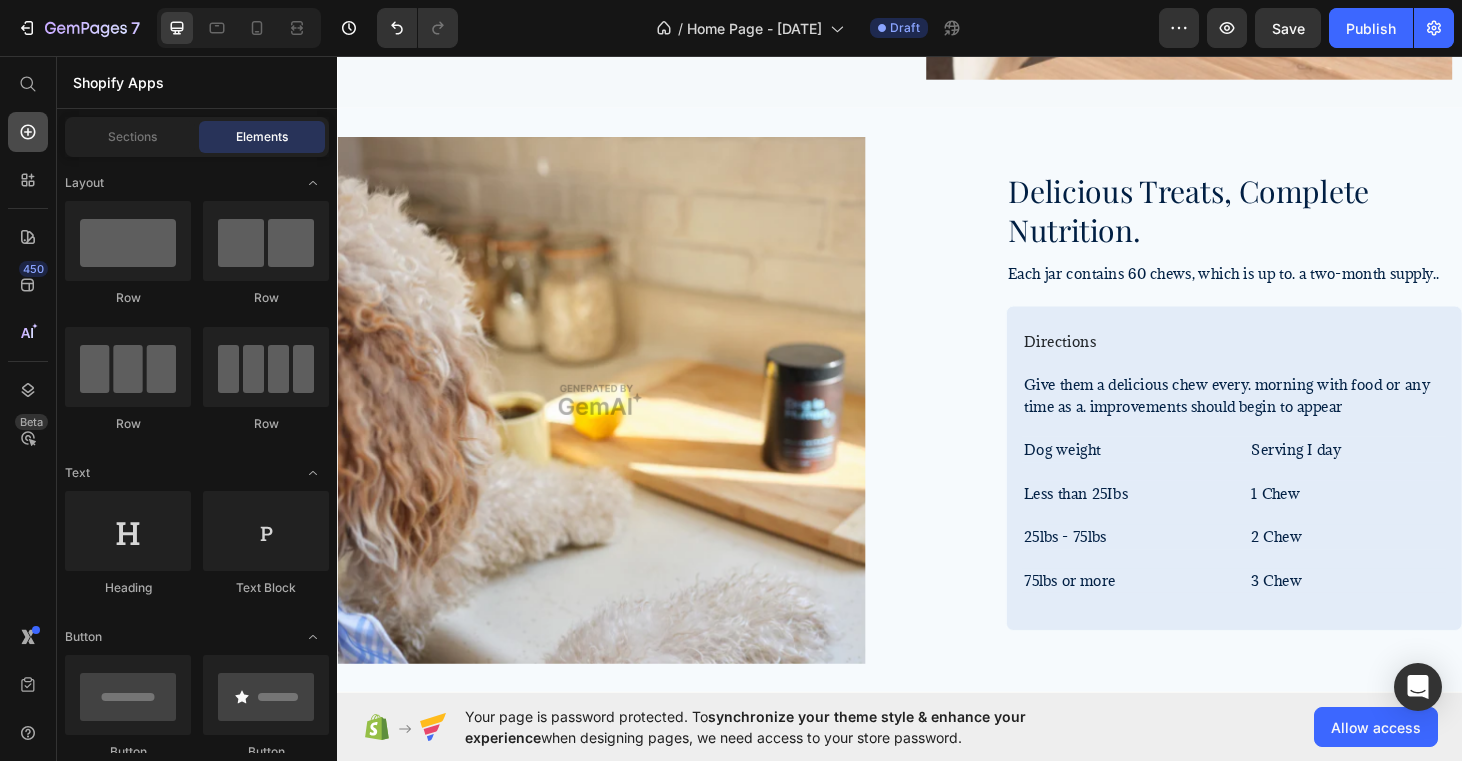 click 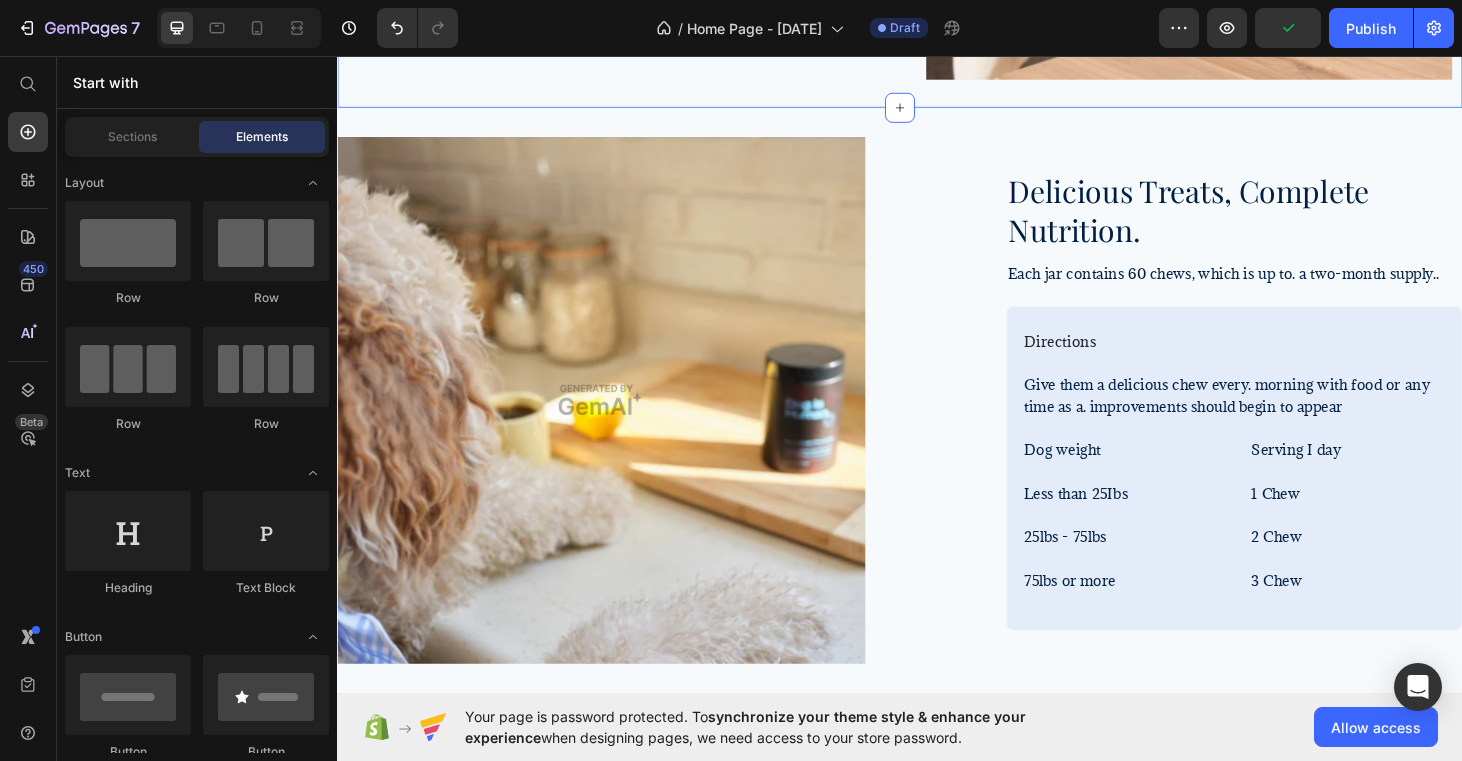 click on "Five Core Benefits for Long-Term Health Heading Our veterinary team developed DM-O1Tm around five core areas that are essential for better dog health. Text Block     Icon Hip & Joint Text Block Reduced inflammation for advanced hip & joint support. Text Block Row     Icon Heart Health Coq10 provides additional cardiovascular support. Text Block     Icon Skin & Coat Shinier coat & less itching. Text Block     Icon Immunity Better gut health leads to a stronger immune function. Text Block     Icon Digestion Probiotics support a healthier digestive system. Text Block Advanced list Row Image Row Section 4   You can create reusable sections Create Theme Section AI Content Write with GemAI What would you like to describe here? Tone and Voice Persuasive Product Gatiné Cat Spa Brush Show more Generate" at bounding box center [937, -201] 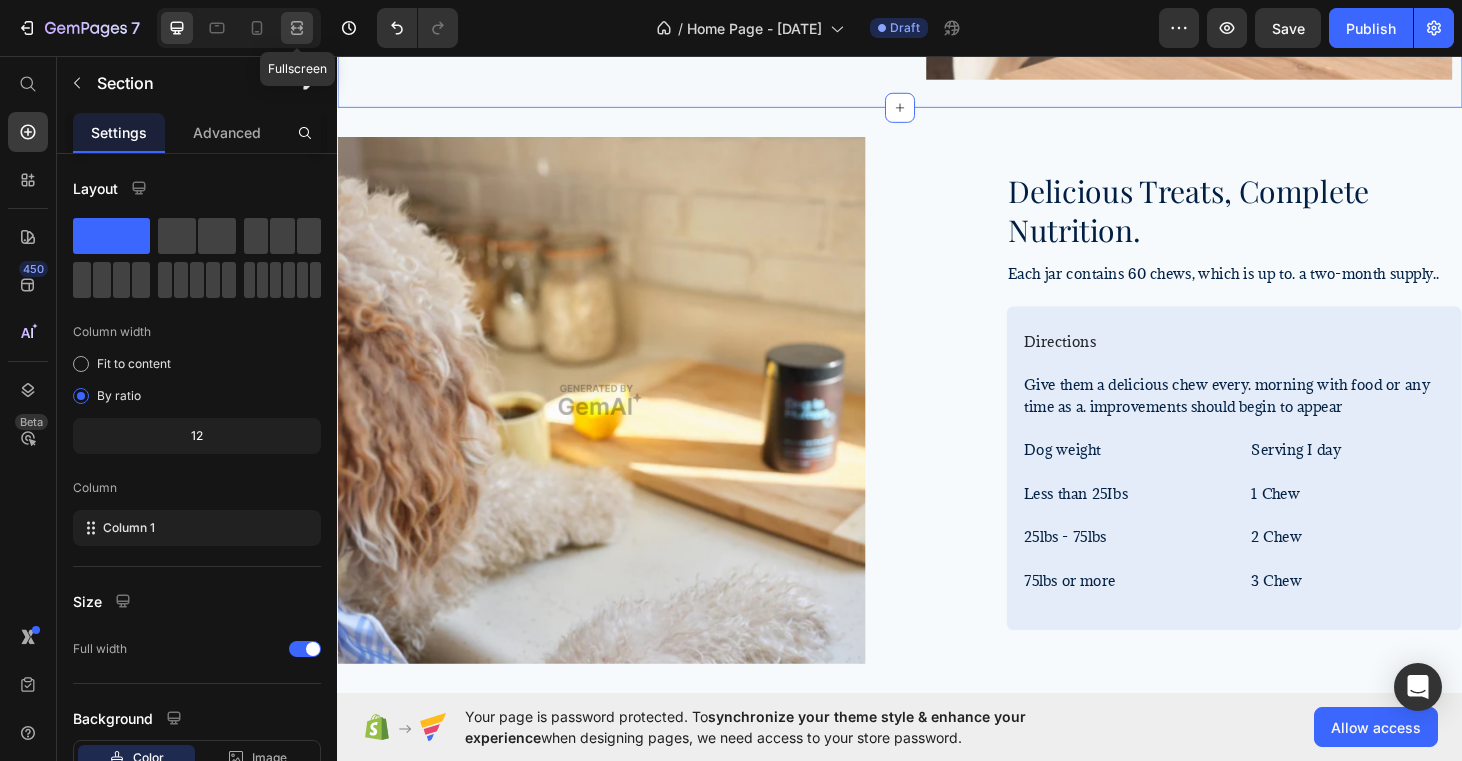 click 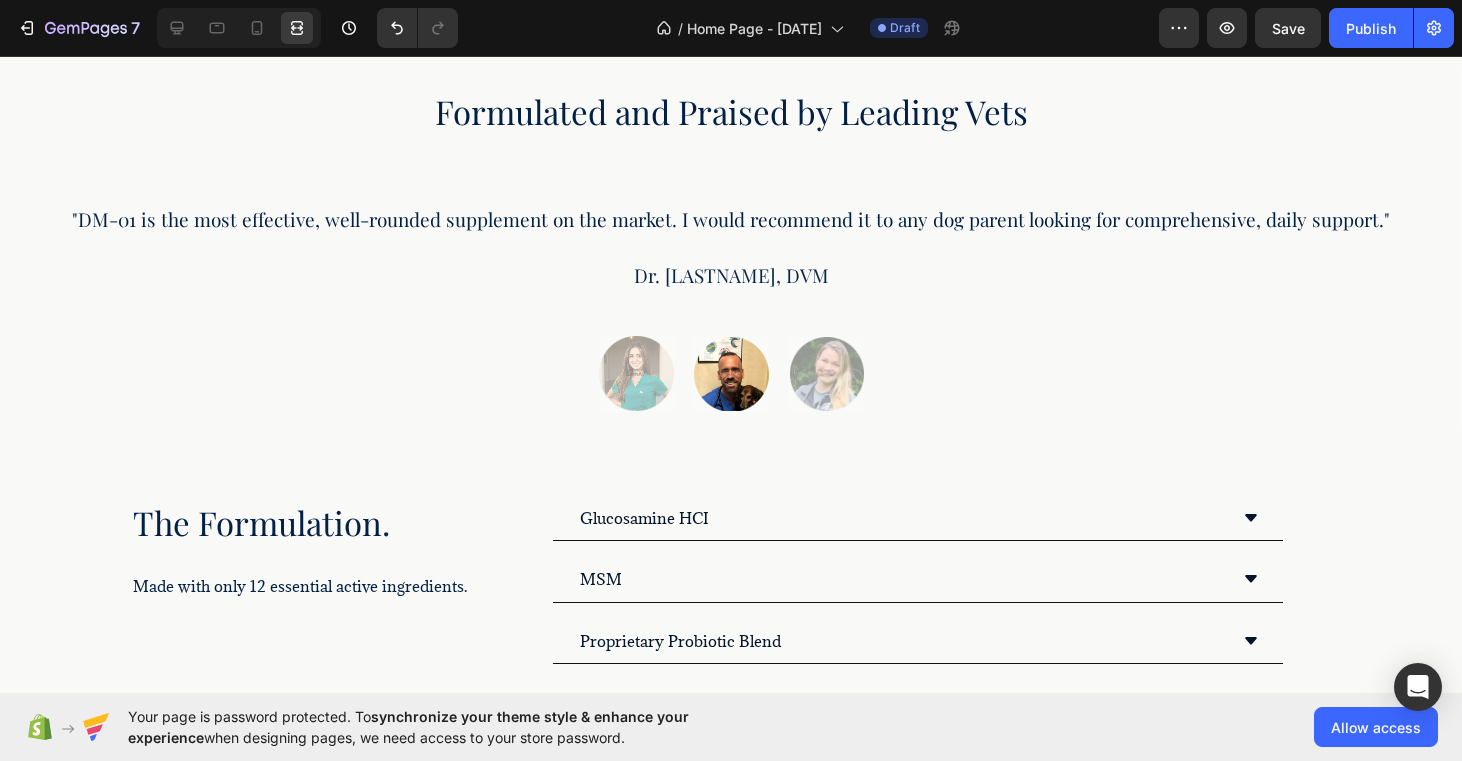 scroll, scrollTop: 2174, scrollLeft: 0, axis: vertical 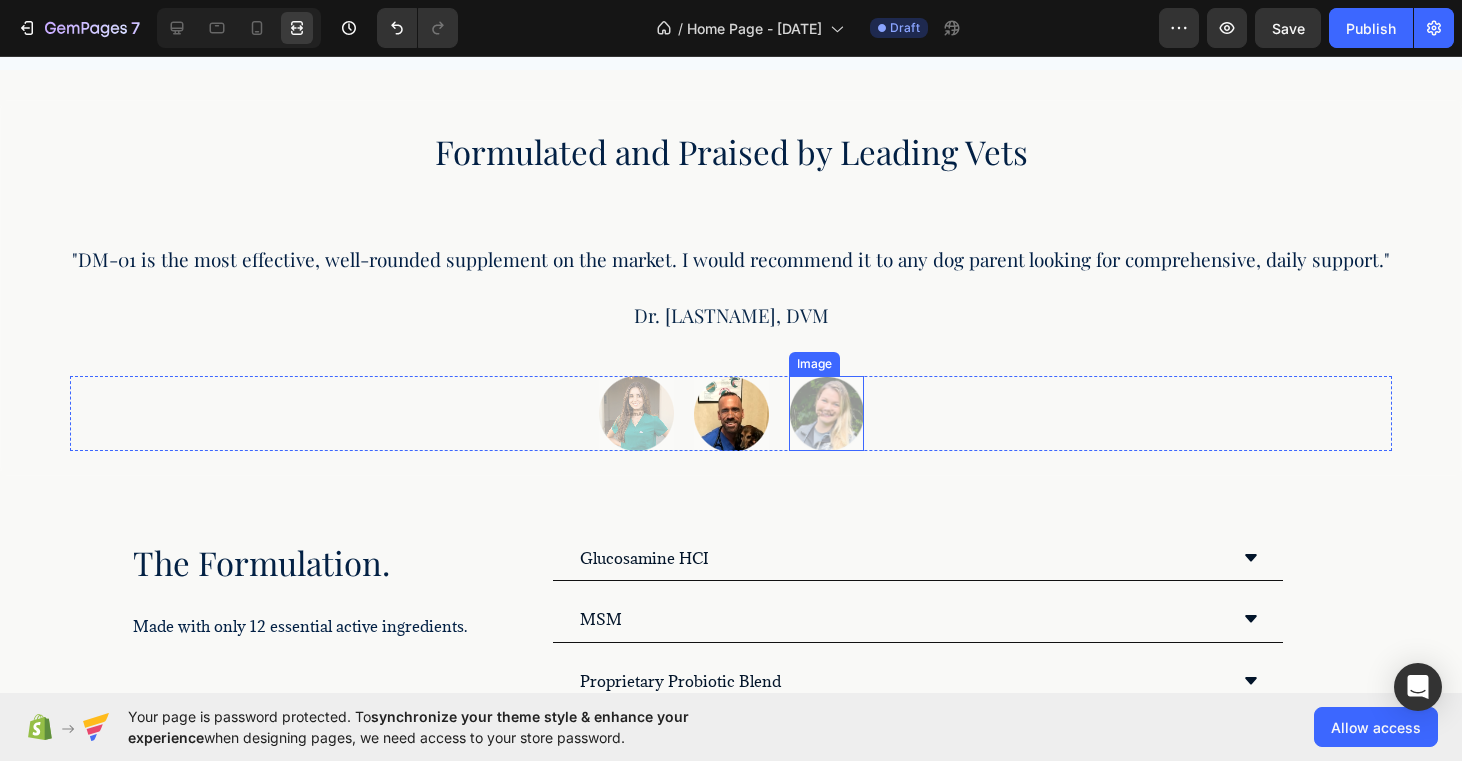 click at bounding box center (826, 413) 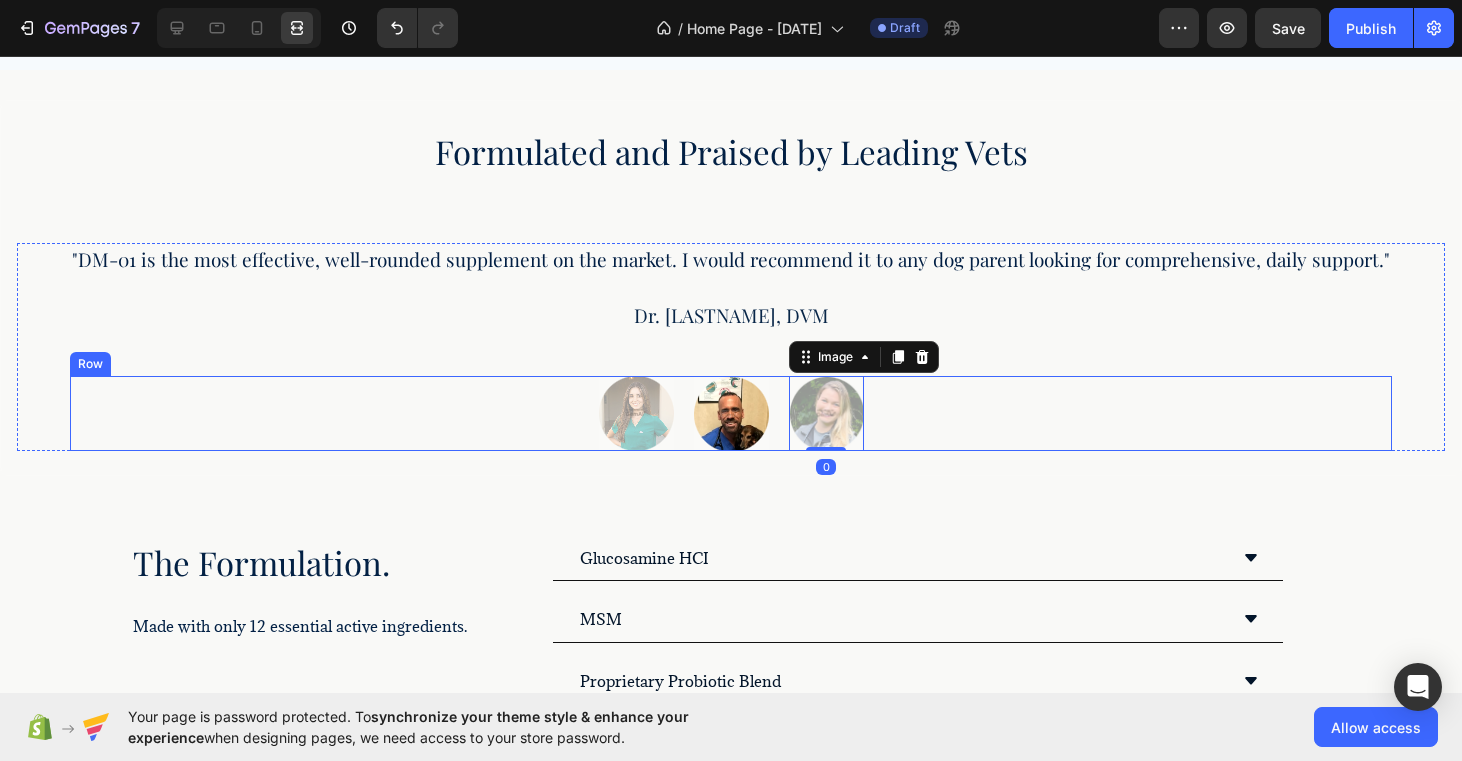 click on "Image Image Image   0 Row" at bounding box center (731, 413) 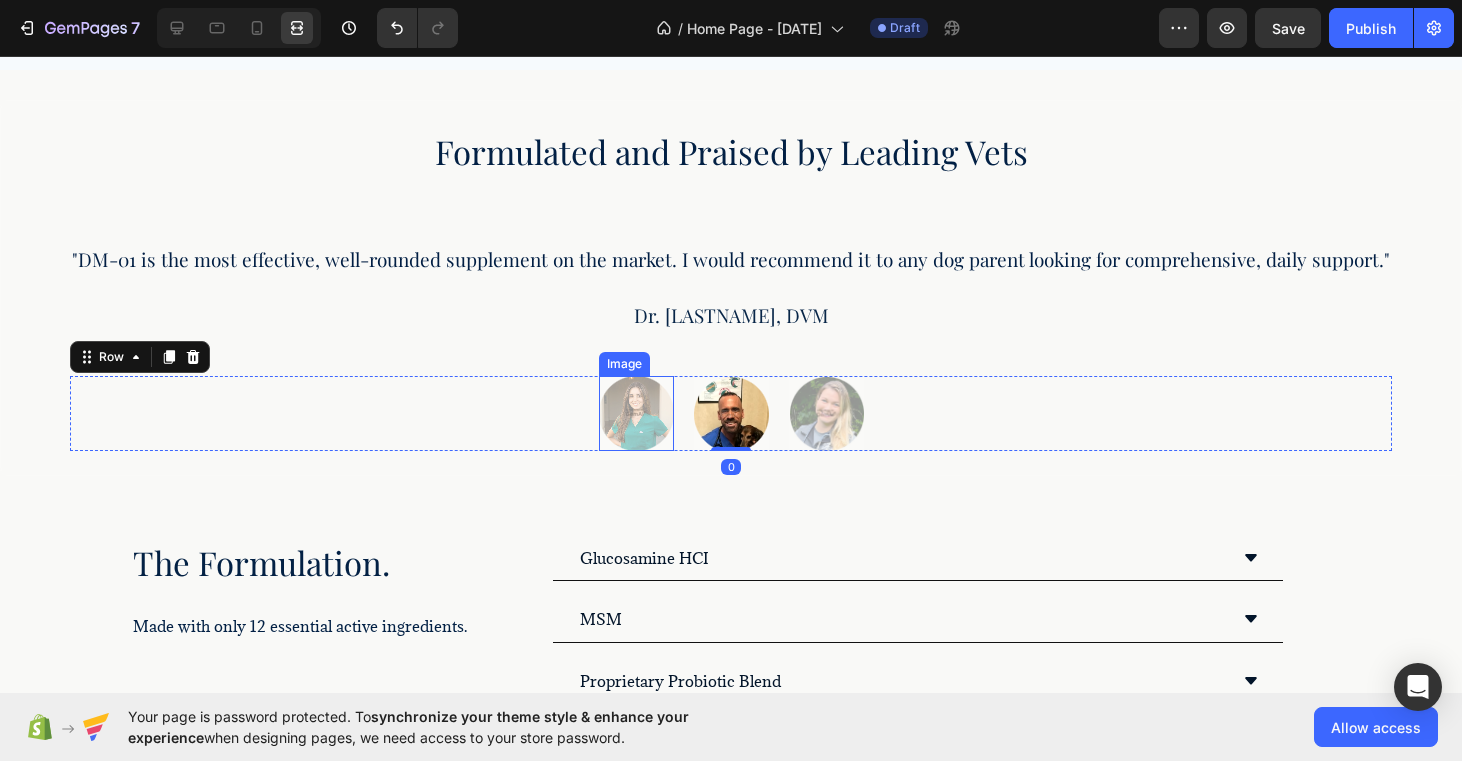 click at bounding box center (636, 413) 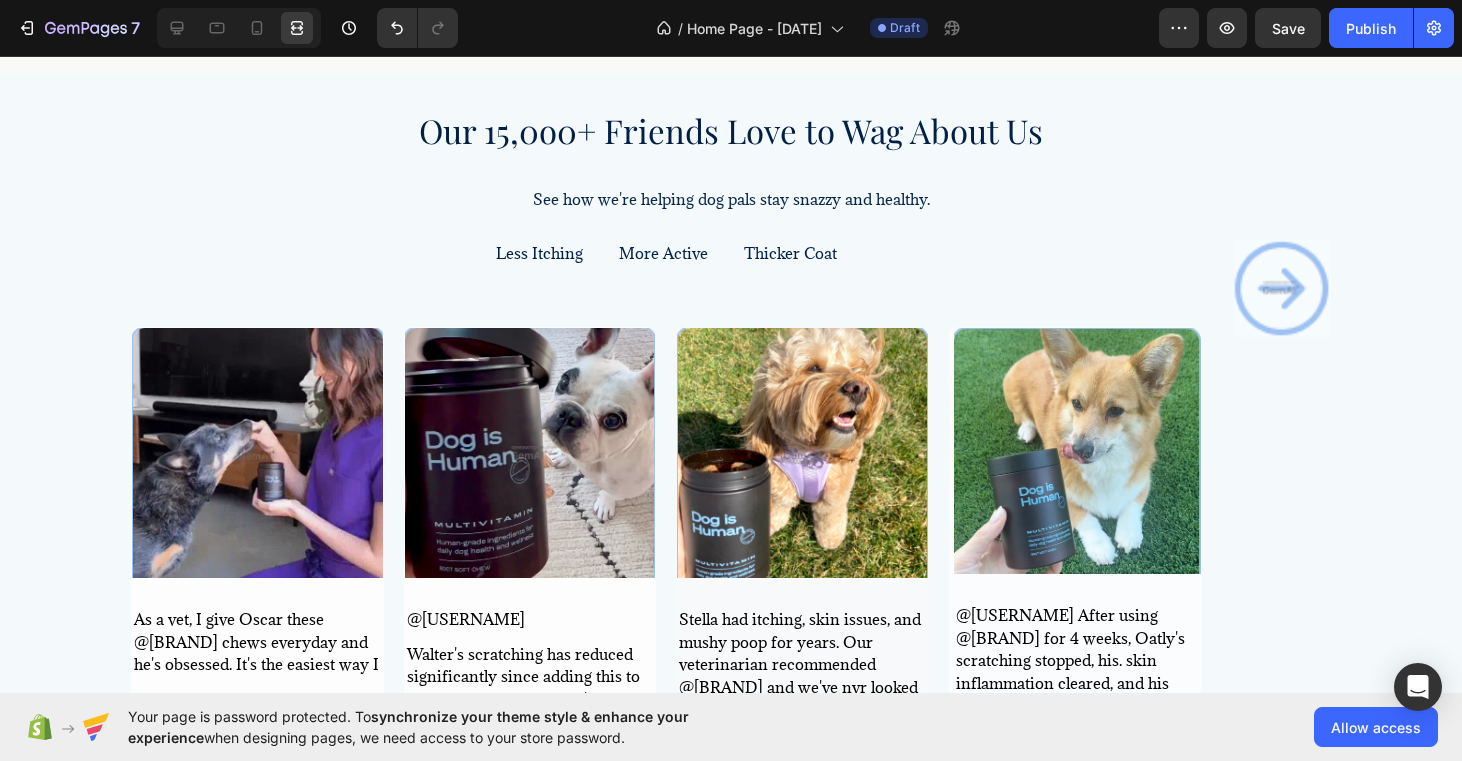 scroll, scrollTop: 2952, scrollLeft: 0, axis: vertical 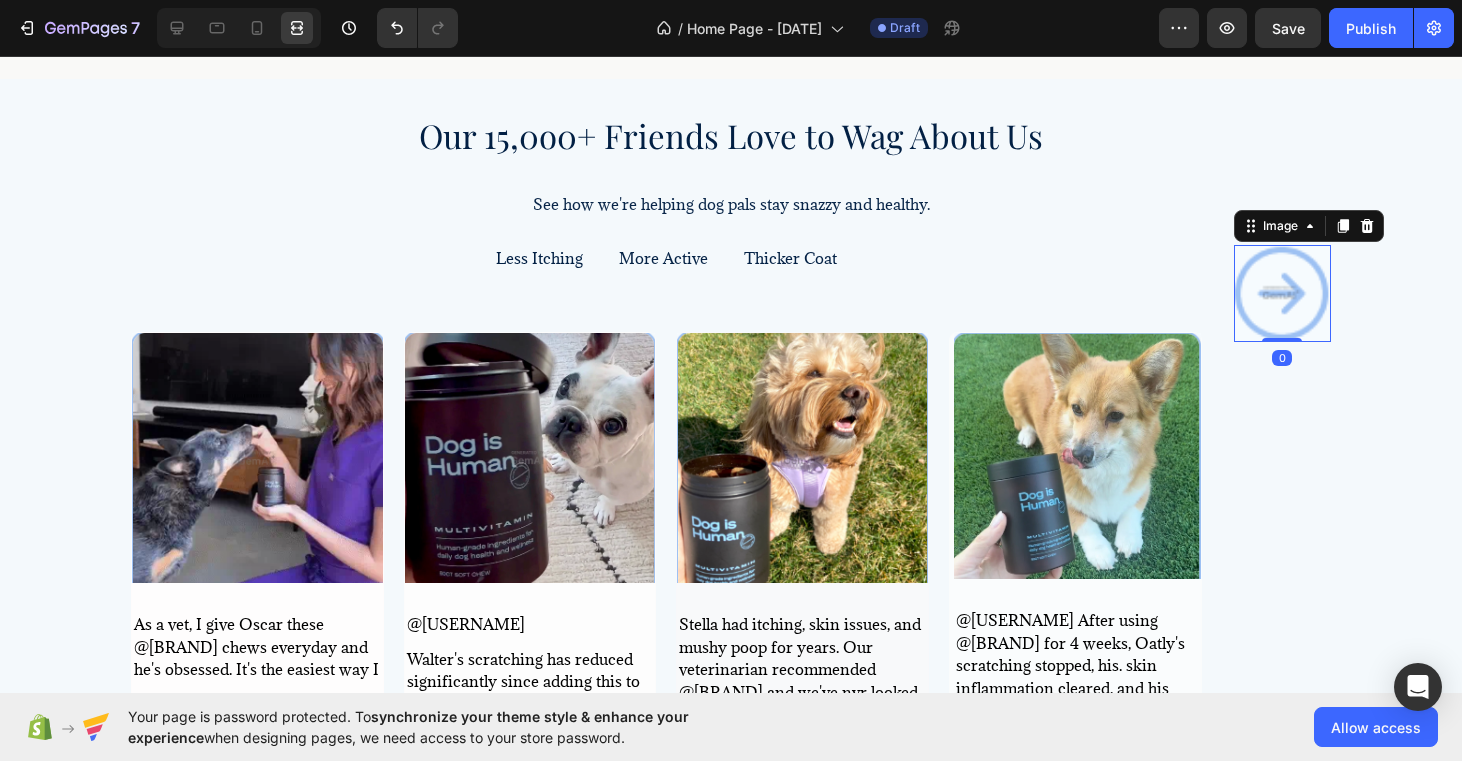 click at bounding box center (1282, 293) 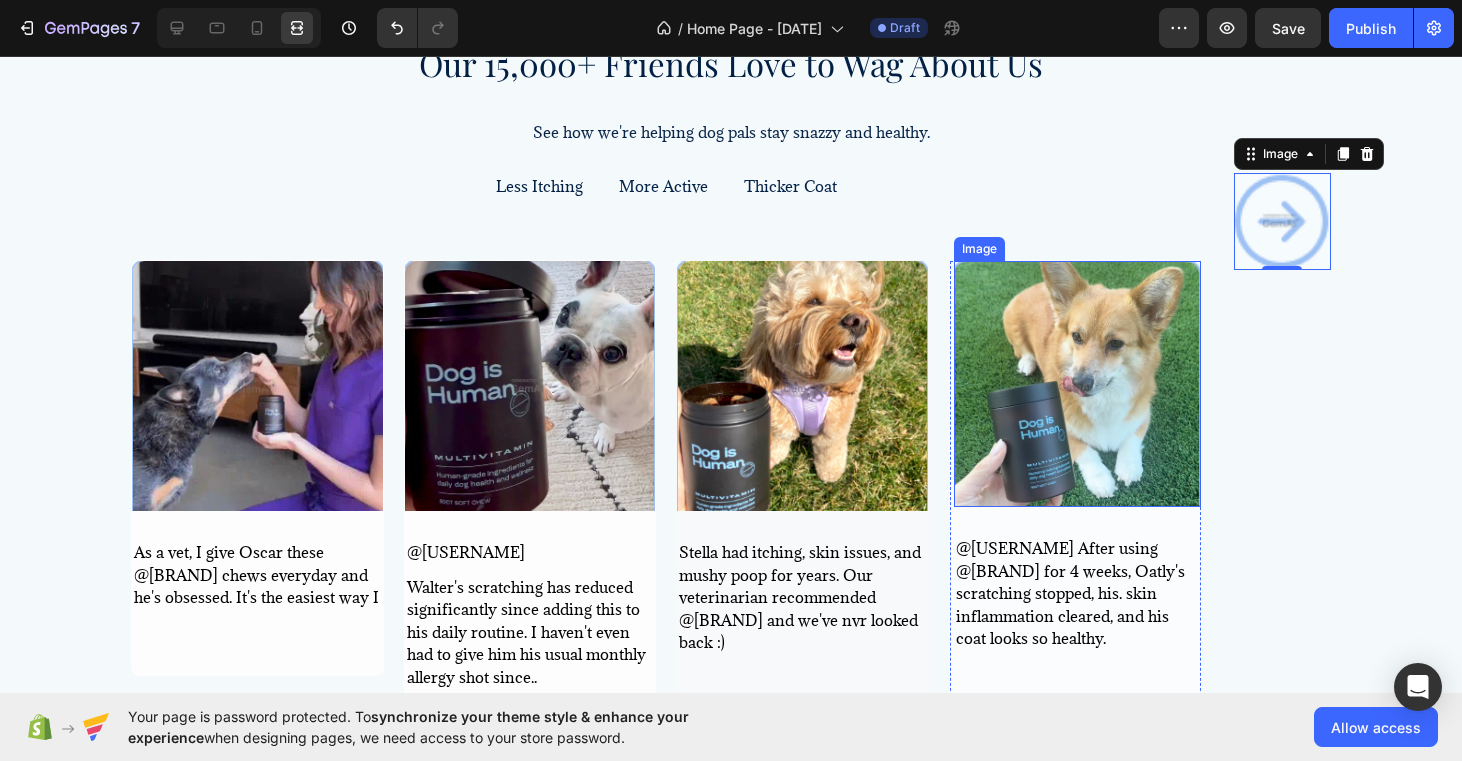 click at bounding box center (1077, 384) 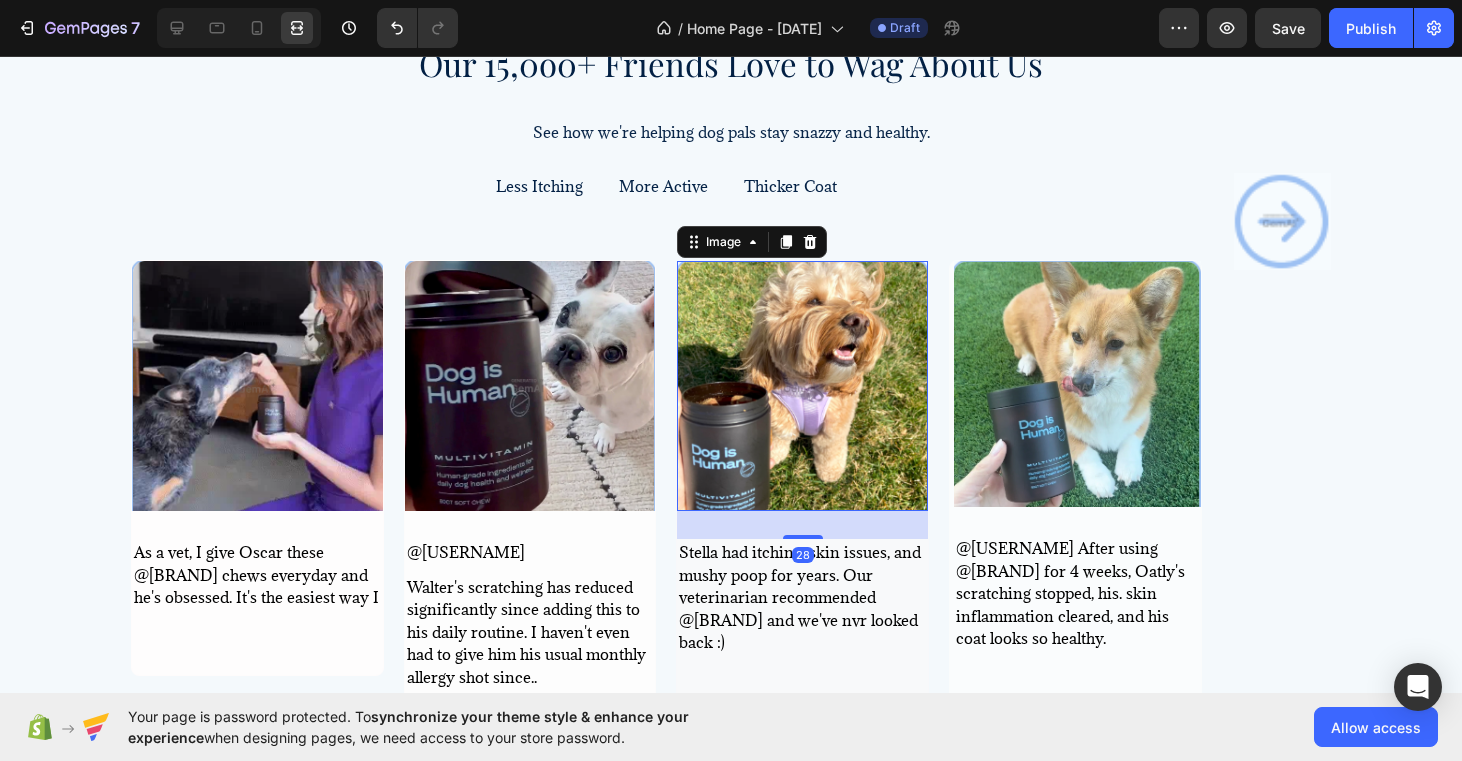 click at bounding box center (802, 386) 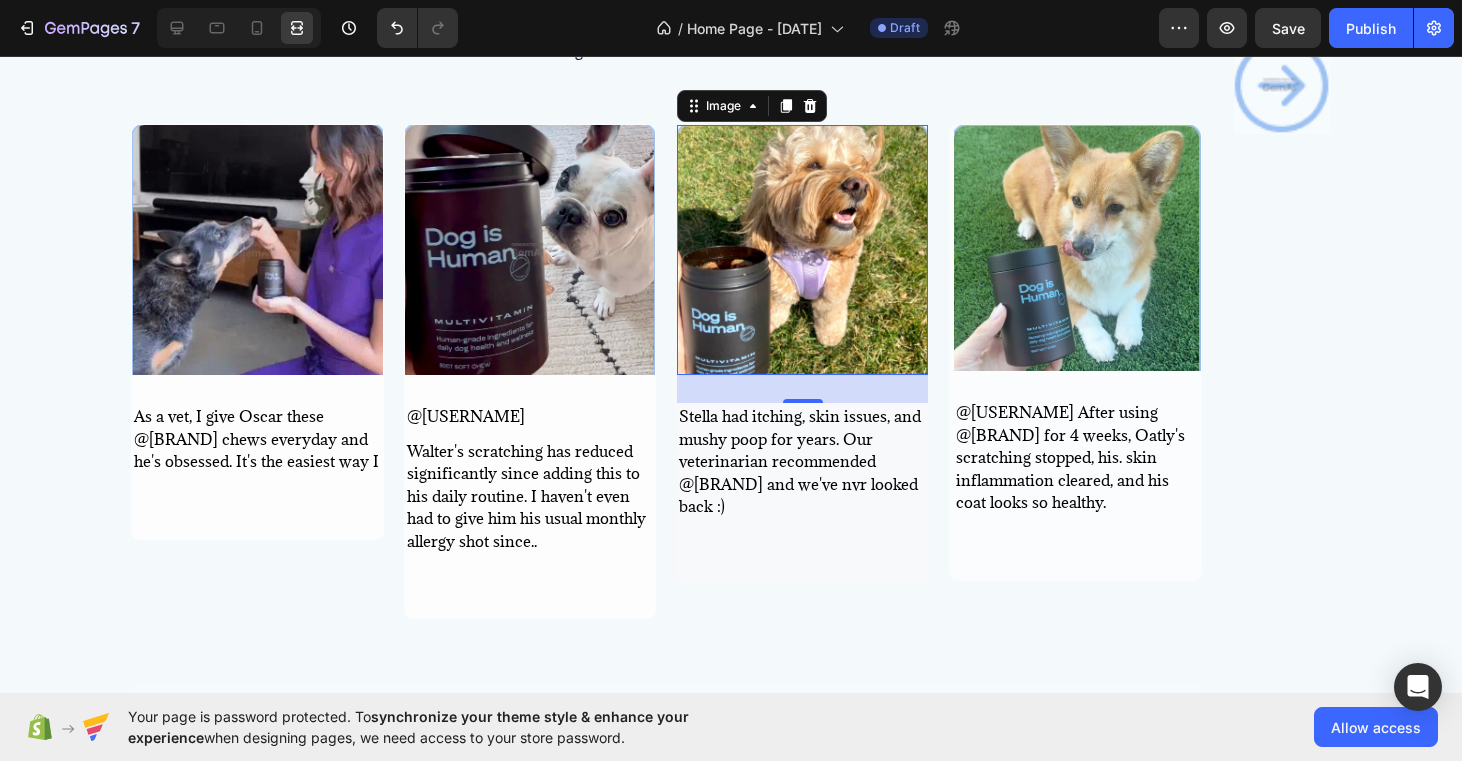 scroll, scrollTop: 3157, scrollLeft: 0, axis: vertical 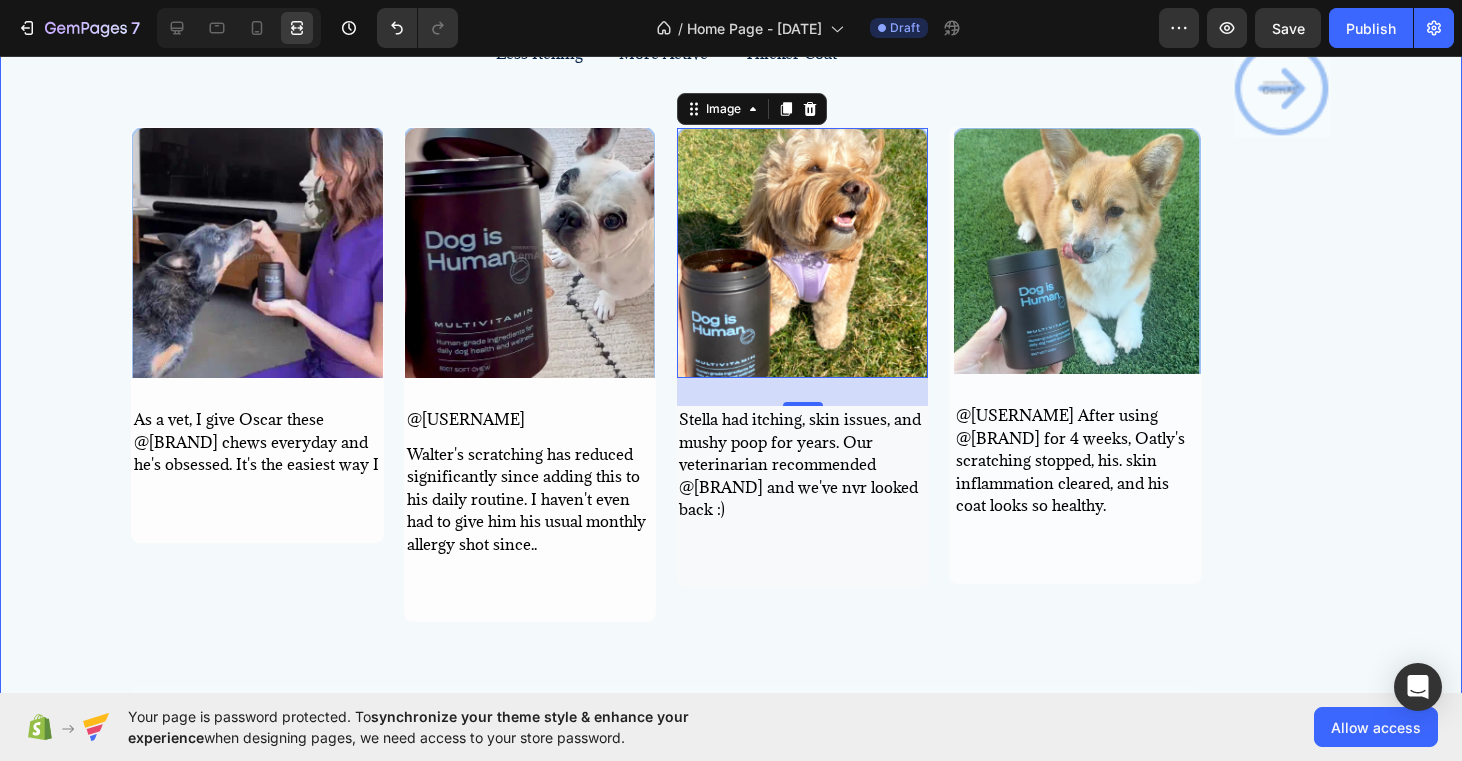 click on "Our 15,0o0+ Friends Love to Wag About Us Heading See how we're helping dog pals stay snazzy and healthy. Text Block Less Itching Text Block More Active Text Block Thicker Coat Text Block Row Image @[USERNAME] As a vet, I give Oscar these @[BRAND] chews everyday and he's obsessed. It's the easiest way I Text Block Row Image @[USERNAME] Walter's scratching has reduced significantly since adding this to his daily routine. I haven't even had to give him his usual monthly allergy shot since.. Text Block Row Row Image @[USERNAME] Stella had itching, skin issues, and mushy poop for years. Our veterinarian recommended @[BRAND] and we've nvr looked back :) Text Block Row Image @[USERNAME] After using @[BRAND] for 4 weeks, Oatly's scratching stopped, his. skin inflammation cleared, and his coat looks so healthy. Text Block Row Row Row Image Image Image Image Row Row Image Row" at bounding box center (731, 336) 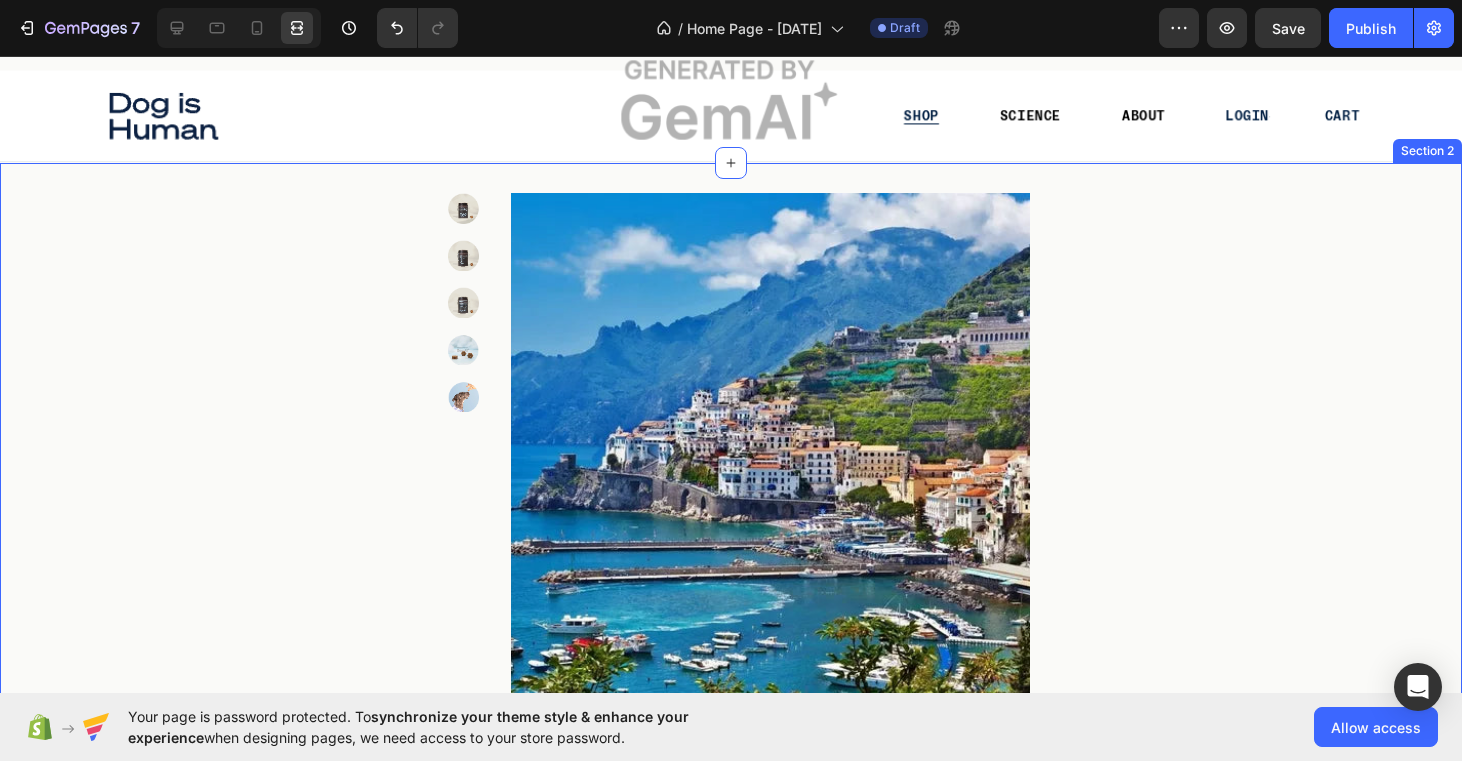 scroll, scrollTop: 64, scrollLeft: 0, axis: vertical 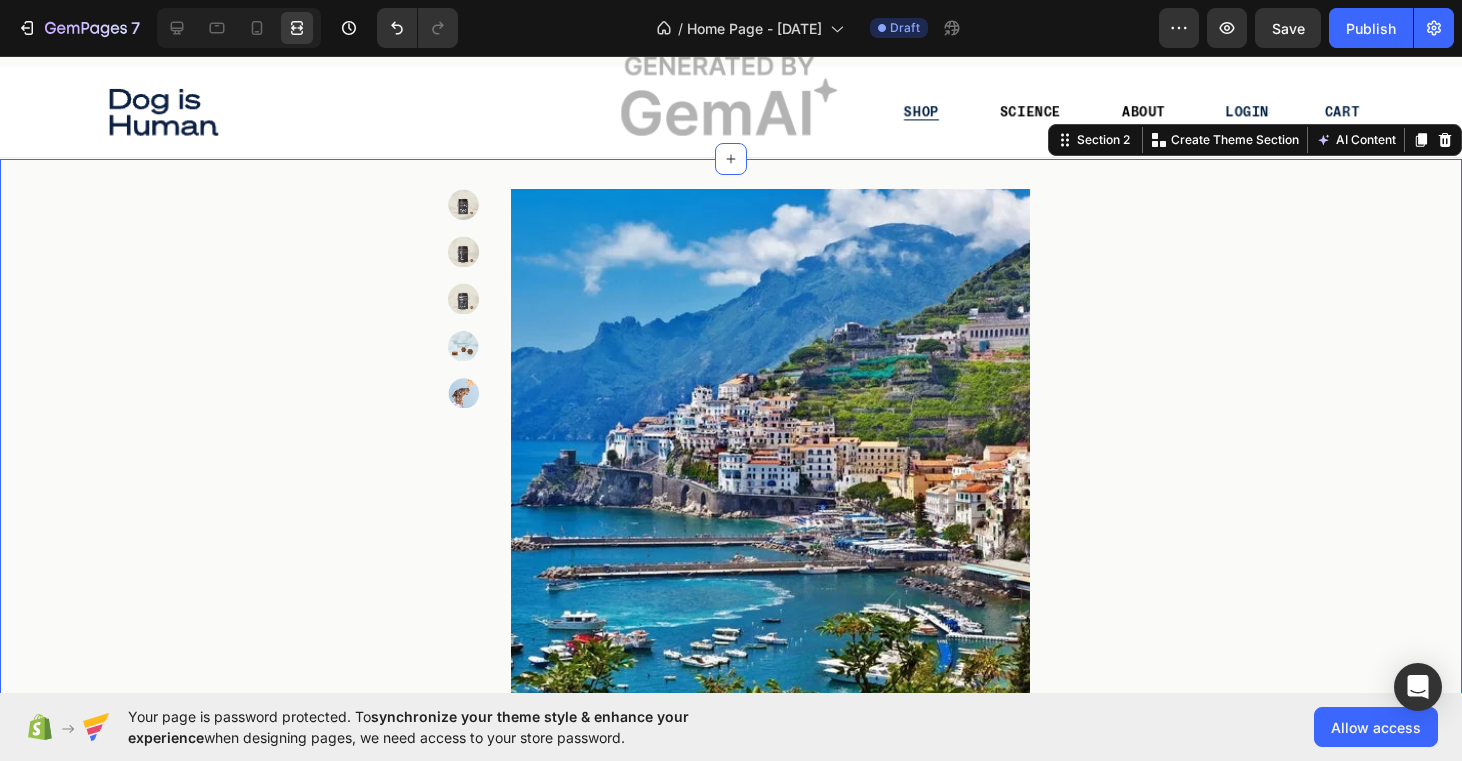 click on "Icon     Icon     Icon     Icon     Icon Row Product Images Gatiné Cat Spa Brush Product Title Row Product Row" at bounding box center [731, 466] 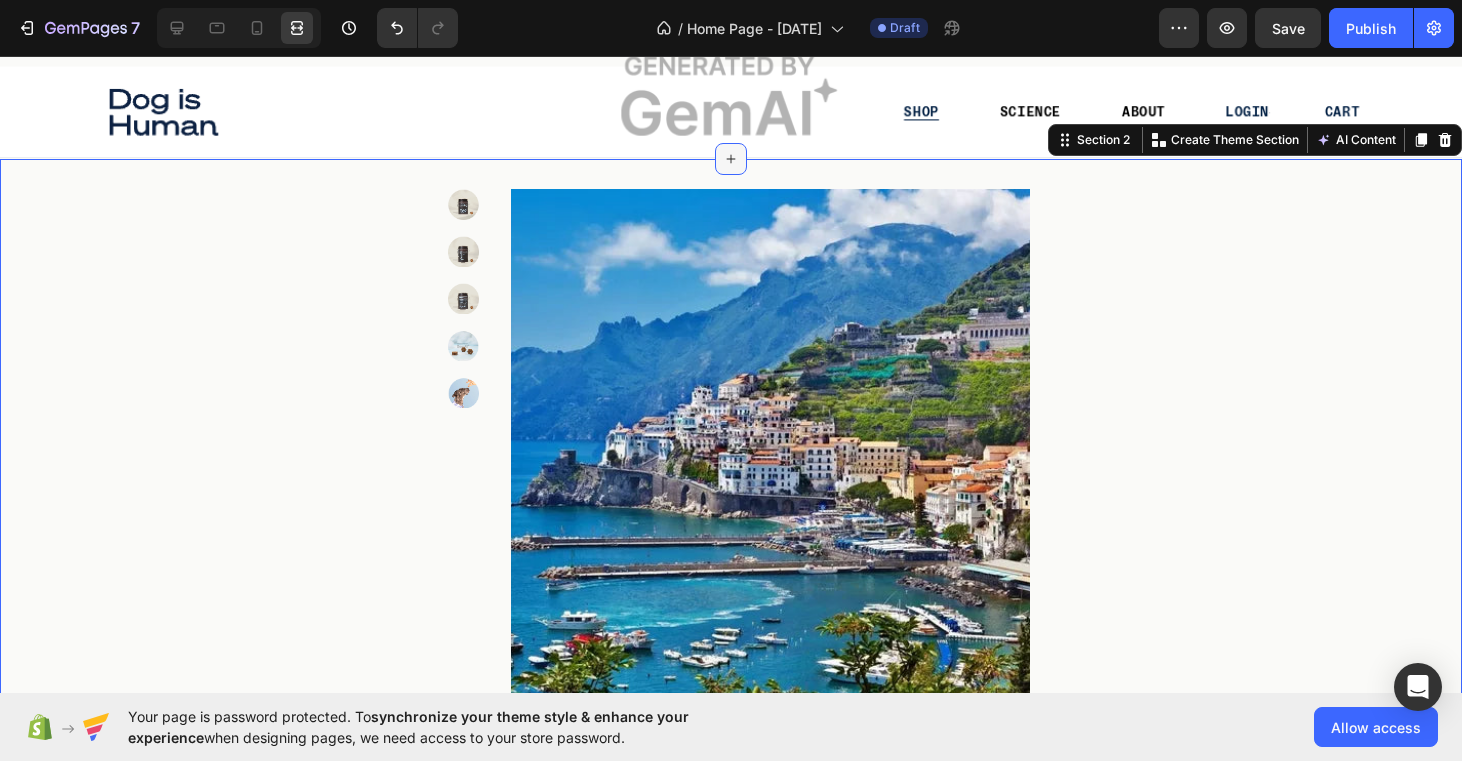click 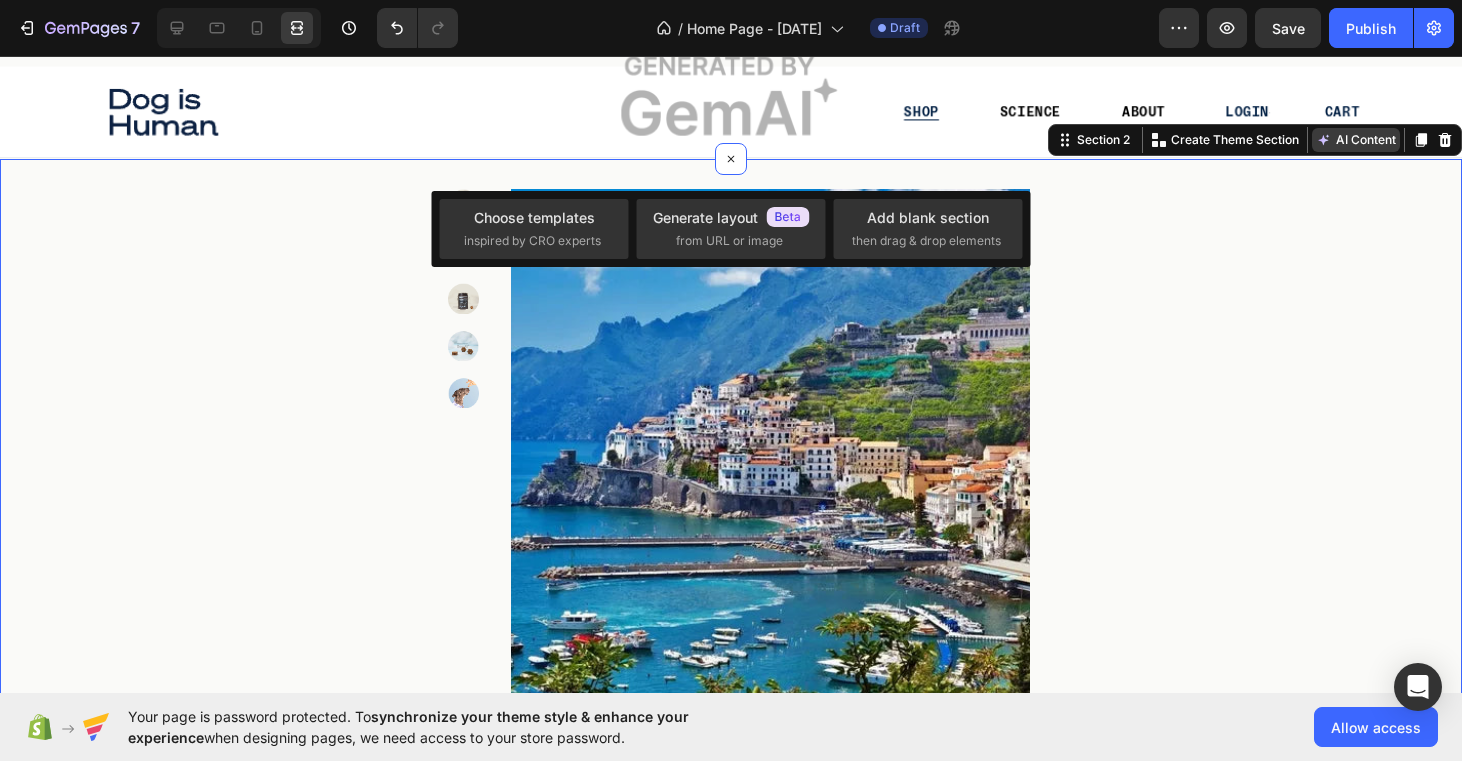 click 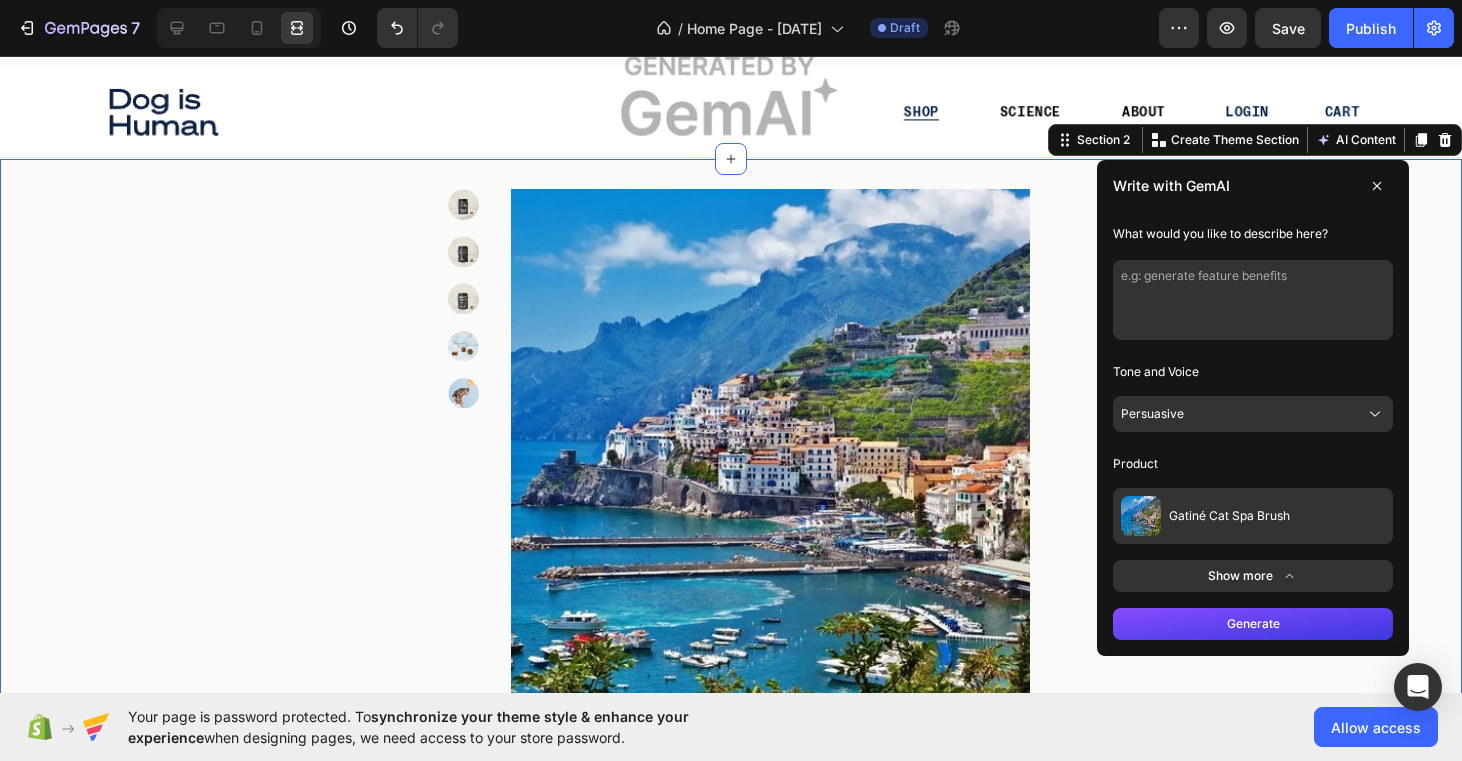 click at bounding box center (1377, 186) 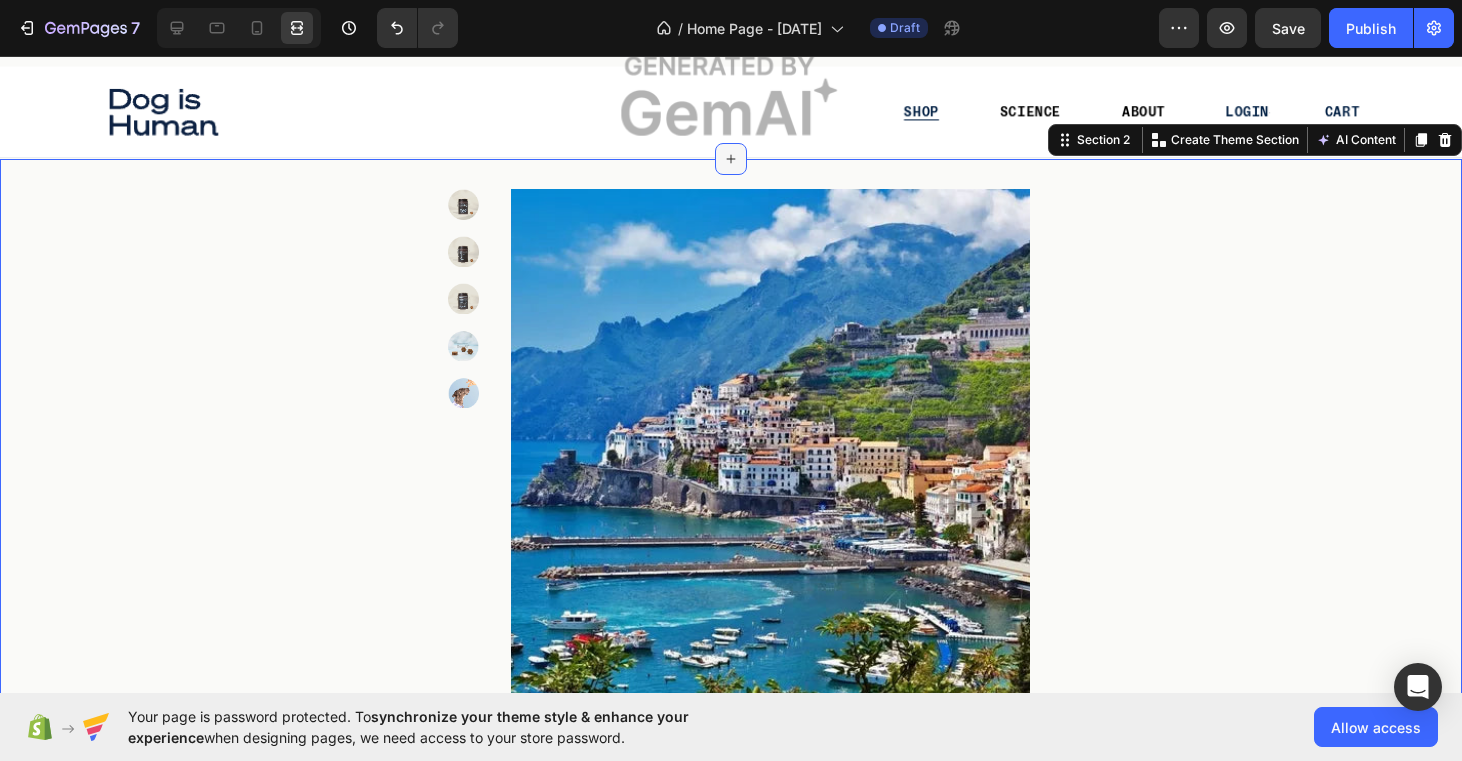 click at bounding box center (731, 159) 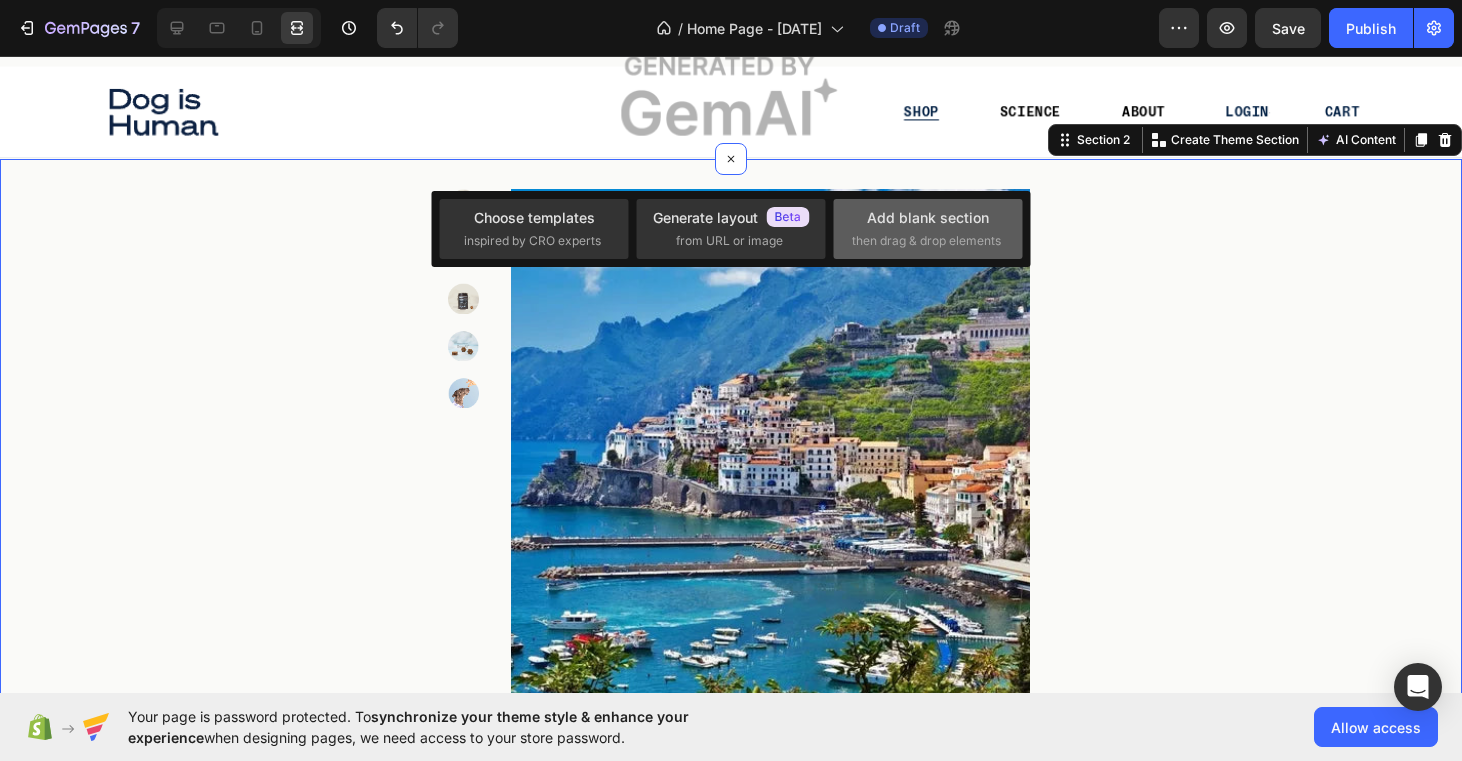 click on "then drag & drop elements" at bounding box center [926, 241] 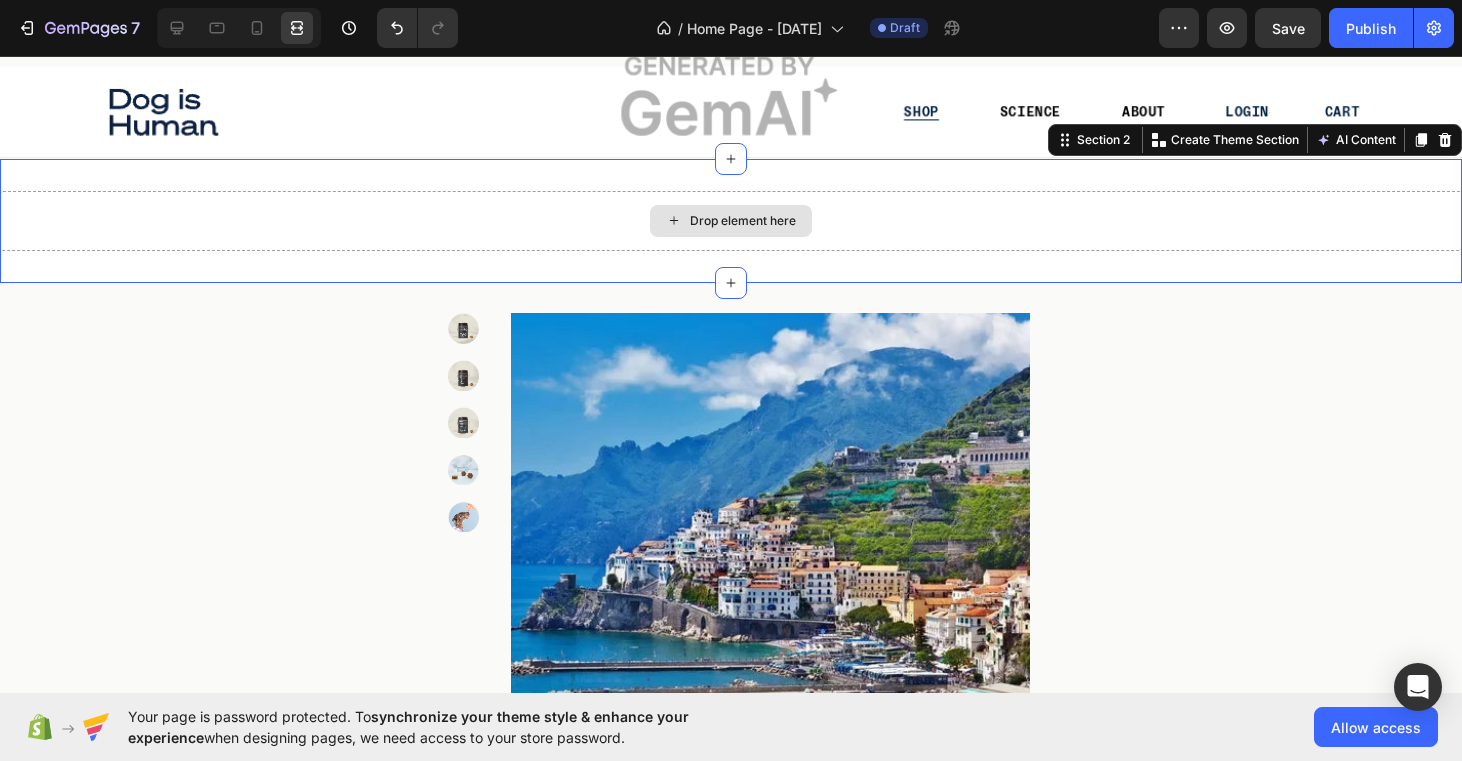 click on "Drop element here" at bounding box center [731, 221] 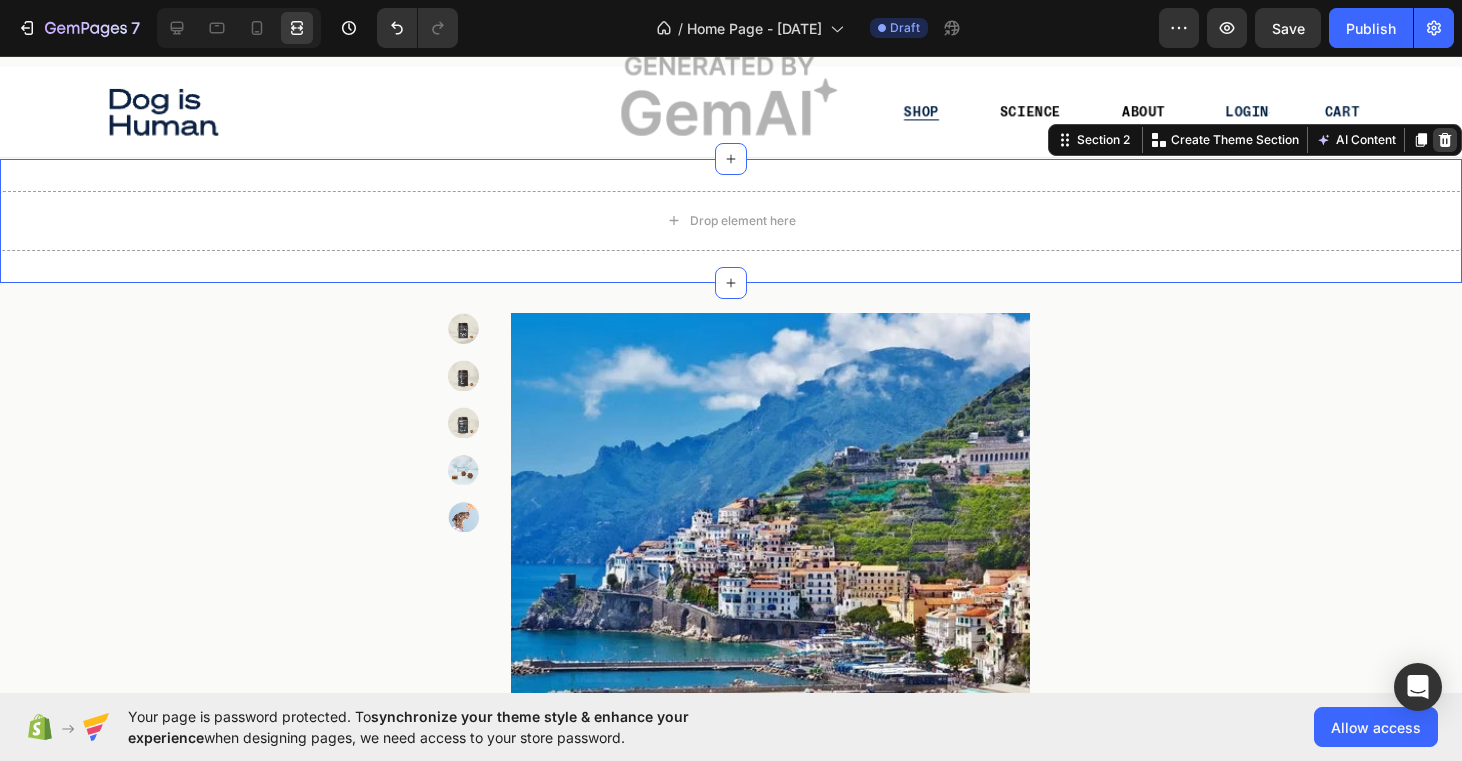 click at bounding box center [1445, 140] 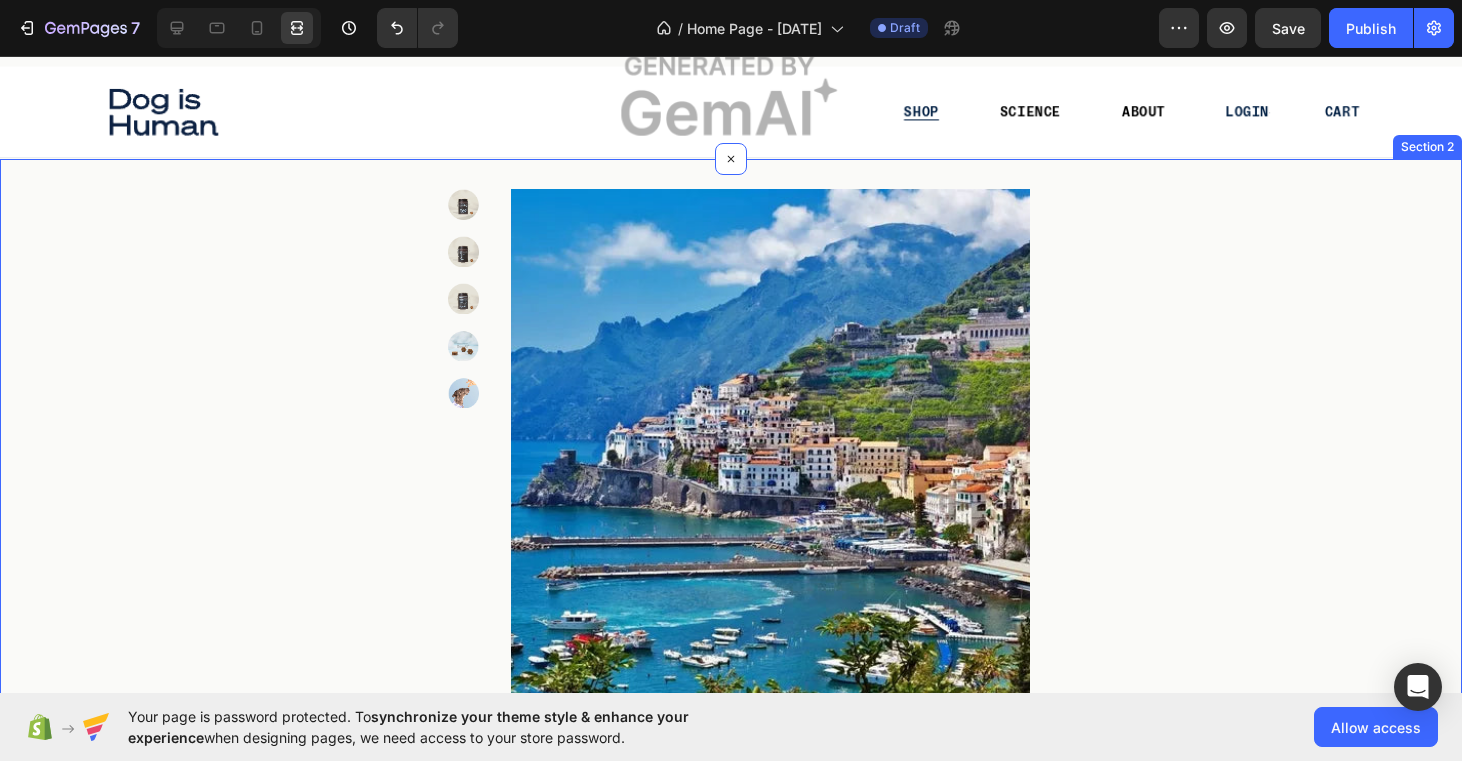 click on "Icon     Icon     Icon     Icon     Icon Row Product Images Gatiné Cat Spa Brush Product Title Row Product Row" at bounding box center (731, 466) 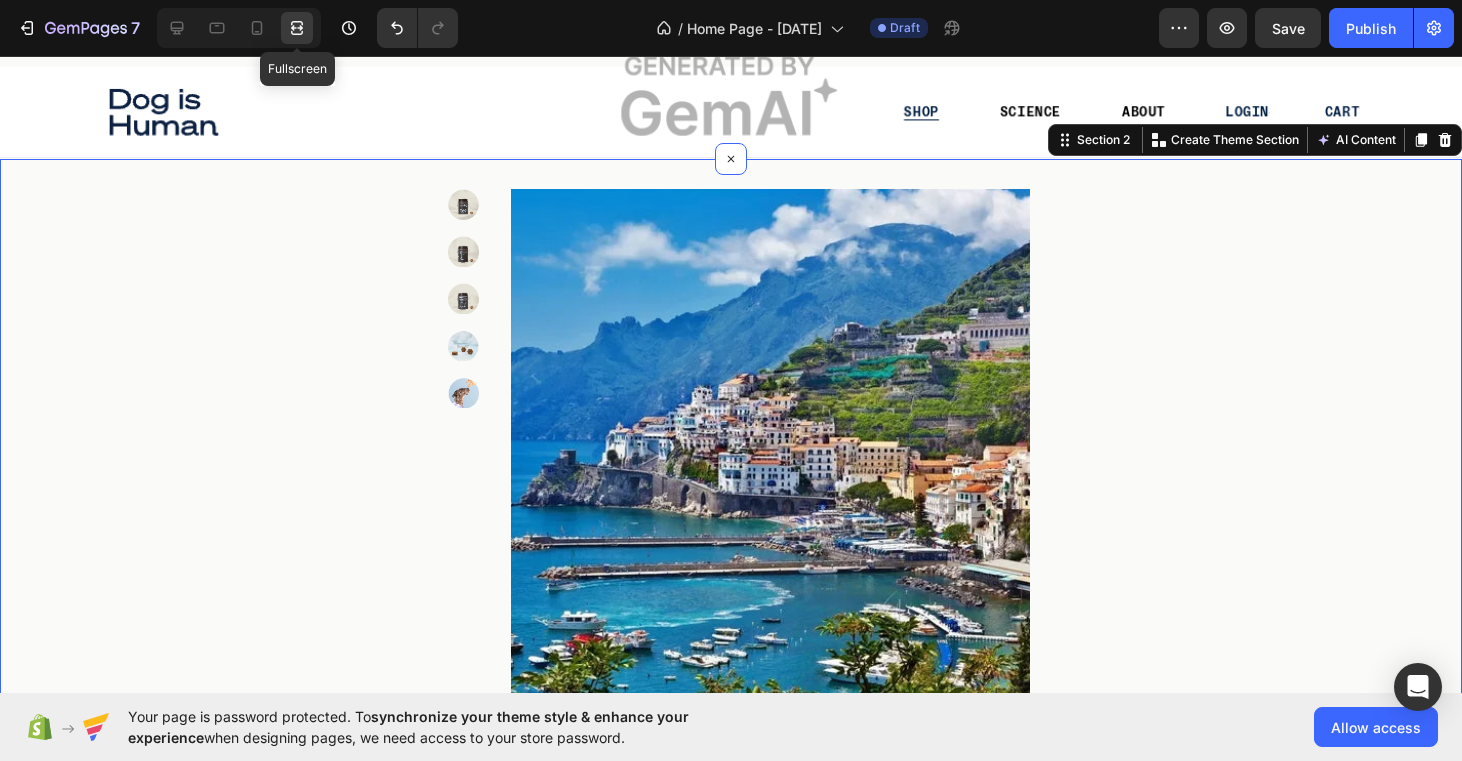 click 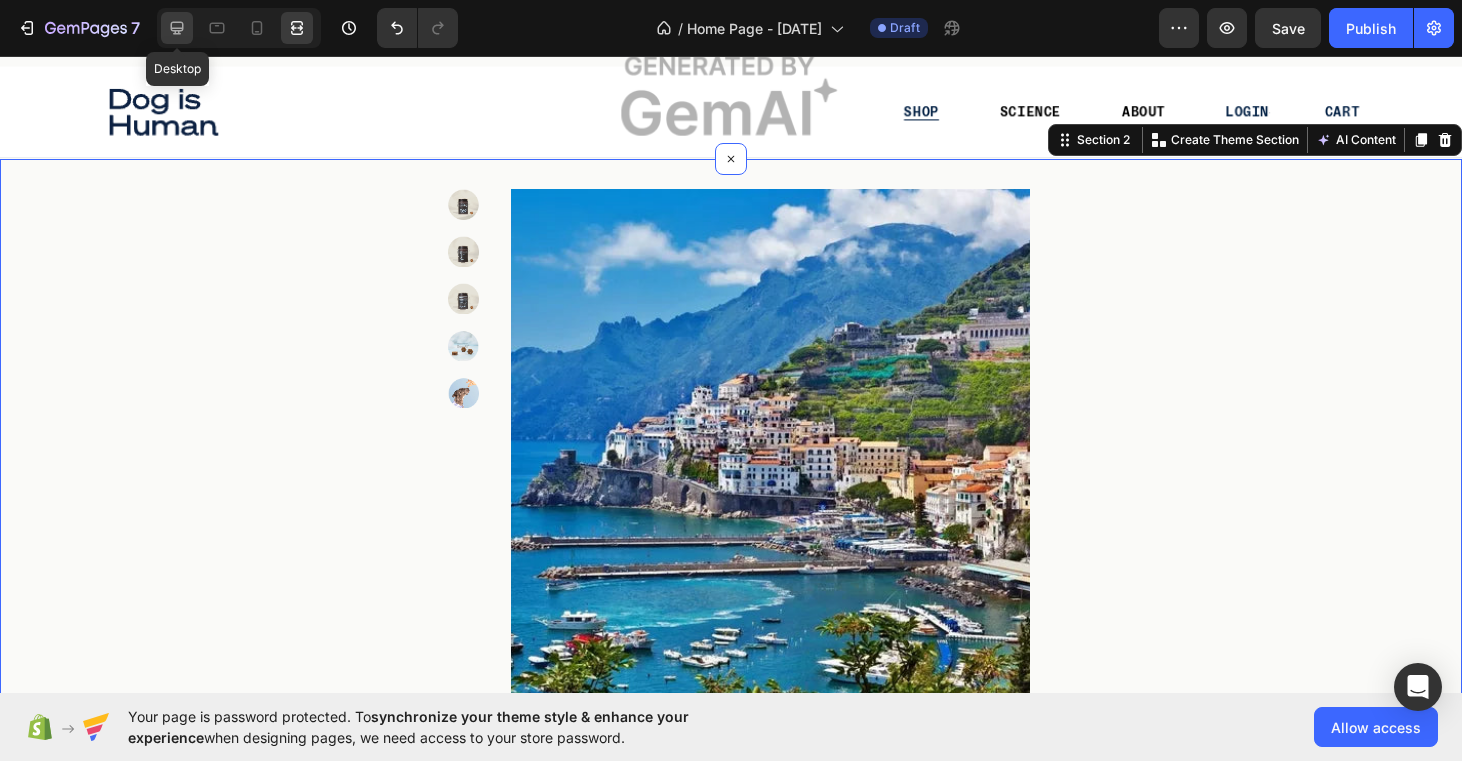 click 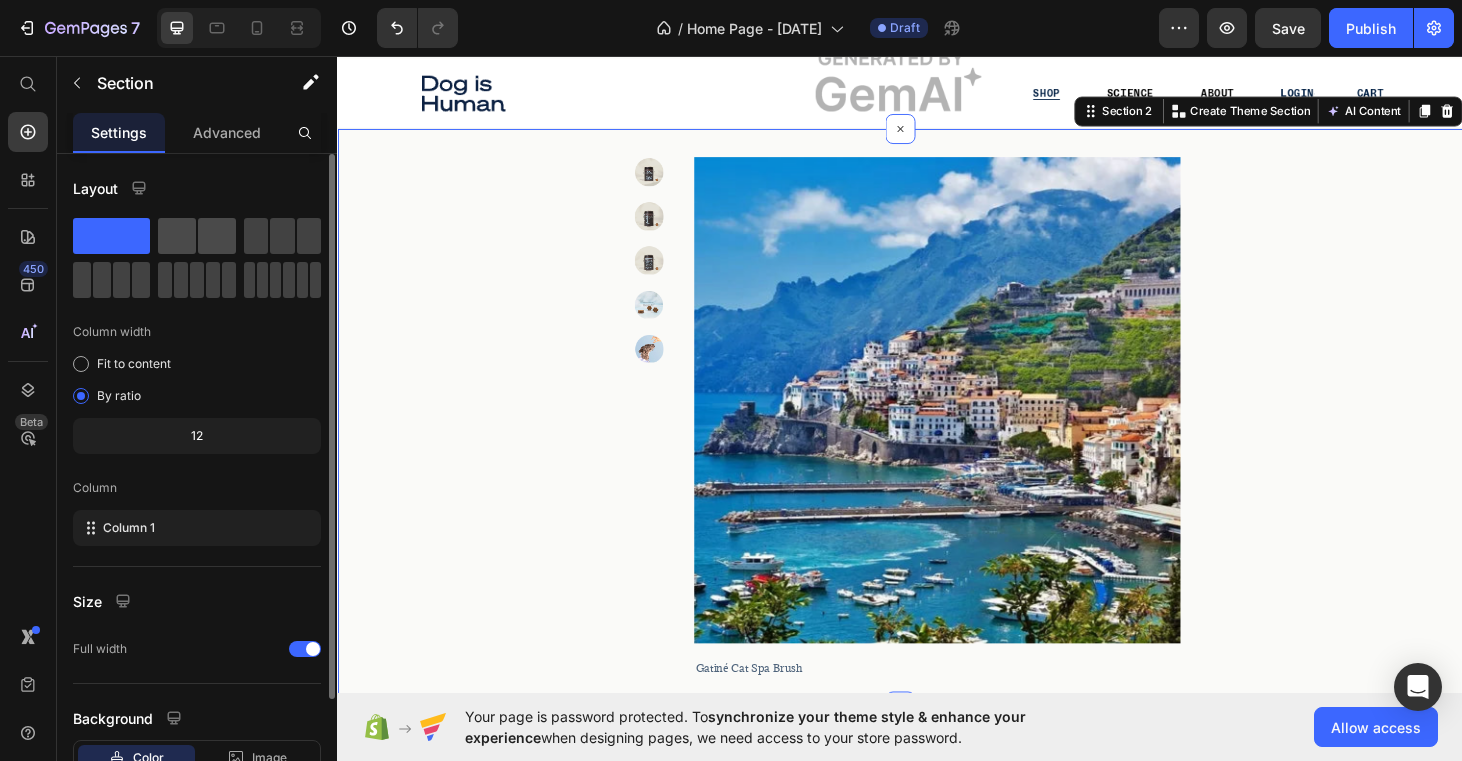 click 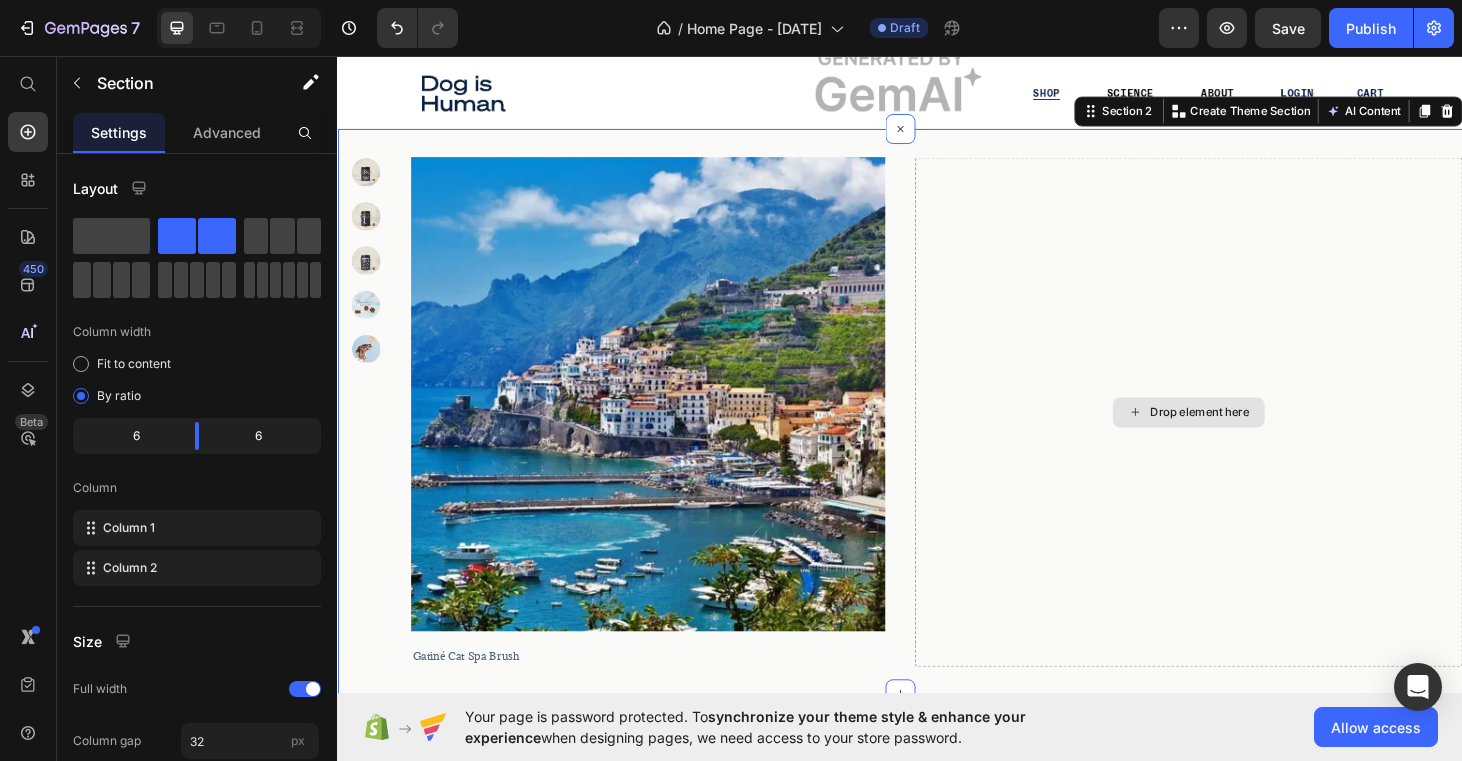 click on "Drop element here" at bounding box center (1245, 434) 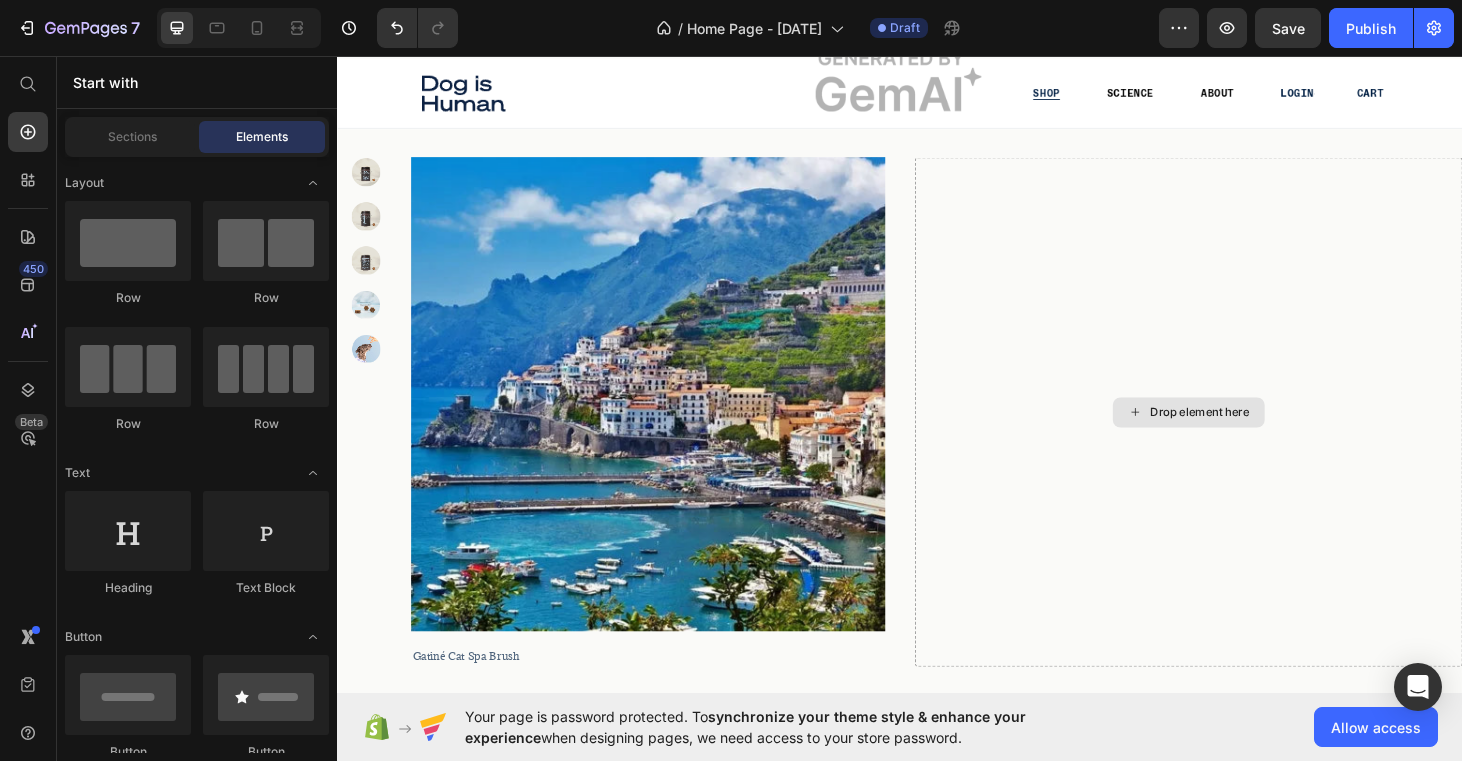 click on "Drop element here" at bounding box center (1245, 435) 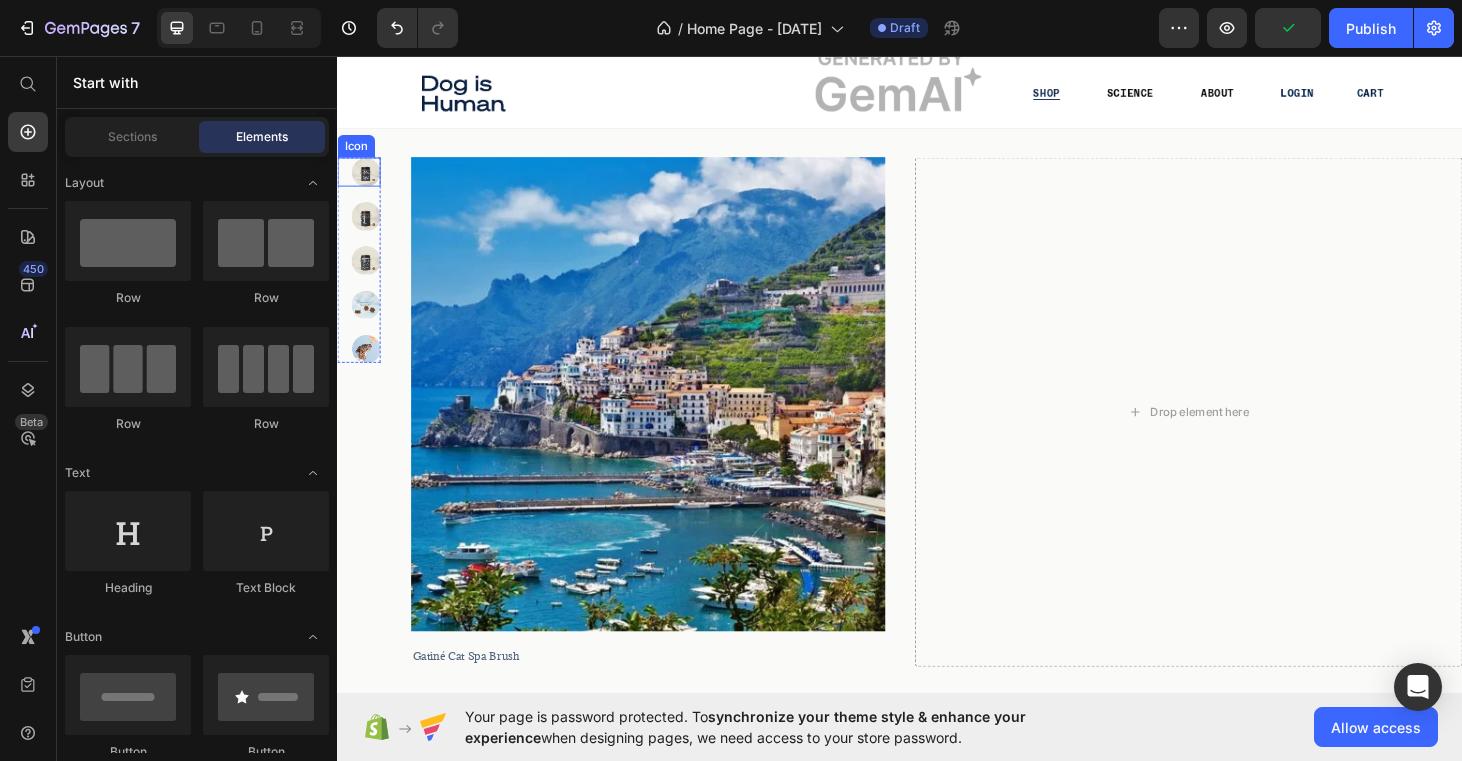click 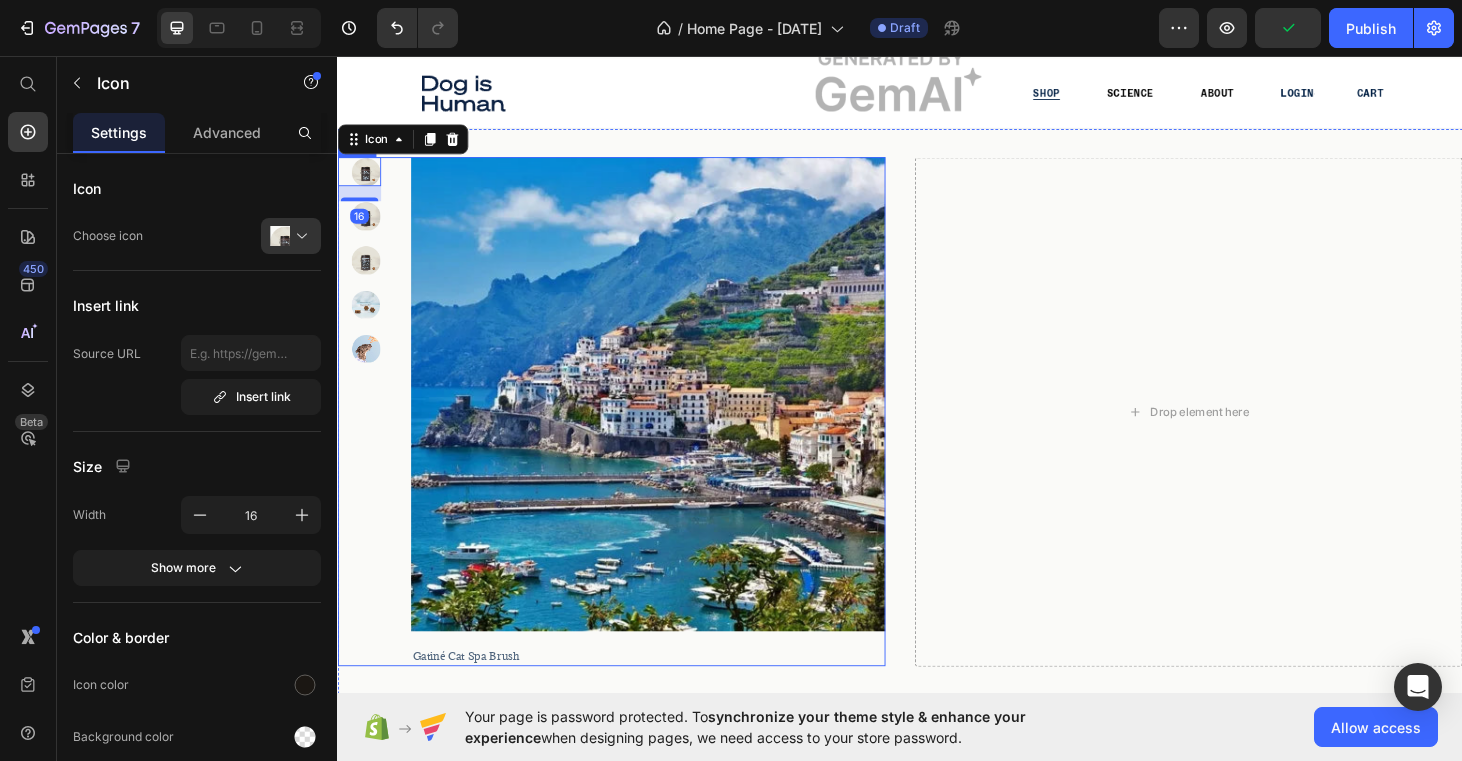 click on "Icon   16     Icon     Icon     Icon     Icon Row Product Images Gatiné Cat Spa Brush Product Title Row Product Row" at bounding box center (629, 434) 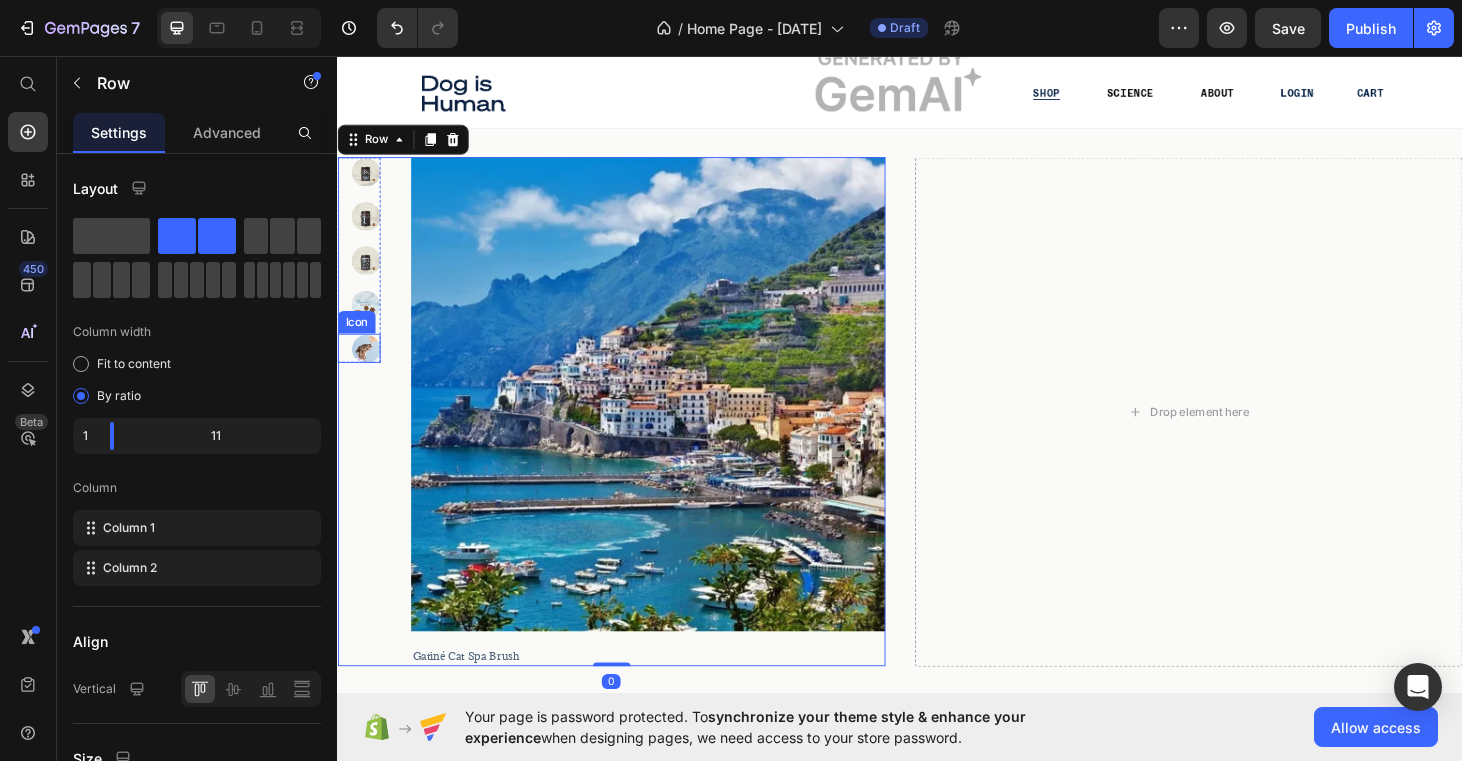 click 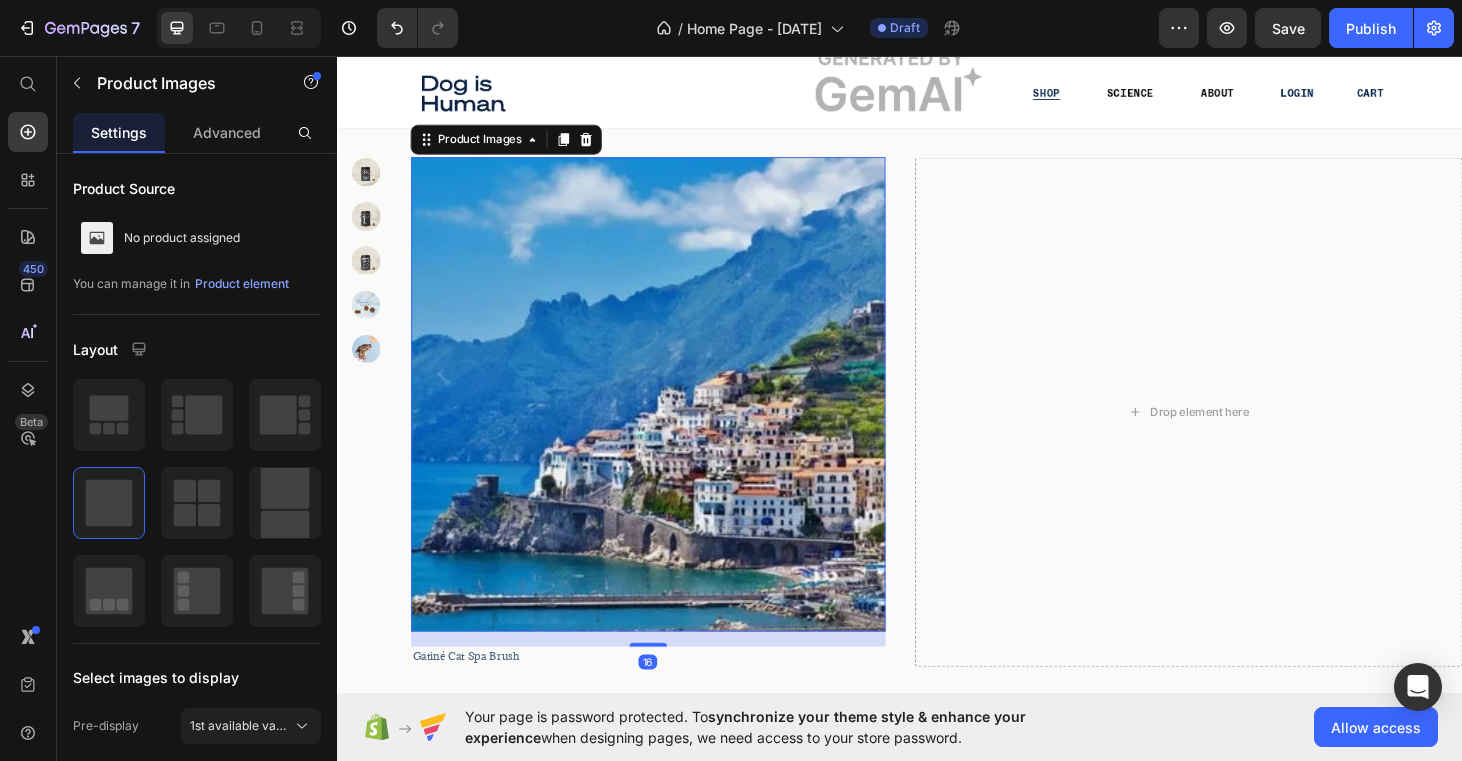 click at bounding box center [668, 416] 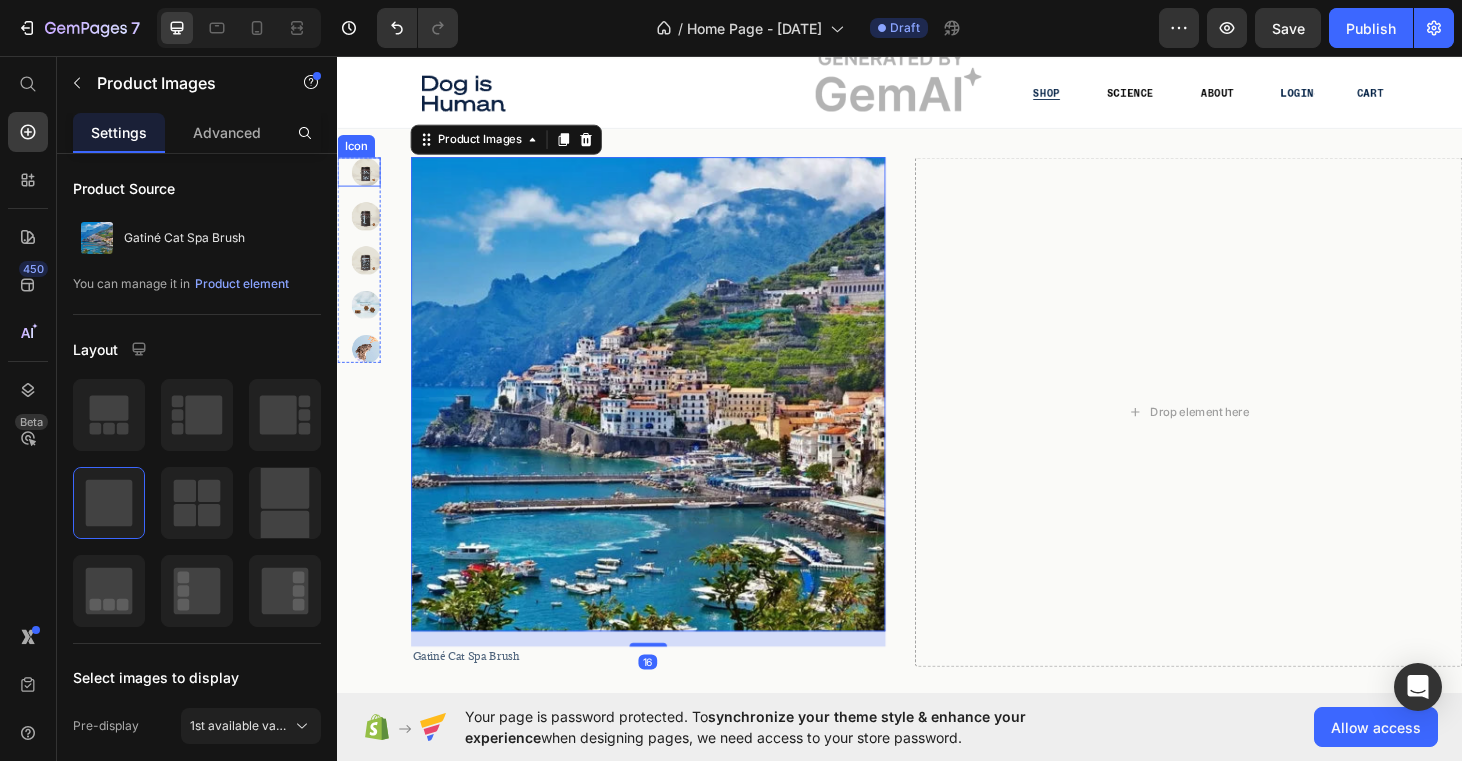 click 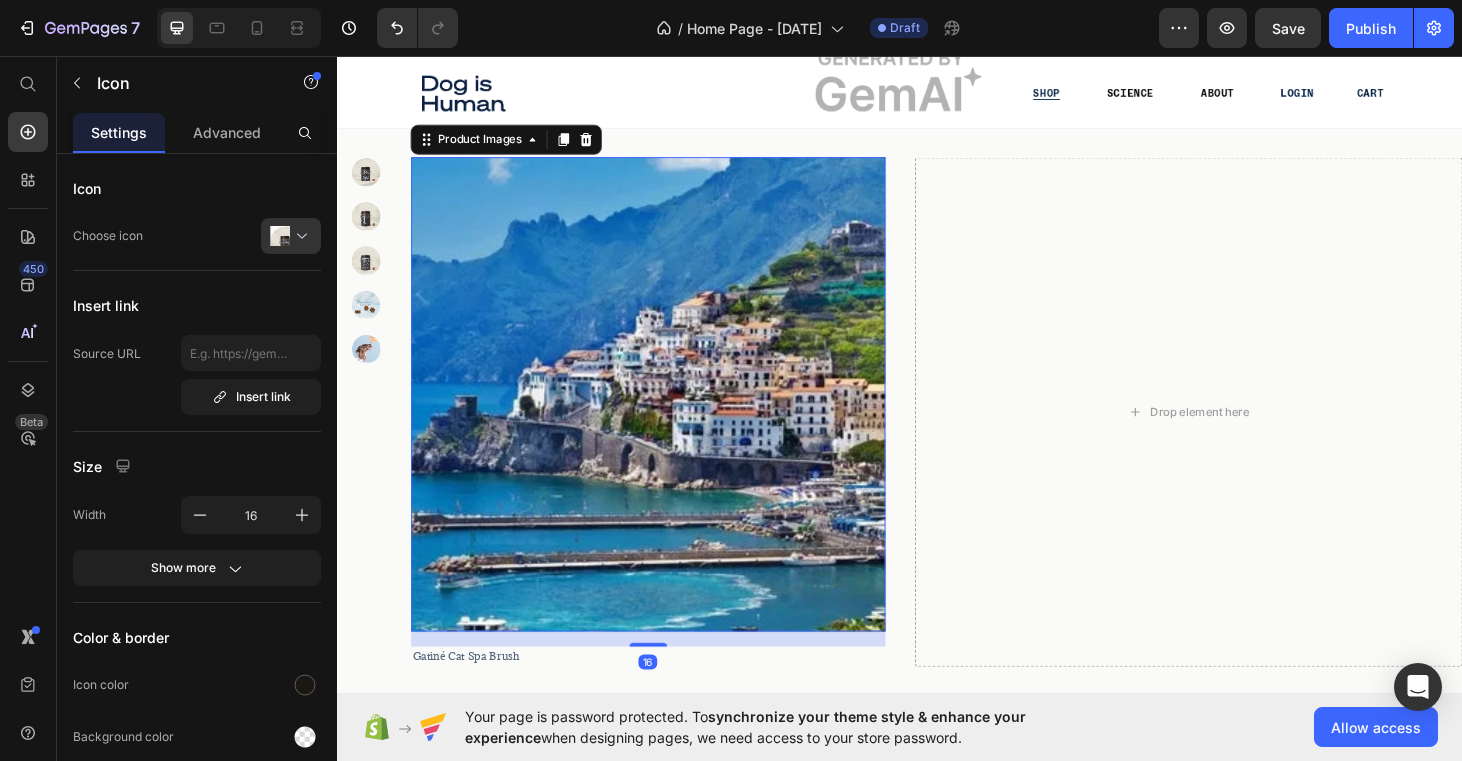 click at bounding box center (668, 416) 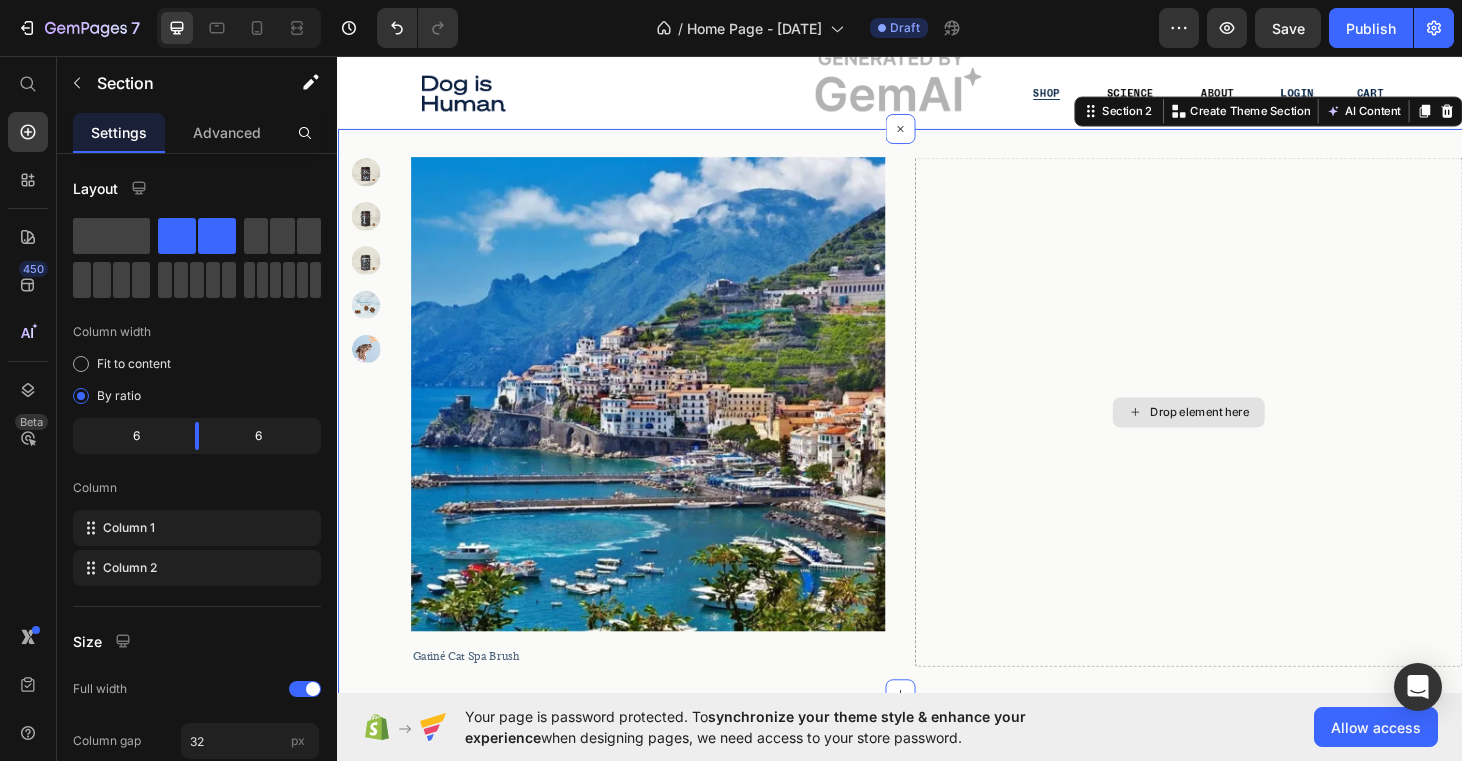 click on "Drop element here" at bounding box center (1245, 434) 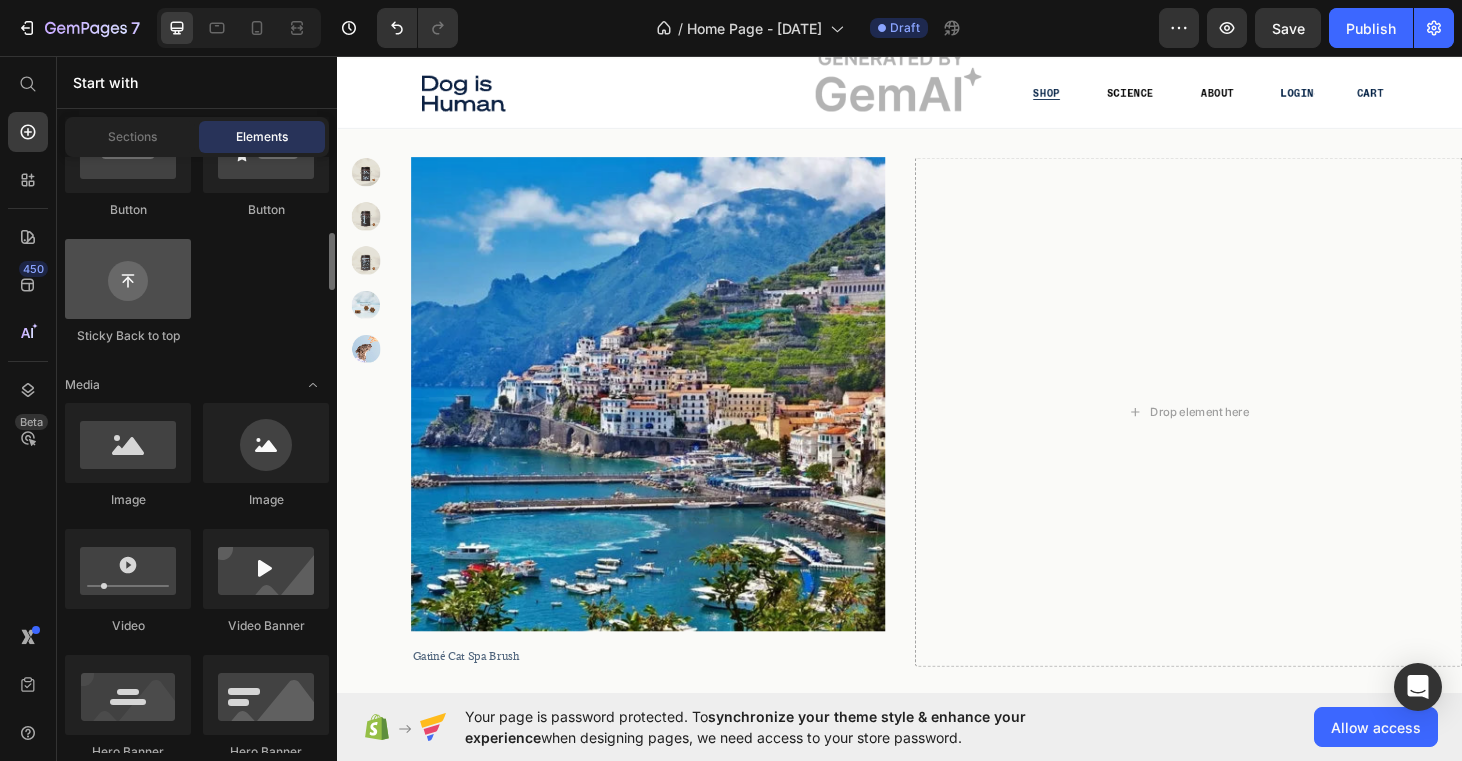 scroll, scrollTop: 564, scrollLeft: 0, axis: vertical 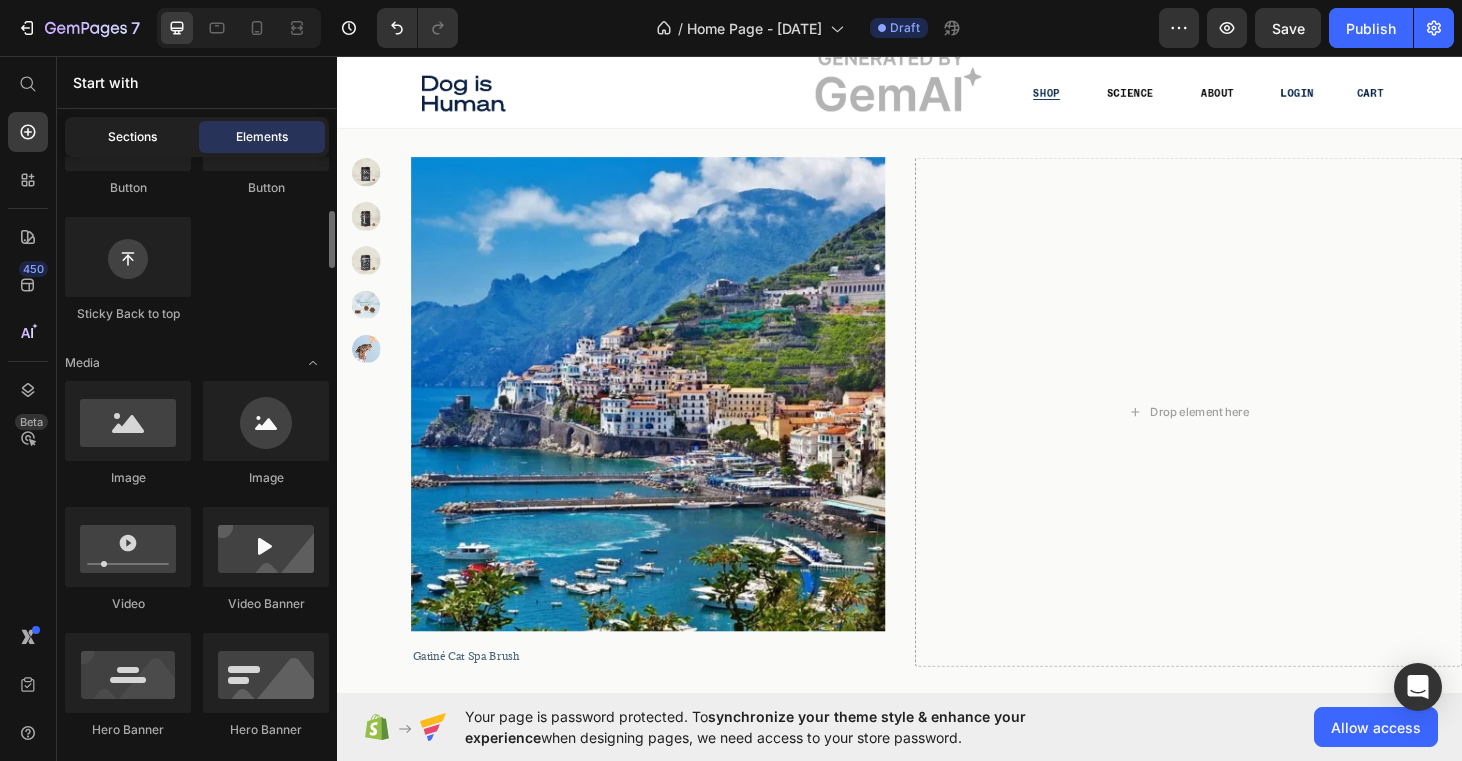 click on "Sections" 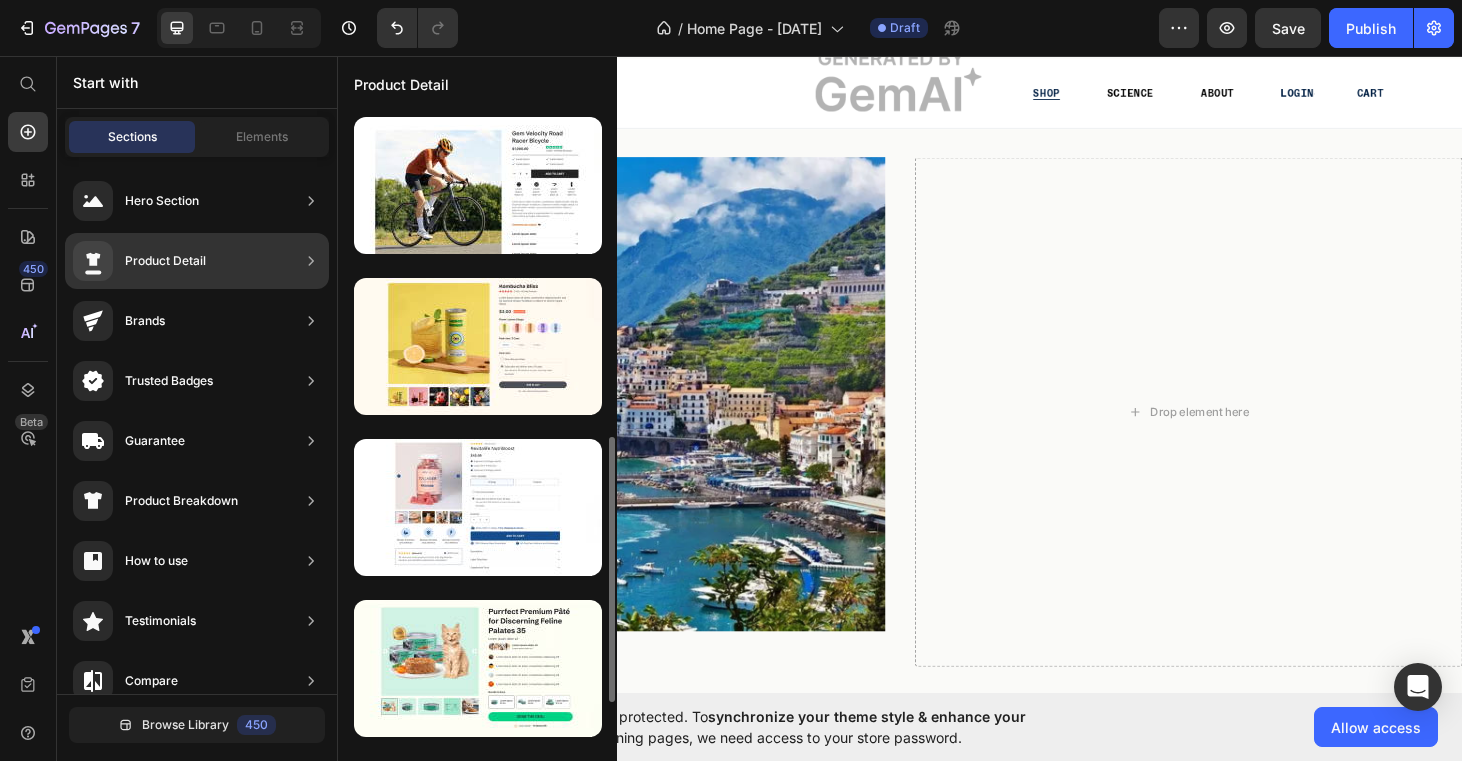 scroll, scrollTop: 816, scrollLeft: 0, axis: vertical 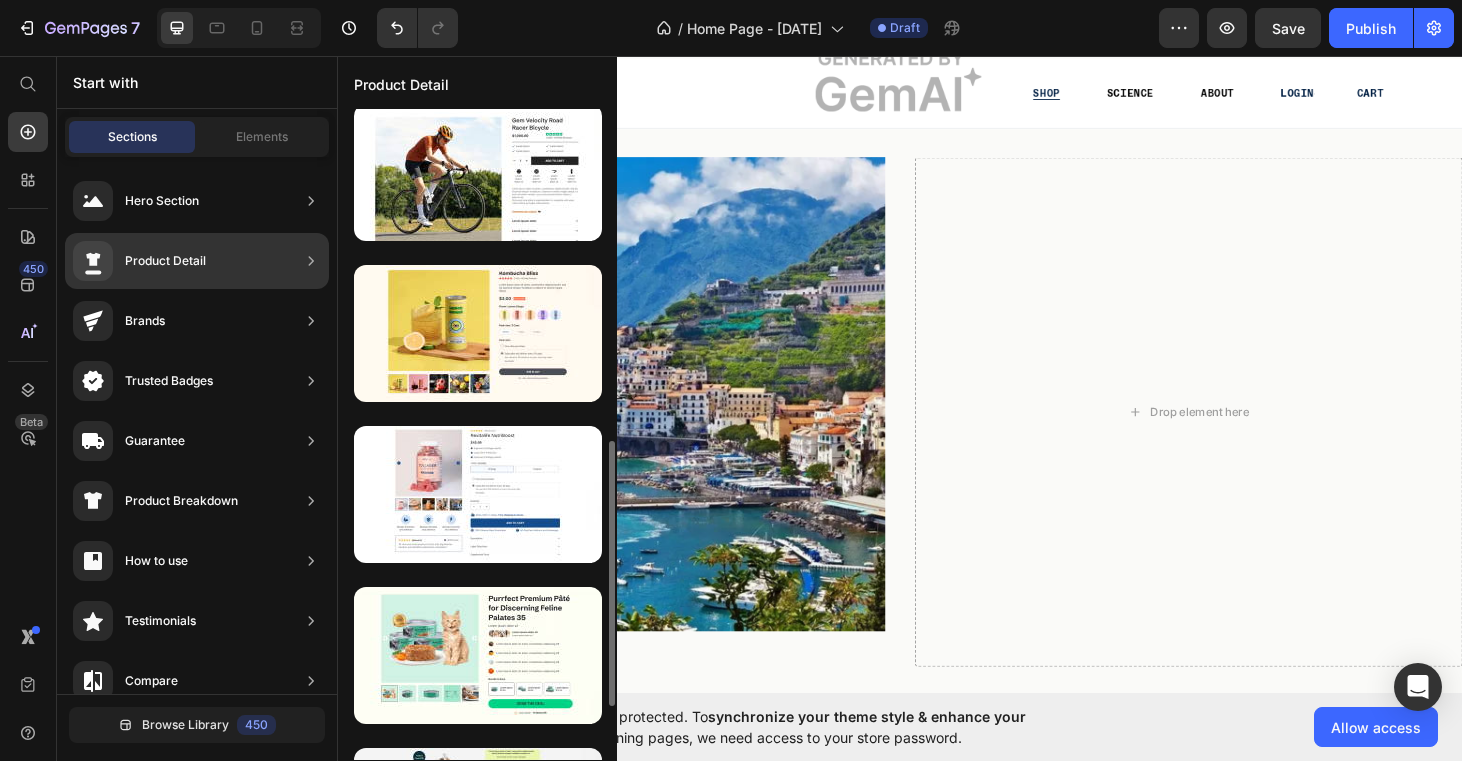 click at bounding box center (478, 333) 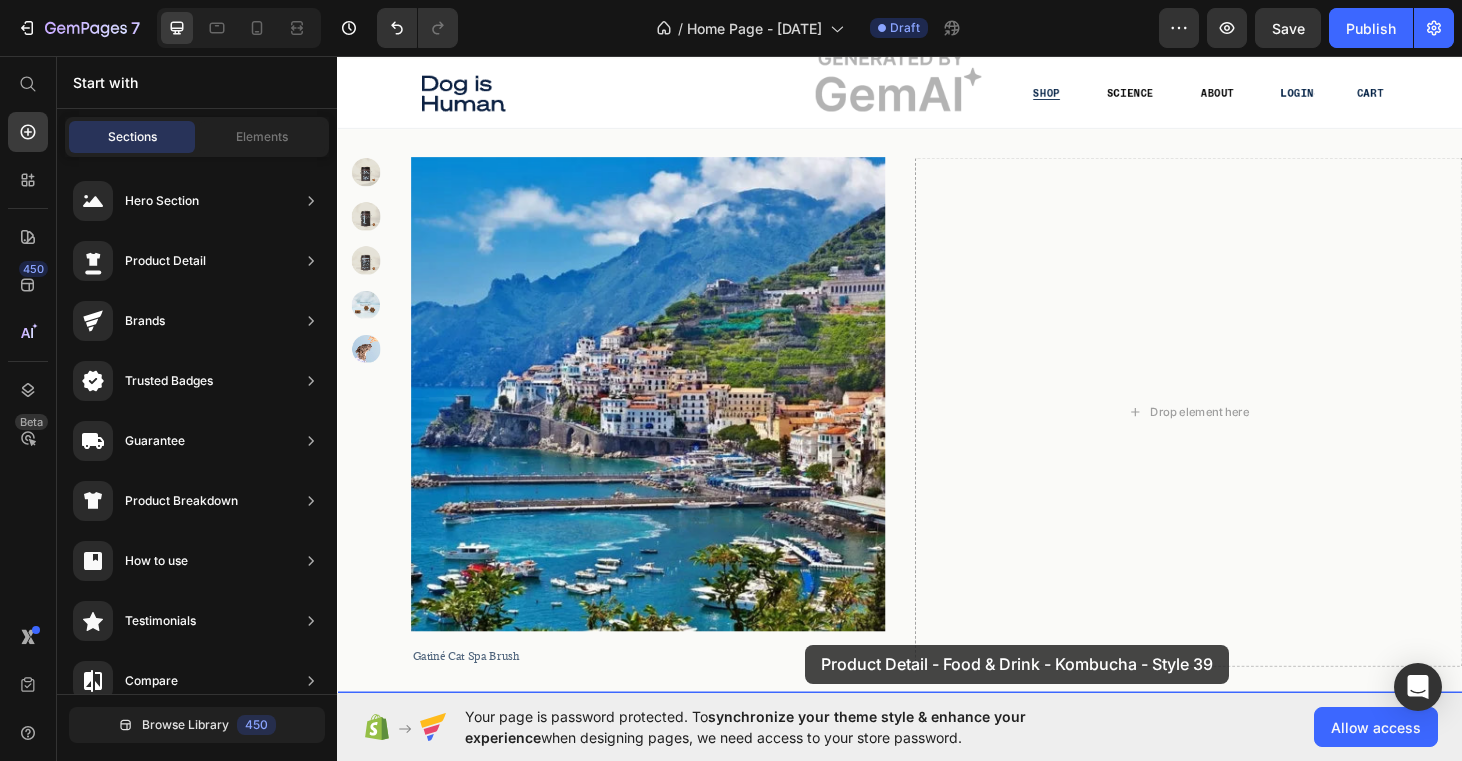 drag, startPoint x: 744, startPoint y: 415, endPoint x: 835, endPoint y: 683, distance: 283.02826 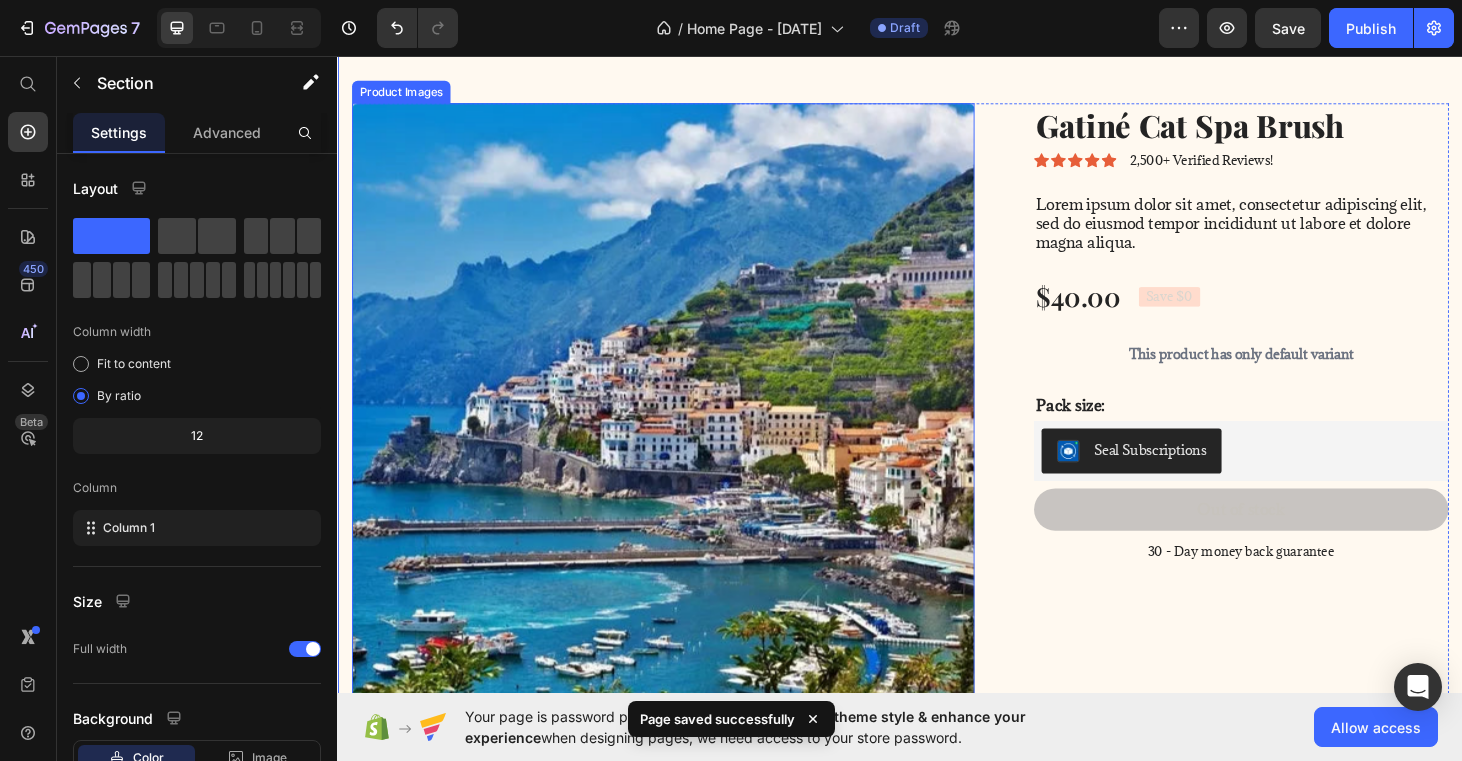 scroll, scrollTop: 820, scrollLeft: 0, axis: vertical 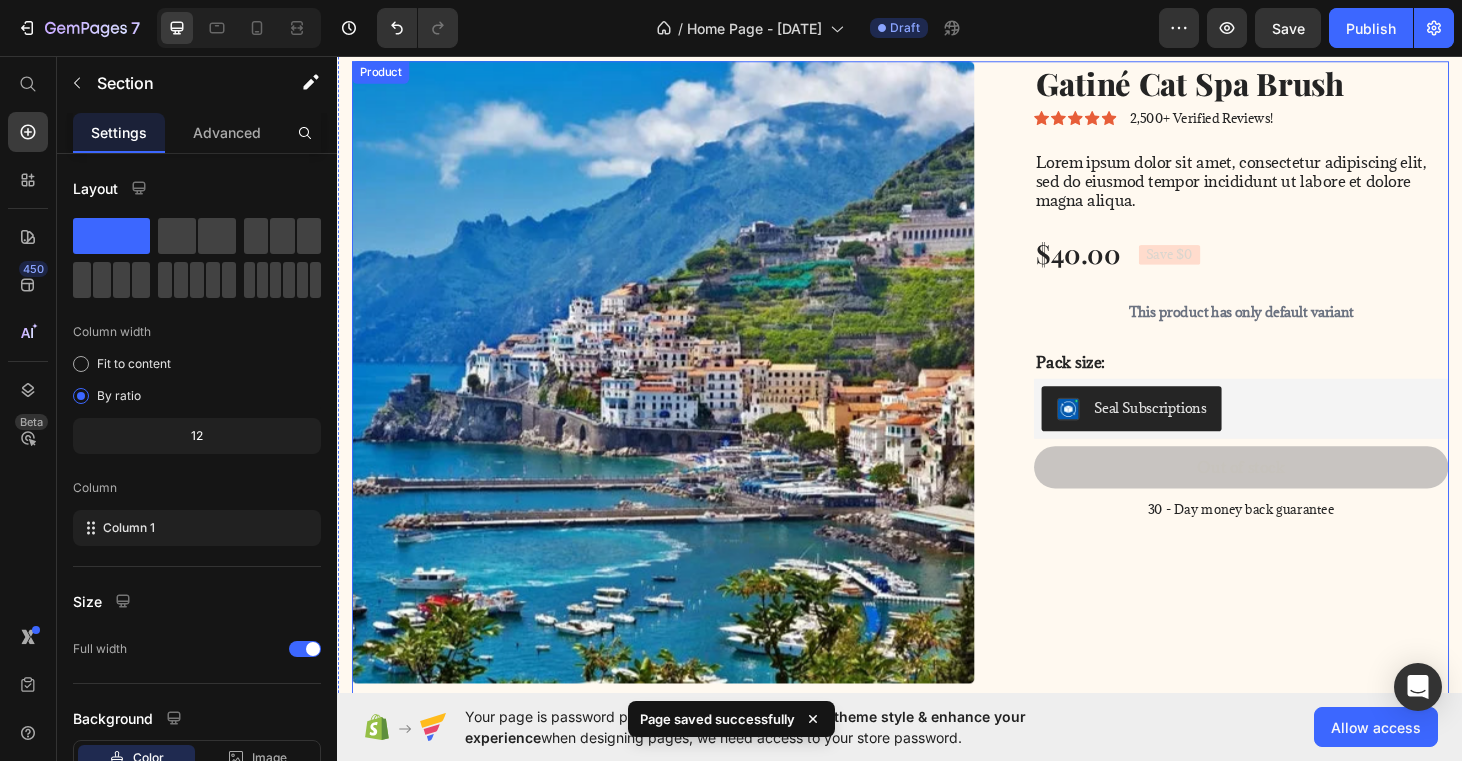 click on "Product Images Gatiné Cat Spa Brush Product Title Icon Icon Icon Icon Icon Icon List 2,500+ Verified Reviews! Text Block Row Lorem ipsum dolor sit amet, consectetur adipiscing elit, sed do eiusmod tempor incididunt ut labore et dolore magna aliqua. Text Block $40.00 Product Price Save $0 Product Badge Row This product has only default variant Product Variants & Swatches Pack size: Text Block Seal Subscriptions Seal Subscriptions Out of stock Add to Cart 30 - Day money back guarantee Text Block Row Product" at bounding box center [937, 400] 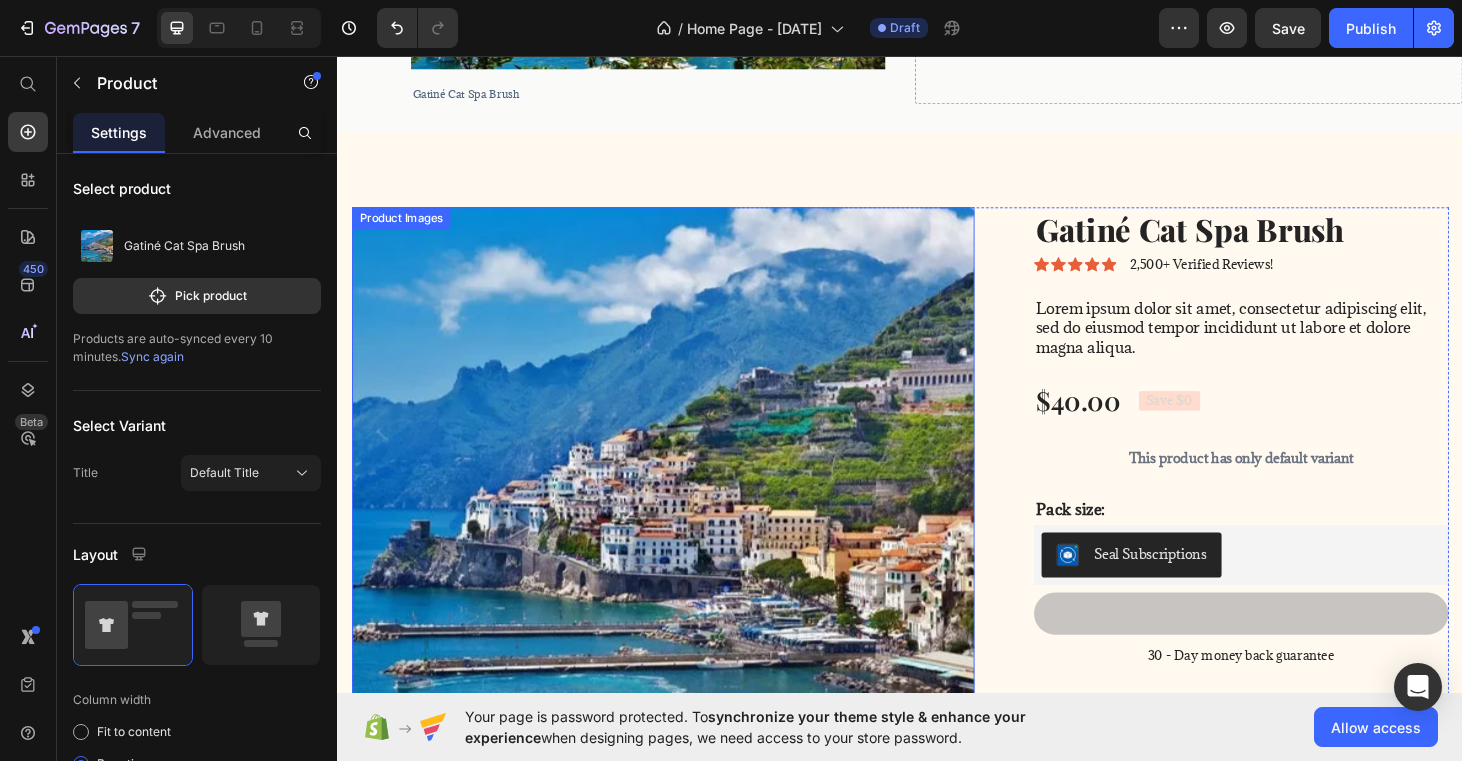 scroll, scrollTop: 666, scrollLeft: 0, axis: vertical 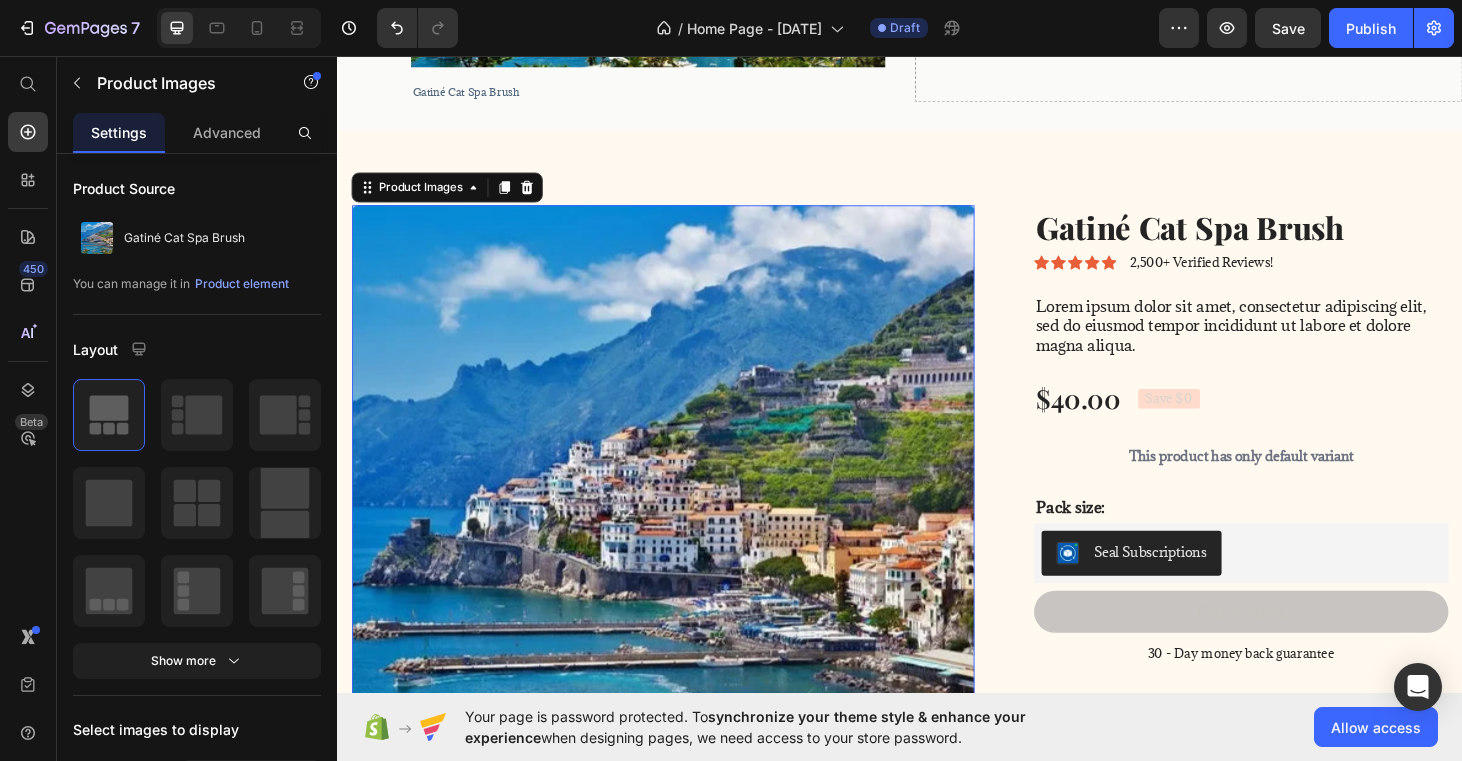click at bounding box center [684, 546] 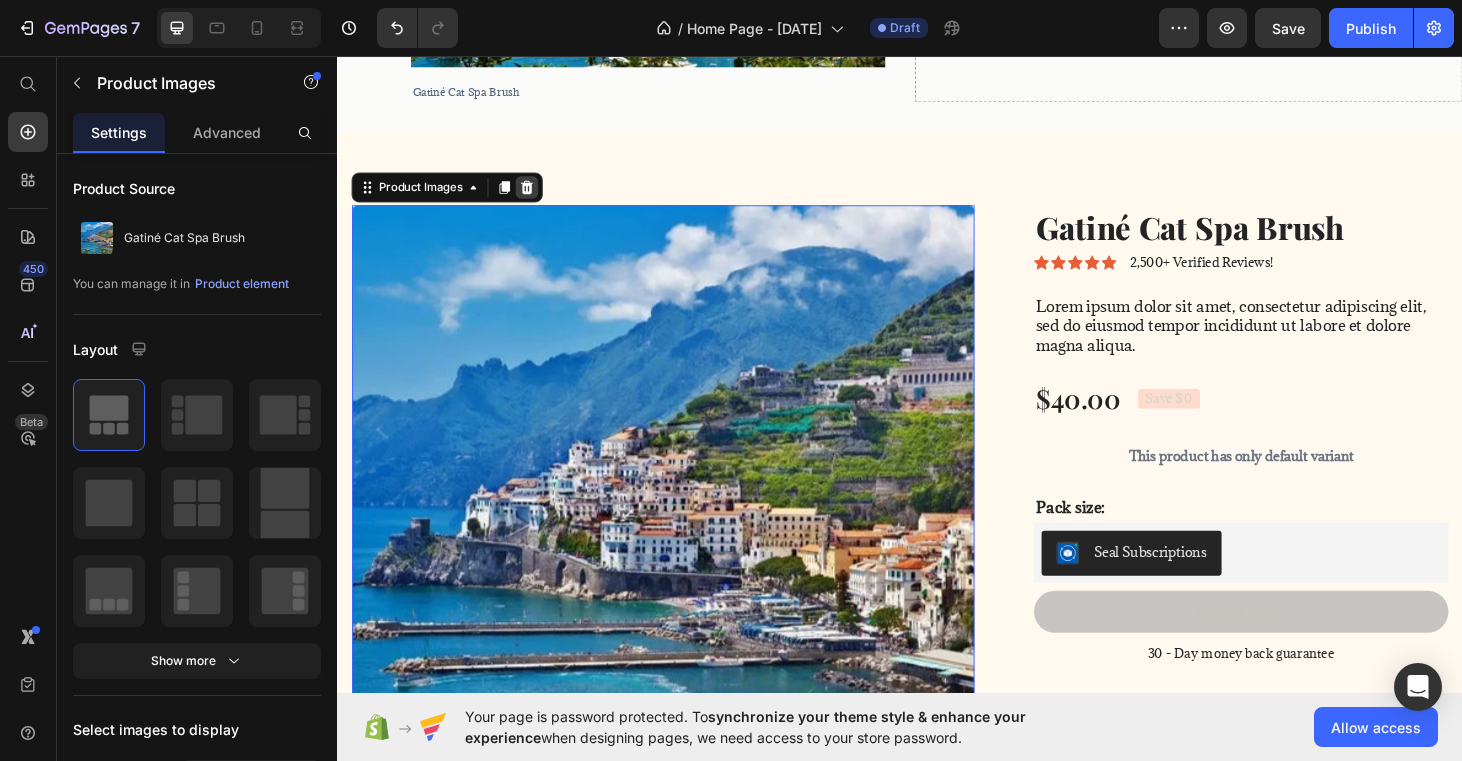 click 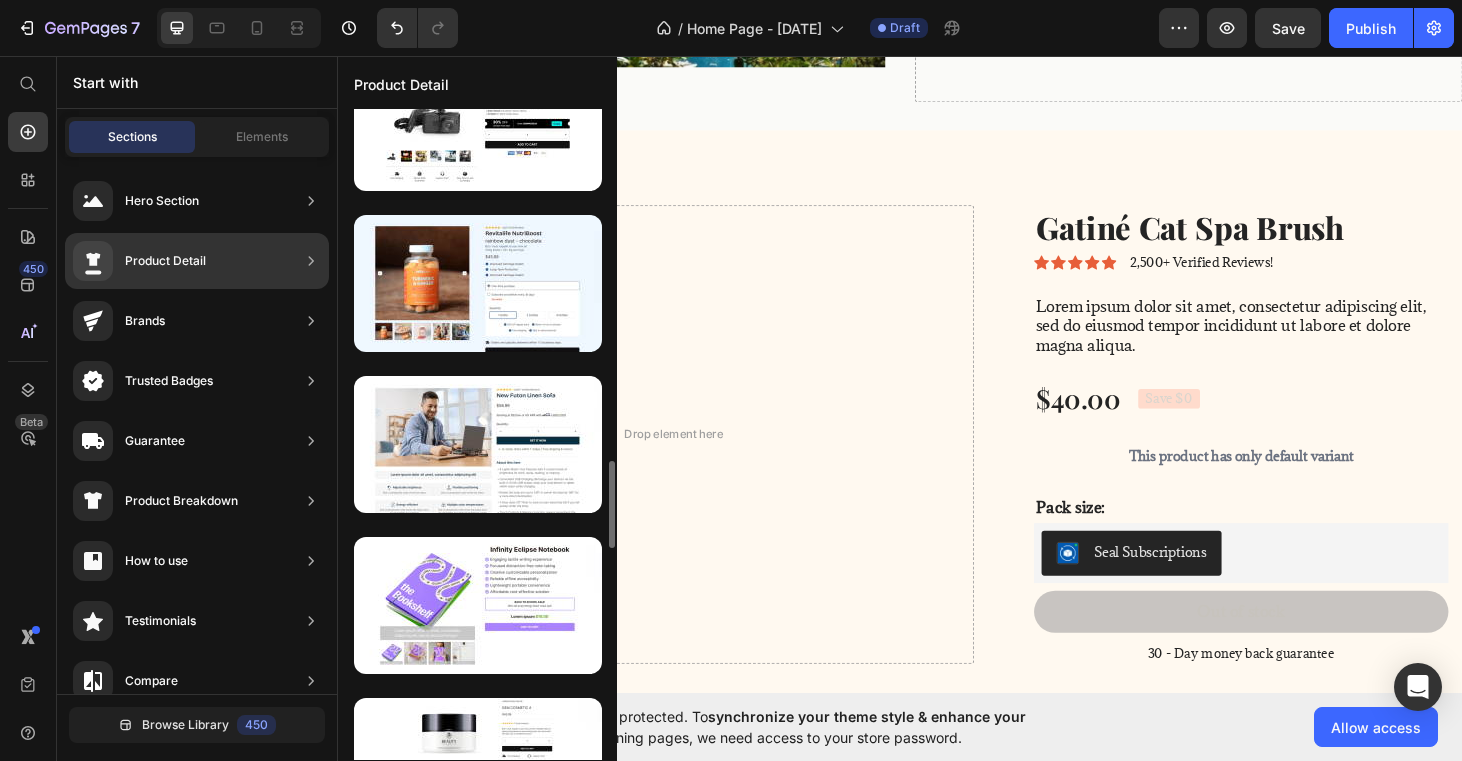 scroll, scrollTop: 2639, scrollLeft: 0, axis: vertical 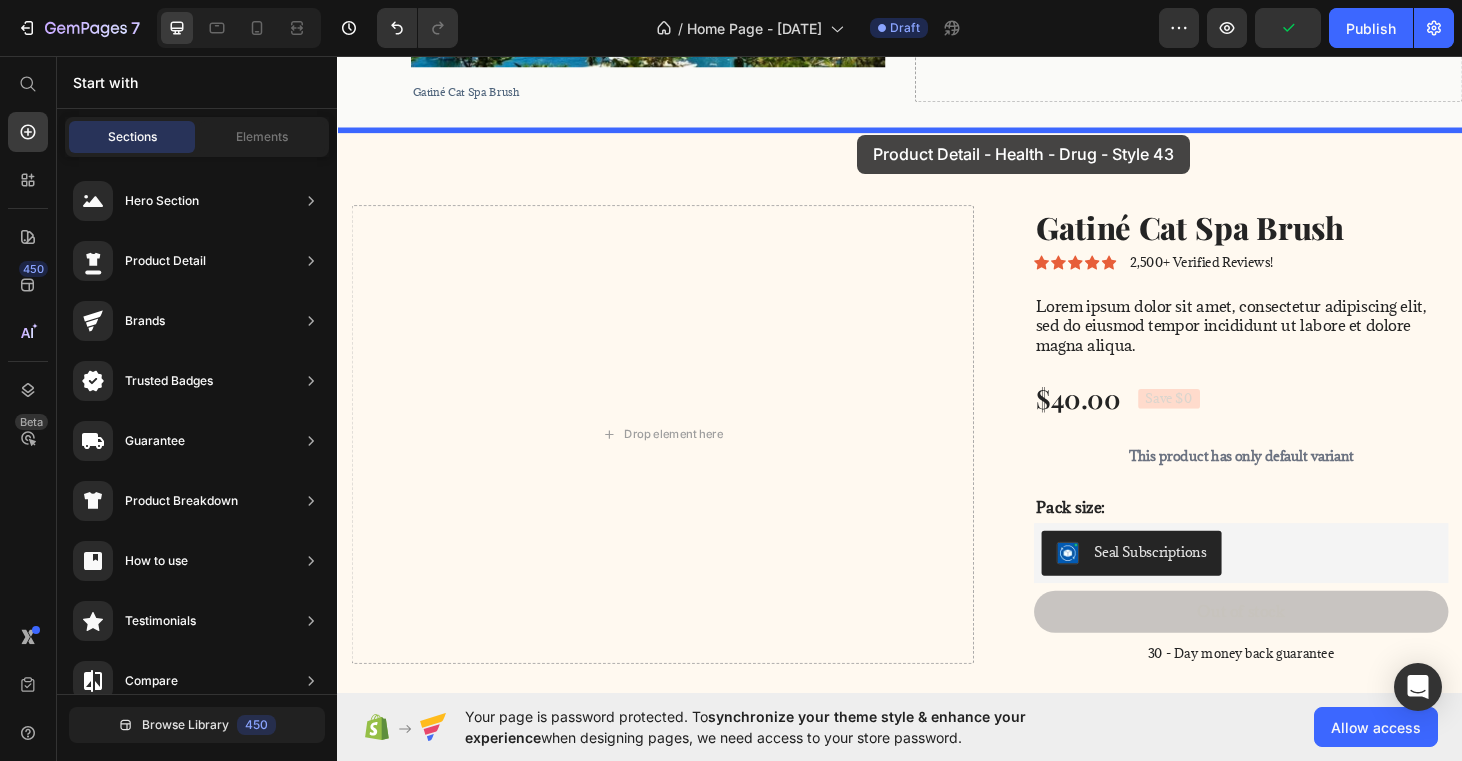 drag, startPoint x: 854, startPoint y: 341, endPoint x: 892, endPoint y: 136, distance: 208.4922 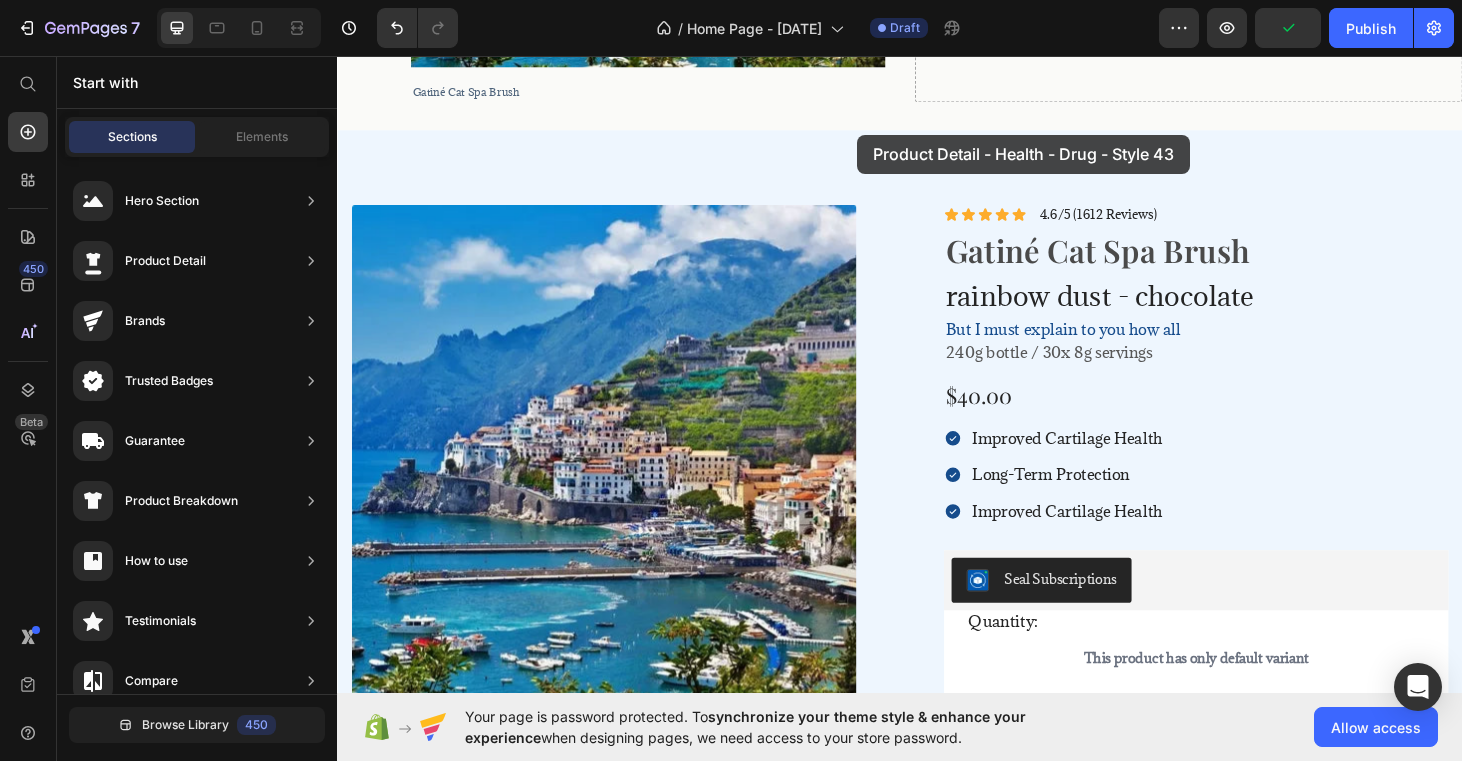 scroll, scrollTop: 677, scrollLeft: 0, axis: vertical 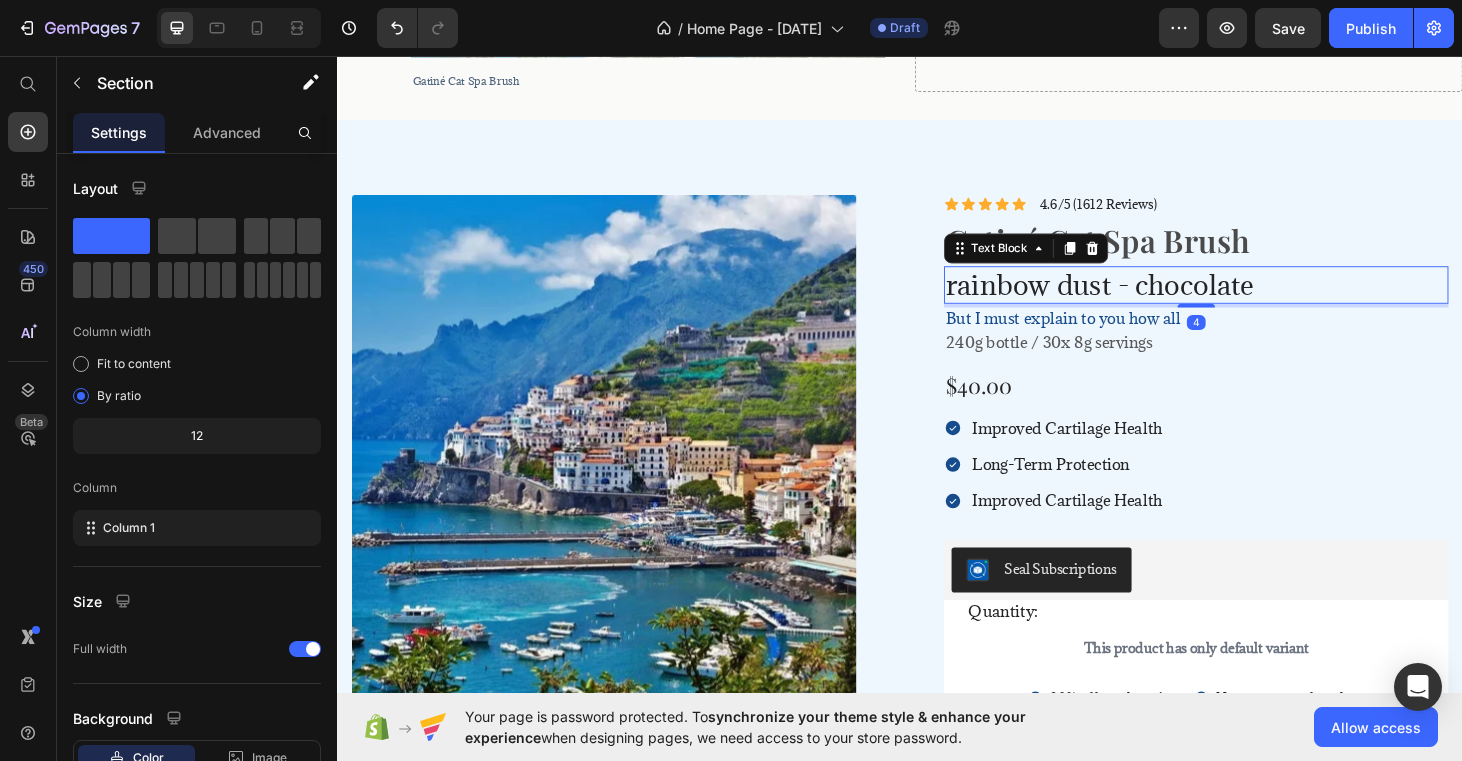 click on "rainbow dust - chocolate" at bounding box center [1253, 299] 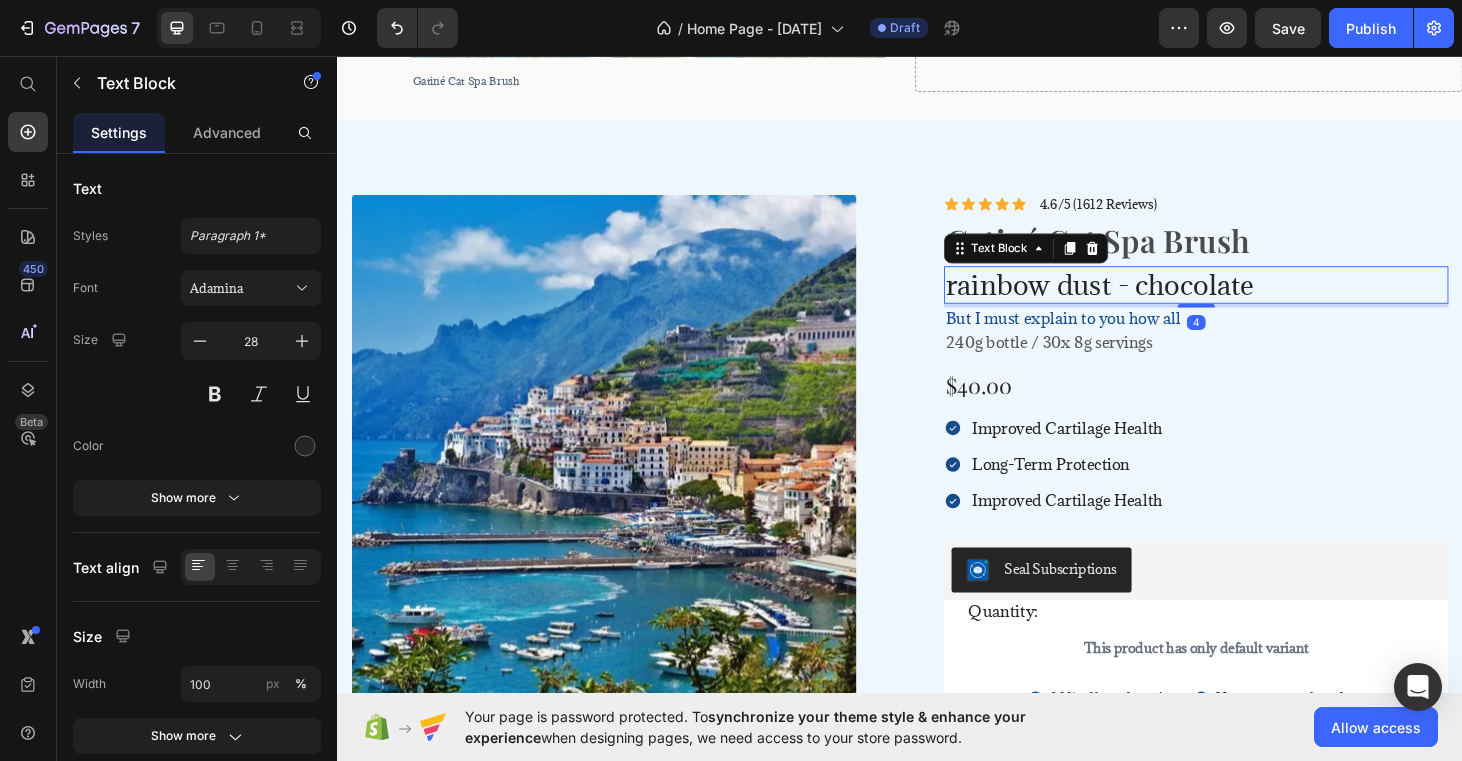 click on "rainbow dust - chocolate" at bounding box center [1253, 299] 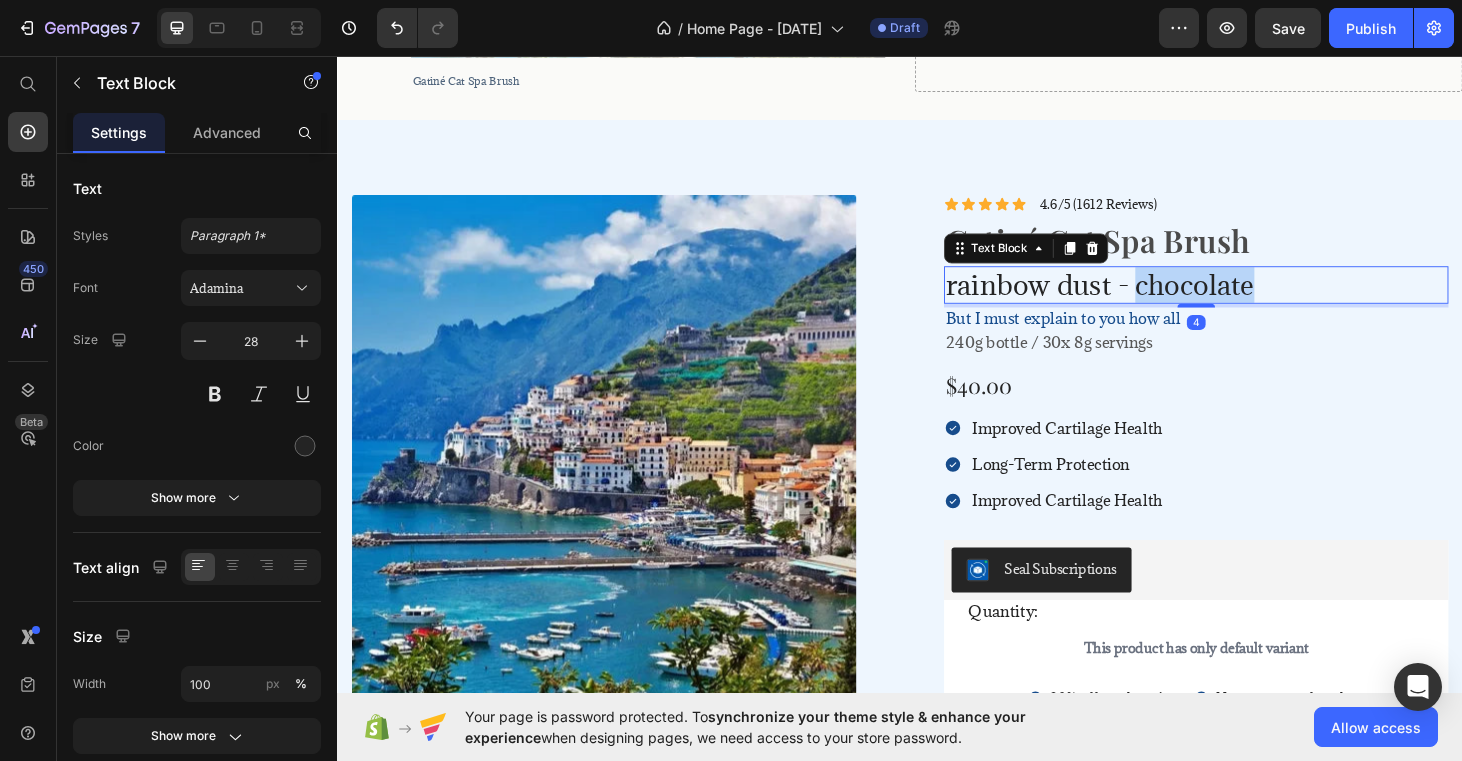 click on "rainbow dust - chocolate" at bounding box center [1253, 299] 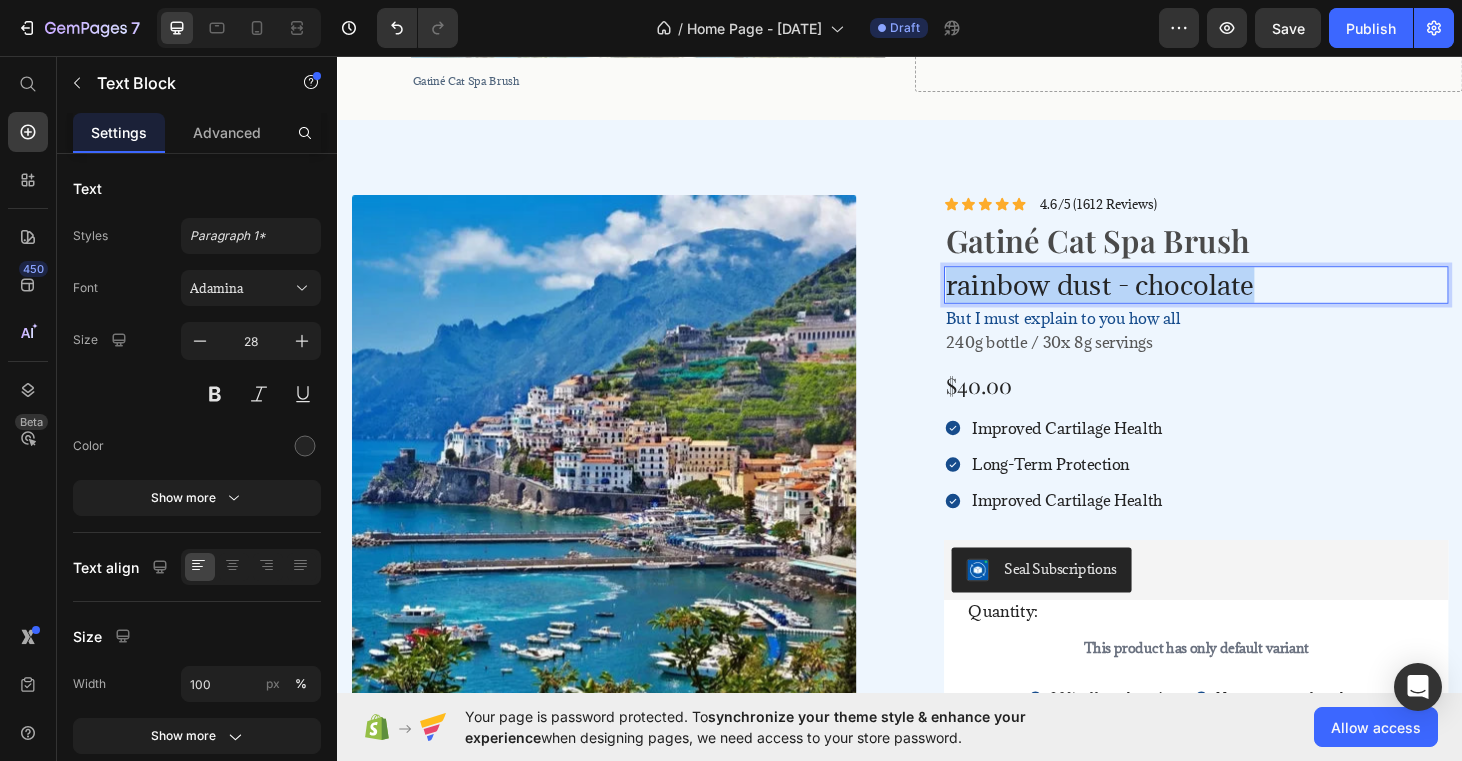 click on "rainbow dust - chocolate" at bounding box center [1253, 299] 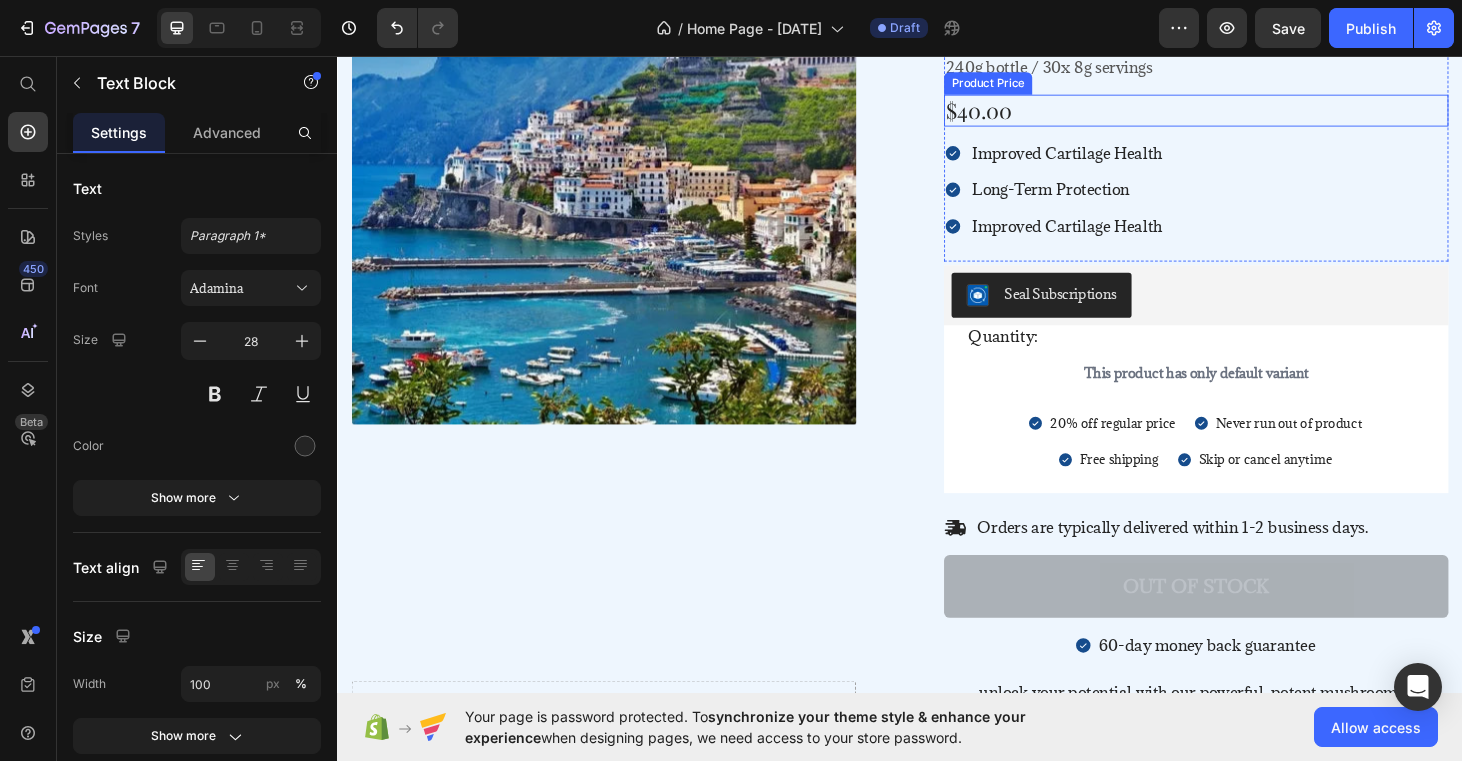 scroll, scrollTop: 972, scrollLeft: 0, axis: vertical 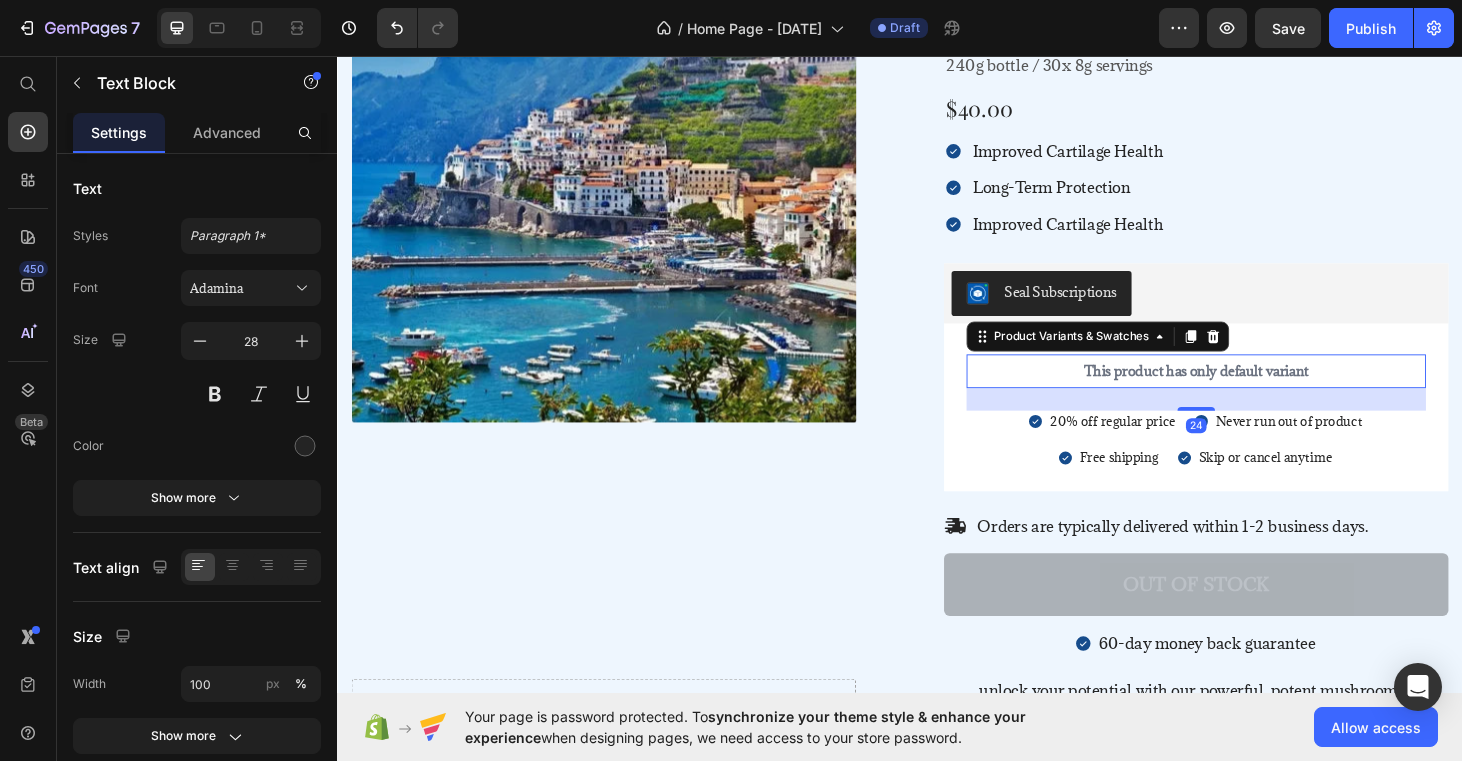 click on "This product has only default variant" at bounding box center [1253, 391] 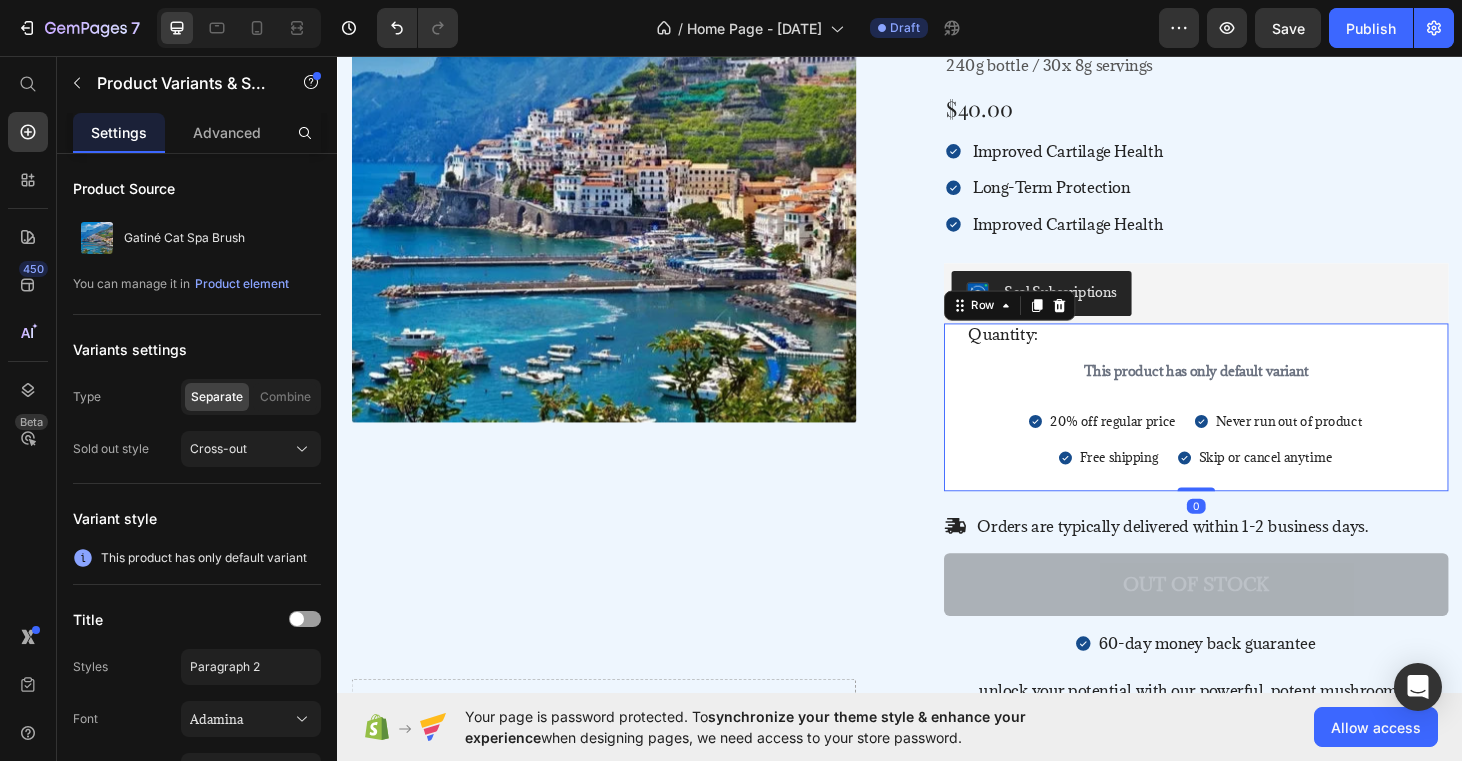 click on "Quantity: Text Block This product has only default variant Product Variants & Swatches 20% off regular price Item List Never run out of product Item List Row Free shipping Item List Skip or cancel anytime Item List Row Row   0" at bounding box center (1253, 429) 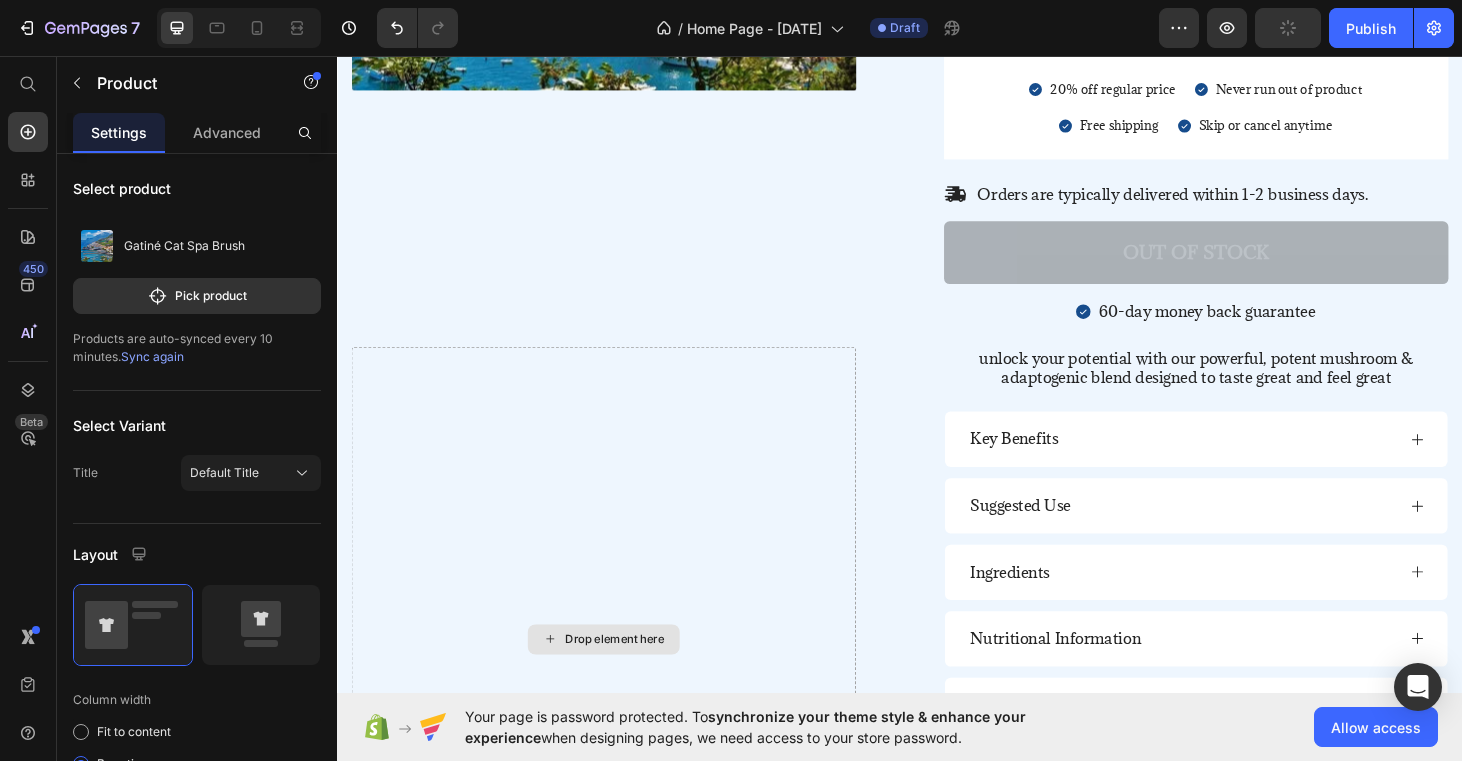 scroll, scrollTop: 1345, scrollLeft: 0, axis: vertical 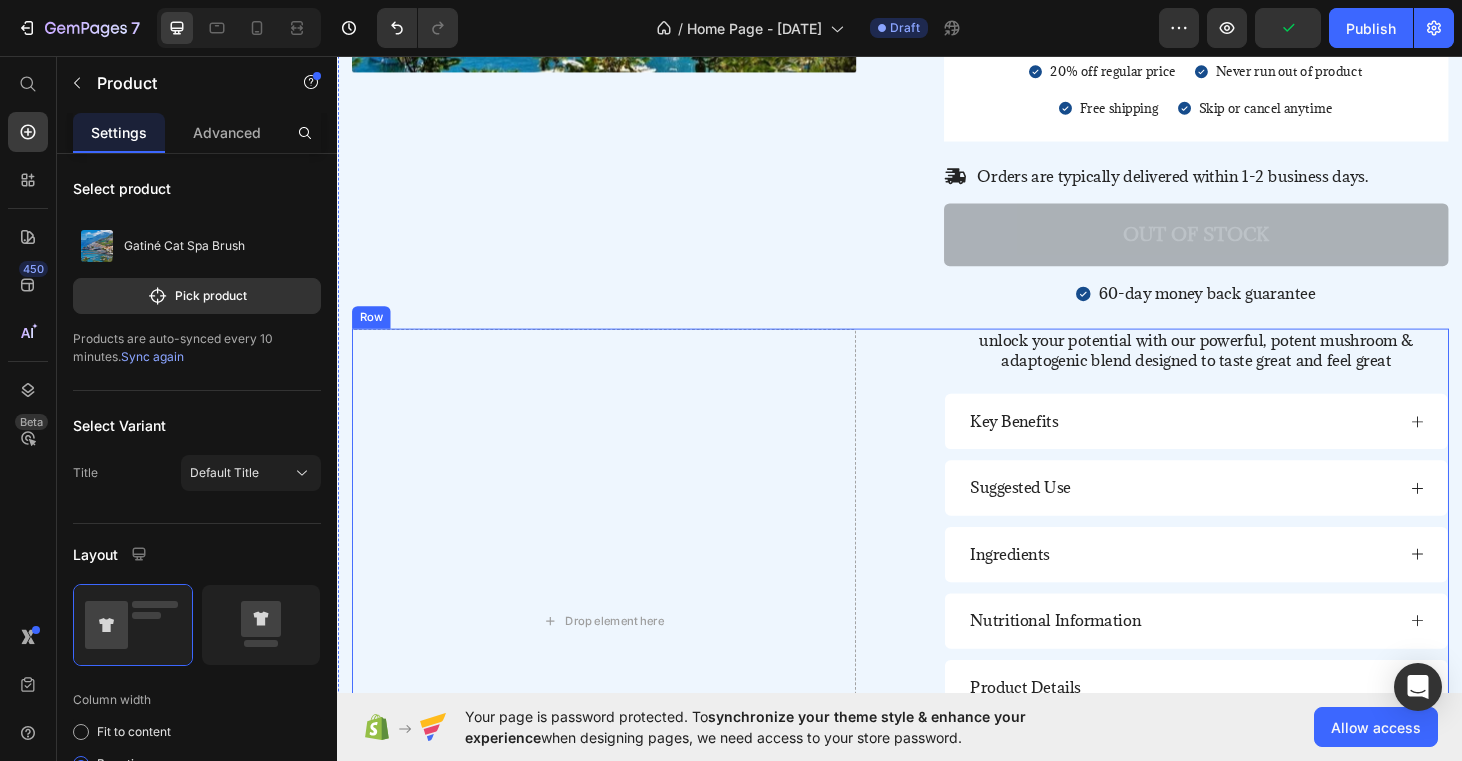 click on "Drop element here unlock your potential with our powerful, potent mushroom & adaptogenic blend designed to taste great and feel great  Text Block
Key Benefits
Suggested Use
Ingredients
Nutritional Information
Product Details Accordion Upgrade your order and  save big Text Block Product Images Lorem ipsum dolor sit amet, consectetur adipiscing elit, sed do eiusmod tempor incididunt ut Text Block Row $40.00 Product Price $0.00 Product Price Row Out of stock Add to Cart Product Row Row" at bounding box center (937, 657) 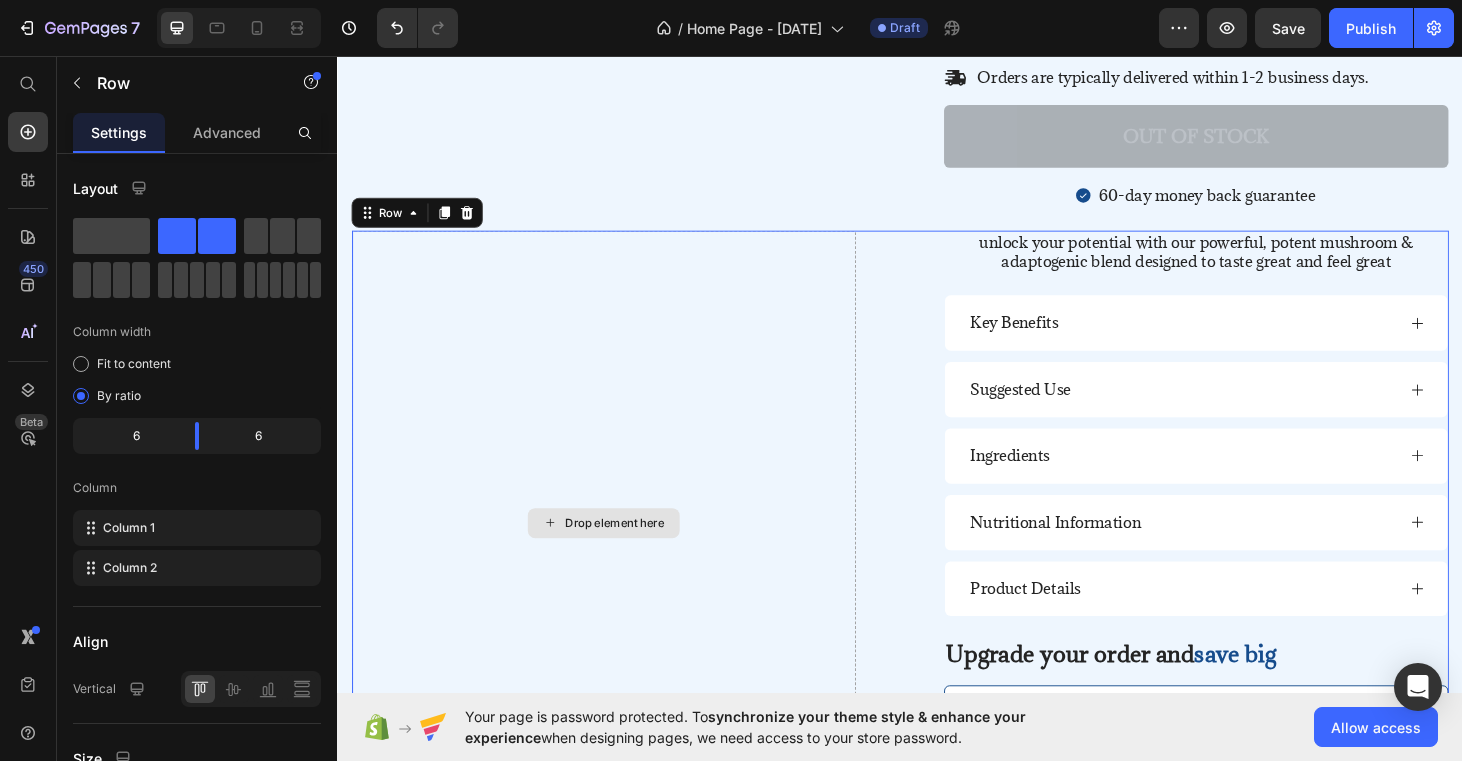 scroll, scrollTop: 1364, scrollLeft: 0, axis: vertical 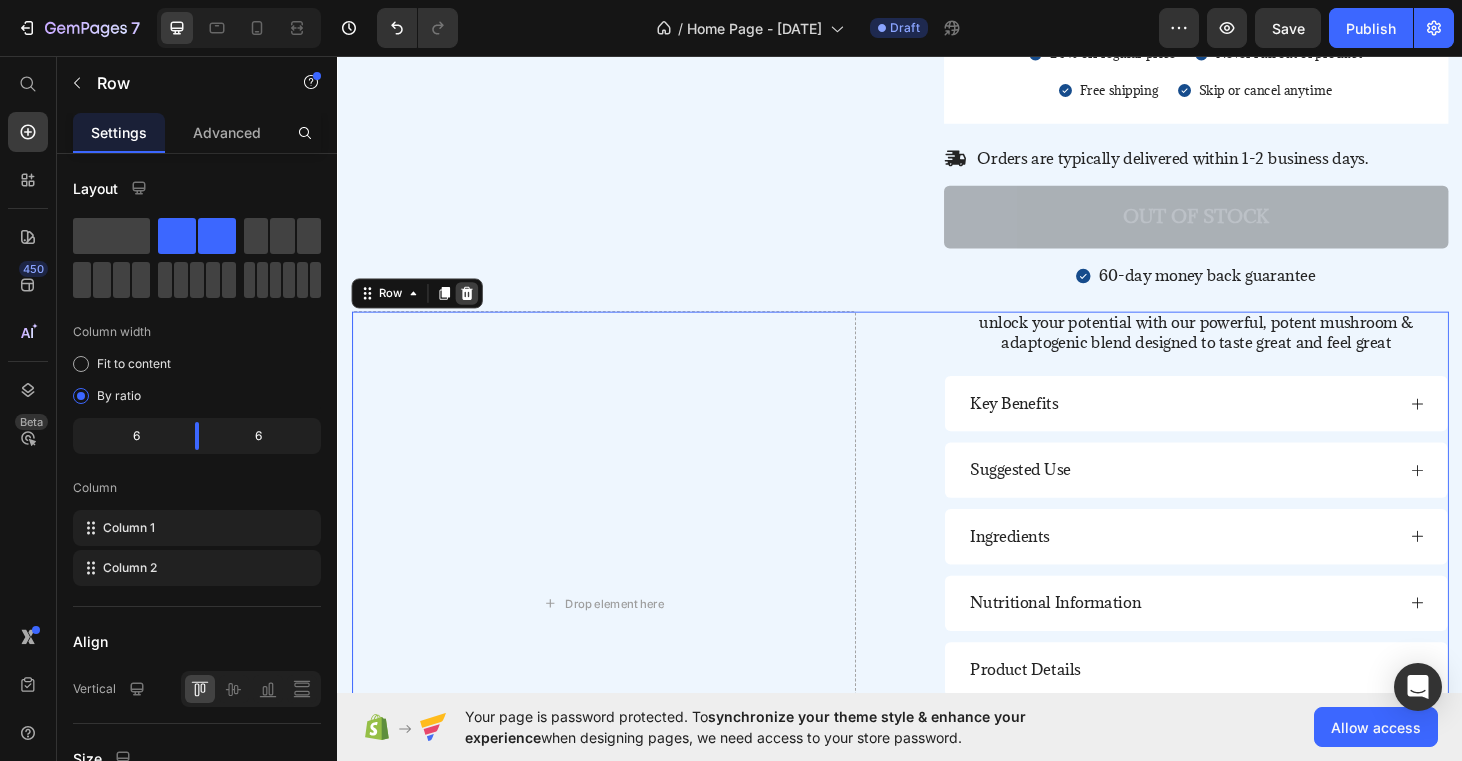 click 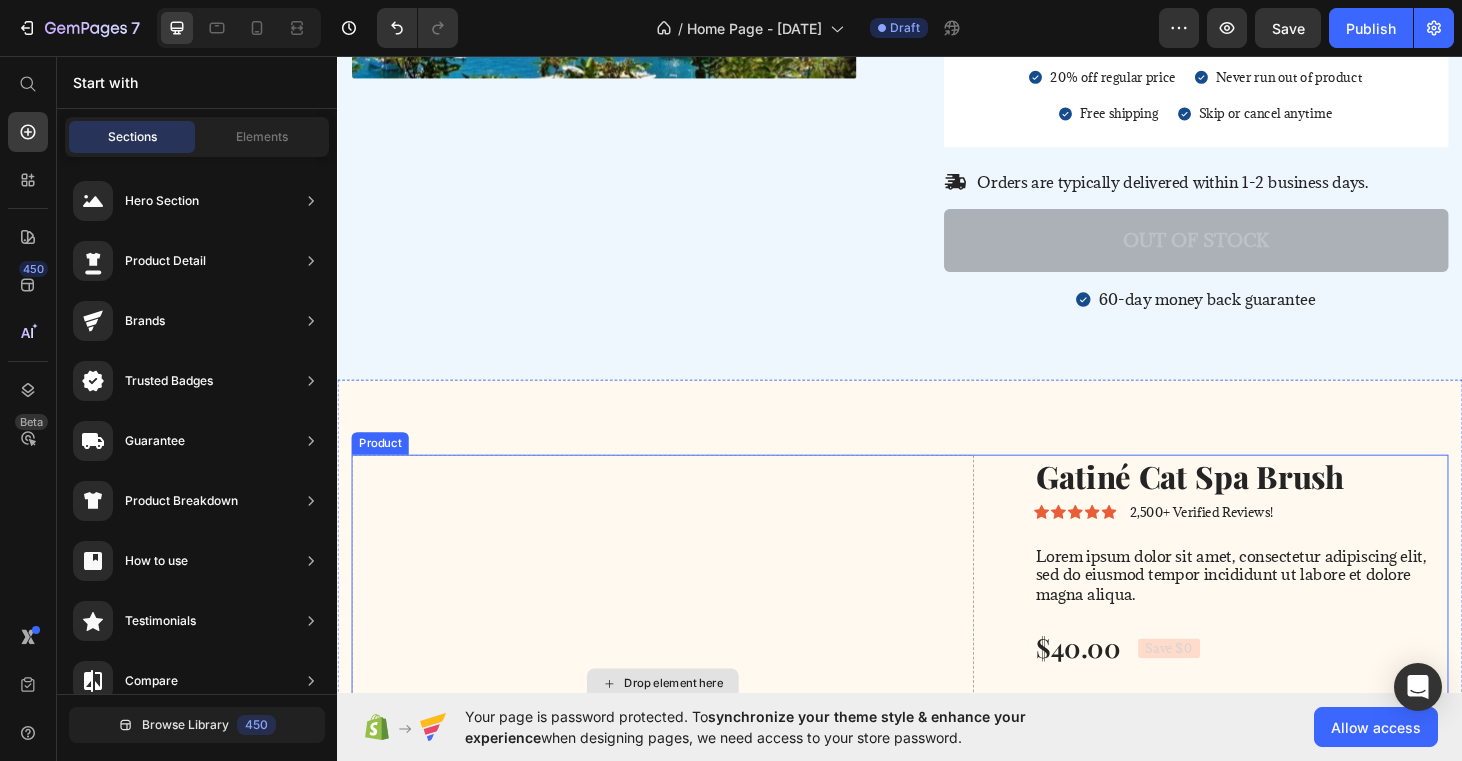 scroll, scrollTop: 955, scrollLeft: 0, axis: vertical 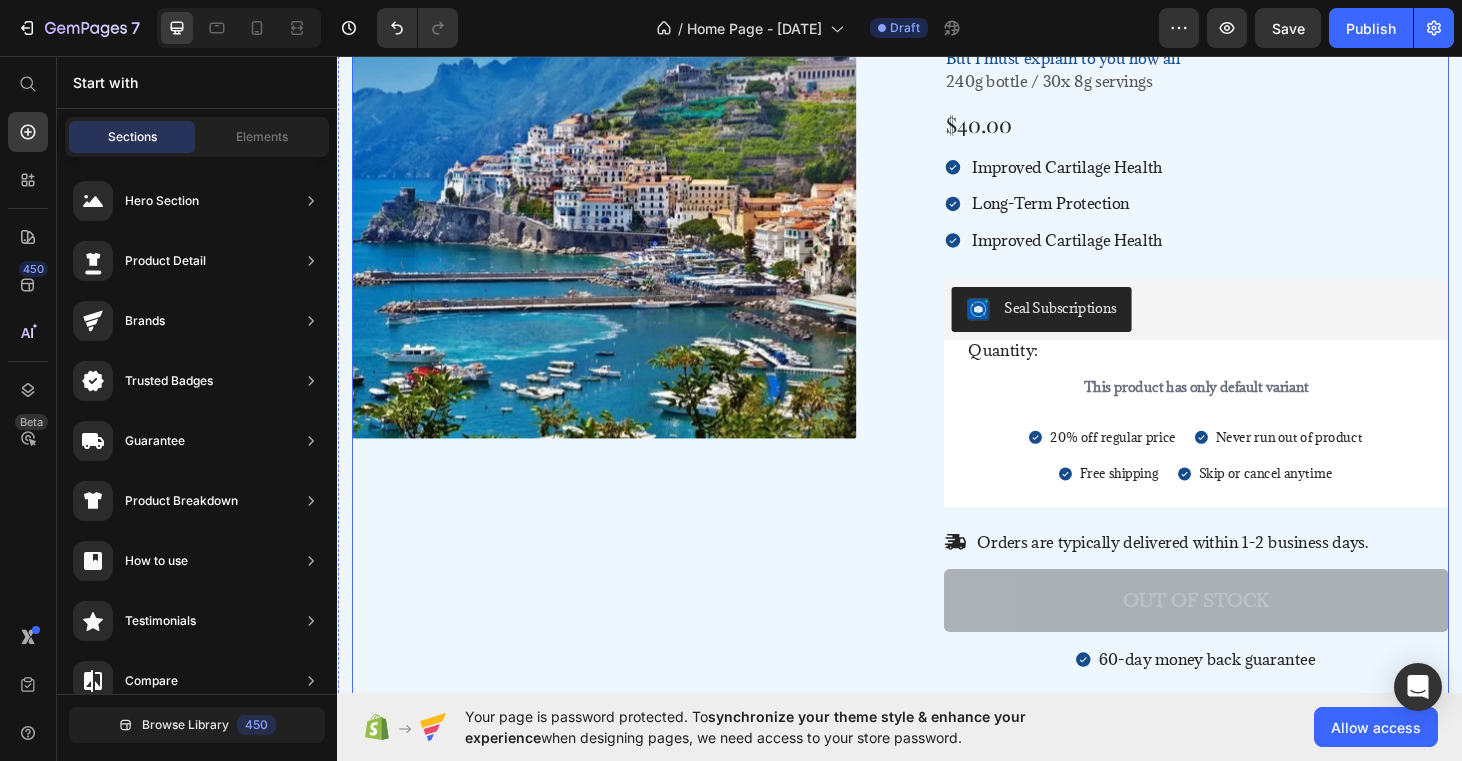 click on "Product Images Icon Icon Icon Icon Icon Icon List 4.6/5 (1612 Reviews) Text Block Row Gatiné Cat Spa Brush Product Title rainbow dust - chocolate Text Block But I must explain to you how all Text Block 240g bottle / 30x 8g servings Text Block $40.00 Product Price Improved Cartilage Health Long-Term Protection Improved Cartilage Health Item List Row Seal Subscriptions Seal Subscriptions Quantity: Text Block This product has only default variant Product Variants & Swatches 20% off regular price Item List Never run out of product Item List Row Free shipping Item List Skip or cancel anytime Item List Row Row Row
Orders are typically delivered within 1-2 business days. Item List Out of stock Add to Cart 60-day money back guarantee Item List Row Product" at bounding box center [937, 330] 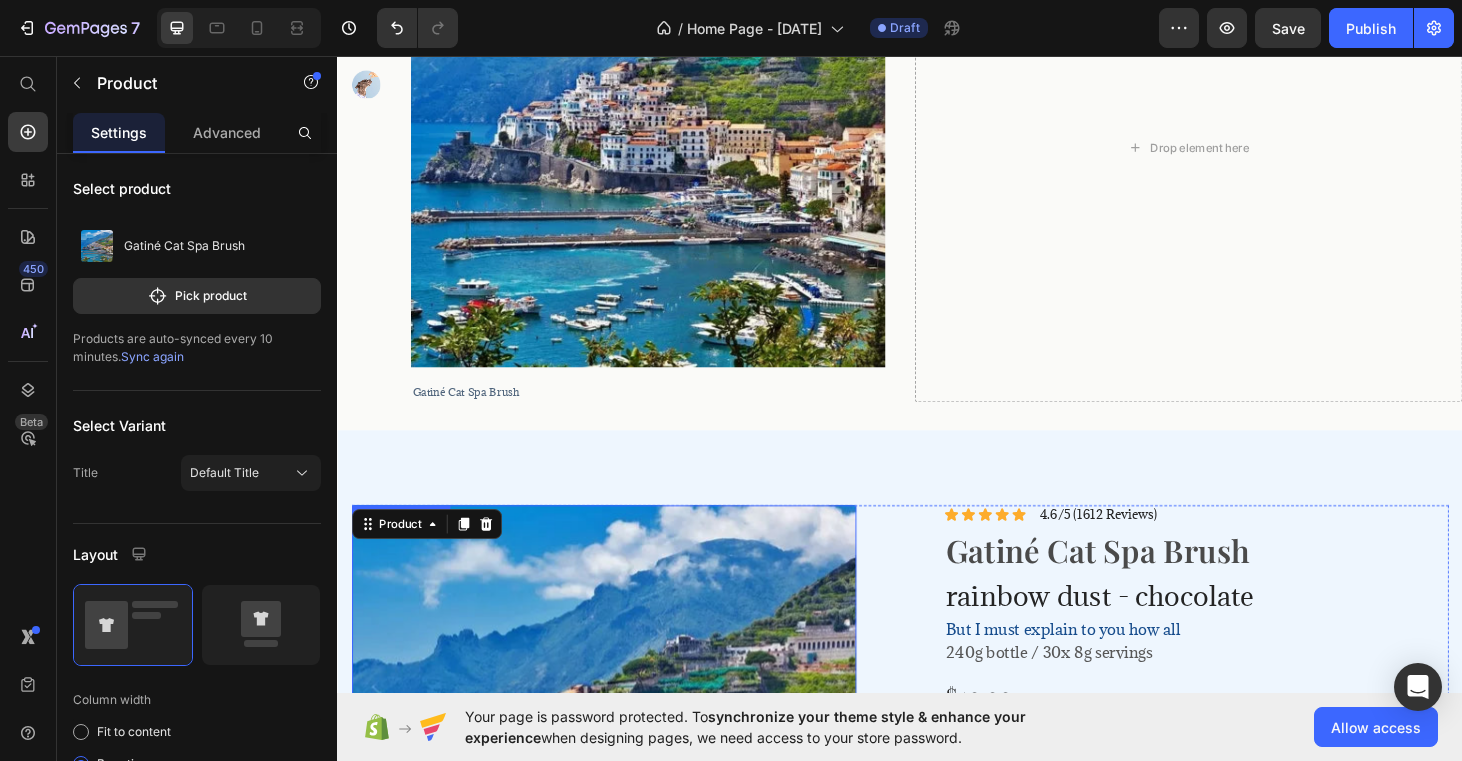 scroll, scrollTop: 342, scrollLeft: 0, axis: vertical 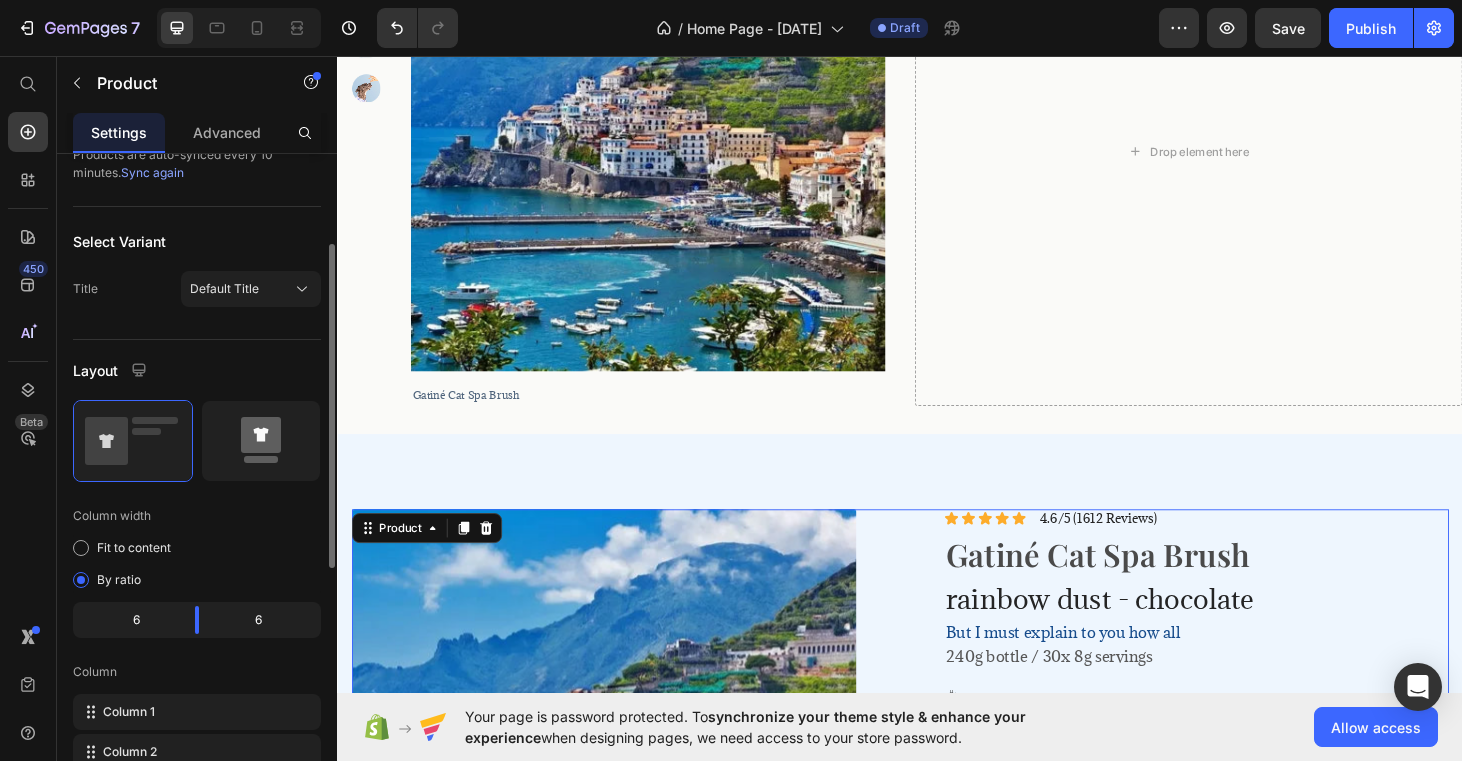 click 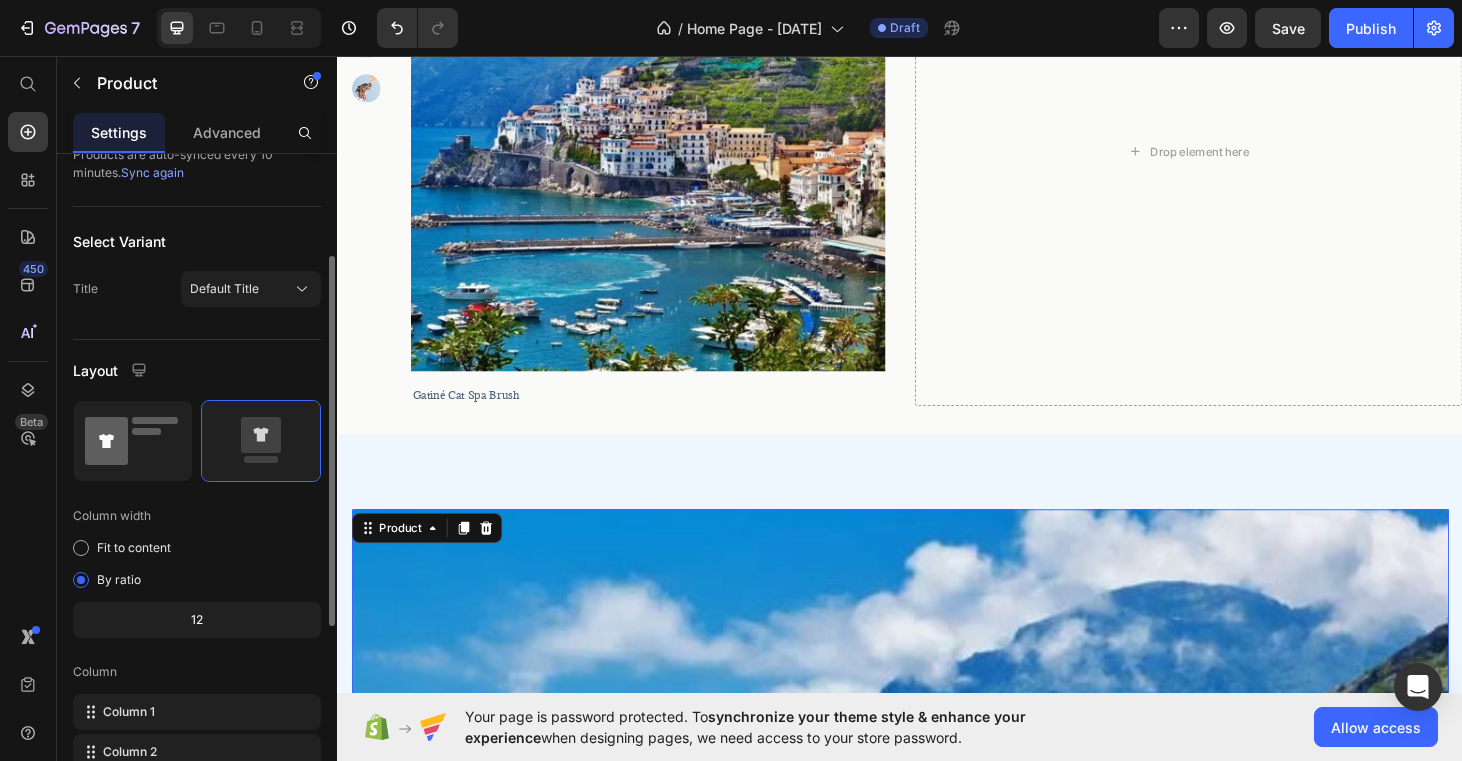 click 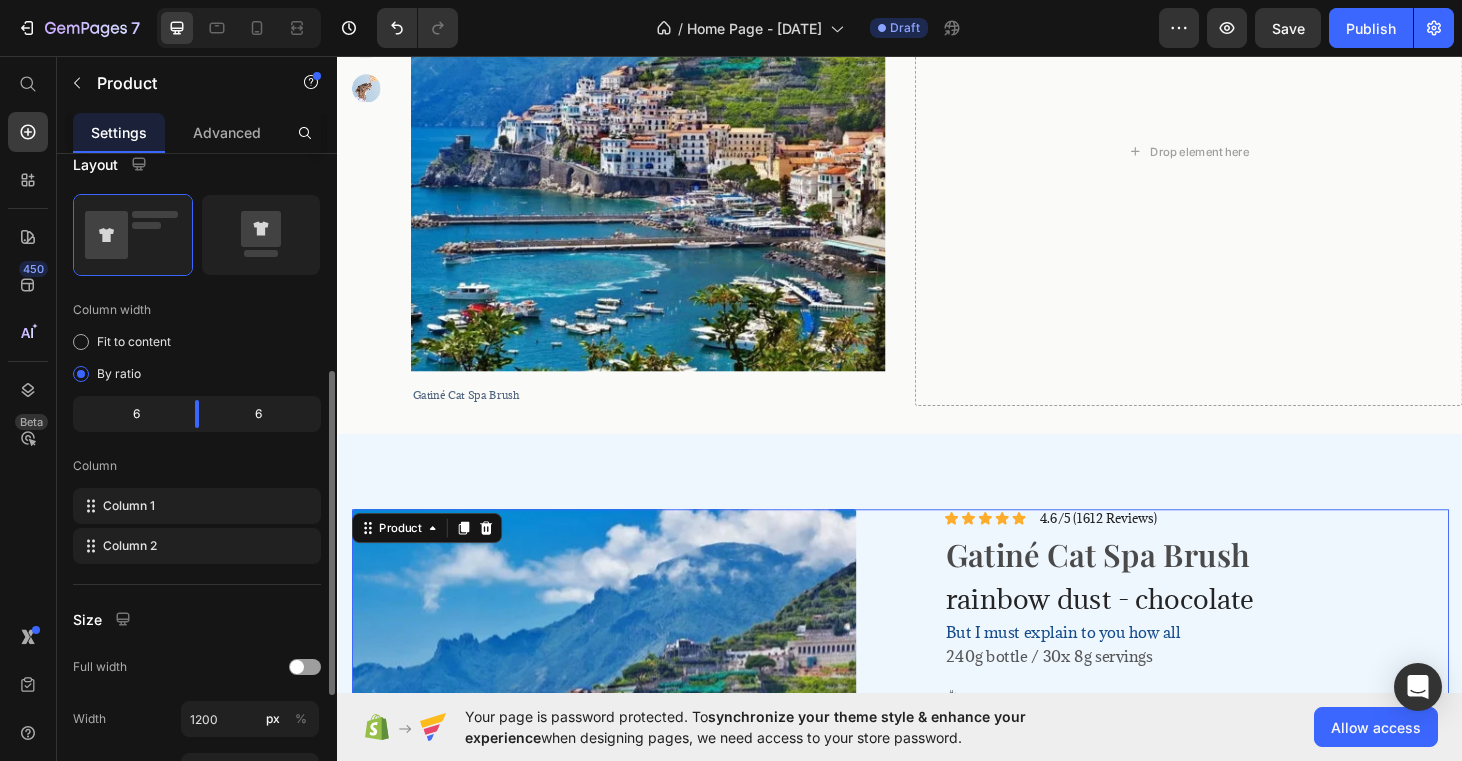 scroll, scrollTop: 408, scrollLeft: 0, axis: vertical 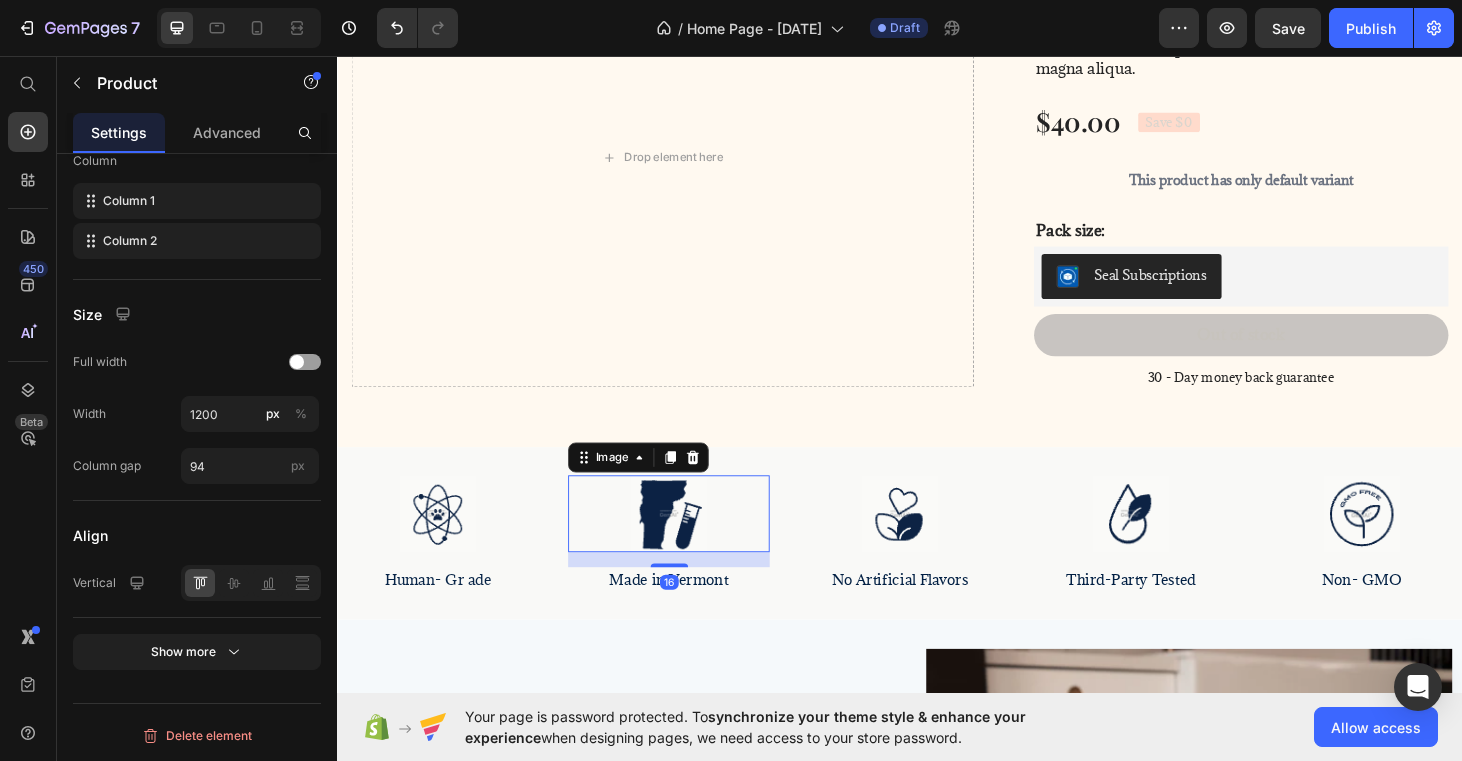 click at bounding box center [690, 543] 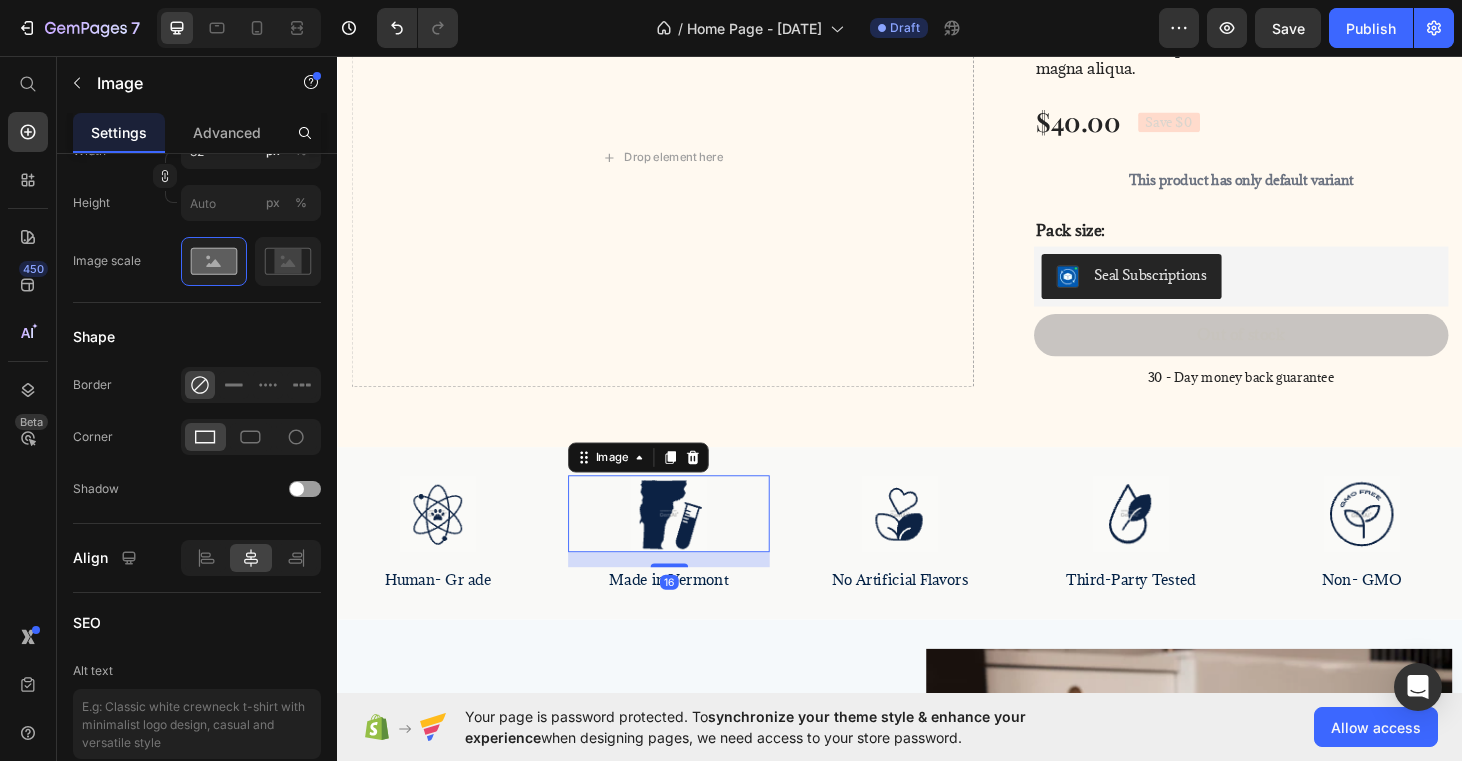 scroll, scrollTop: 0, scrollLeft: 0, axis: both 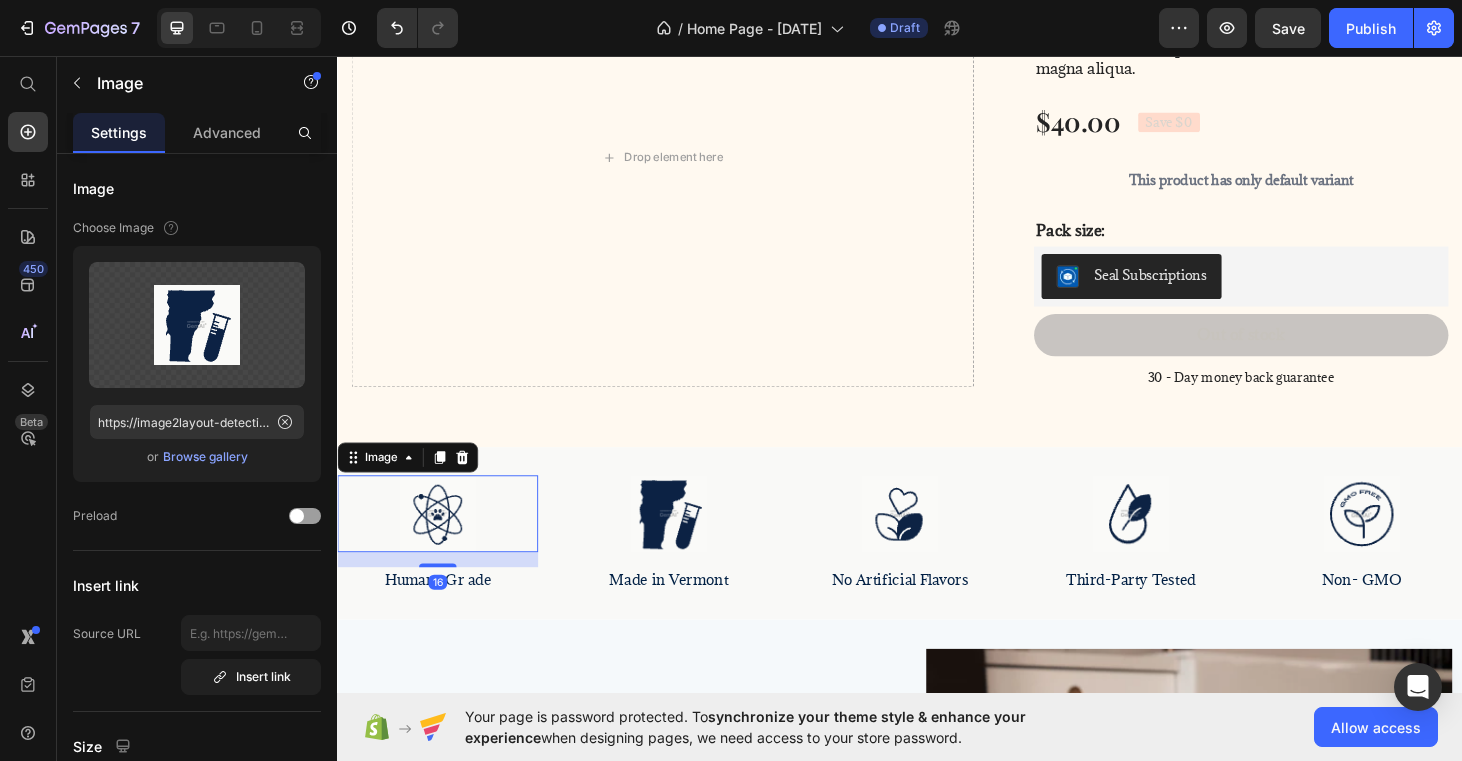 click at bounding box center [444, 543] 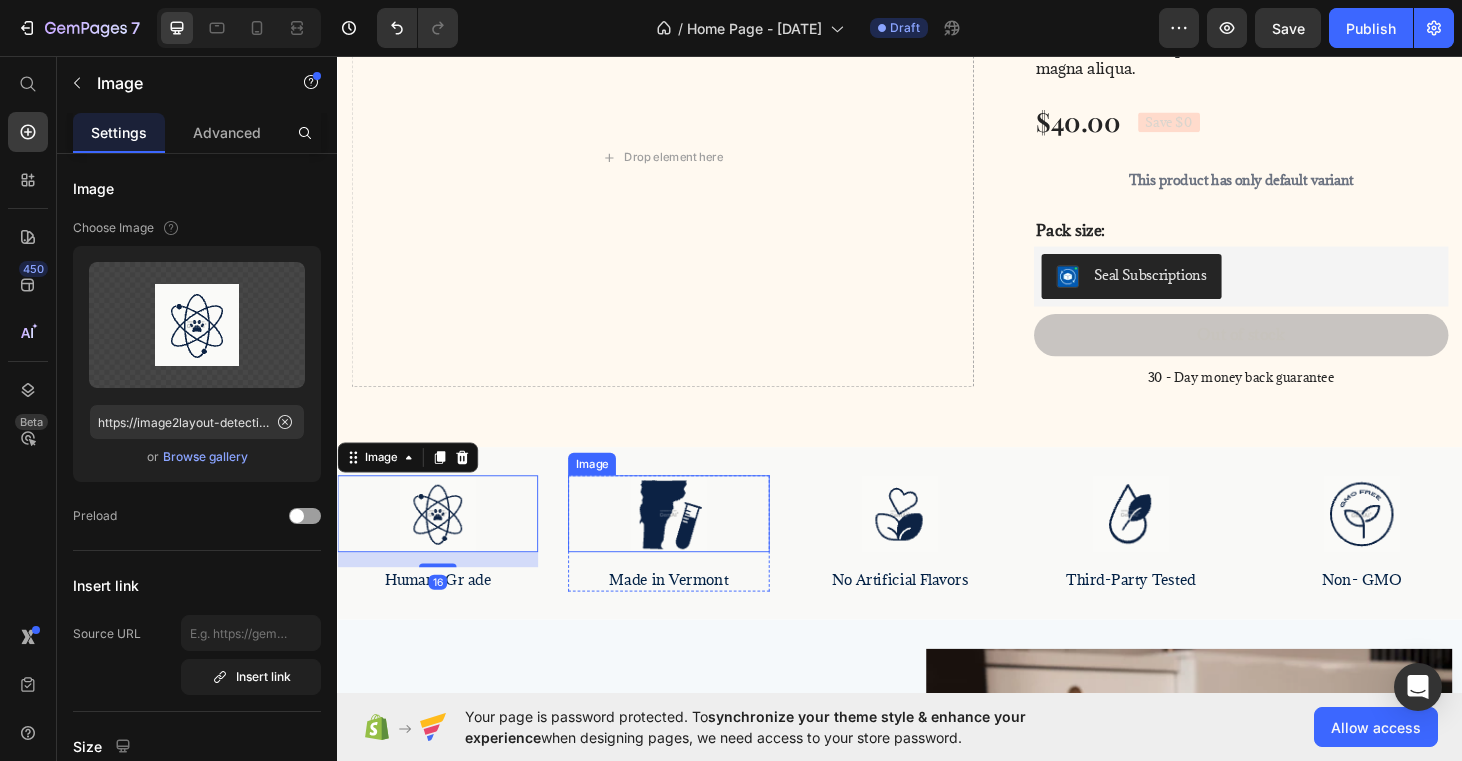 click at bounding box center (690, 543) 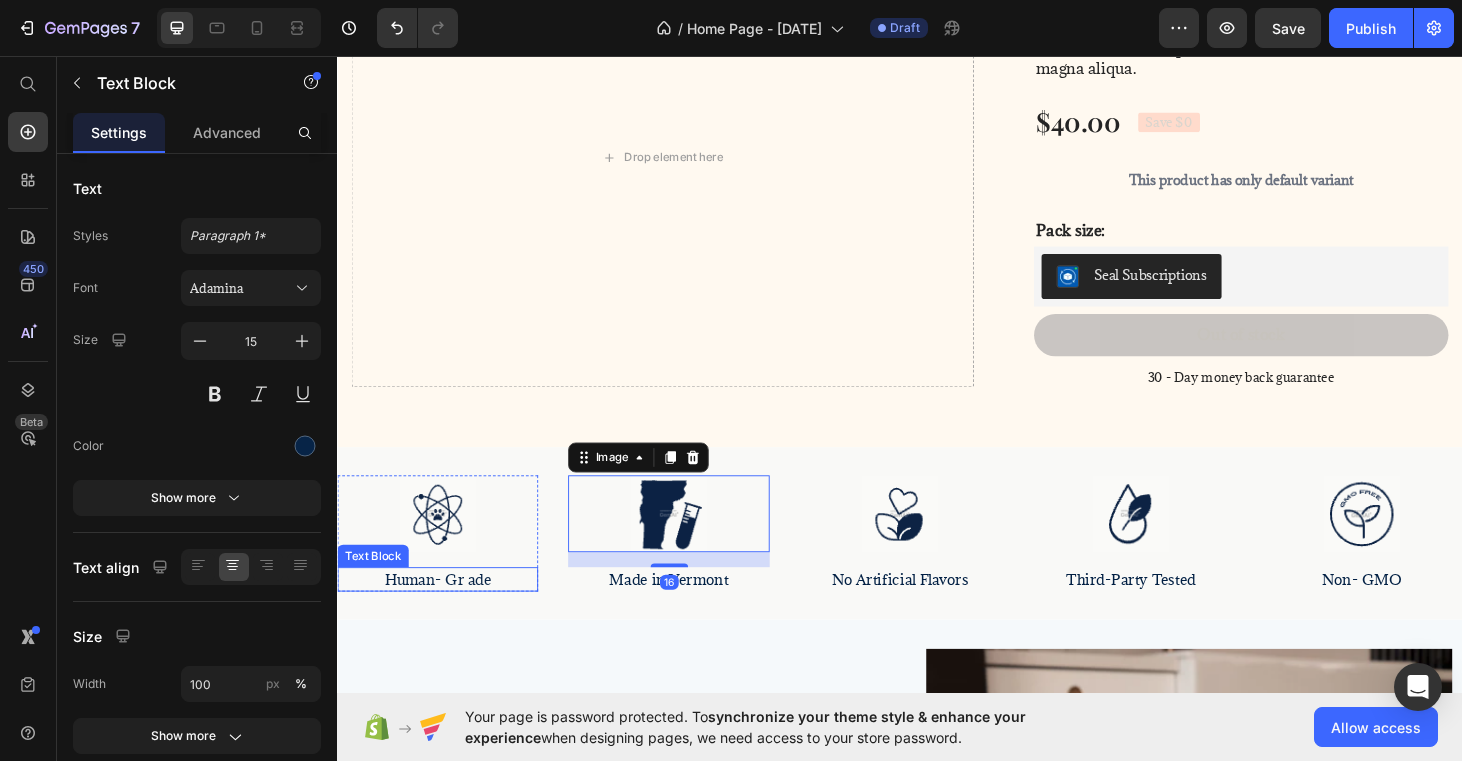 click on "Human- Gr ade" at bounding box center [444, 613] 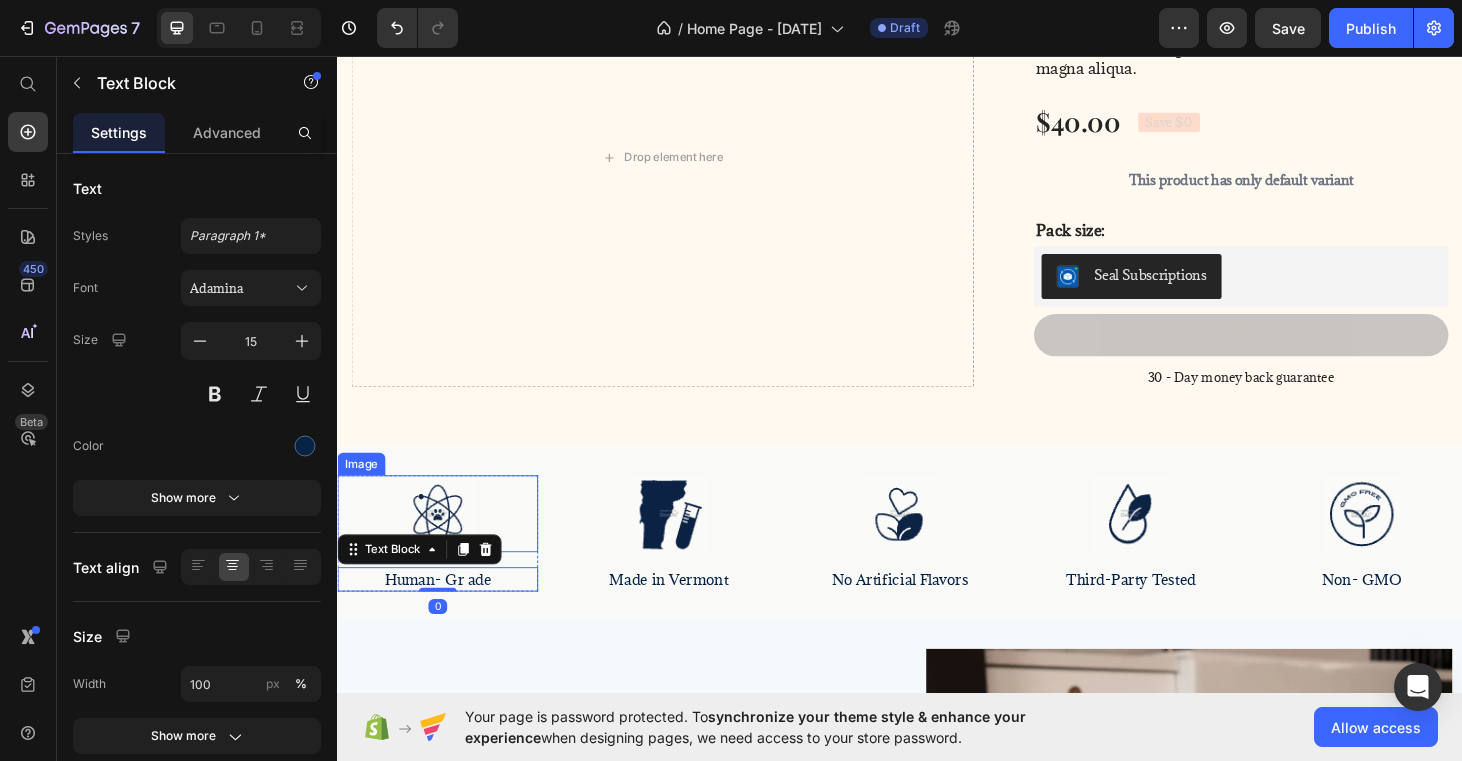 click at bounding box center (444, 543) 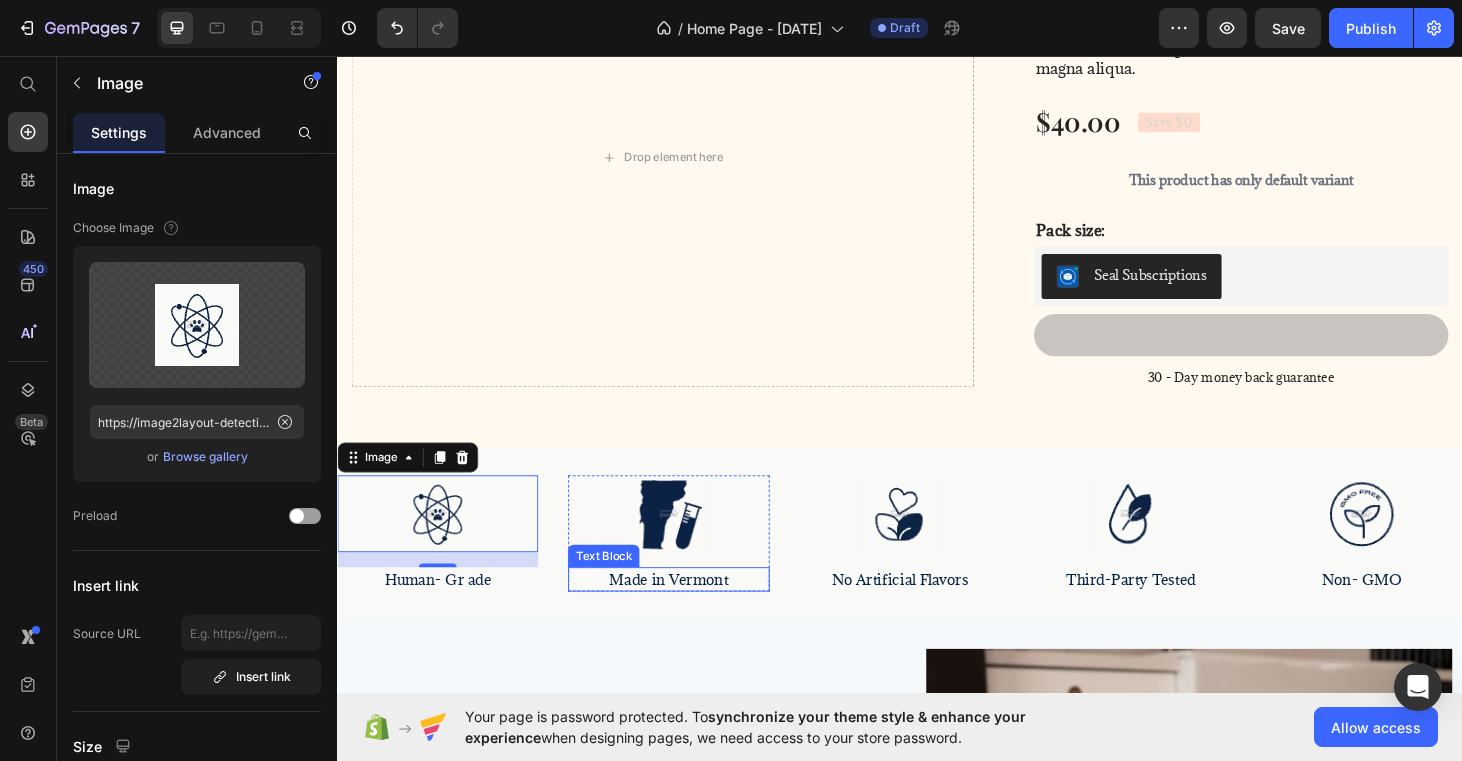 click on "Made in Vermont" at bounding box center [690, 613] 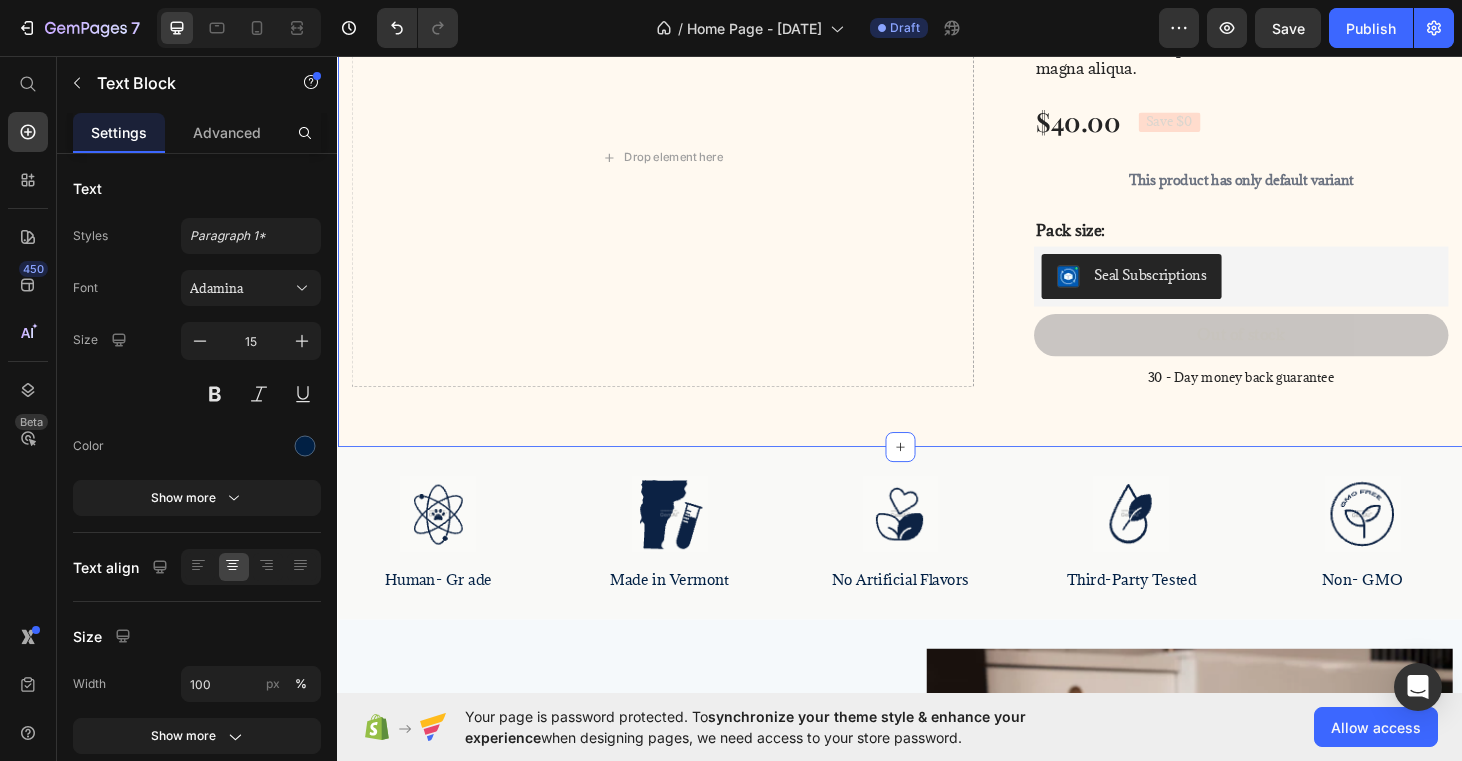 click on "Drop element here Gatiné Cat Spa Brush Product Title Icon Icon Icon Icon Icon Icon List 2,500+ Verified Reviews! Text Block Row Lorem ipsum dolor sit amet, consectetur adipiscing elit, sed do eiusmod tempor incididunt ut labore et dolore magna aliqua. Text Block $40.00 Product Price Save $0 Product Badge Row This product has only default variant Product Variants & Swatches Pack size: Text Block Seal Subscriptions Seal Subscriptions Out of stock Add to Cart 30 - Day money back guarantee Text Block Row Product Section 4   You can create reusable sections Create Theme Section AI Content Write with GemAI What would you like to describe here? Tone and Voice Persuasive Product Gatiné Cat Spa Brush Show more Generate" at bounding box center (937, 155) 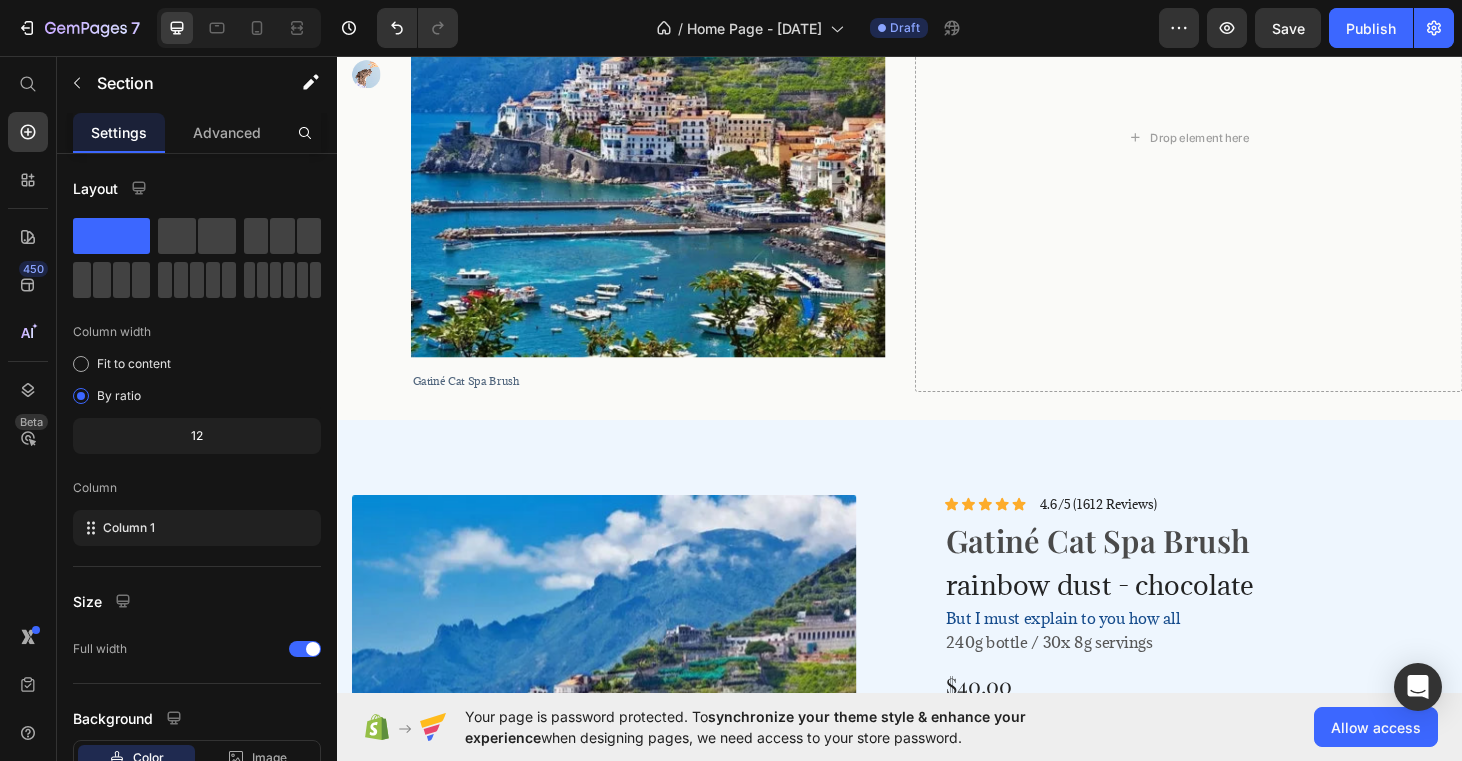 scroll, scrollTop: 0, scrollLeft: 0, axis: both 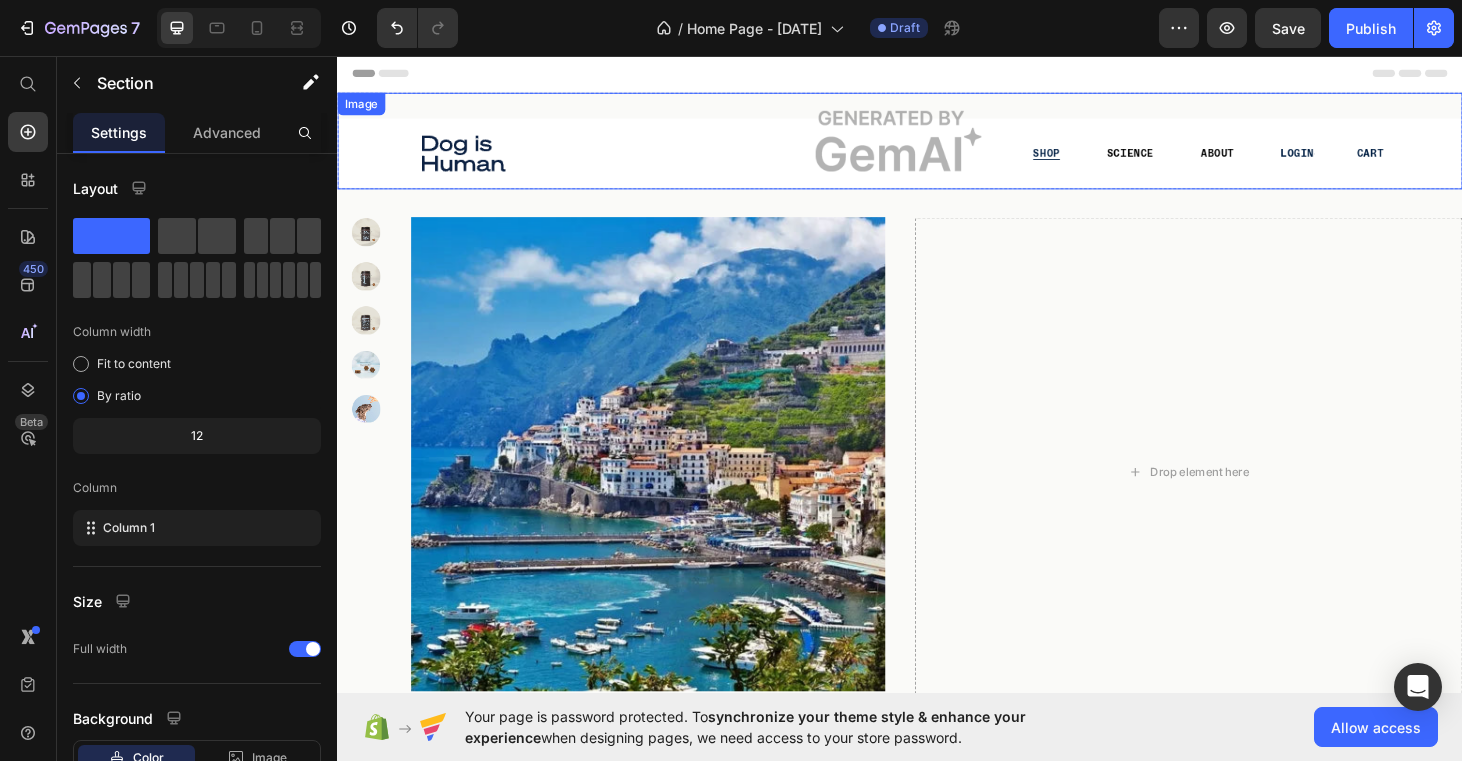 click at bounding box center [937, 145] 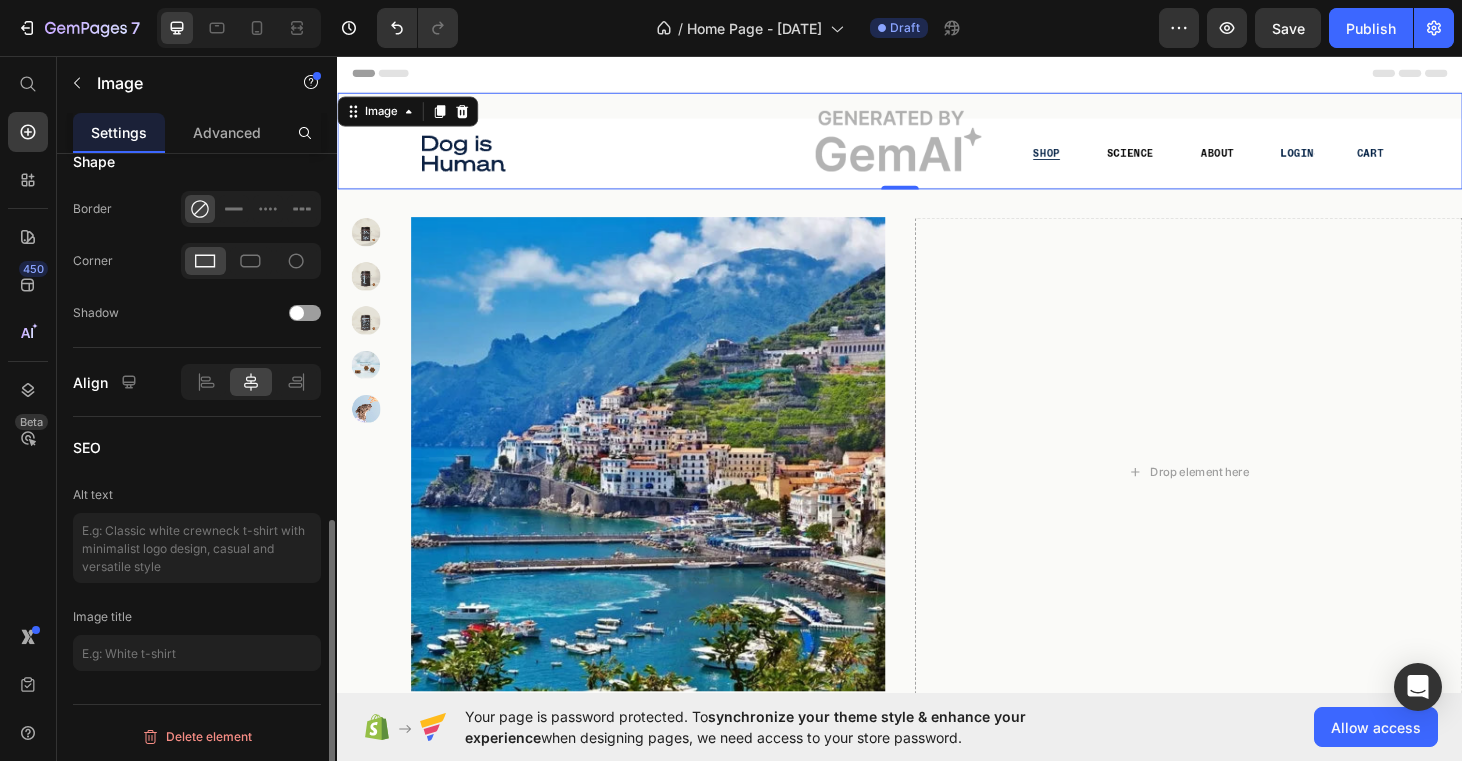 scroll, scrollTop: 807, scrollLeft: 0, axis: vertical 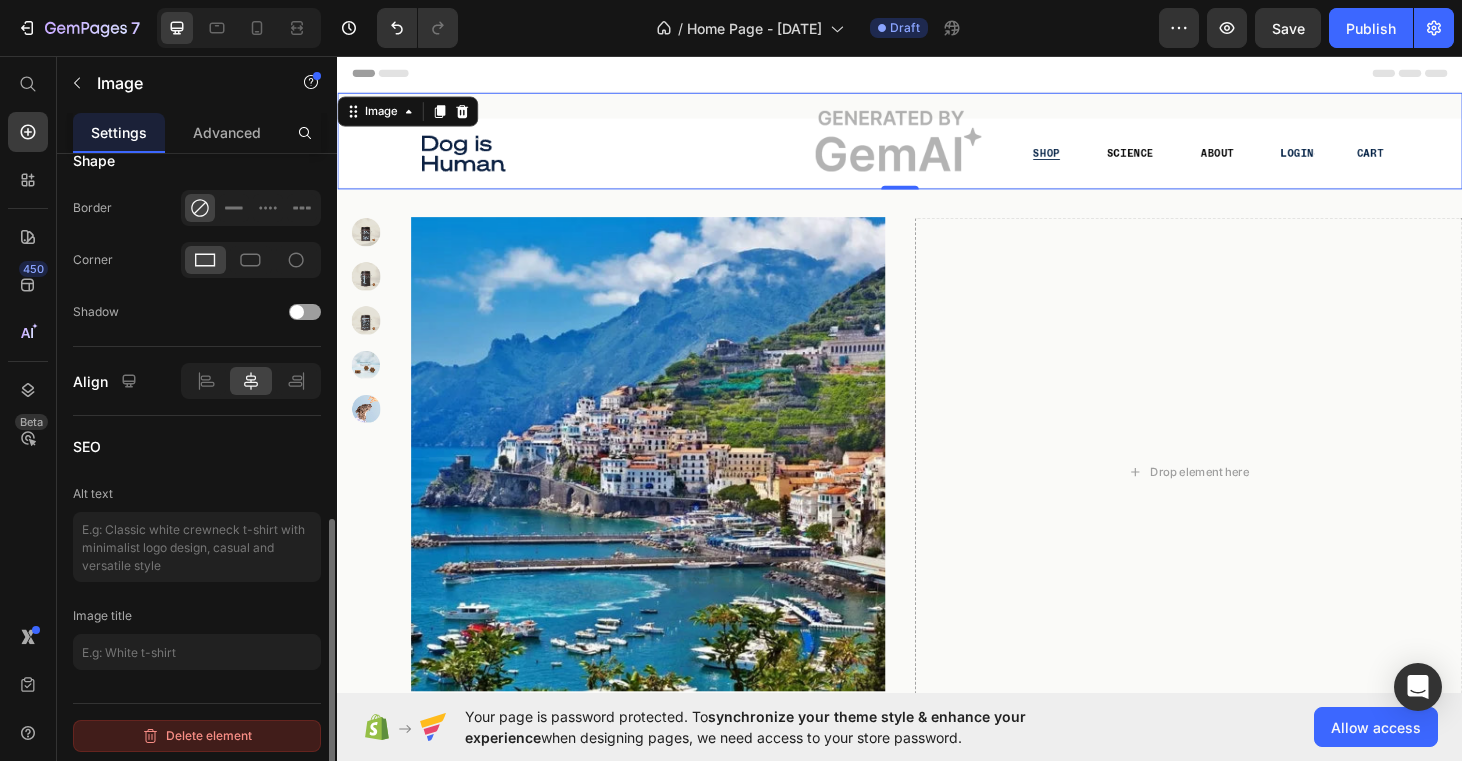 click on "Delete element" at bounding box center [197, 736] 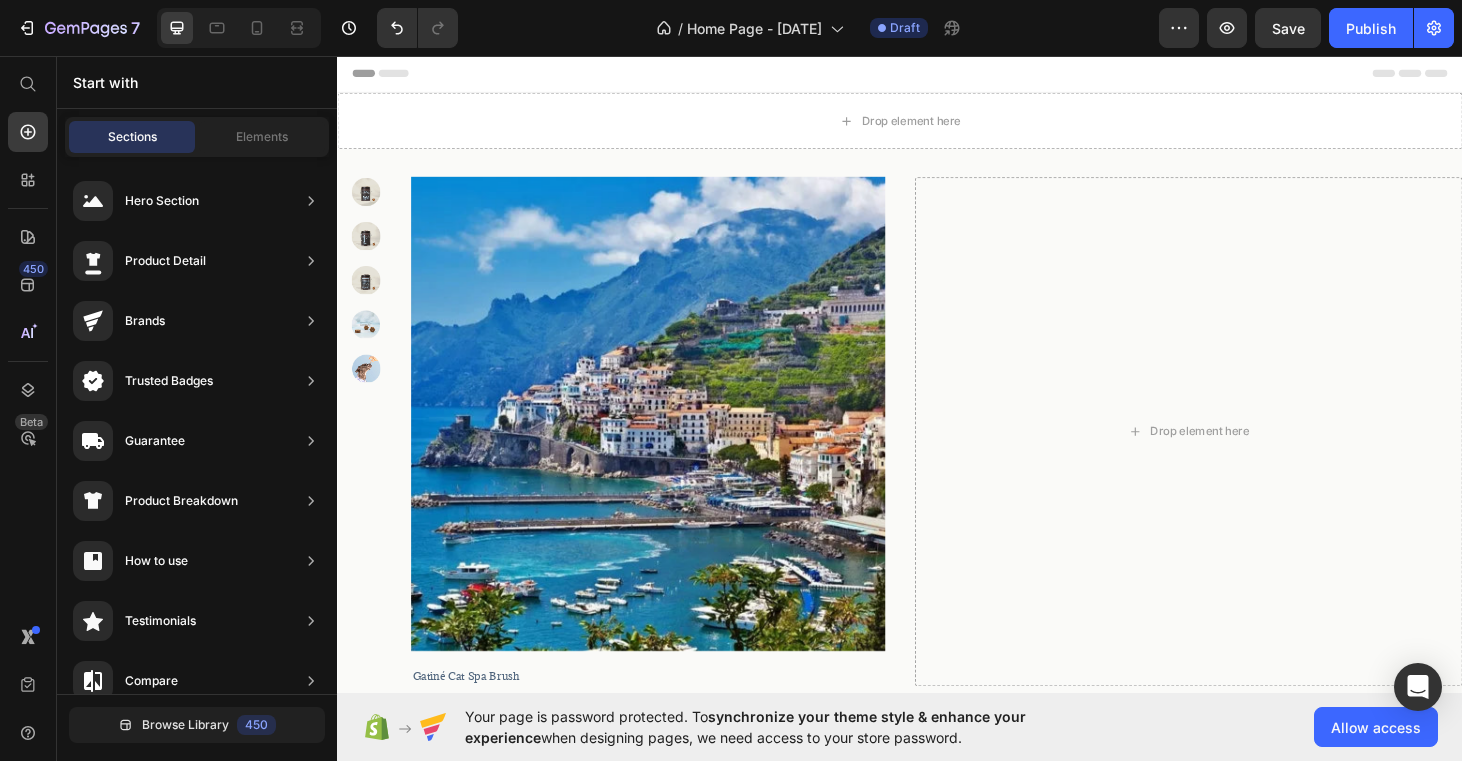 scroll, scrollTop: 142, scrollLeft: 0, axis: vertical 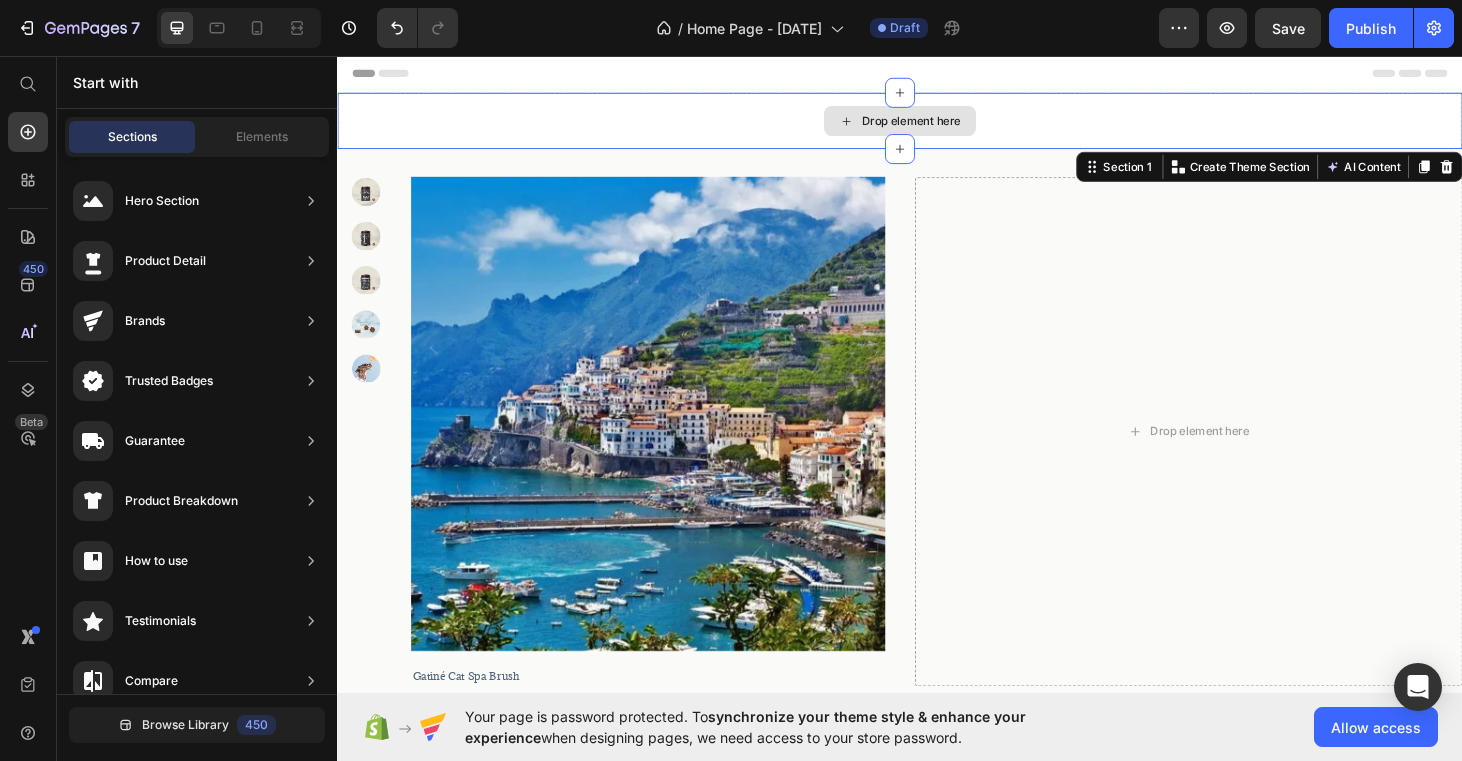 click on "Drop element here" at bounding box center (937, 124) 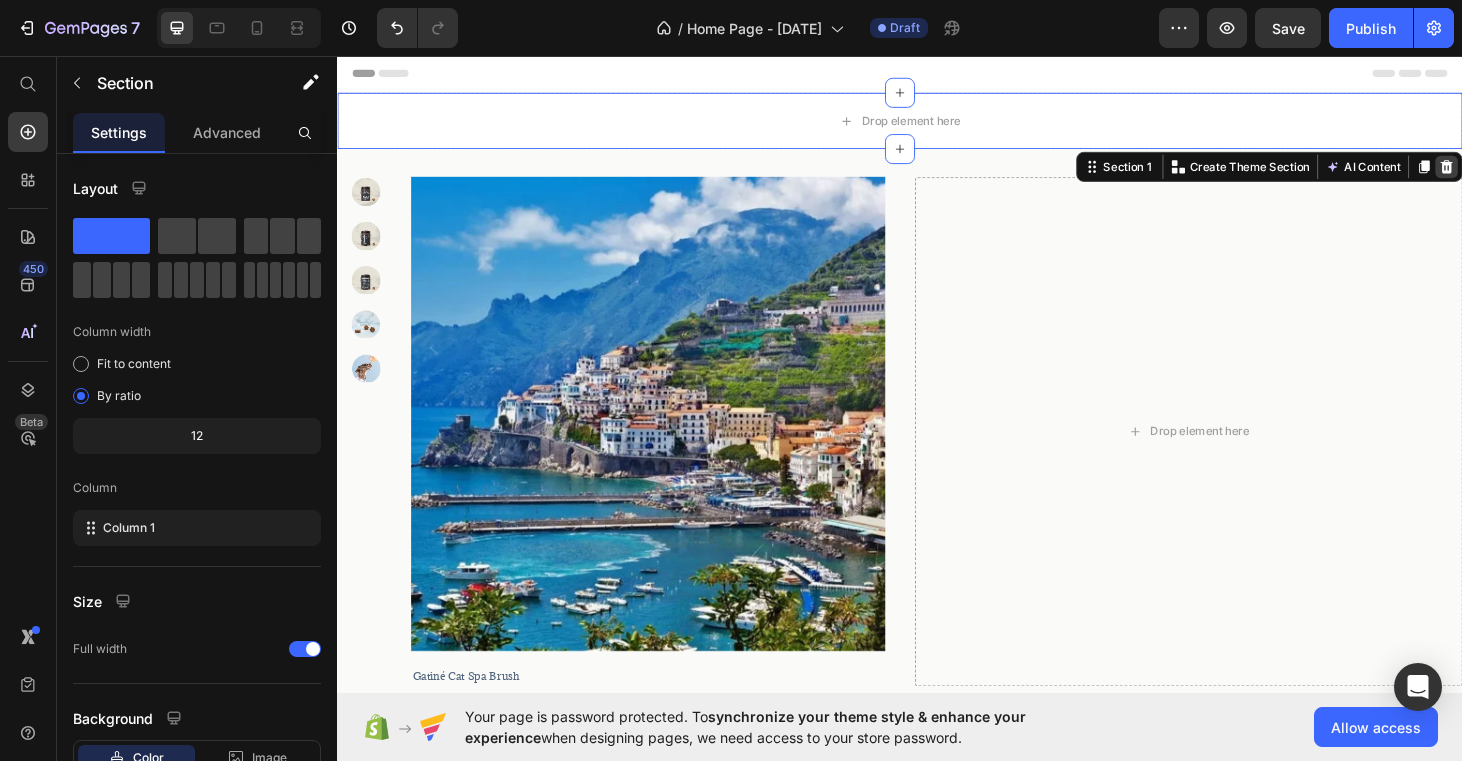 click at bounding box center [1520, 173] 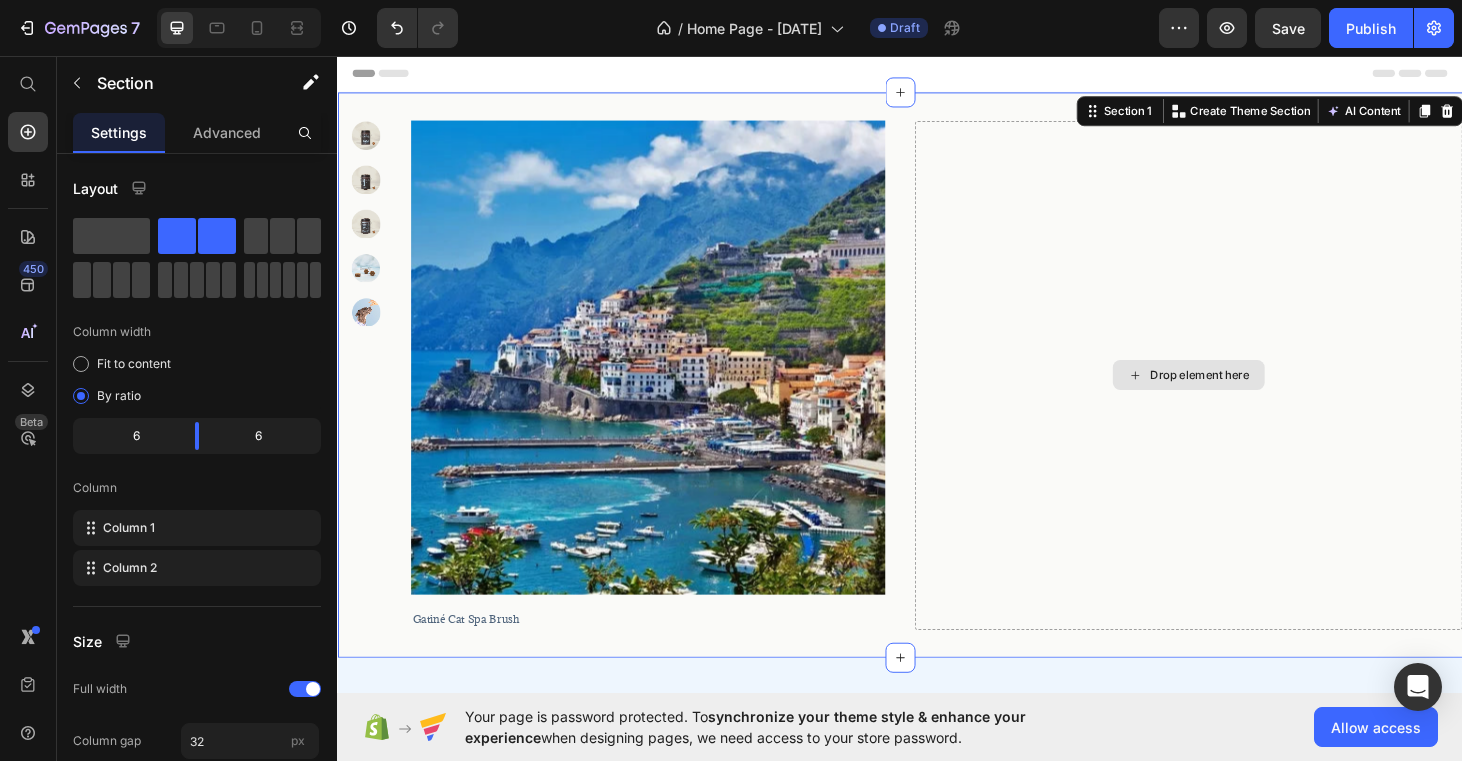 click on "Drop element here" at bounding box center [1245, 395] 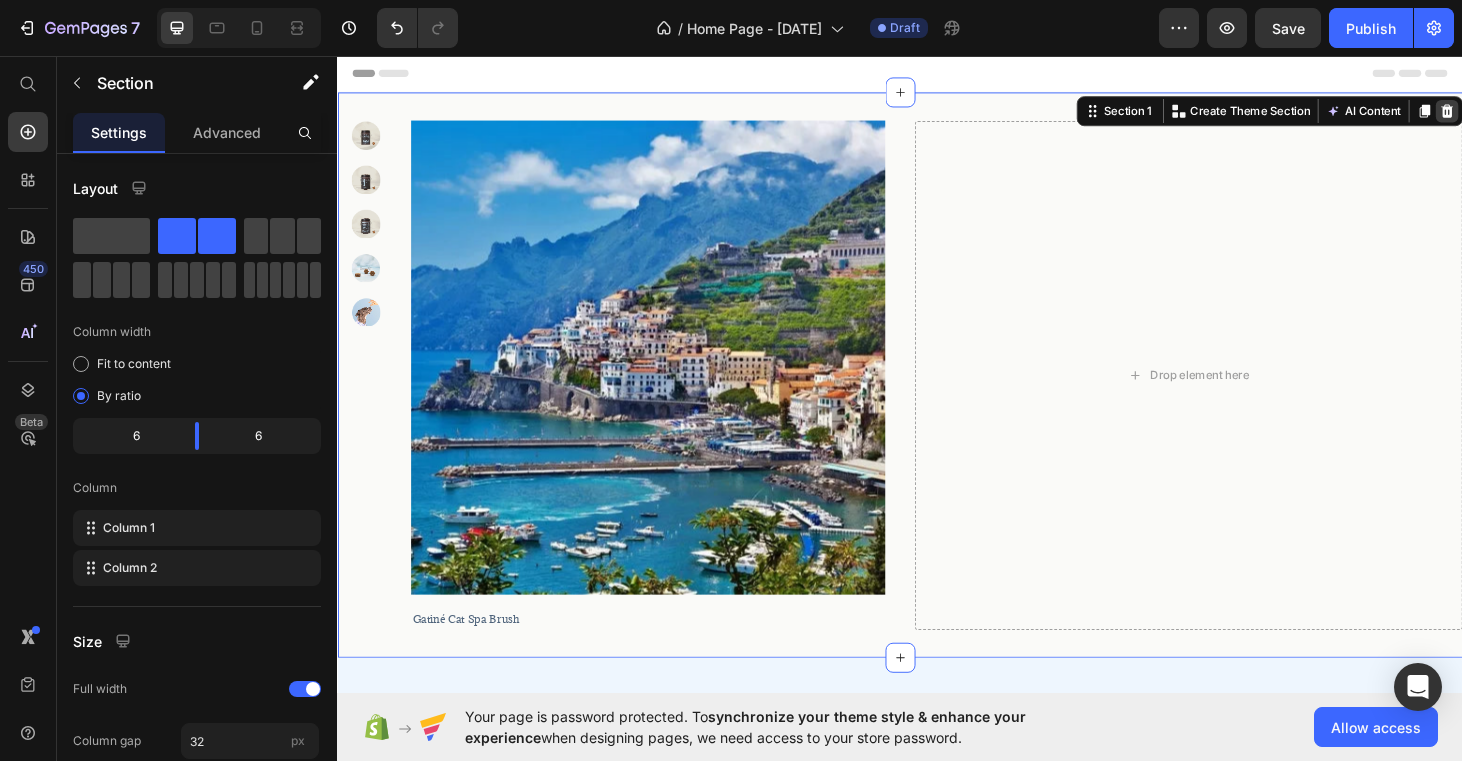 click 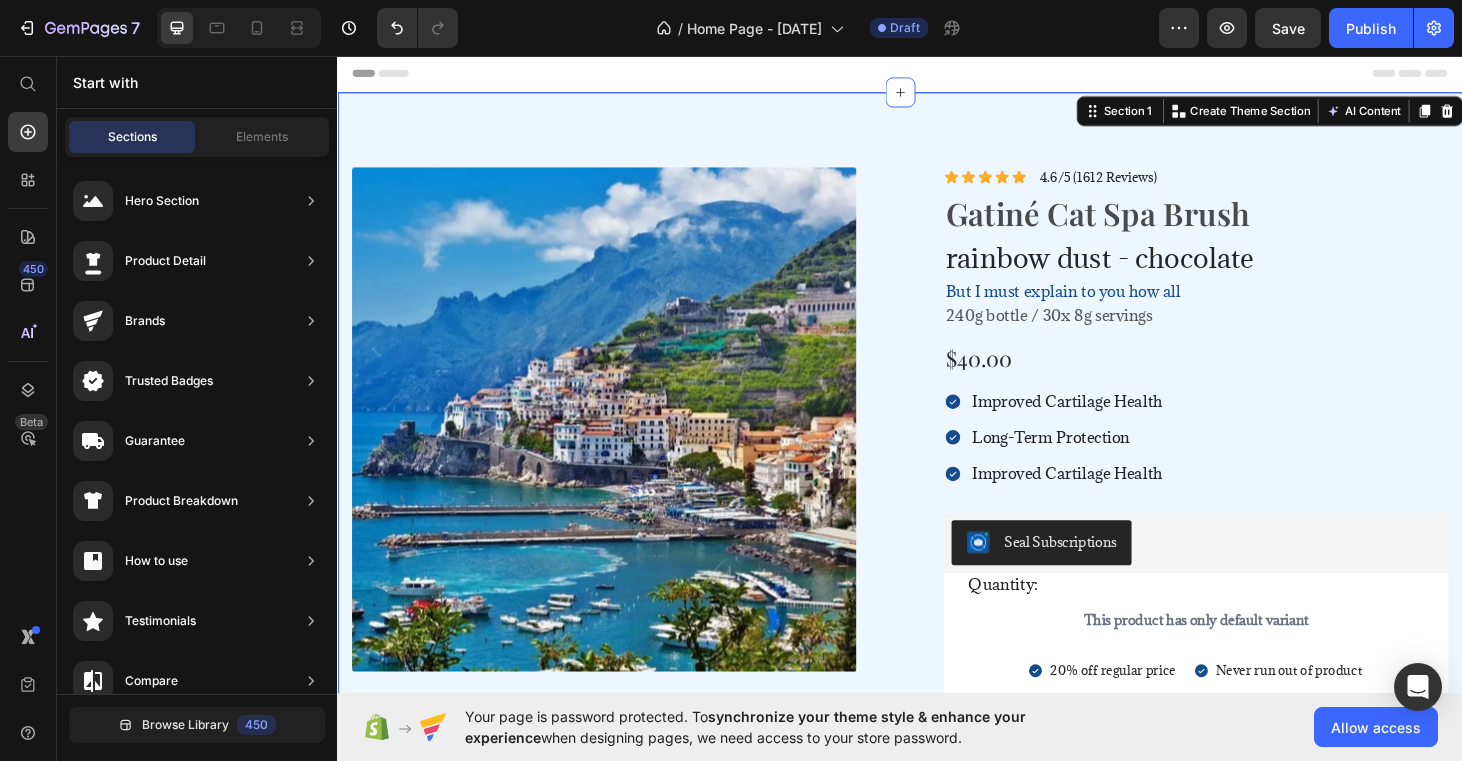 click on "Product Images Icon Icon Icon Icon Icon Icon List 4.6/5 (1612 Reviews) Text Block Row Gatiné Cat Spa Brush Product Title rainbow dust - chocolate Text Block But I must explain to you how all Text Block 240g bottle / 30x 8g servings Text Block $40.00 Product Price Improved Cartilage Health Long-Term Protection Improved Cartilage Health Item List Row Seal Subscriptions Seal Subscriptions Quantity: Text Block This product has only default variant Product Variants & Swatches 20% off regular price Item List Never run out of product Item List Row Free shipping Item List Skip or cancel anytime Item List Row Row Row
Orders are typically delivered within 1-2 business days. Item List Out of stock Add to Cart 60-day money back guarantee Item List Row Product Section 1   You can create reusable sections Create Theme Section AI Content Write with GemAI What would you like to describe here? Tone and Voice Persuasive Product Gatiné Cat Spa Brush Show more Generate" at bounding box center (937, 563) 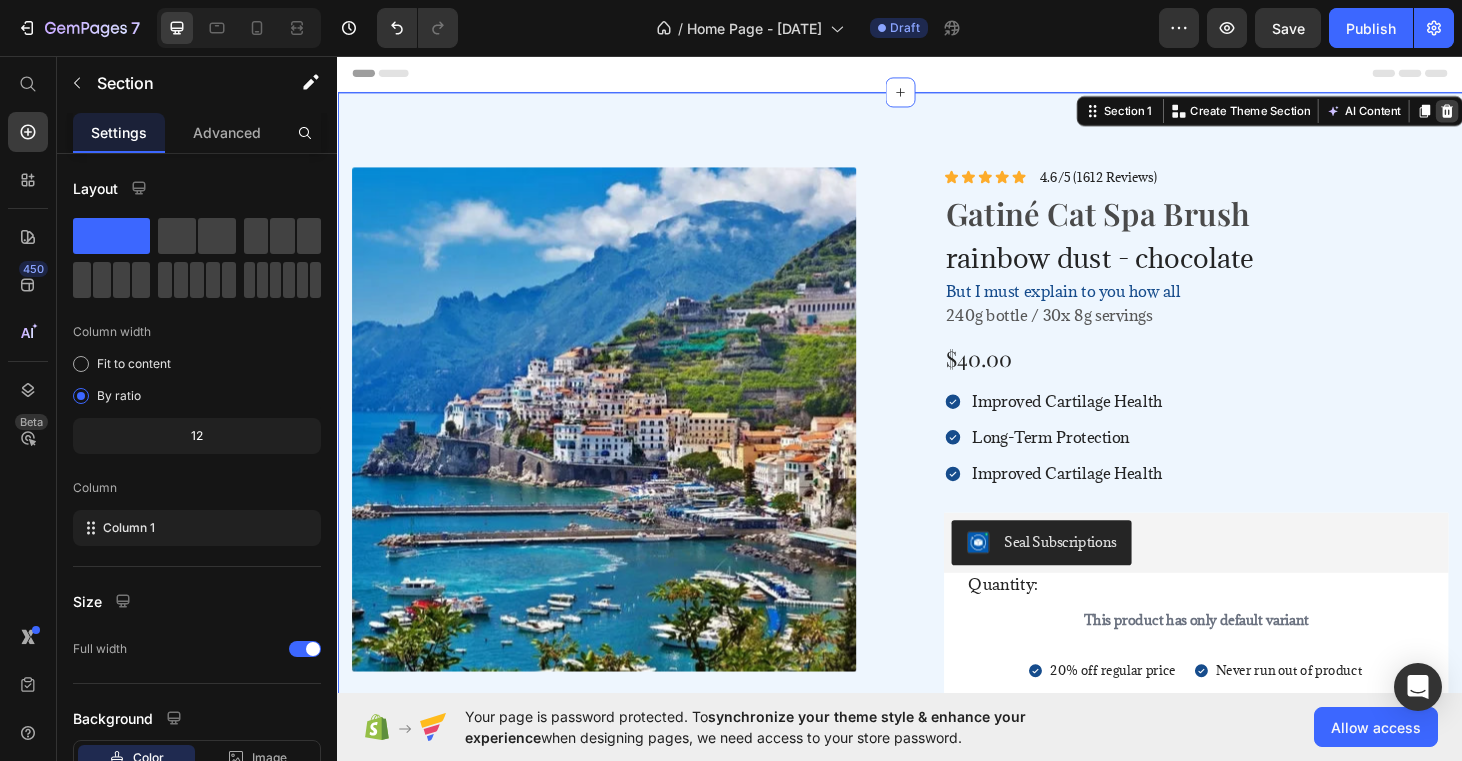 click 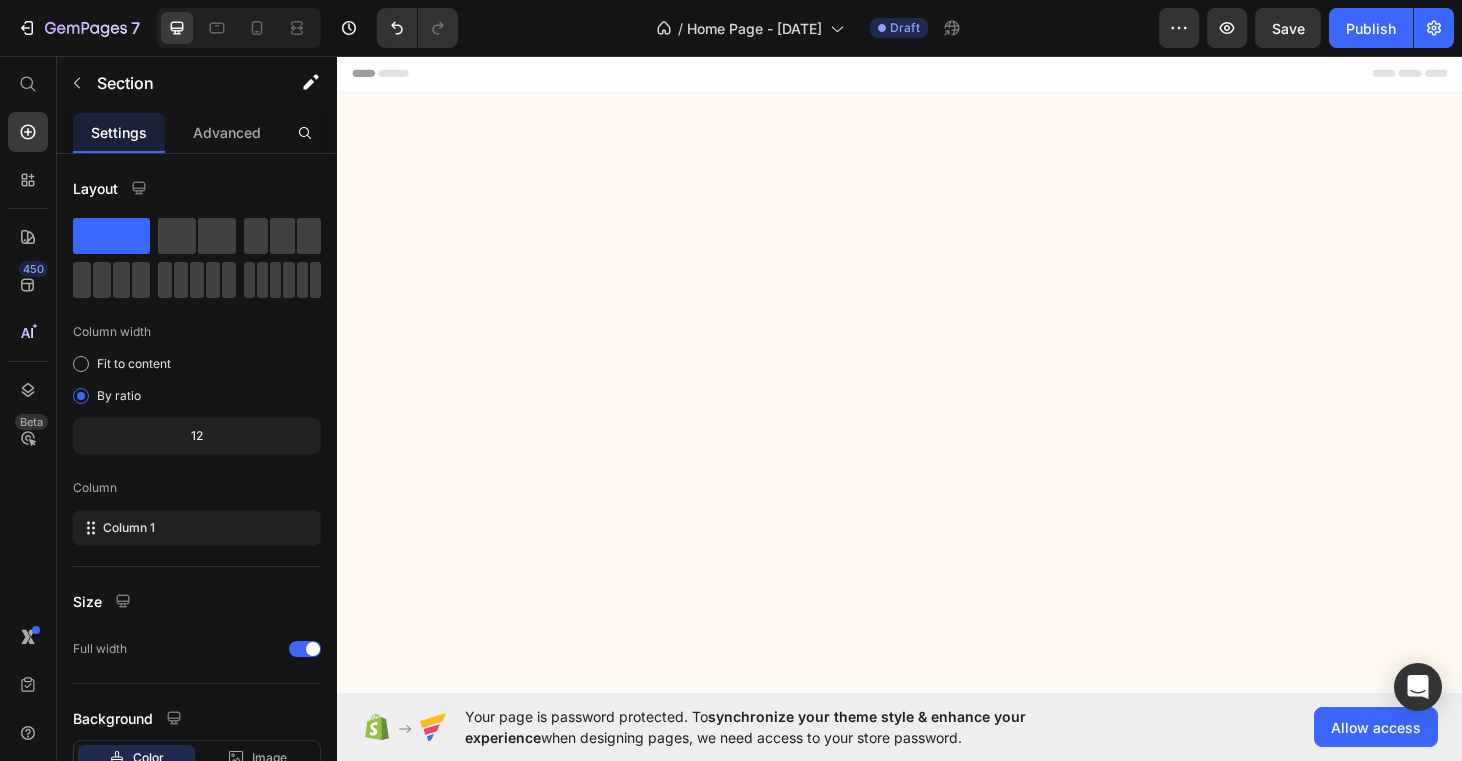 click at bounding box center [937, 410] 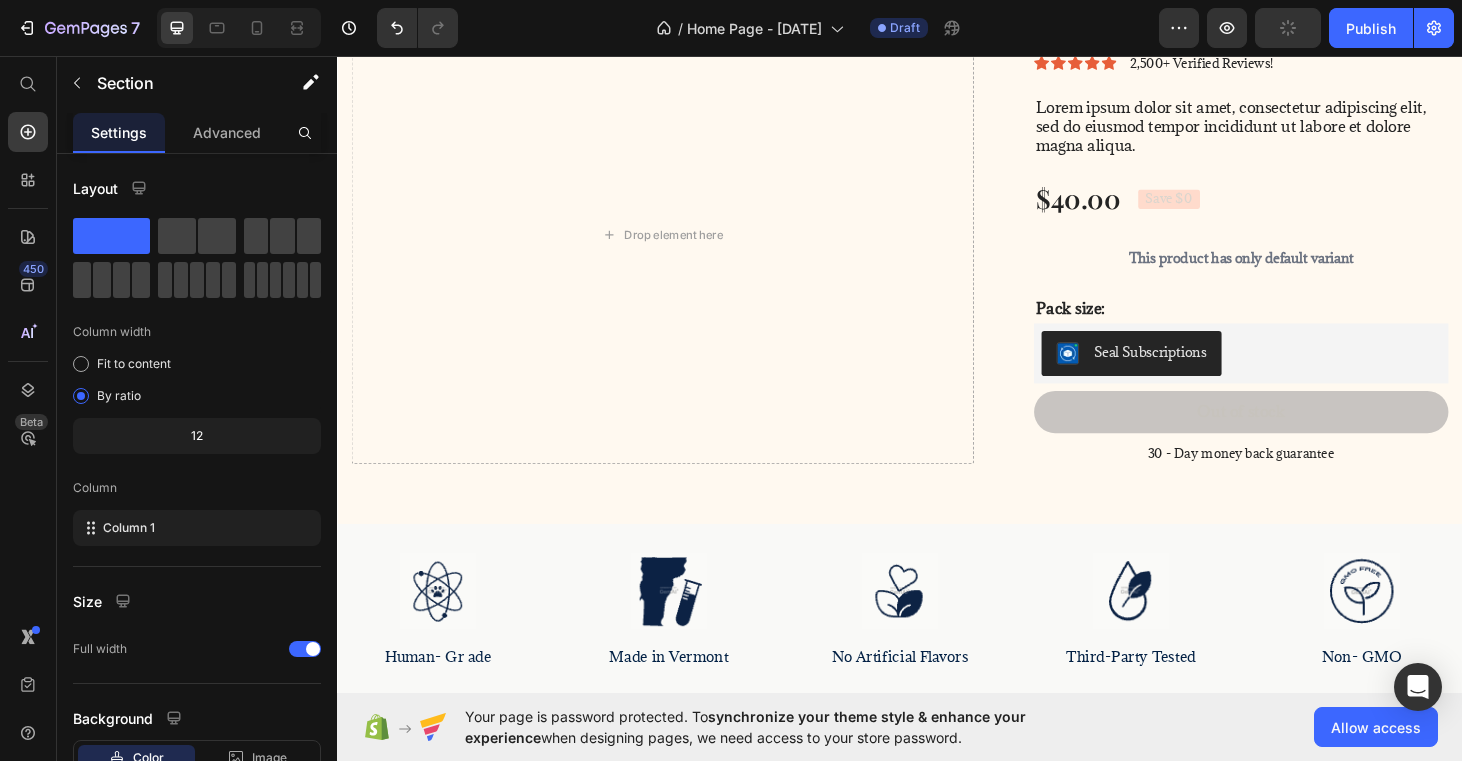 scroll, scrollTop: 110, scrollLeft: 0, axis: vertical 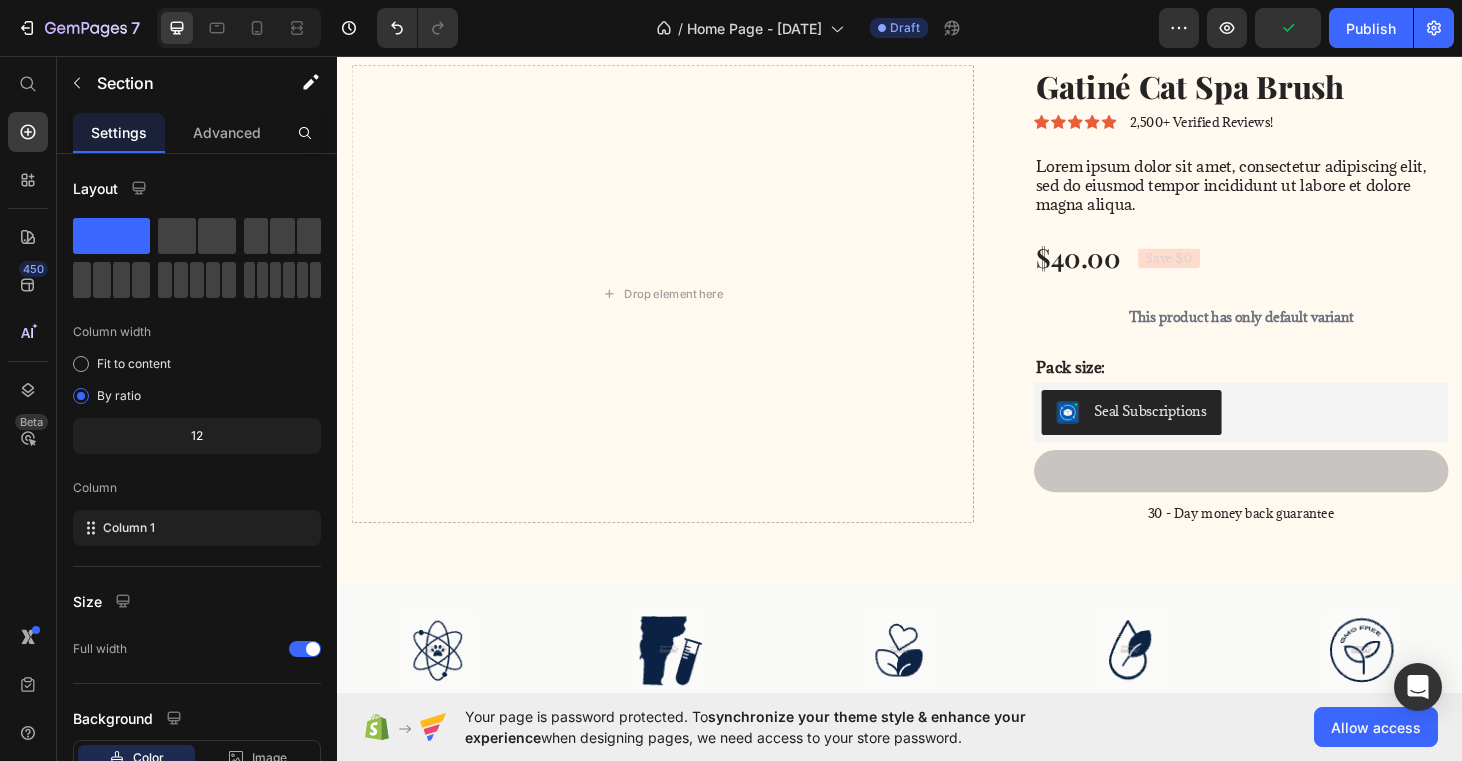 click on "Lorem ipsum dolor sit amet, consectetur adipiscing elit, sed do eiusmod tempor incididunt ut labore et dolore magna aliqua." at bounding box center (1301, 193) 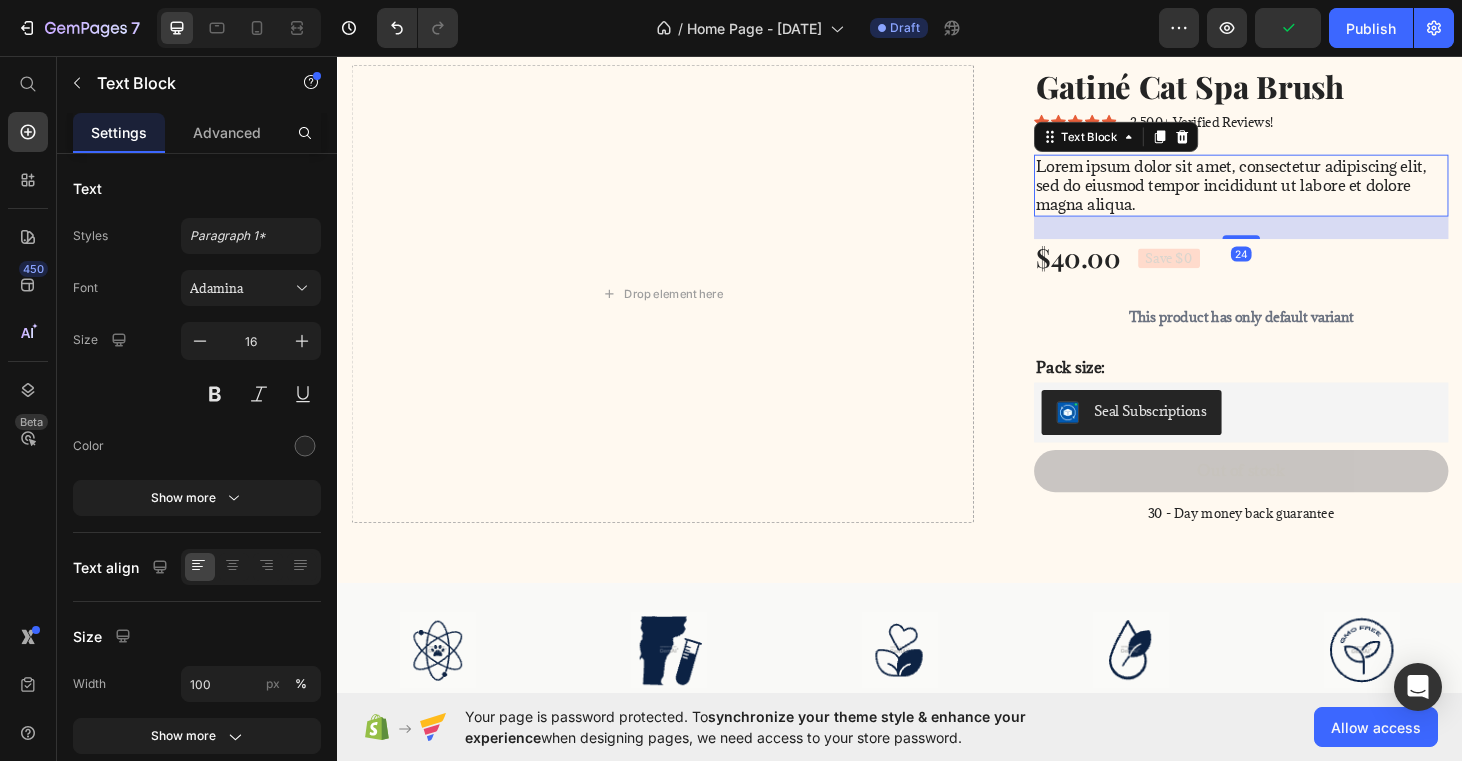 scroll, scrollTop: 0, scrollLeft: 0, axis: both 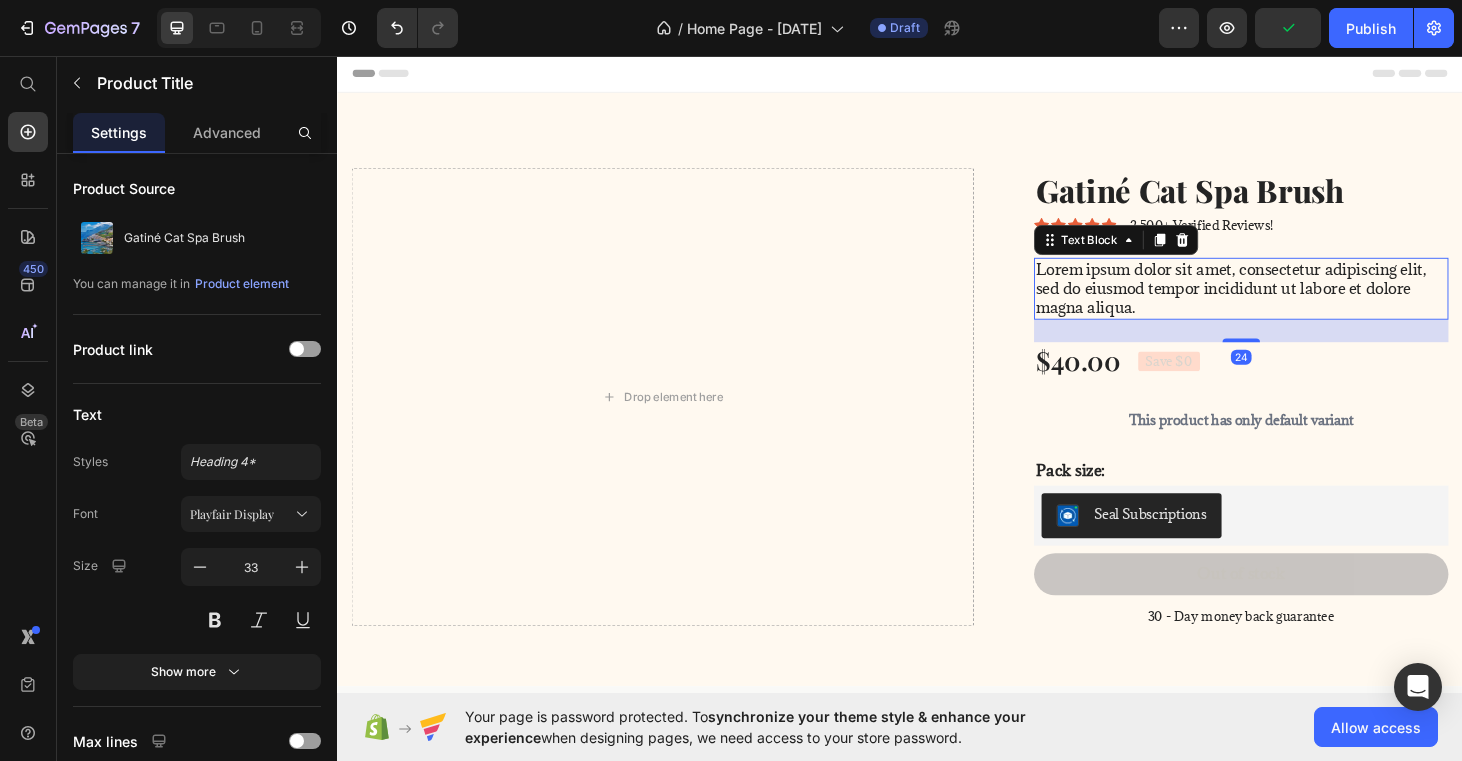 click on "Gatiné Cat Spa Brush" at bounding box center [1301, 197] 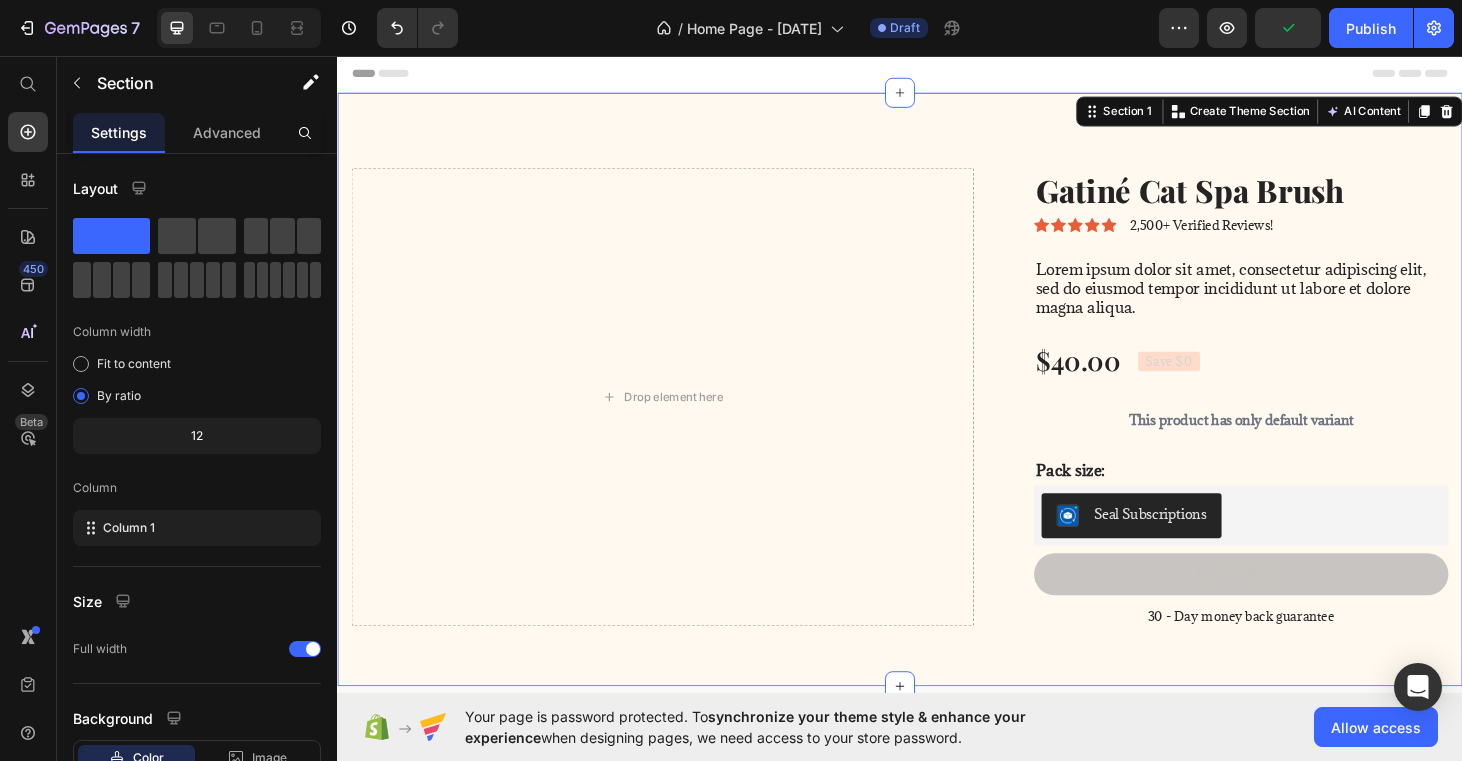 click on "Drop element here Gatiné Cat Spa Brush Product Title Icon Icon Icon Icon Icon Icon List 2,500+ Verified Reviews! Text Block Row Lorem ipsum dolor sit amet, consectetur adipiscing elit, sed do eiusmod tempor incididunt ut labore et dolore magna aliqua. Text Block $40.00 Product Price Save $0 Product Badge Row This product has only default variant Product Variants & Swatches Pack size: Text Block Seal Subscriptions Seal Subscriptions Out of stock Add to Cart 30 - Day money back guarantee Text Block Row Product Section 1   You can create reusable sections Create Theme Section AI Content Write with GemAI What would you like to describe here? Tone and Voice Persuasive Product Gatiné Cat Spa Brush Show more Generate" at bounding box center [937, 410] 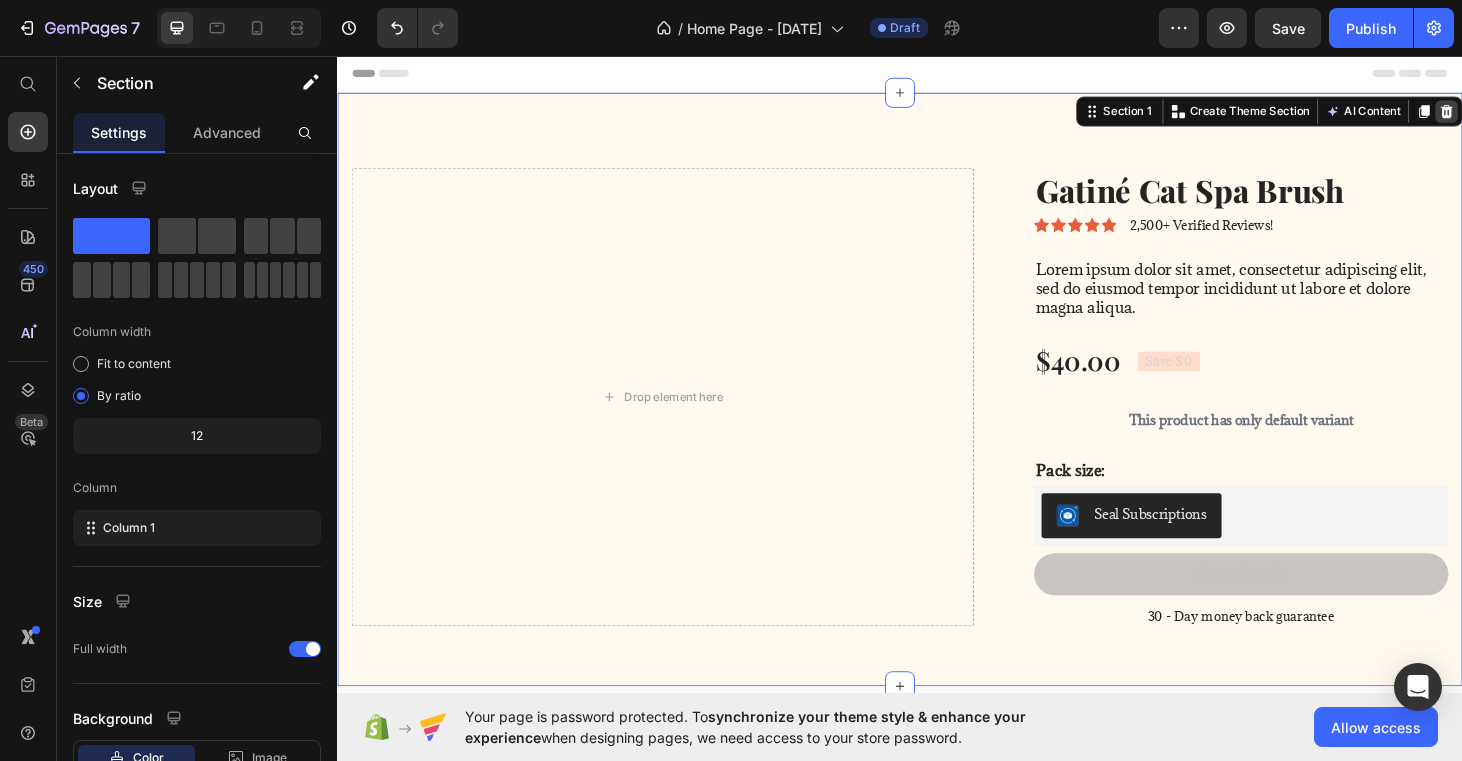 click at bounding box center (1520, 114) 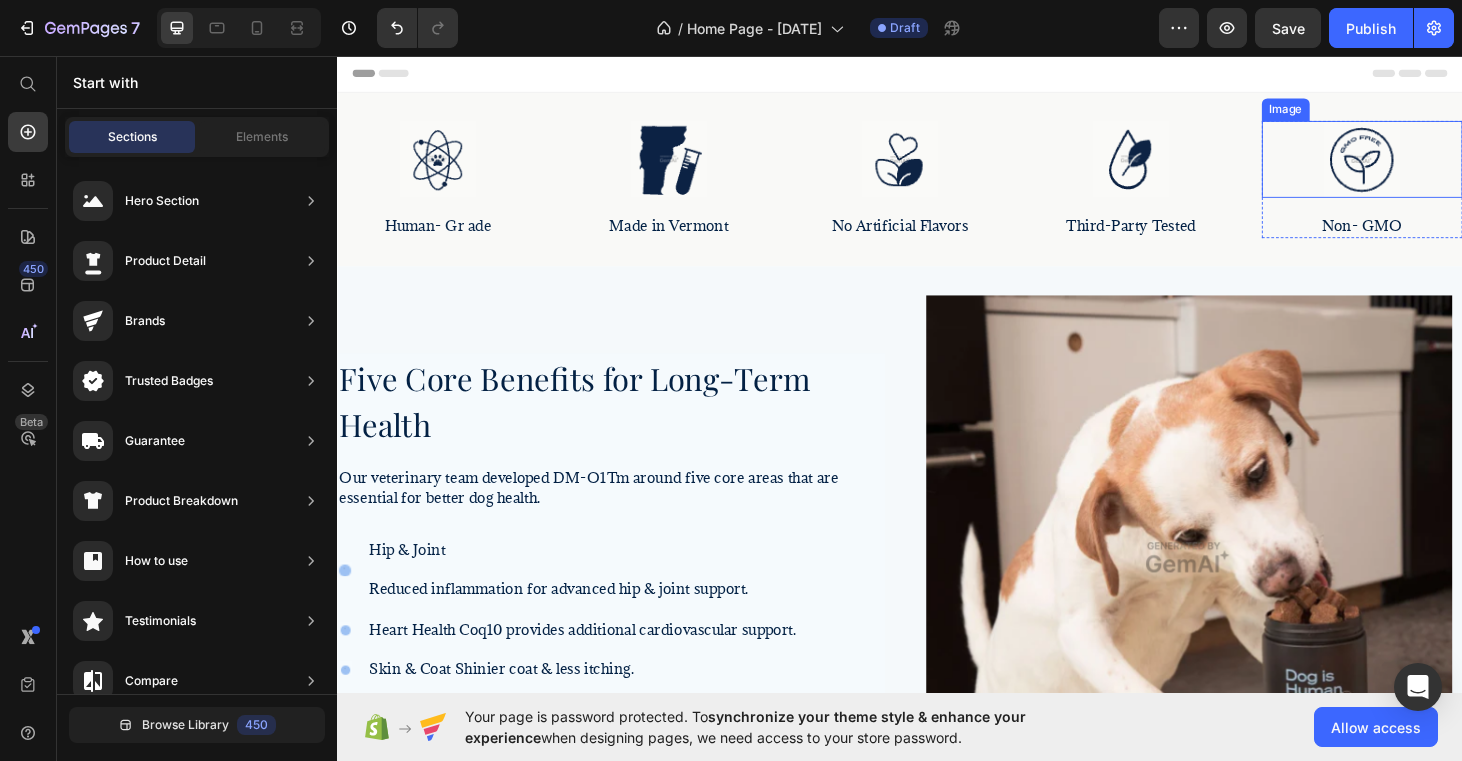 click at bounding box center [1430, 165] 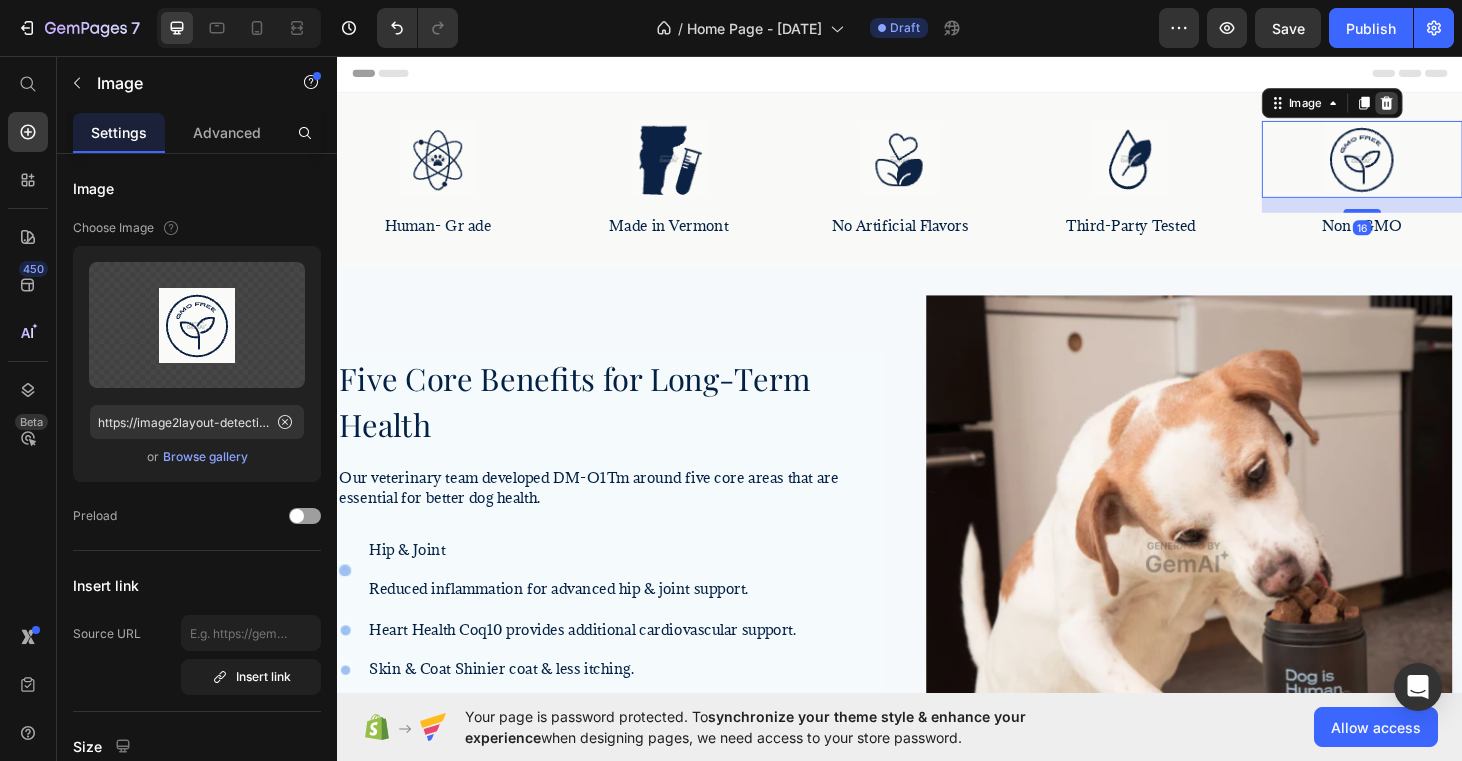click 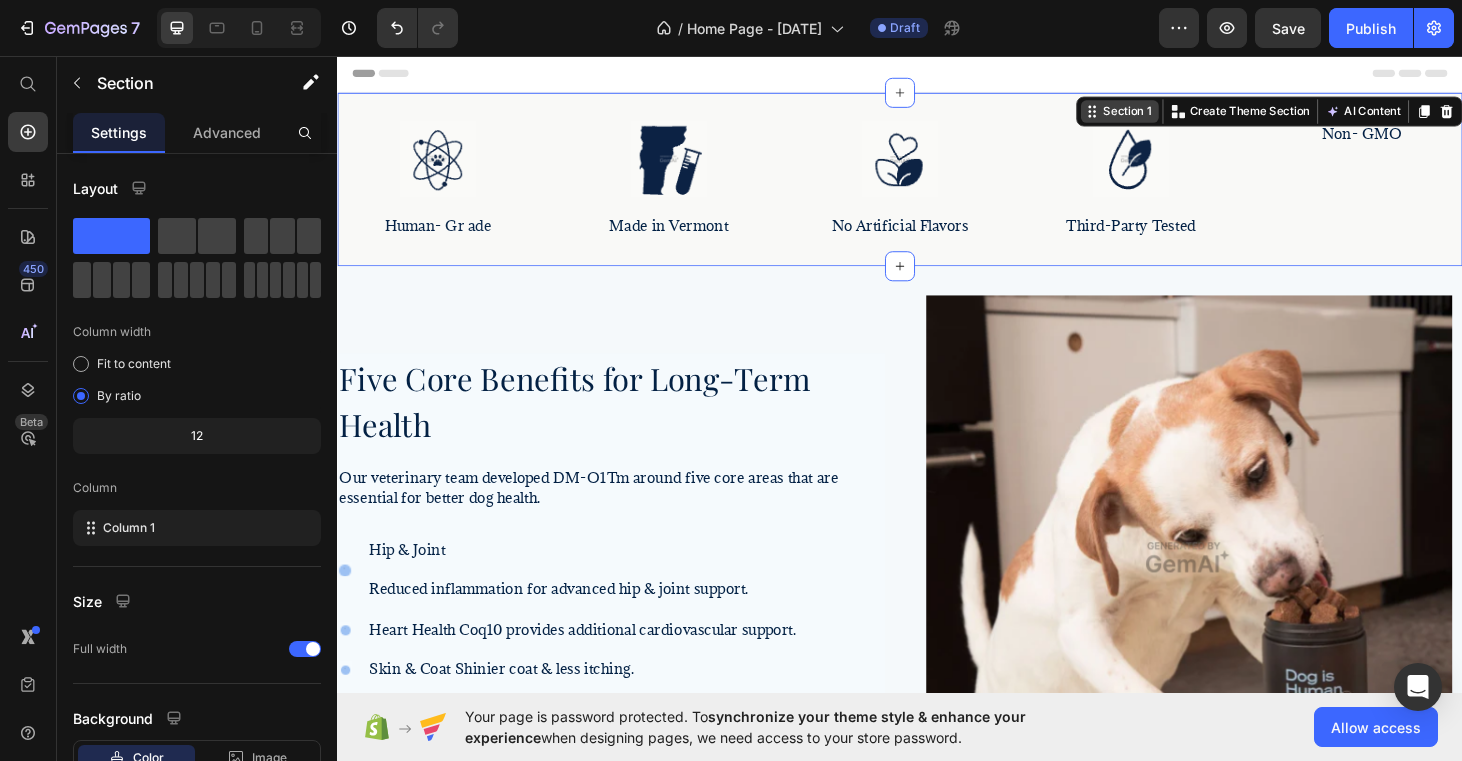 click on "Section 1   You can create reusable sections Create Theme Section AI Content Write with GemAI What would you like to describe here? Tone and Voice Persuasive Product Gatiné Cat Spa Brush Show more Generate" at bounding box center [1331, 114] 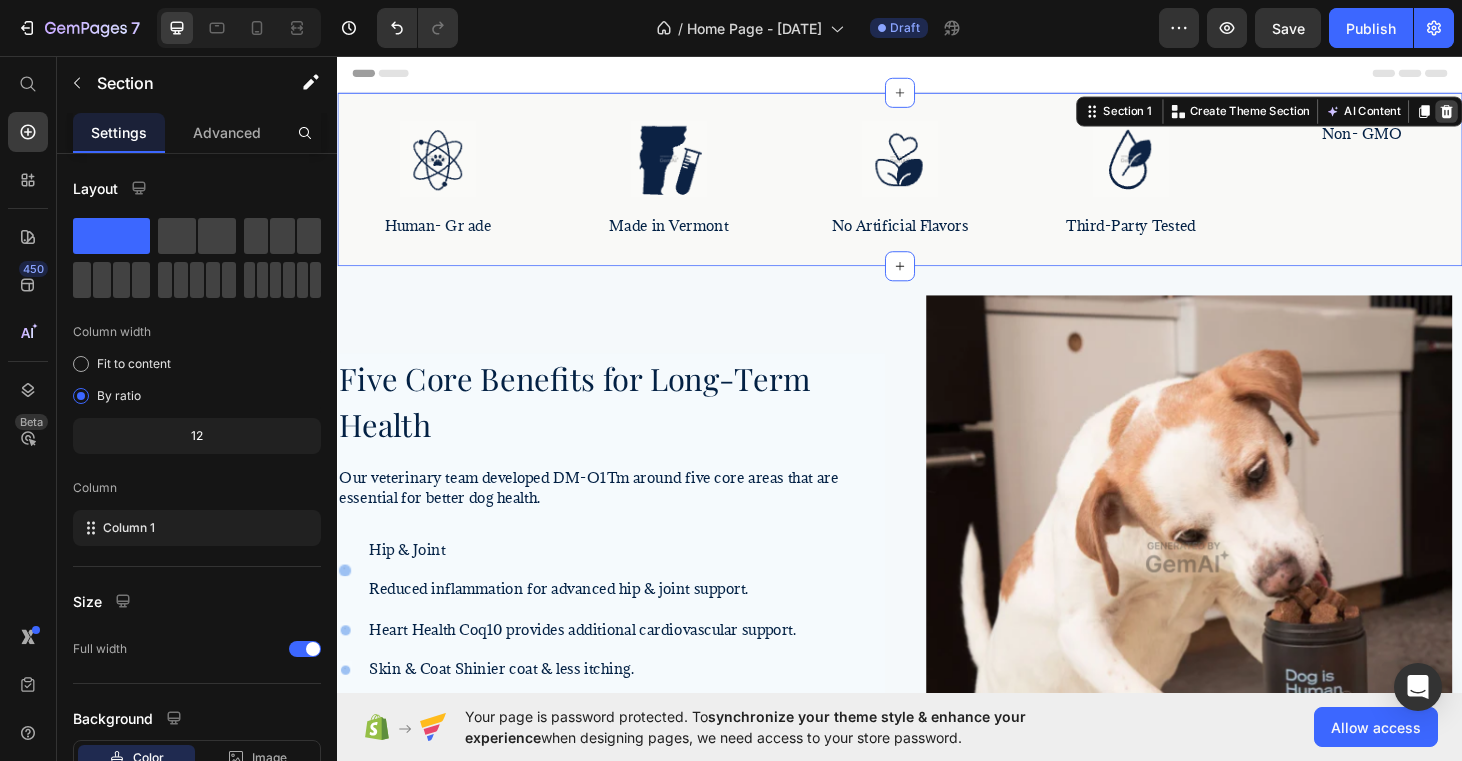 click at bounding box center [1520, 114] 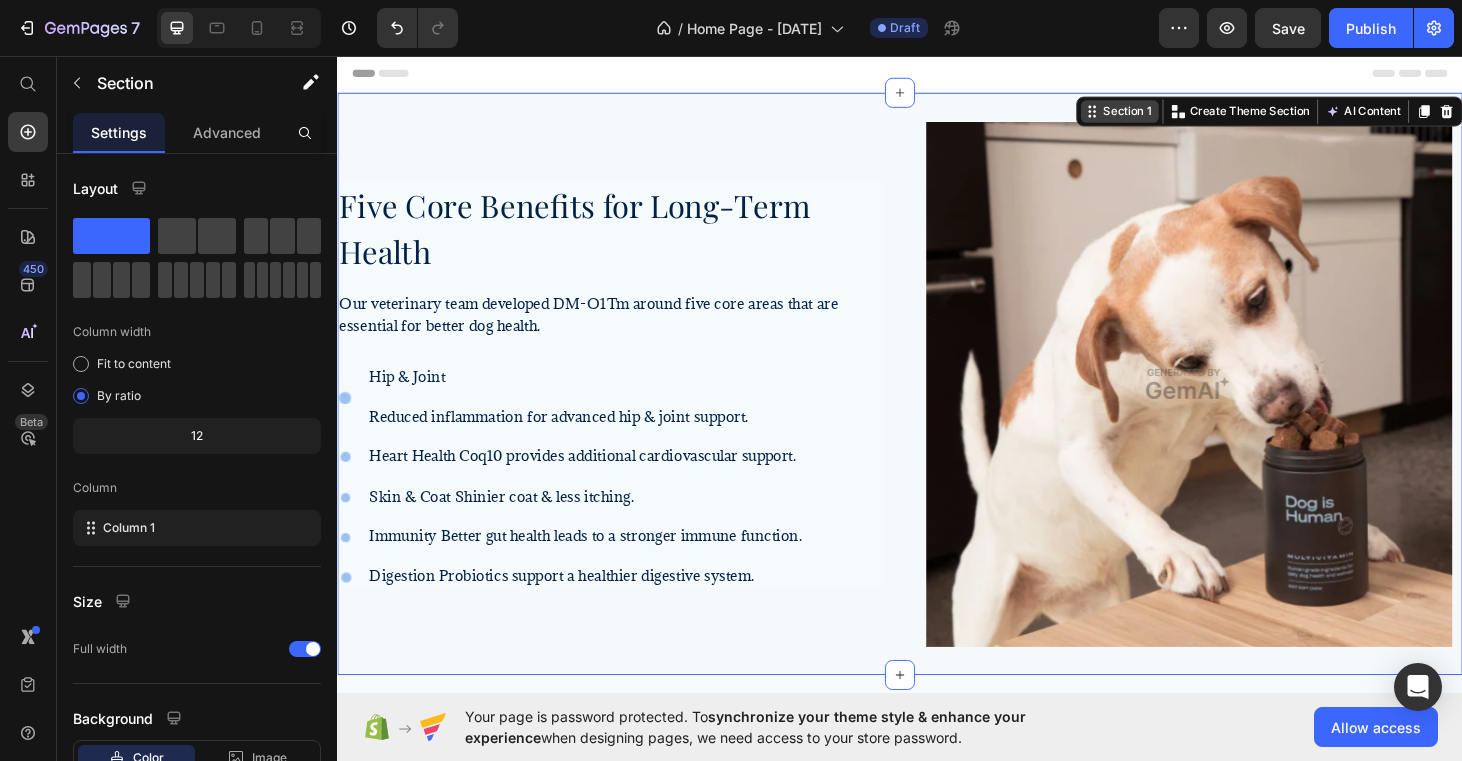click on "Section 1   You can create reusable sections Create Theme Section AI Content Write with GemAI What would you like to describe here? Tone and Voice Persuasive Product Gatiné Cat Spa Brush Show more Generate" at bounding box center [1331, 114] 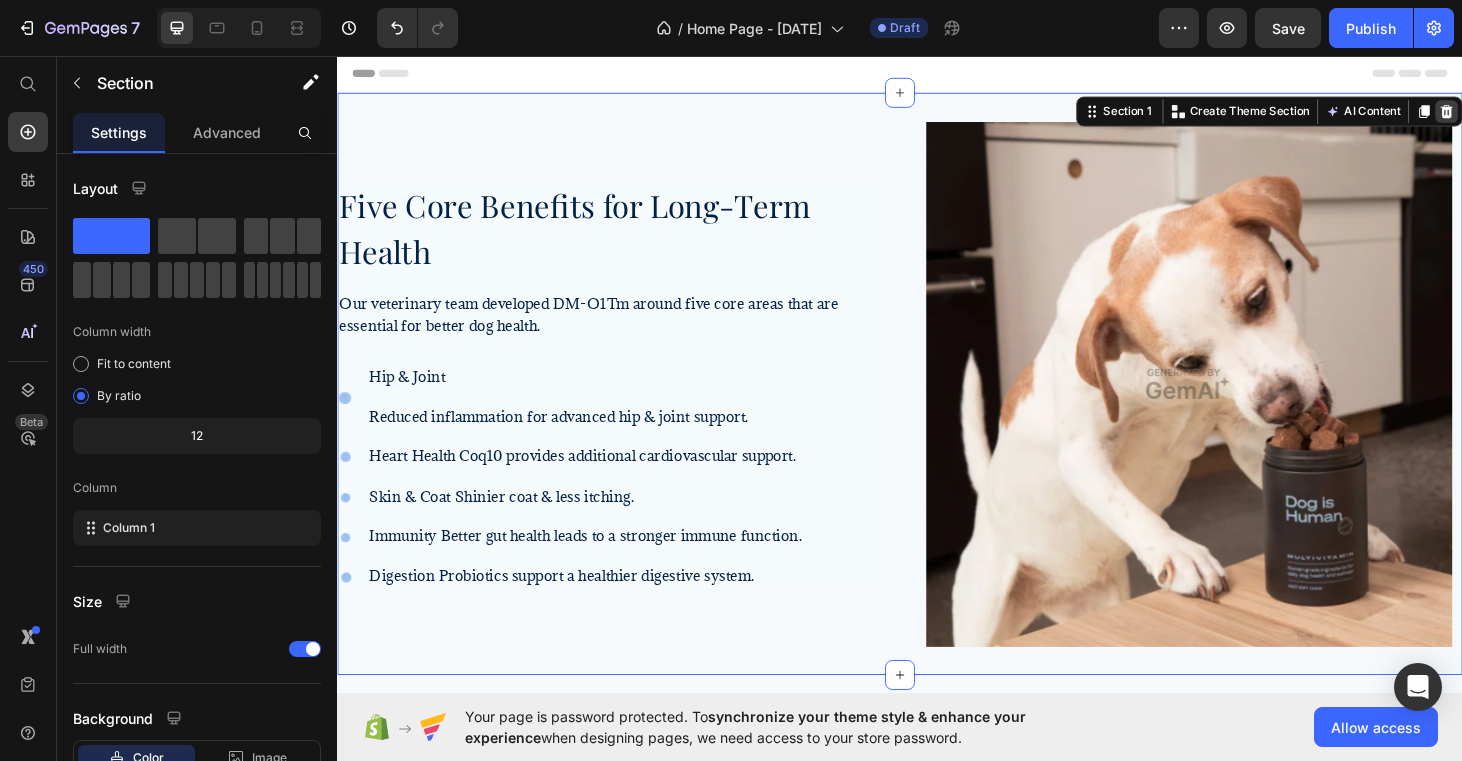 click 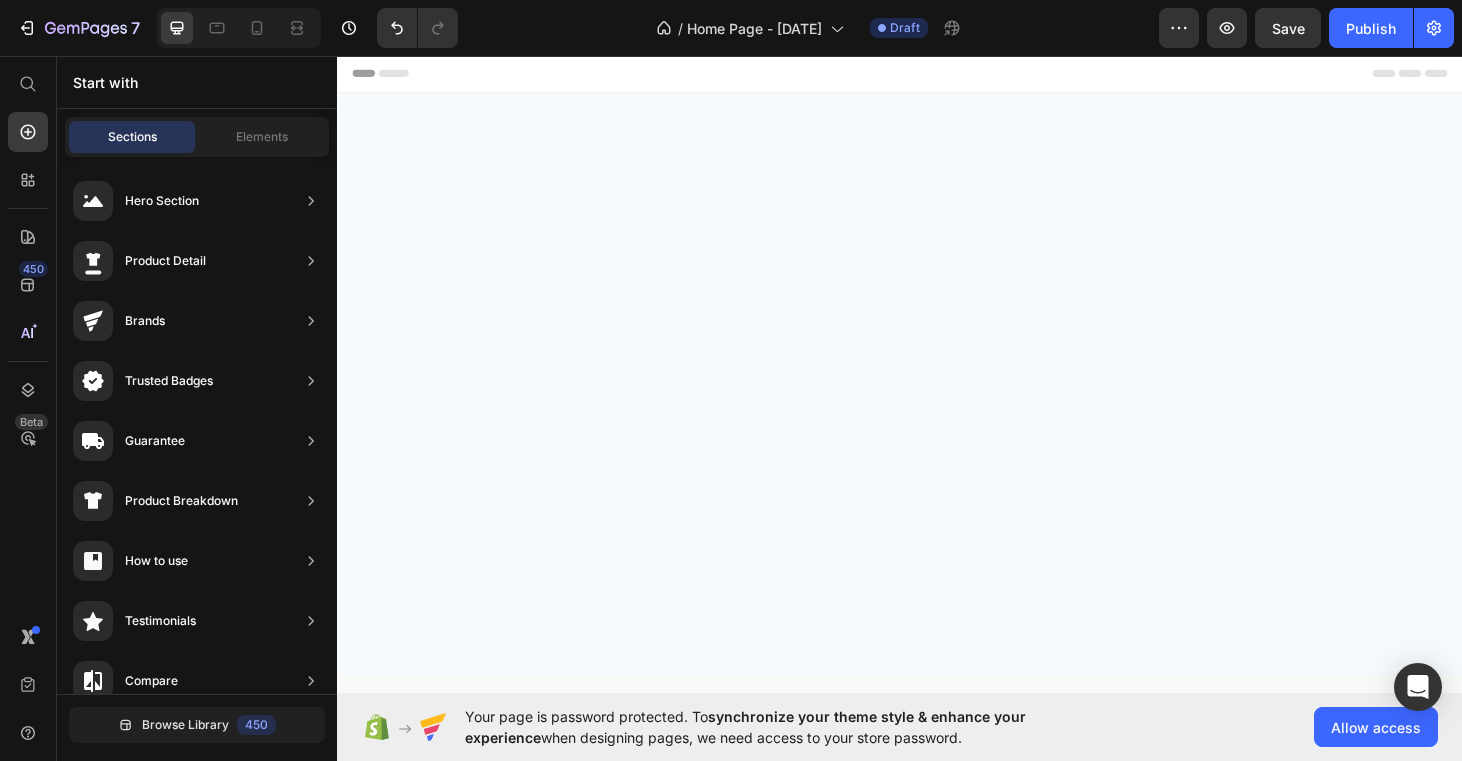 click at bounding box center [937, 405] 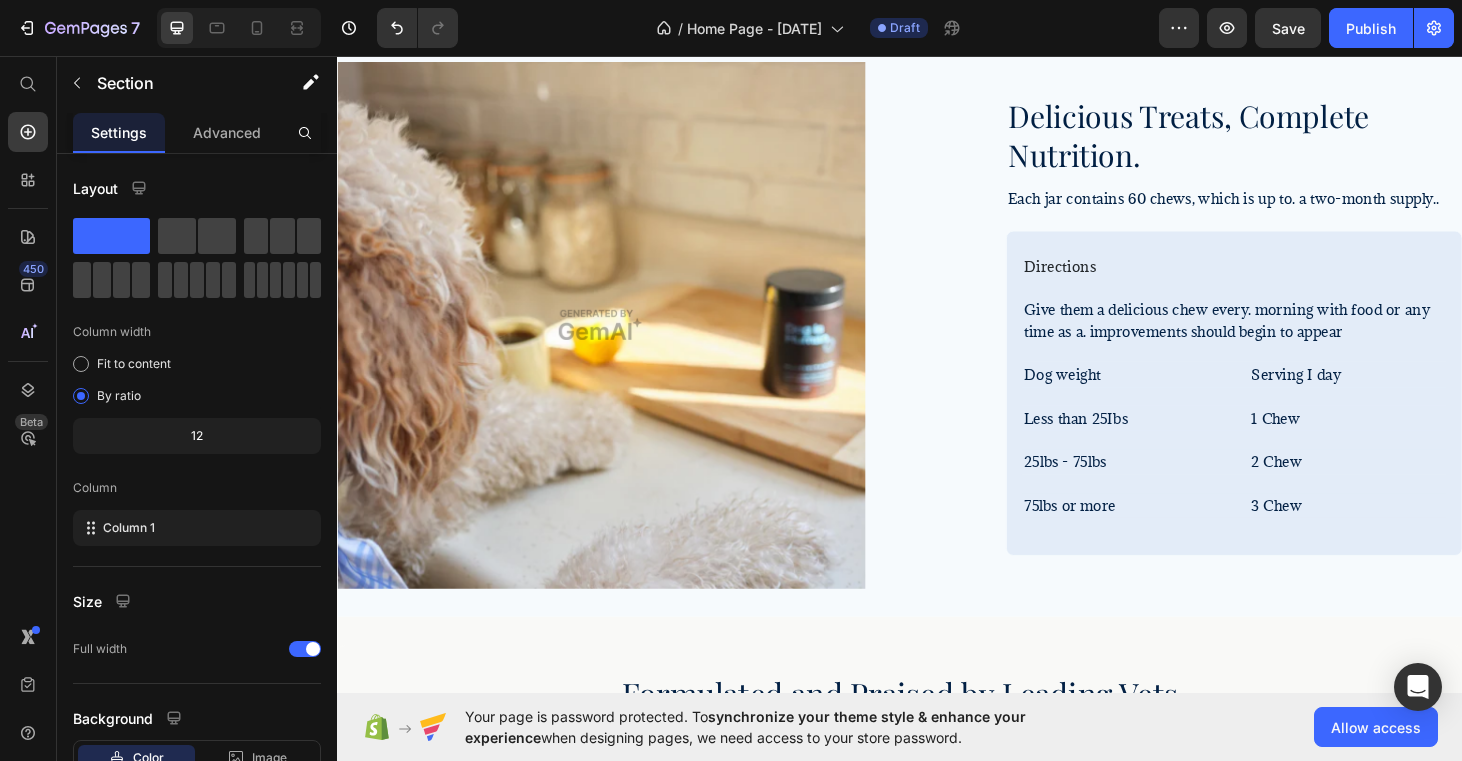 scroll, scrollTop: 0, scrollLeft: 0, axis: both 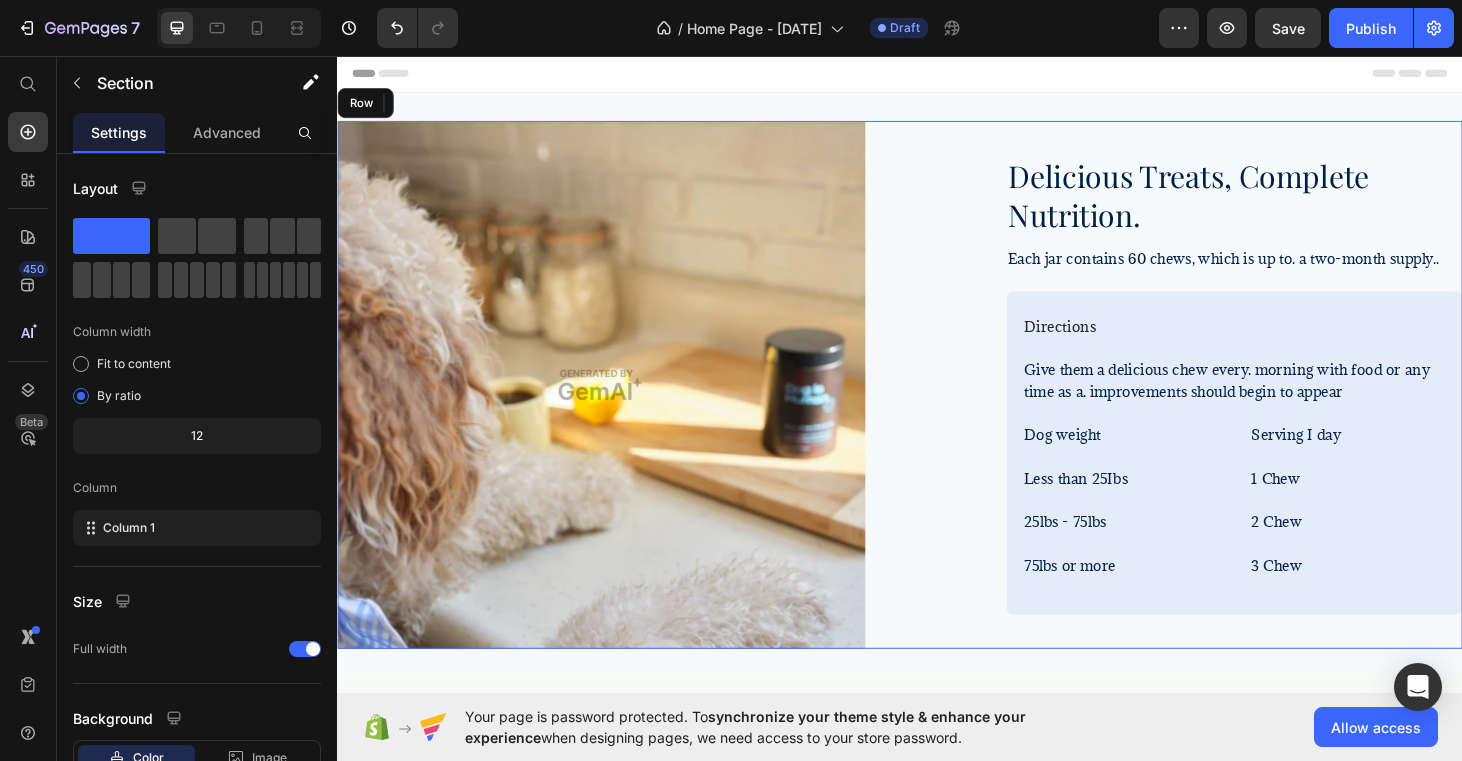 click on "Delicious Treats, Complete Nutrition. Heading Each jar contains 60 chews, which is up to. a two-month supply.. Text Block Row Directions Text Block Give them a delicious chew every. morning with food or any time as a. improvements should begin to appear Text Block Dog weight Text Block Serving I day Text Block Row Less than 25Ibs Text Block 1 Chew Text Block Row 25lbs - 75lbs Text Block 2 Chew Text Block Row 75lbs or more Text Block 3 Chew Text Block Row Row Row" at bounding box center [1293, 405] 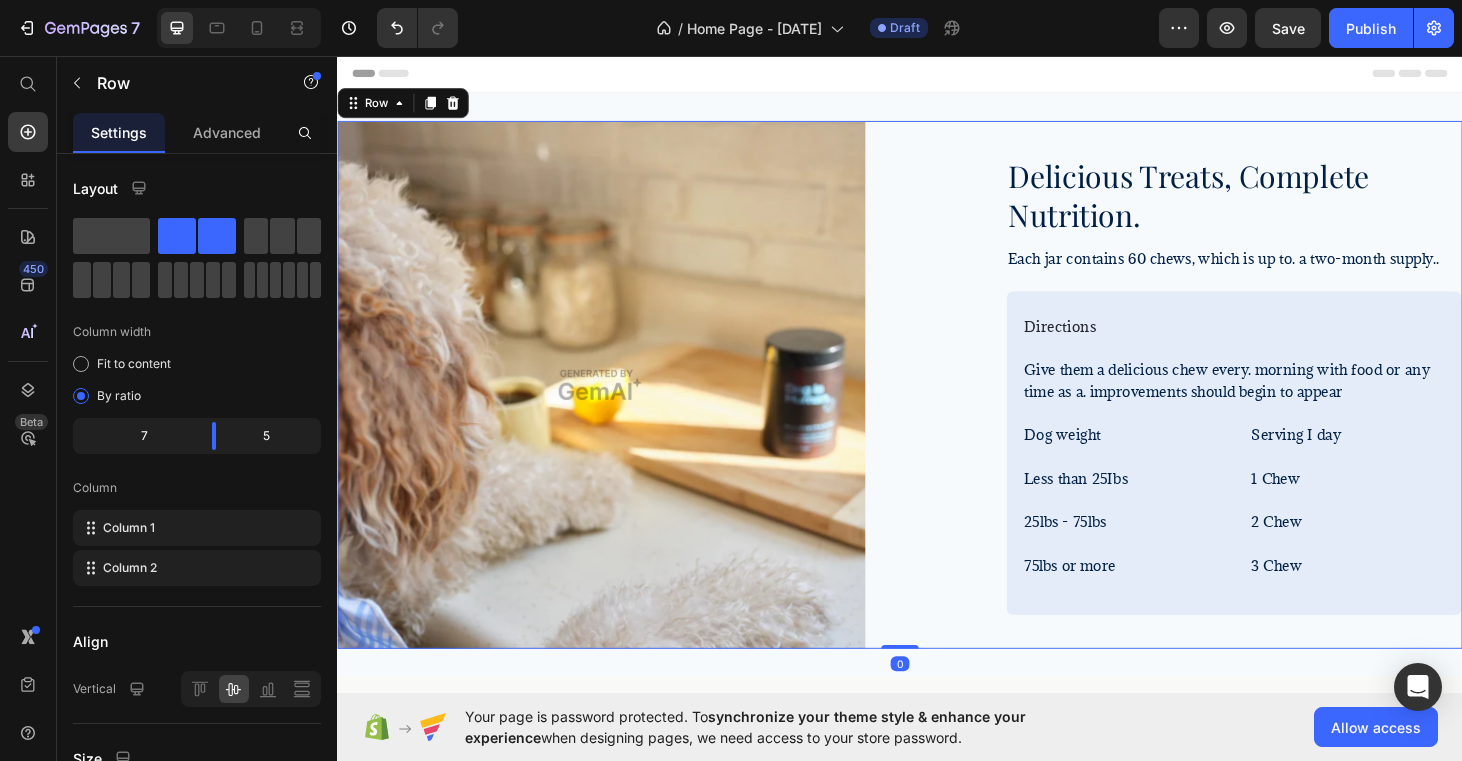 click on "Delicious Treats, Complete Nutrition. Heading Each jar contains 60 chews, which is up to. a two-month supply.. Text Block Row Directions Text Block Give them a delicious chew every. morning with food or any time as a. improvements should begin to appear Text Block Dog weight Text Block Serving I day Text Block Row Less than 25Ibs Text Block 1 Chew Text Block Row 25lbs - 75lbs Text Block 2 Chew Text Block Row 75lbs or more Text Block 3 Chew Text Block Row Row Row" at bounding box center [1293, 405] 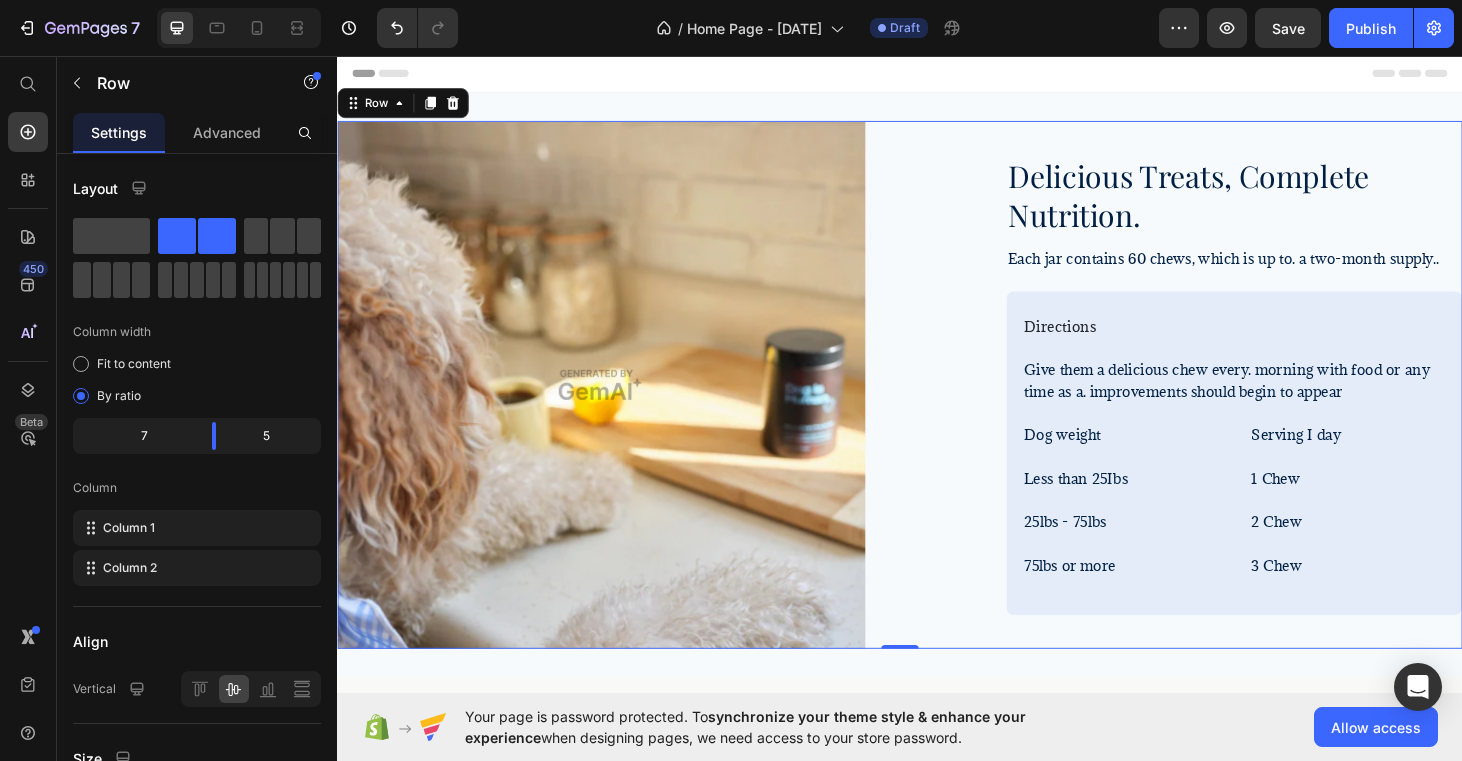 click on "Delicious Treats, Complete Nutrition. Heading Each jar contains 60 chews, which is up to. a two-month supply.. Text Block Row Directions Text Block Give them a delicious chew every. morning with food or any time as a. improvements should begin to appear Text Block Dog weight Text Block Serving I day Text Block Row Less than 25Ibs Text Block 1 Chew Text Block Row 25lbs - 75lbs Text Block 2 Chew Text Block Row 75lbs or more Text Block 3 Chew Text Block Row Row Row" at bounding box center [1293, 405] 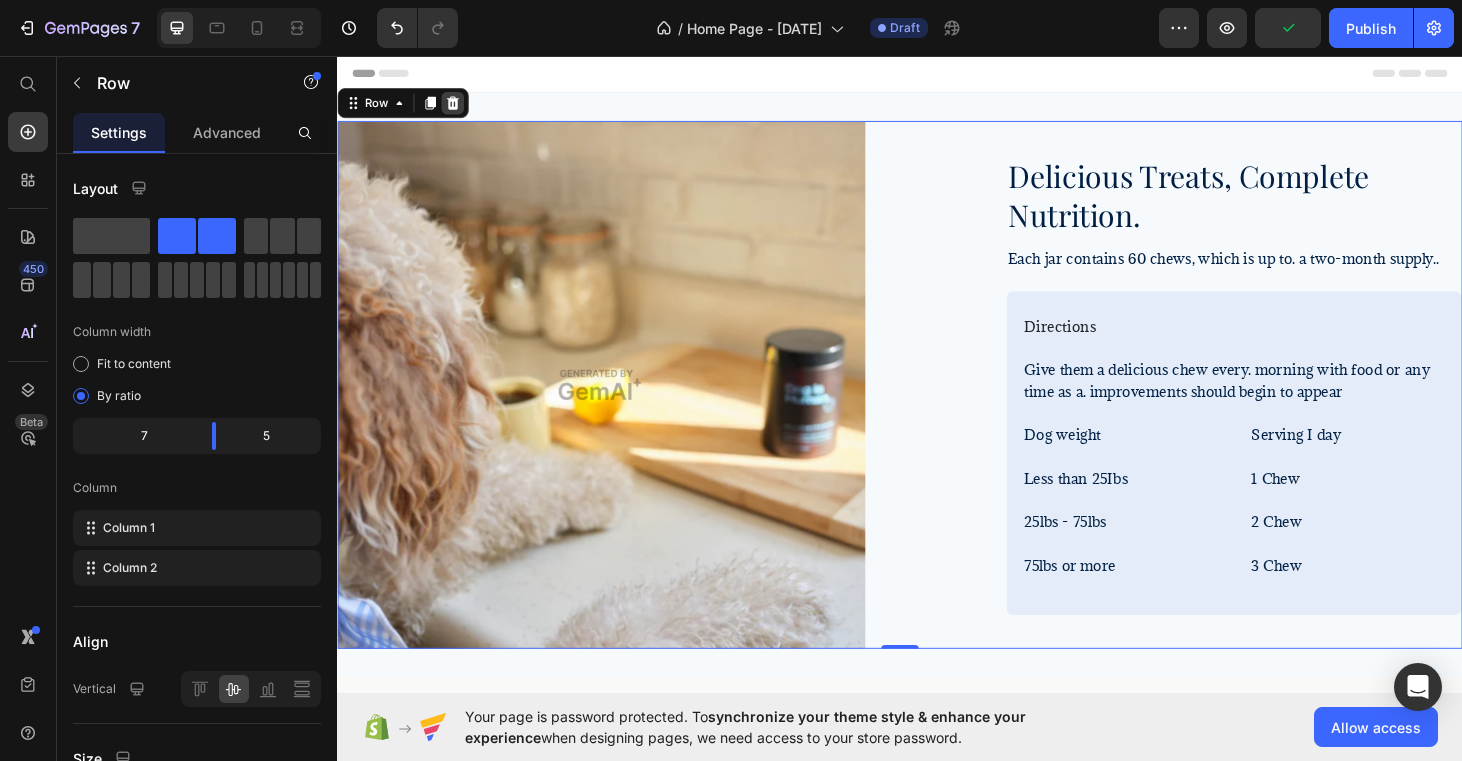click at bounding box center [460, 105] 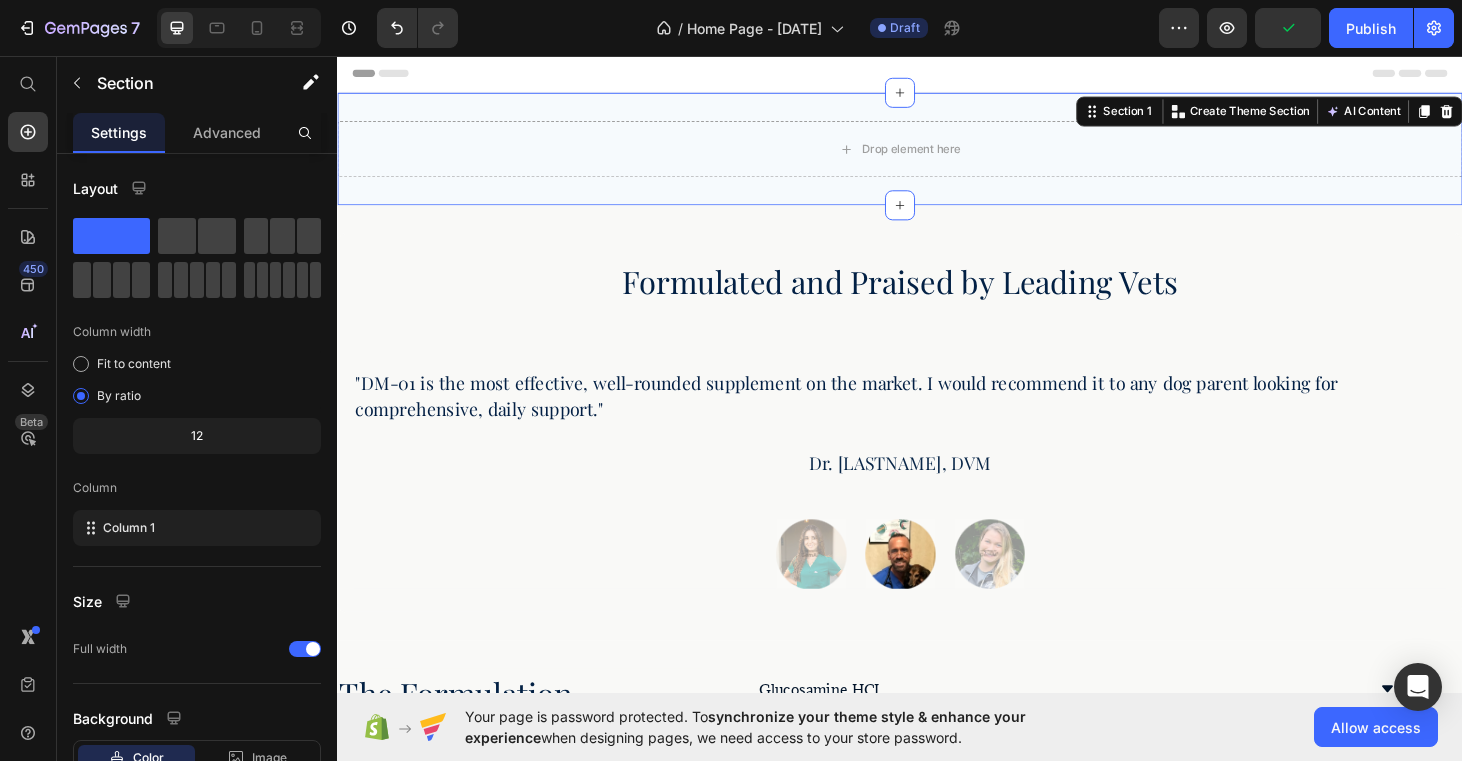 click on "Drop element here Section 1   You can create reusable sections Create Theme Section AI Content Write with GemAI What would you like to describe here? Tone and Voice Persuasive Product Gatiné Cat Spa Brush Show more Generate" at bounding box center (937, 154) 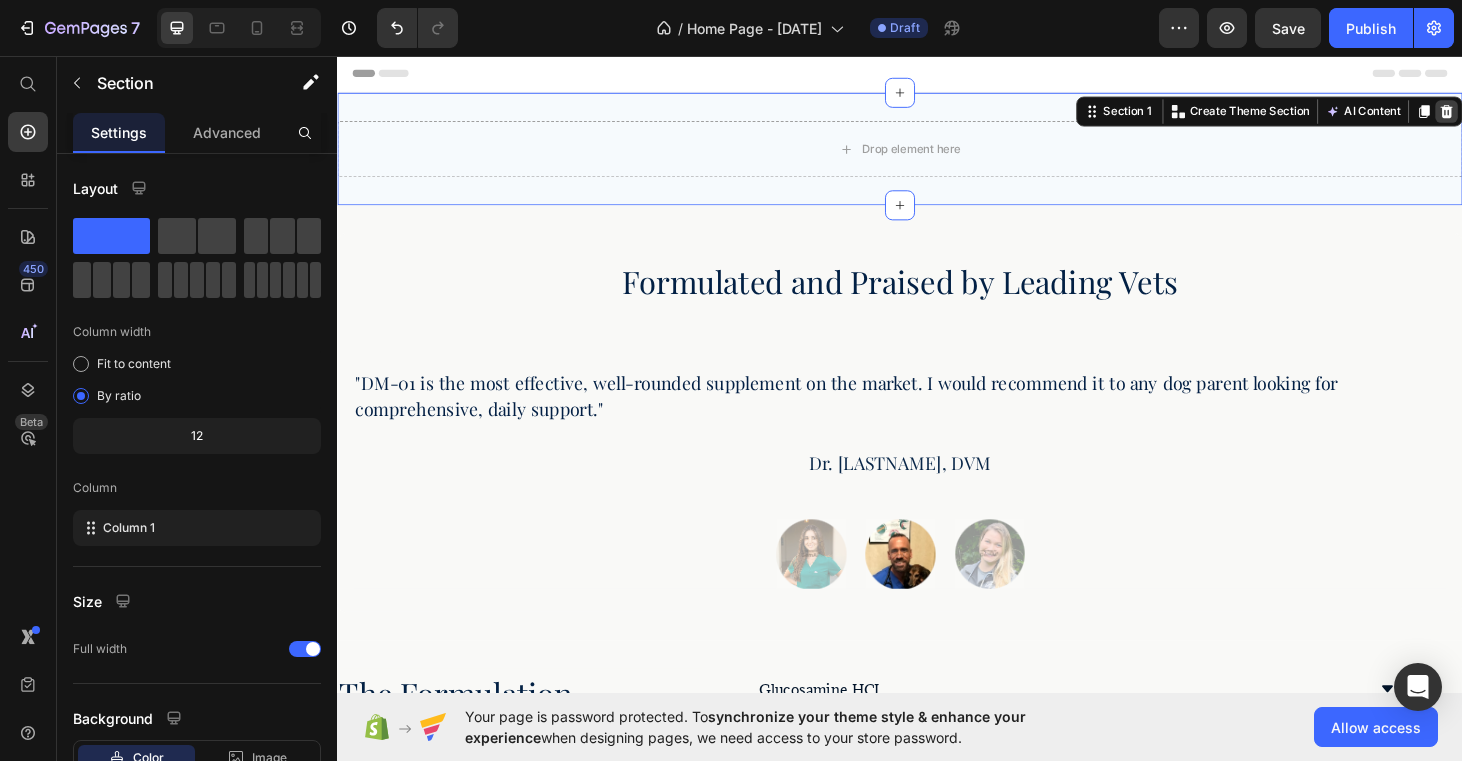 click 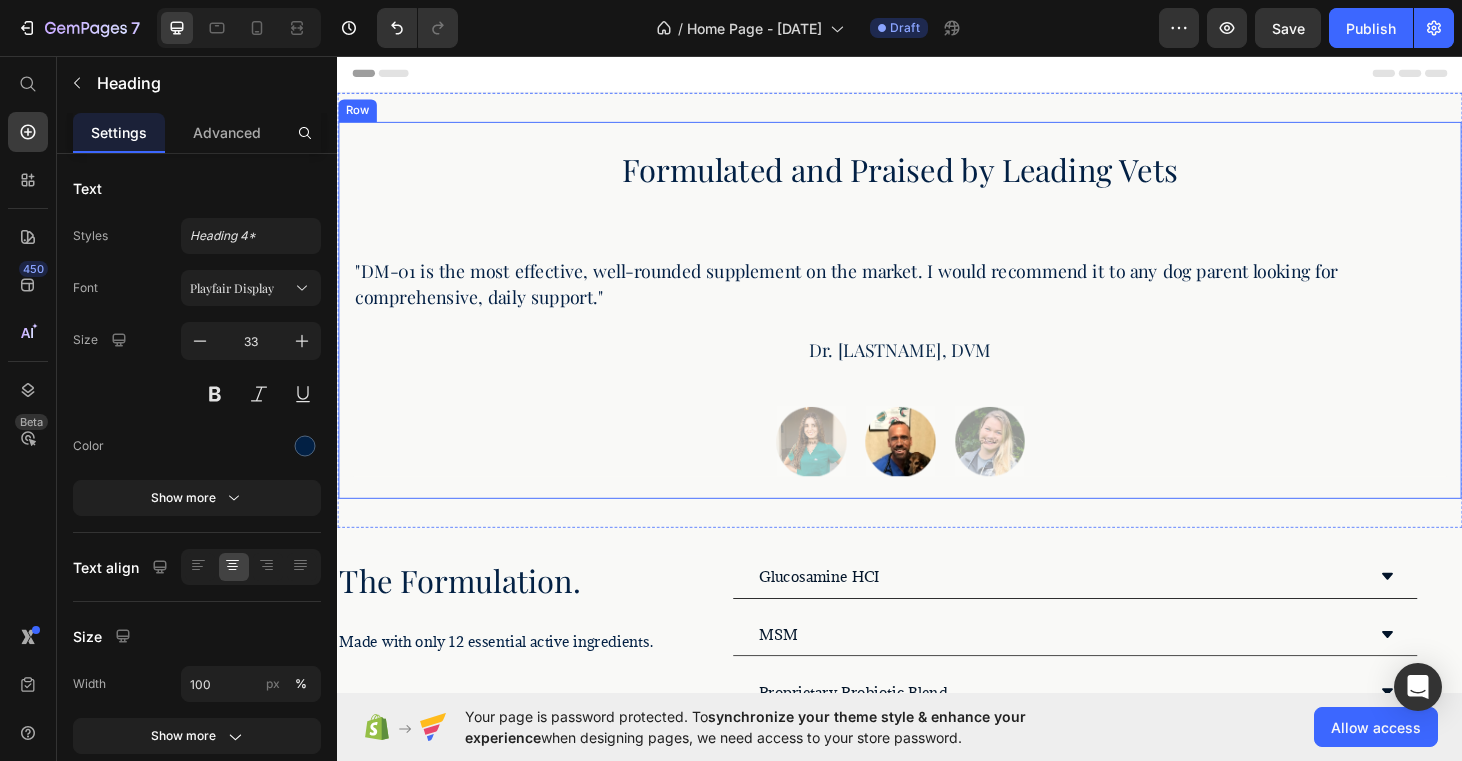 click on "Formulated and Praised by Leading Vets" at bounding box center [937, 176] 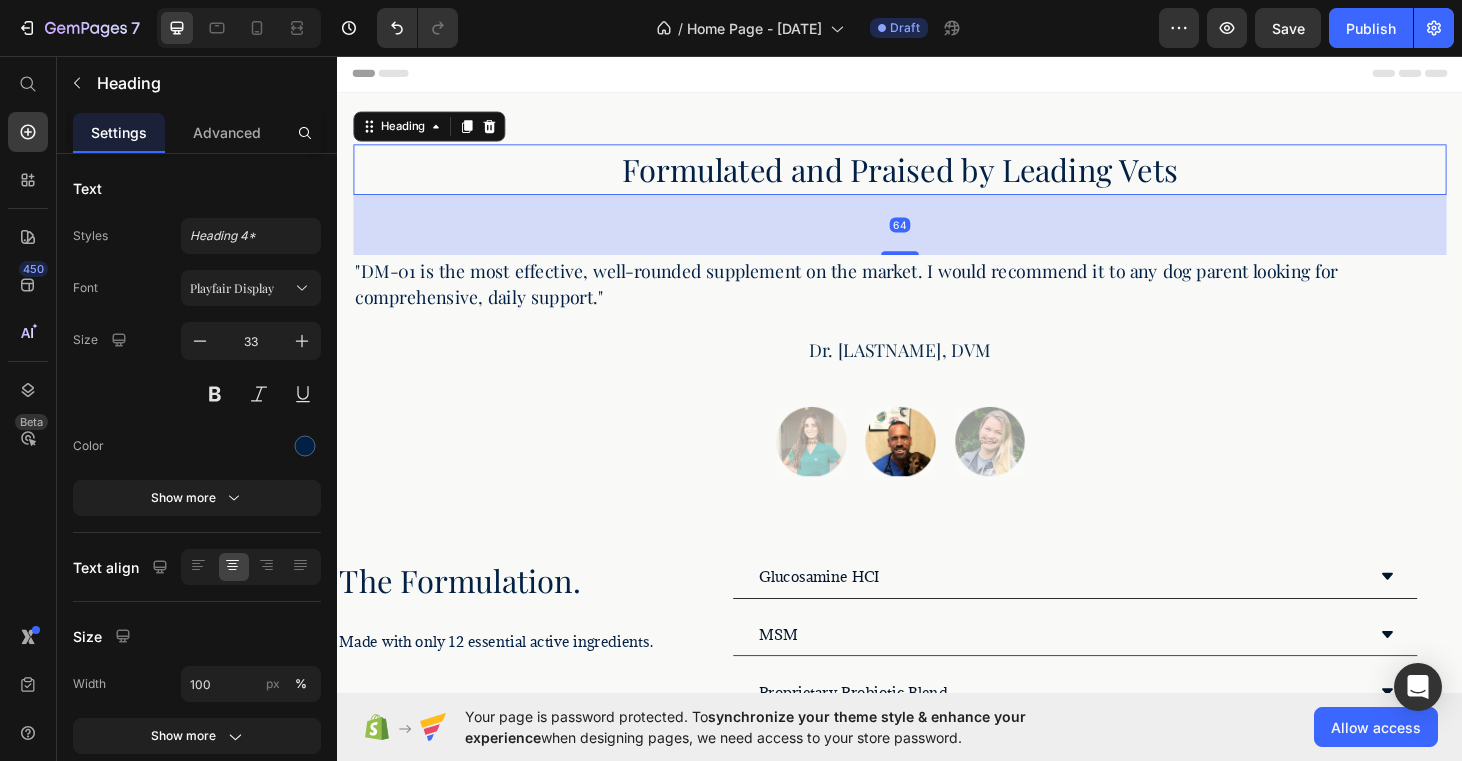 click on "Formulated and Praised by Leading Vets" at bounding box center (937, 176) 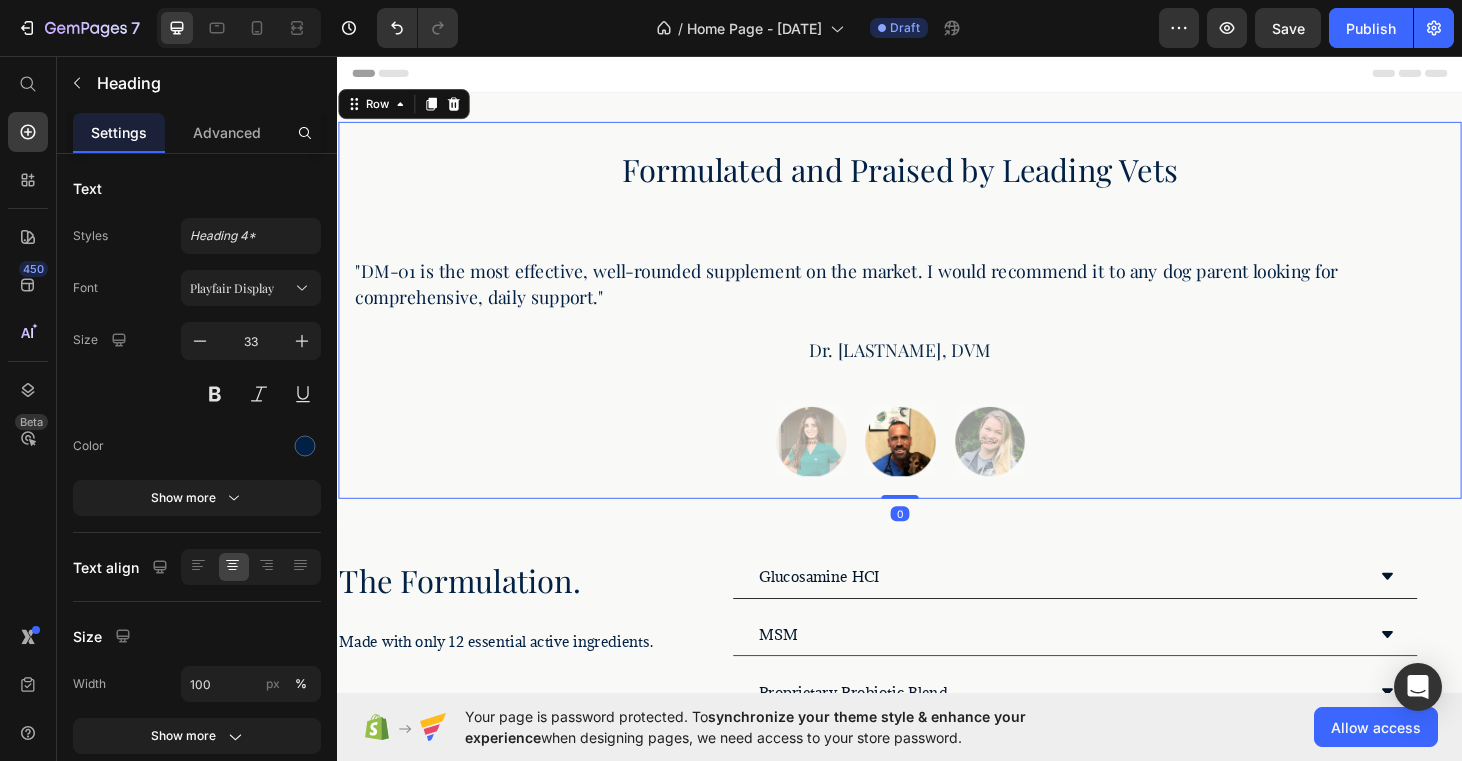 click on "Dr. [LASTNAME], DVM" at bounding box center [937, 326] 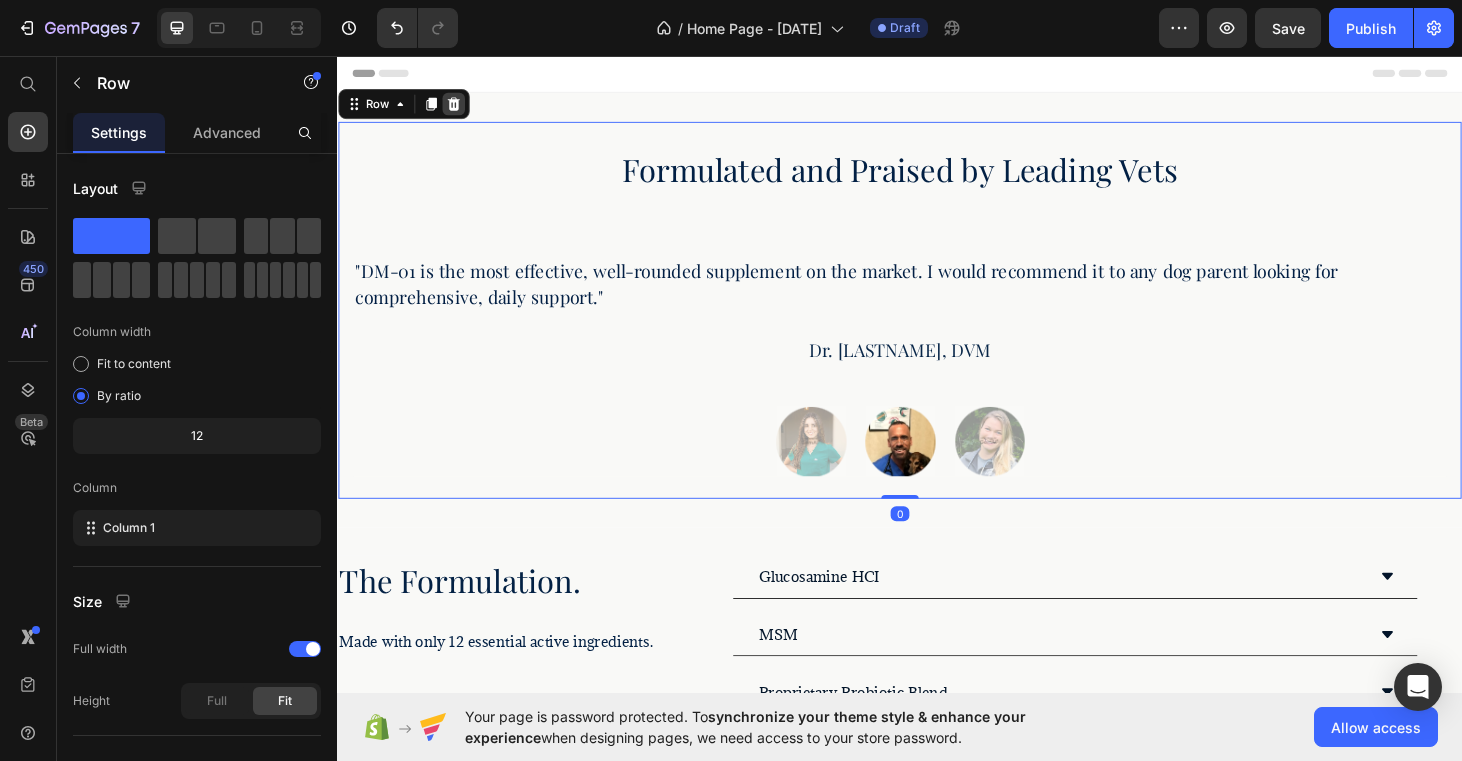 click 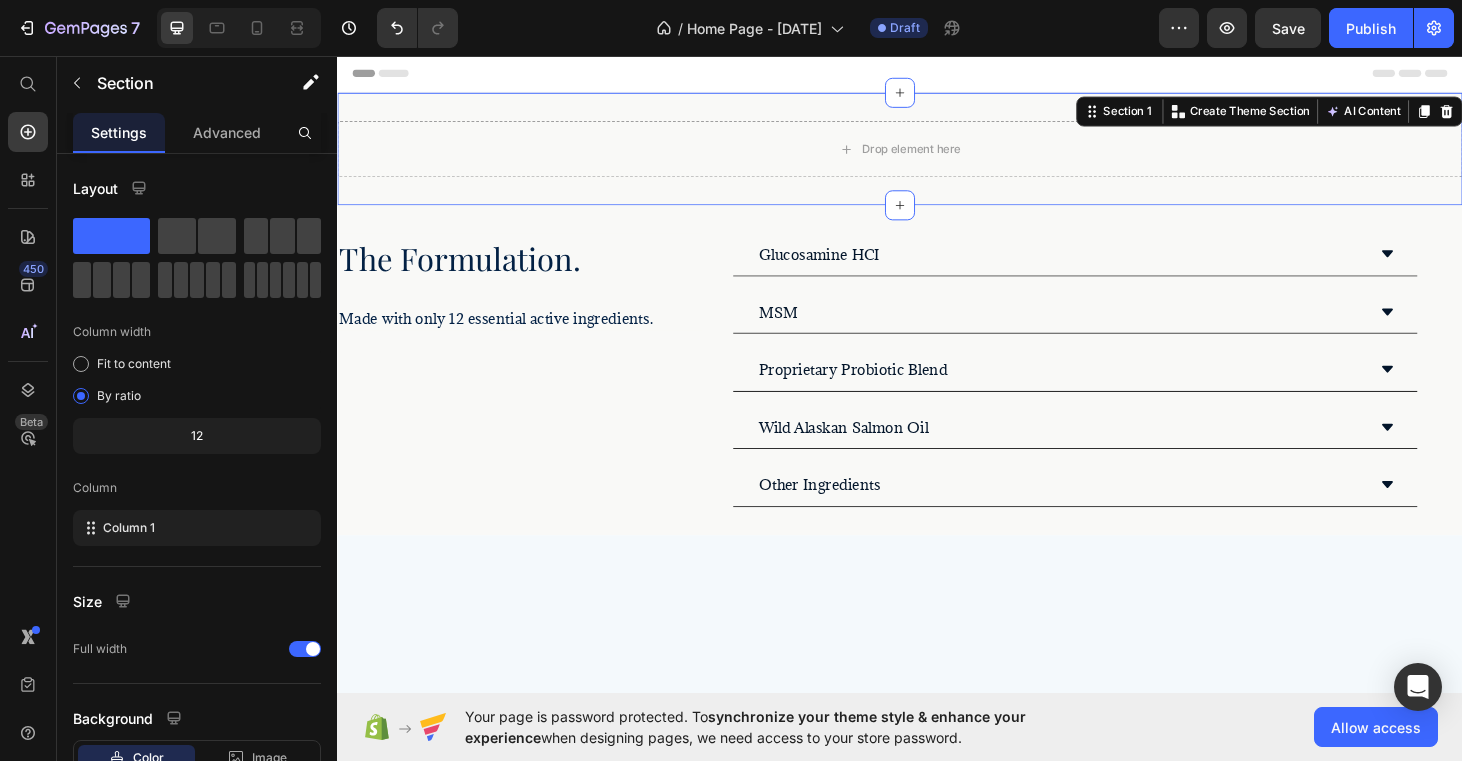 click on "Drop element here Section 1   You can create reusable sections Create Theme Section AI Content Write with GemAI What would you like to describe here? Tone and Voice Persuasive Product Gatiné Cat Spa Brush Show more Generate" at bounding box center [937, 154] 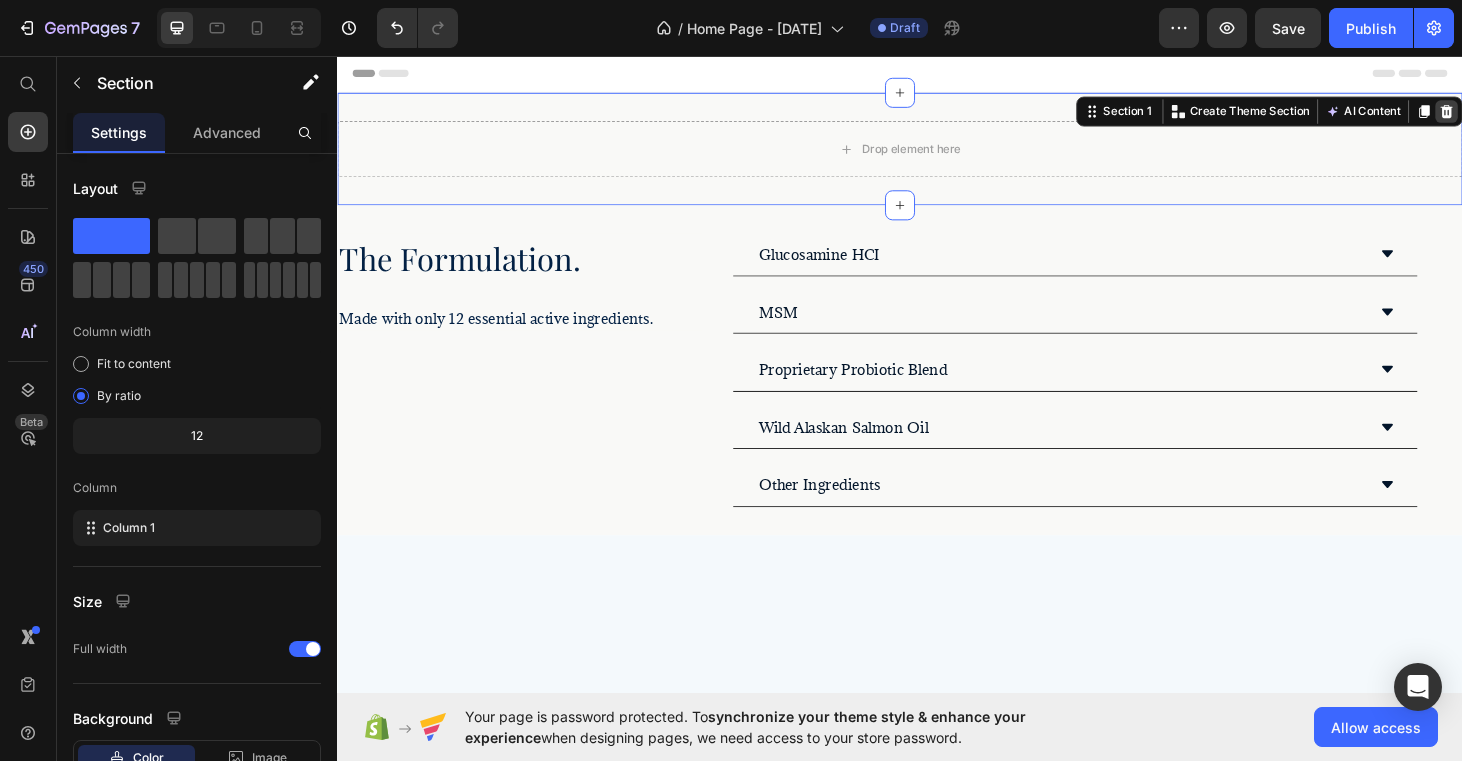 click at bounding box center [1520, 114] 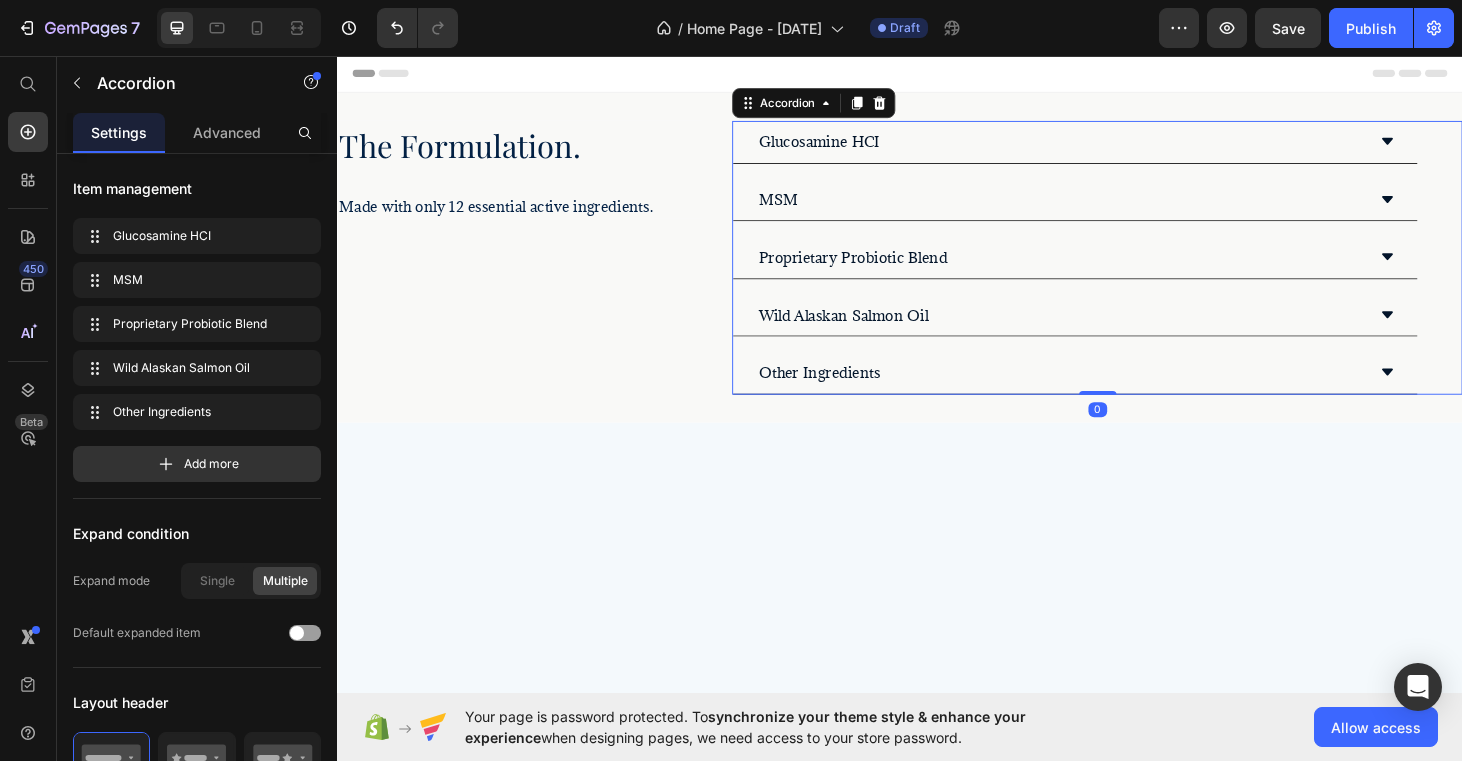 click on "Glucosamine HCI" at bounding box center [1124, 147] 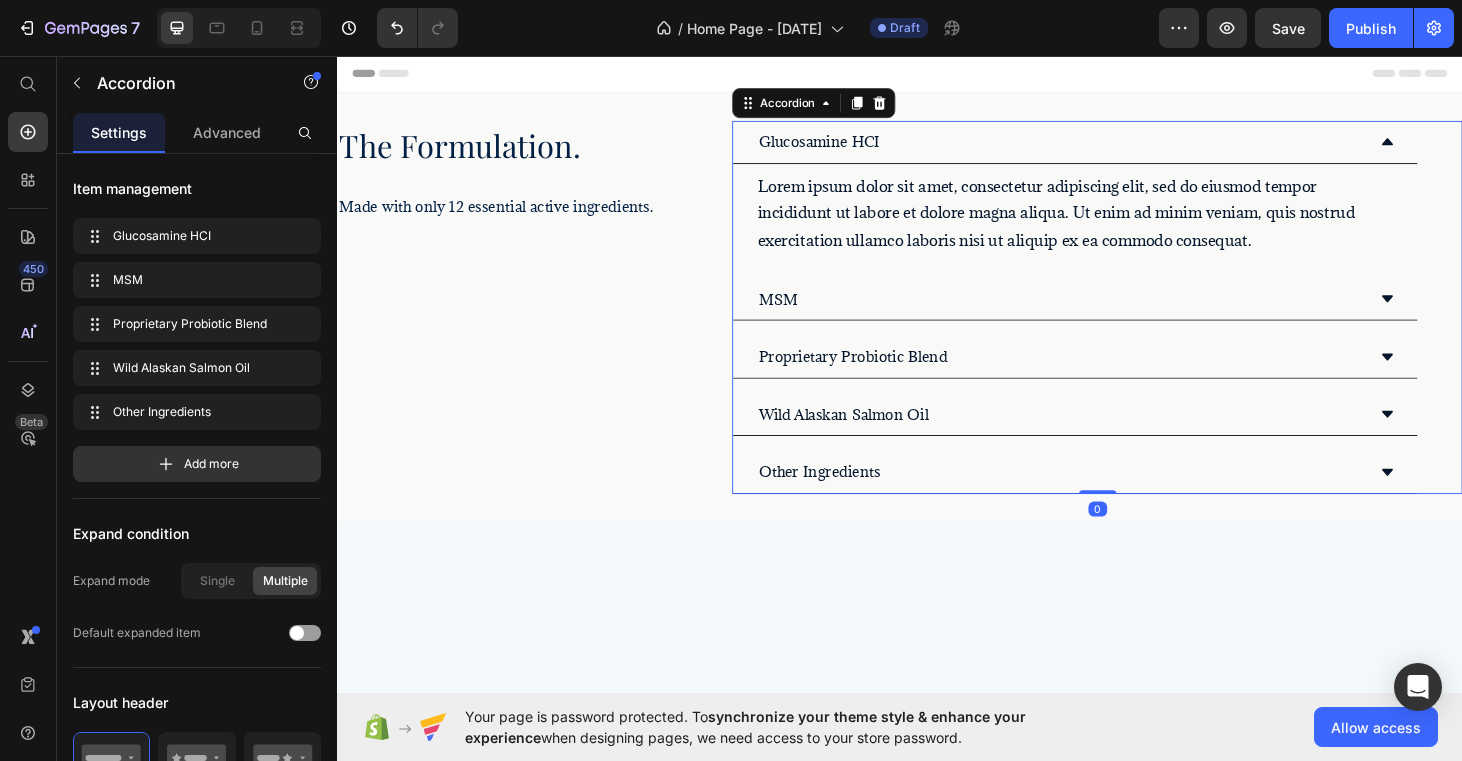 click on "Glucosamine HCI" at bounding box center (1124, 147) 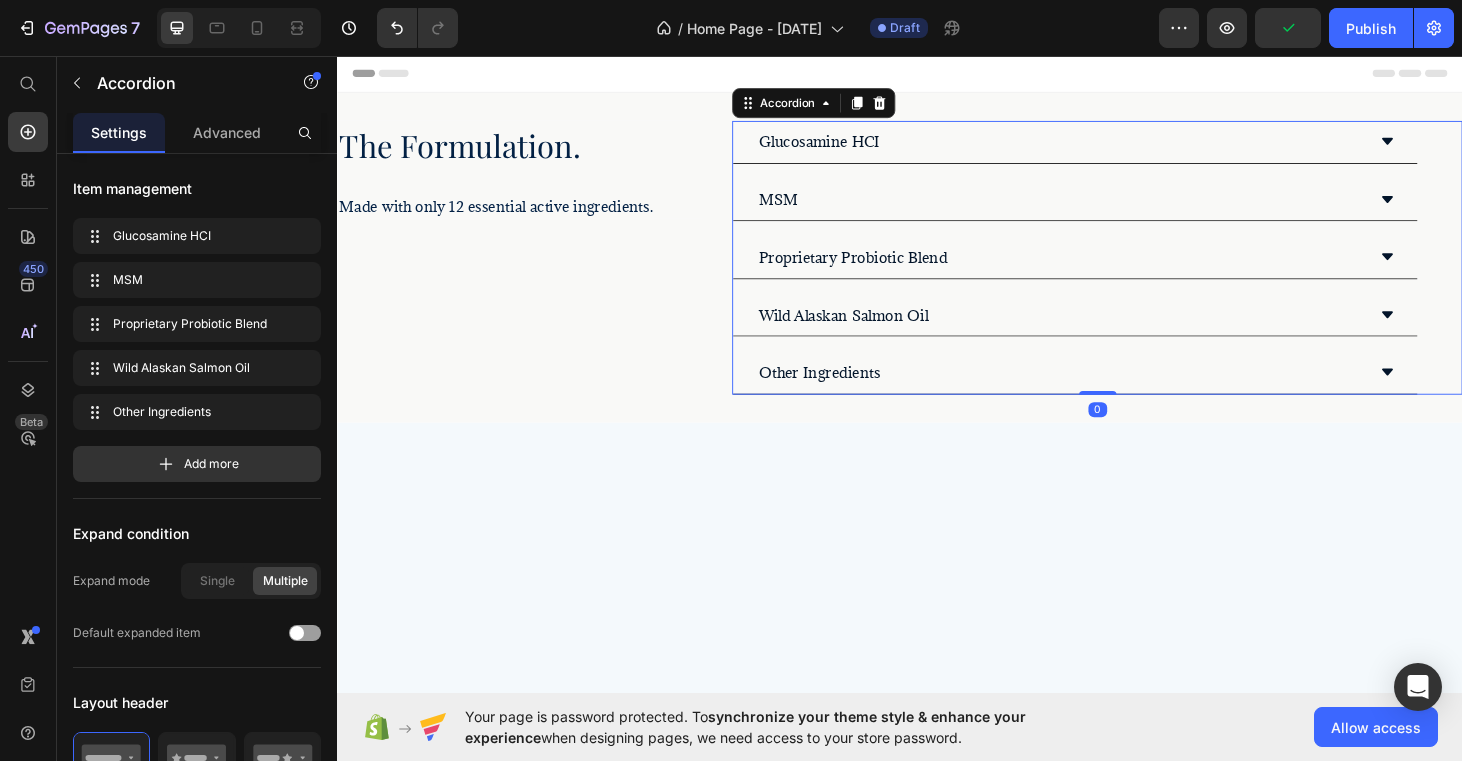 click on "MSM" at bounding box center [1124, 209] 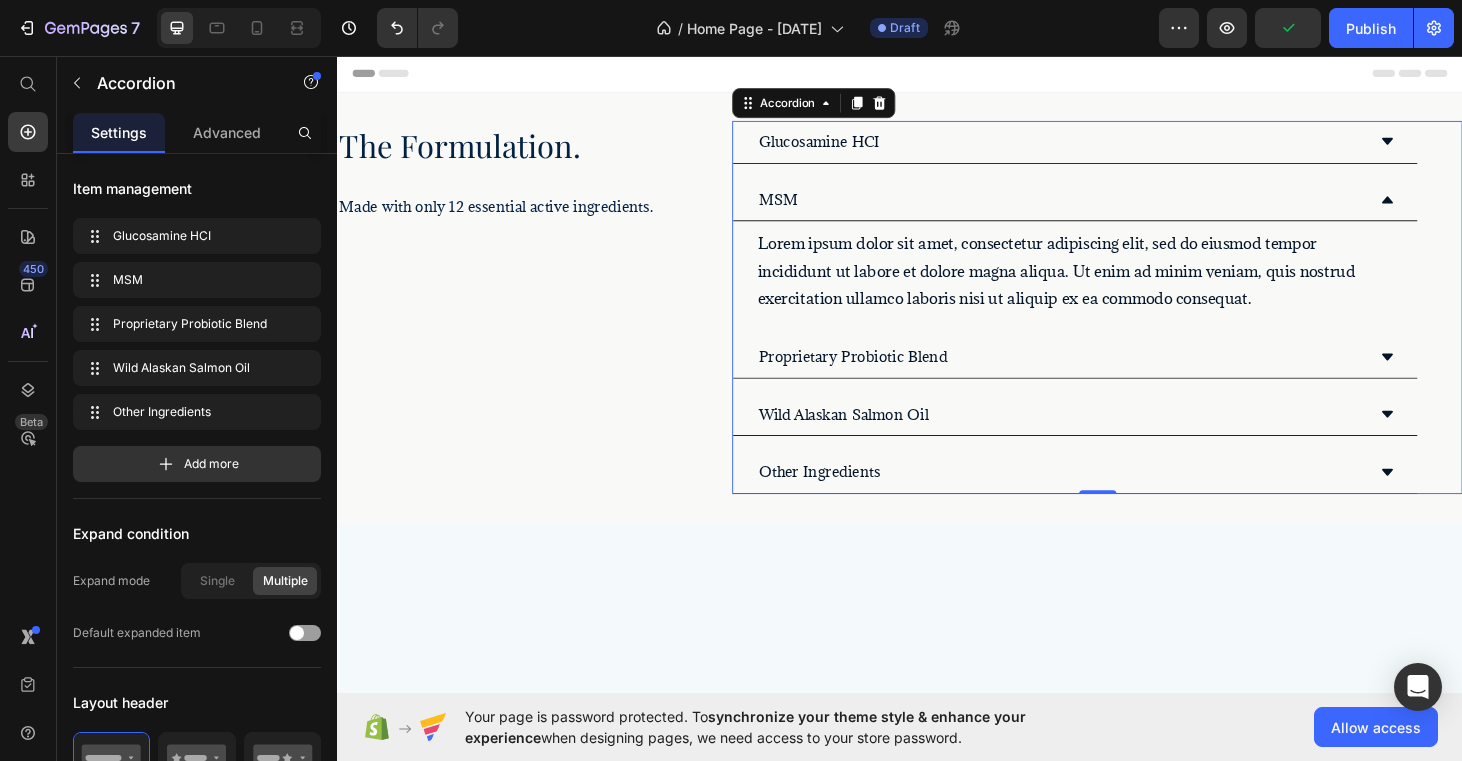 click on "MSM" at bounding box center (1124, 209) 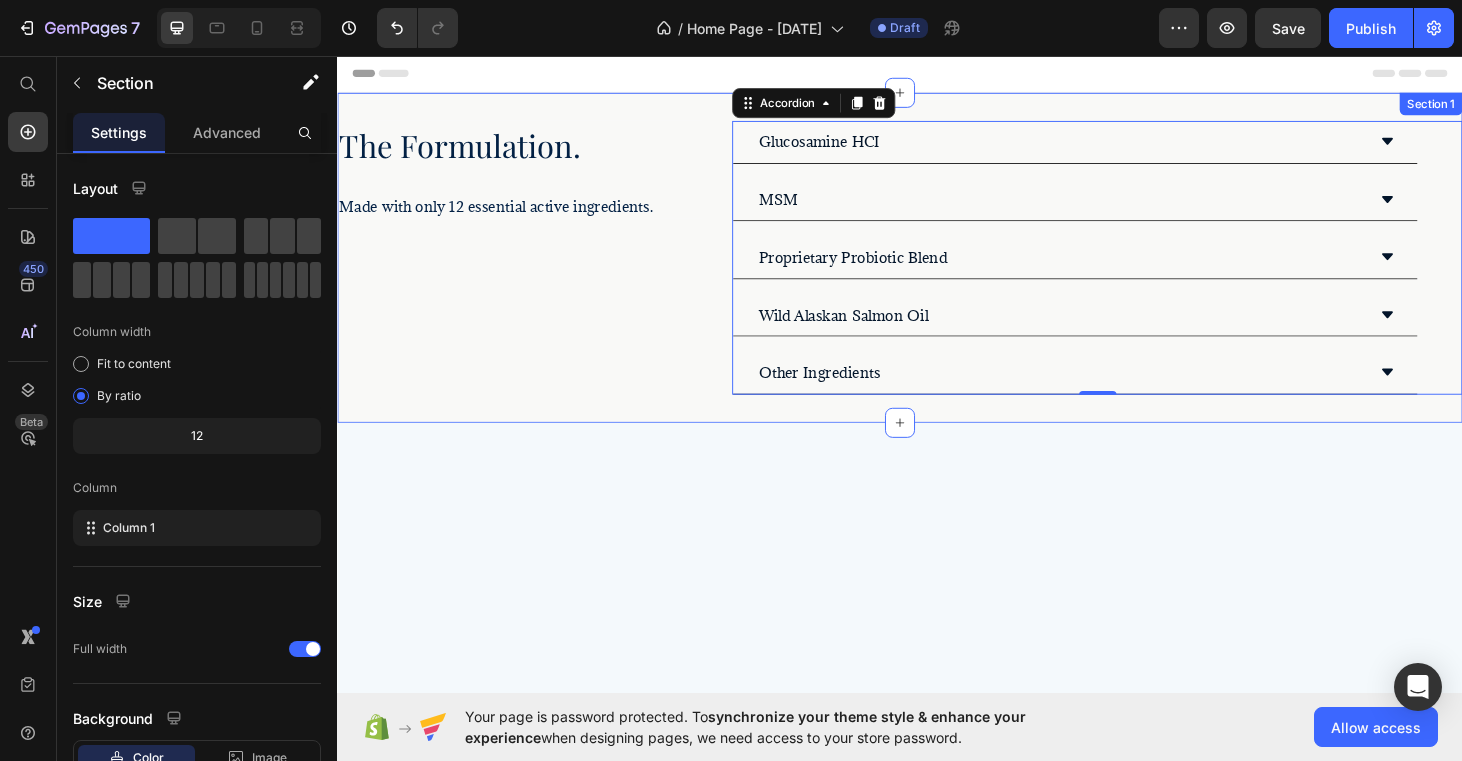 click on "Section 1" at bounding box center (1503, 106) 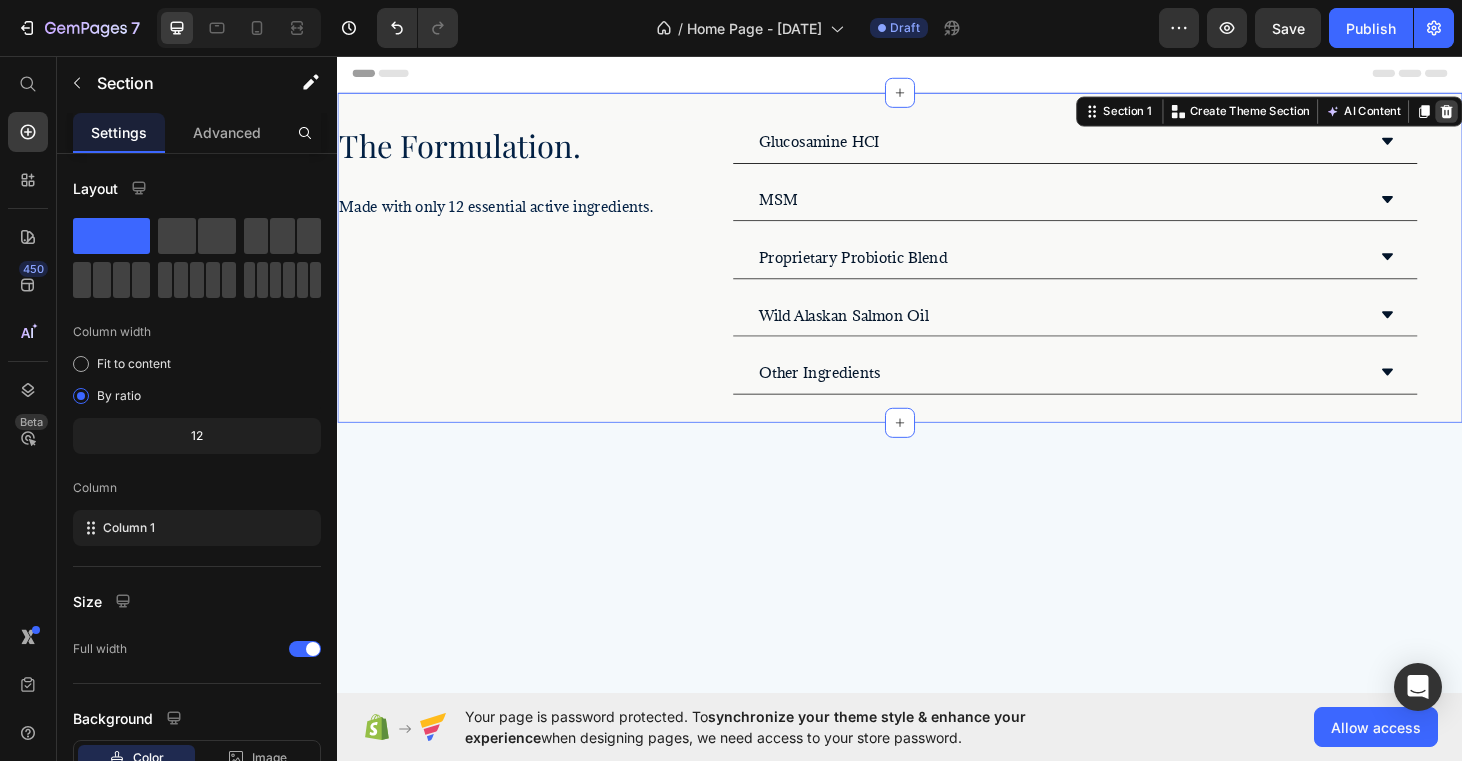 click 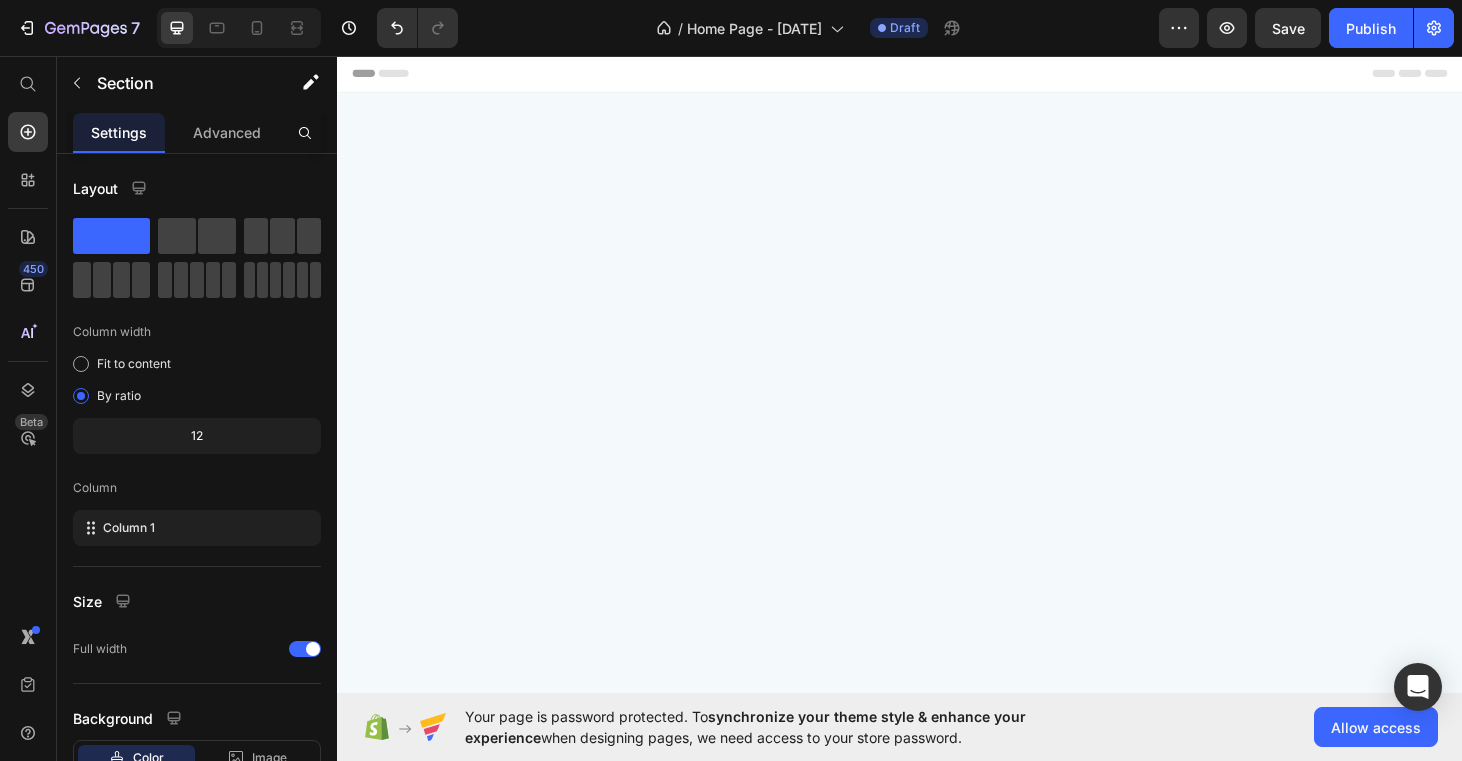 click at bounding box center [937, 556] 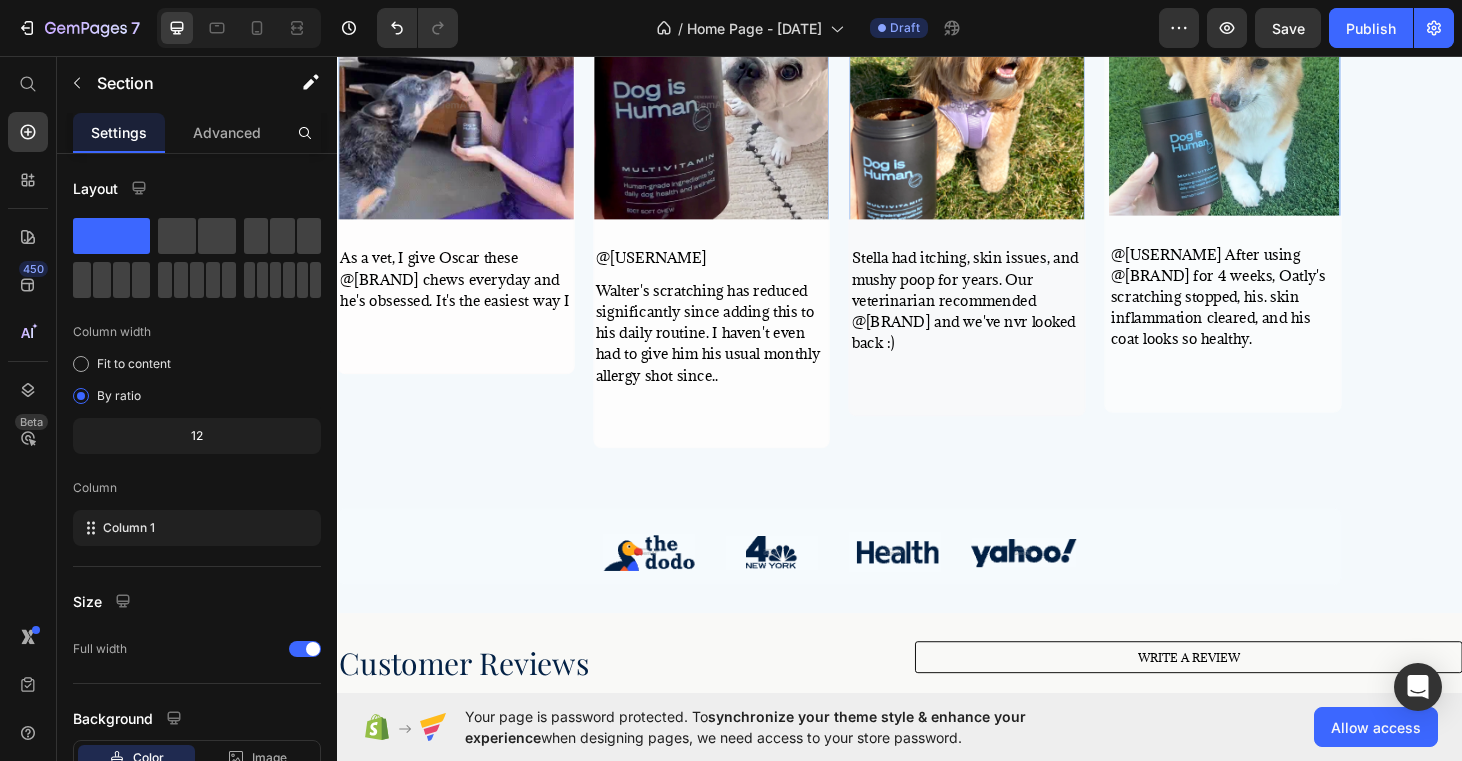 scroll, scrollTop: 0, scrollLeft: 0, axis: both 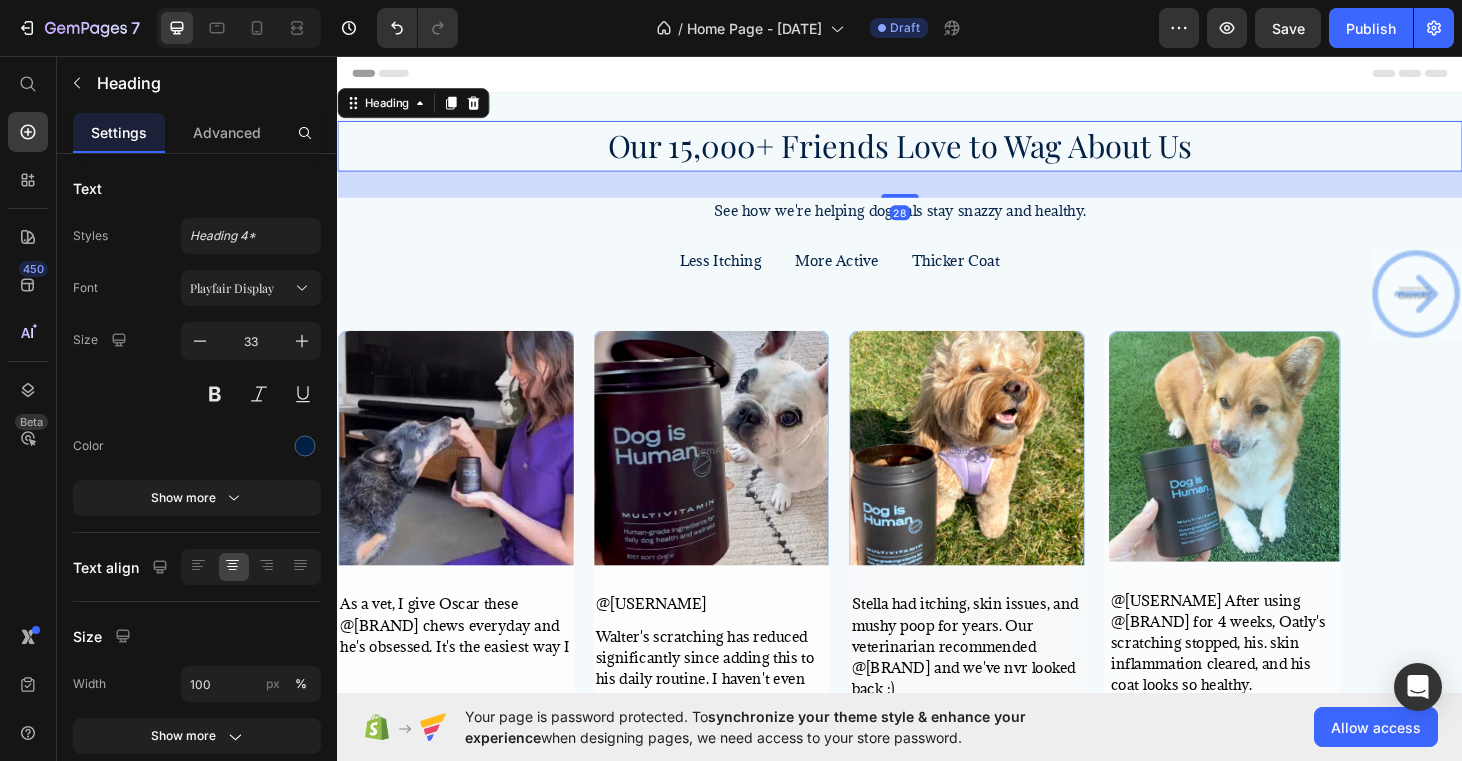 click on "Our 15,0o0+ Friends Love to Wag About Us" at bounding box center [937, 151] 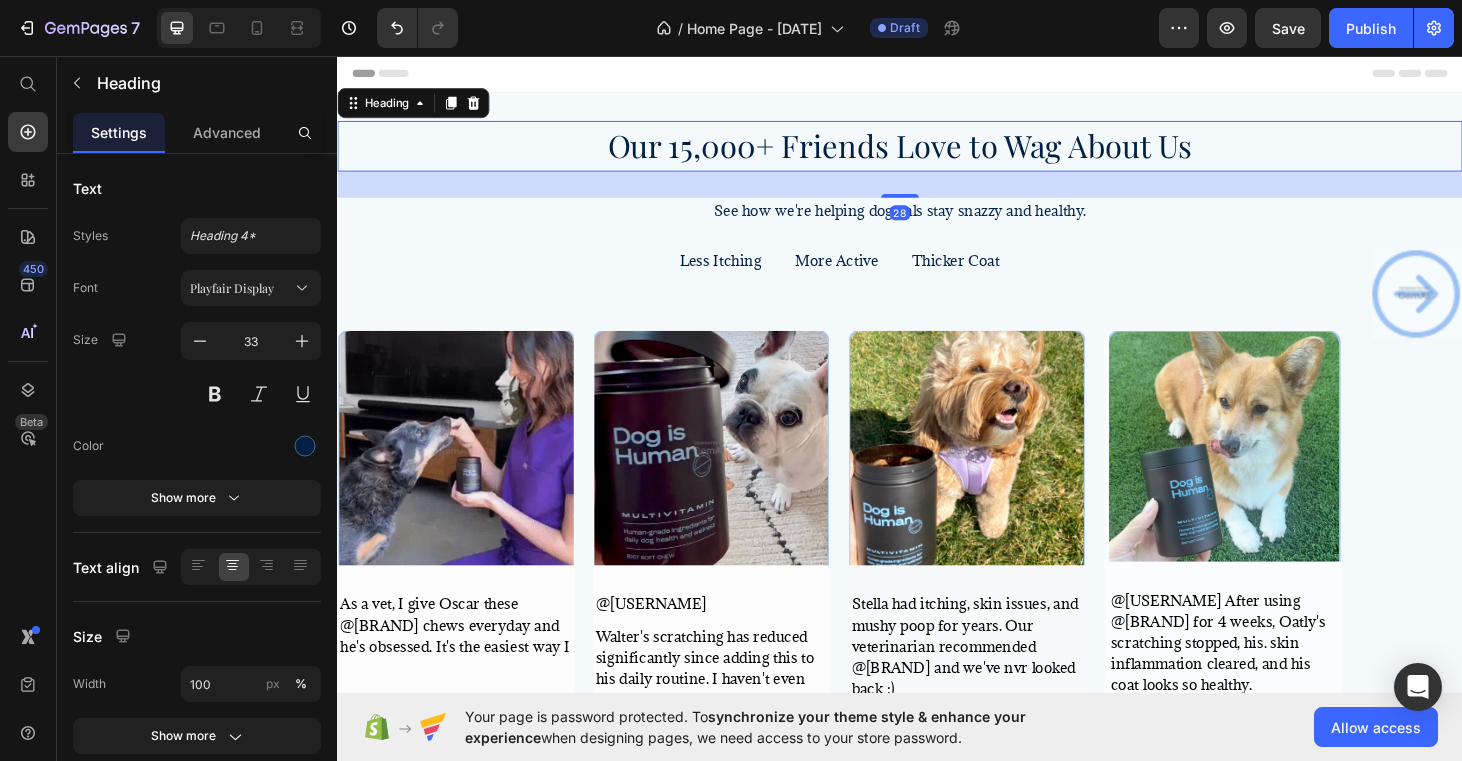 click on "Our 15,0o0+ Friends Love to Wag About Us" at bounding box center (937, 151) 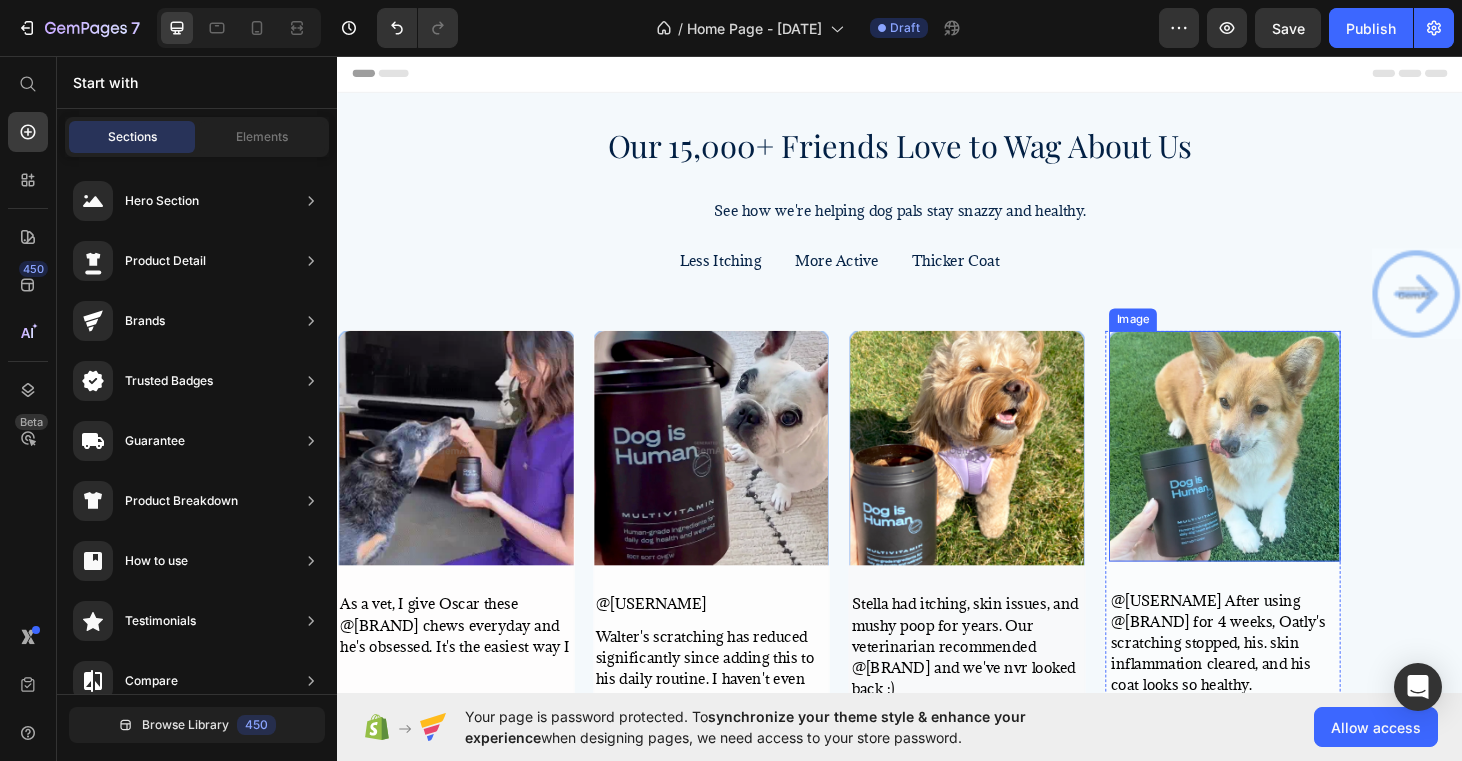 drag, startPoint x: 1219, startPoint y: 93, endPoint x: 1345, endPoint y: 418, distance: 348.56995 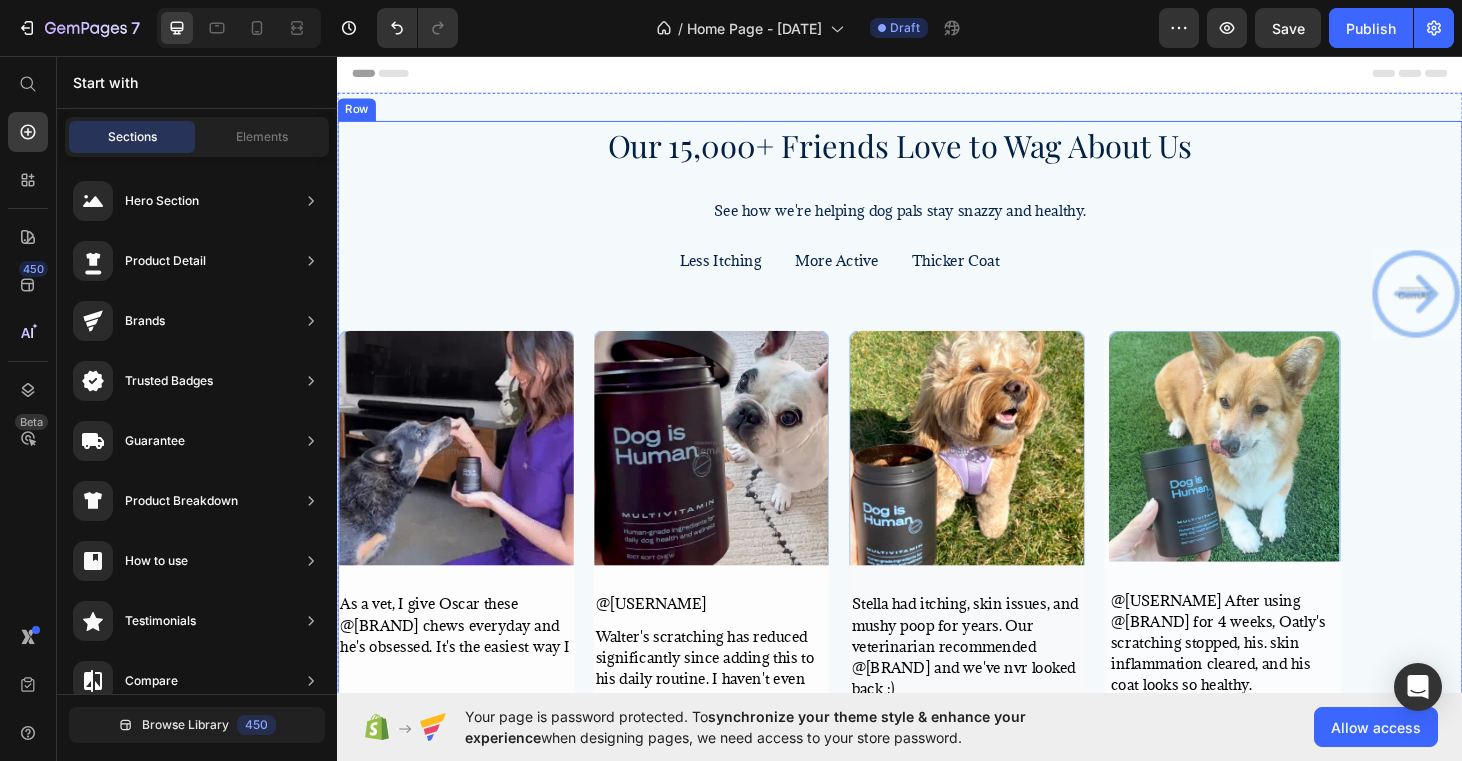 click on "Our 15,0o0+ Friends Love to Wag About Us Heading See how we're helping dog pals stay snazzy and healthy. Text Block Less Itching Text Block More Active Text Block Thicker Coat Text Block Row Image @[USERNAME] As a vet, I give Oscar these @[BRAND] chews everyday and he's obsessed. It's the easiest way I Text Block Row Image @[USERNAME] Walter's scratching has reduced significantly since adding this to his daily routine. I haven't even had to give him his usual monthly allergy shot since.. Text Block Row Row Image @[USERNAME] Stella had itching, skin issues, and mushy poop for years. Our veterinarian recommended @[BRAND] and we've nvr looked back :) Text Block Row Image @[USERNAME] After using @[BRAND] for 4 weeks, Oatly's scratching stopped, his. skin inflammation cleared, and his coat looks so healthy. Text Block Row Row Row Image Image Image Image Row Row Image Row" at bounding box center (937, 556) 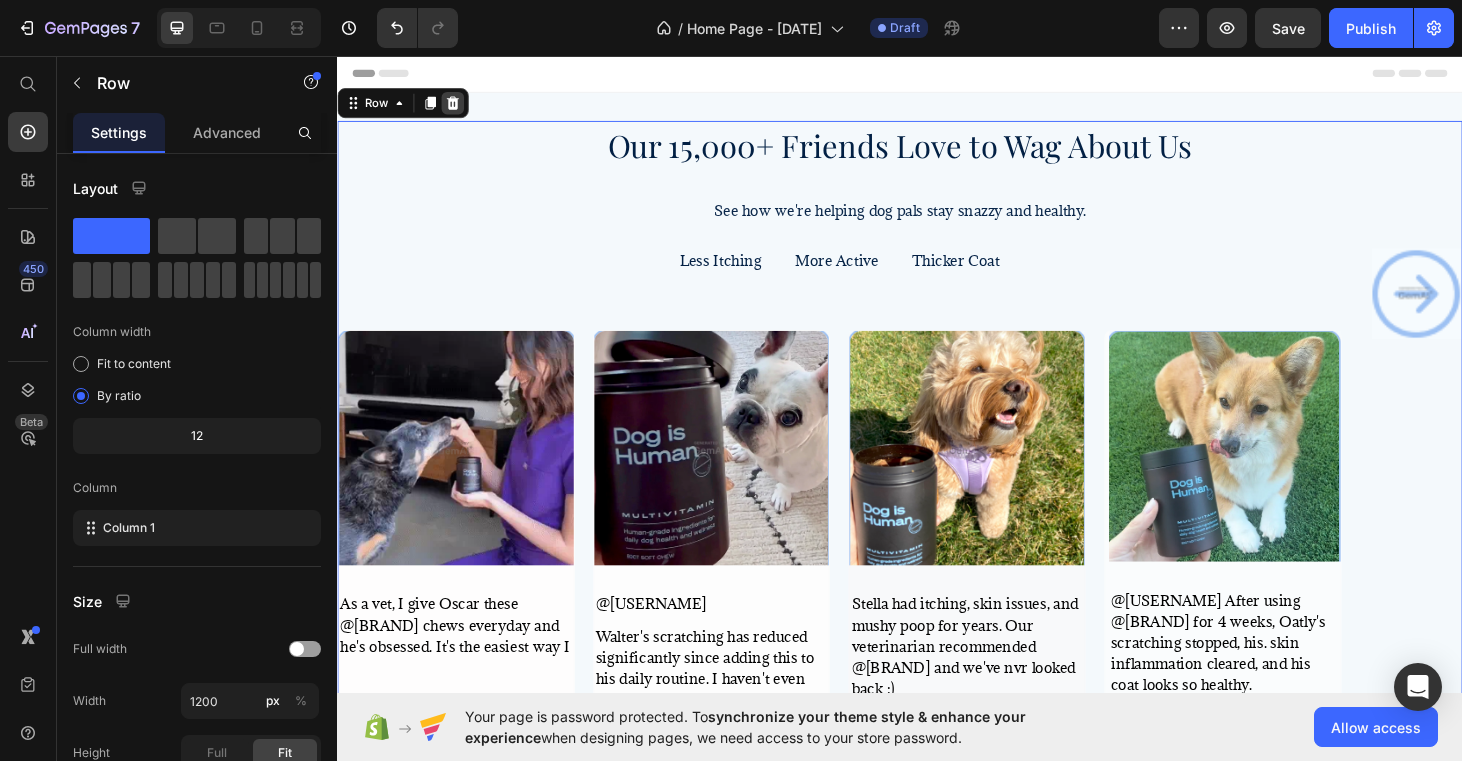 click at bounding box center [460, 105] 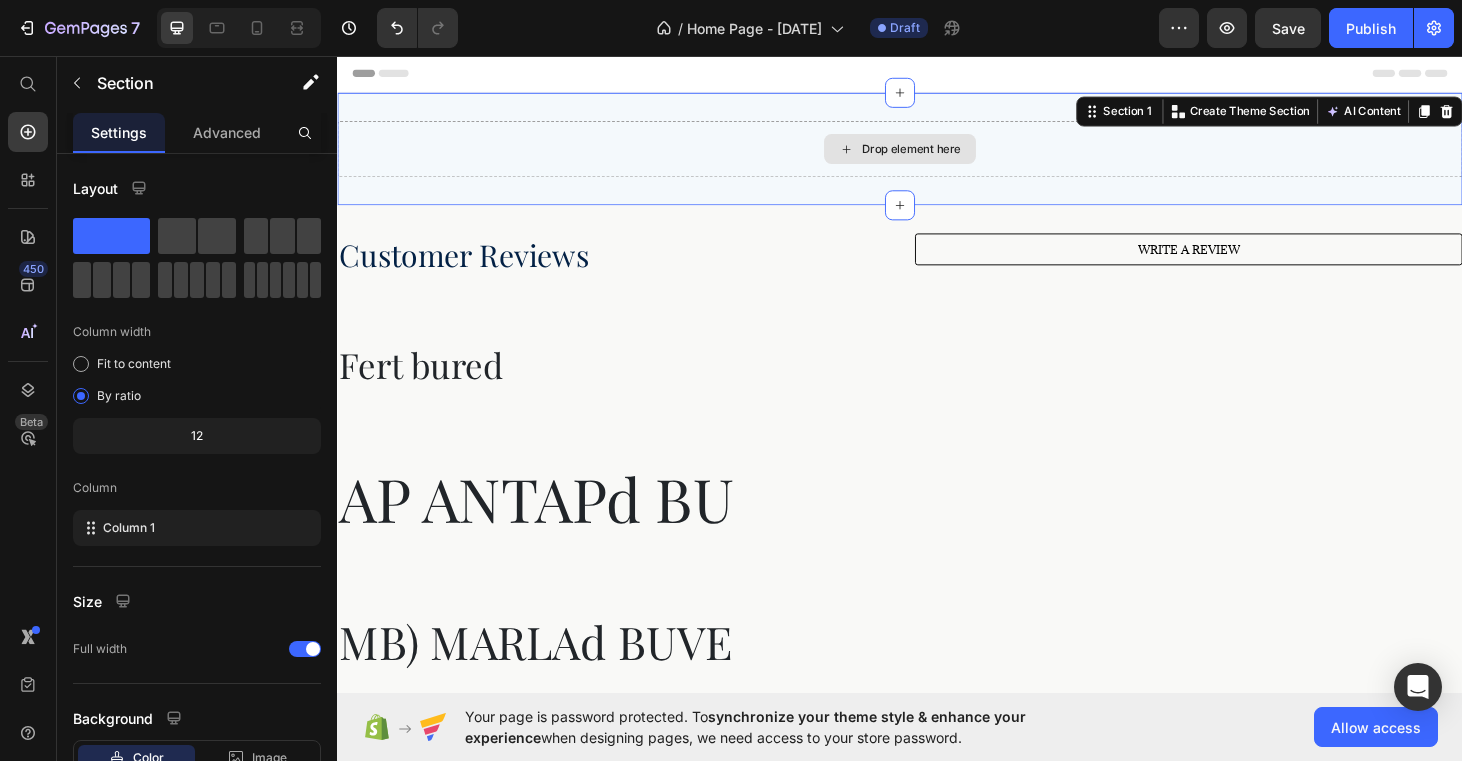 click on "Drop element here" at bounding box center (937, 154) 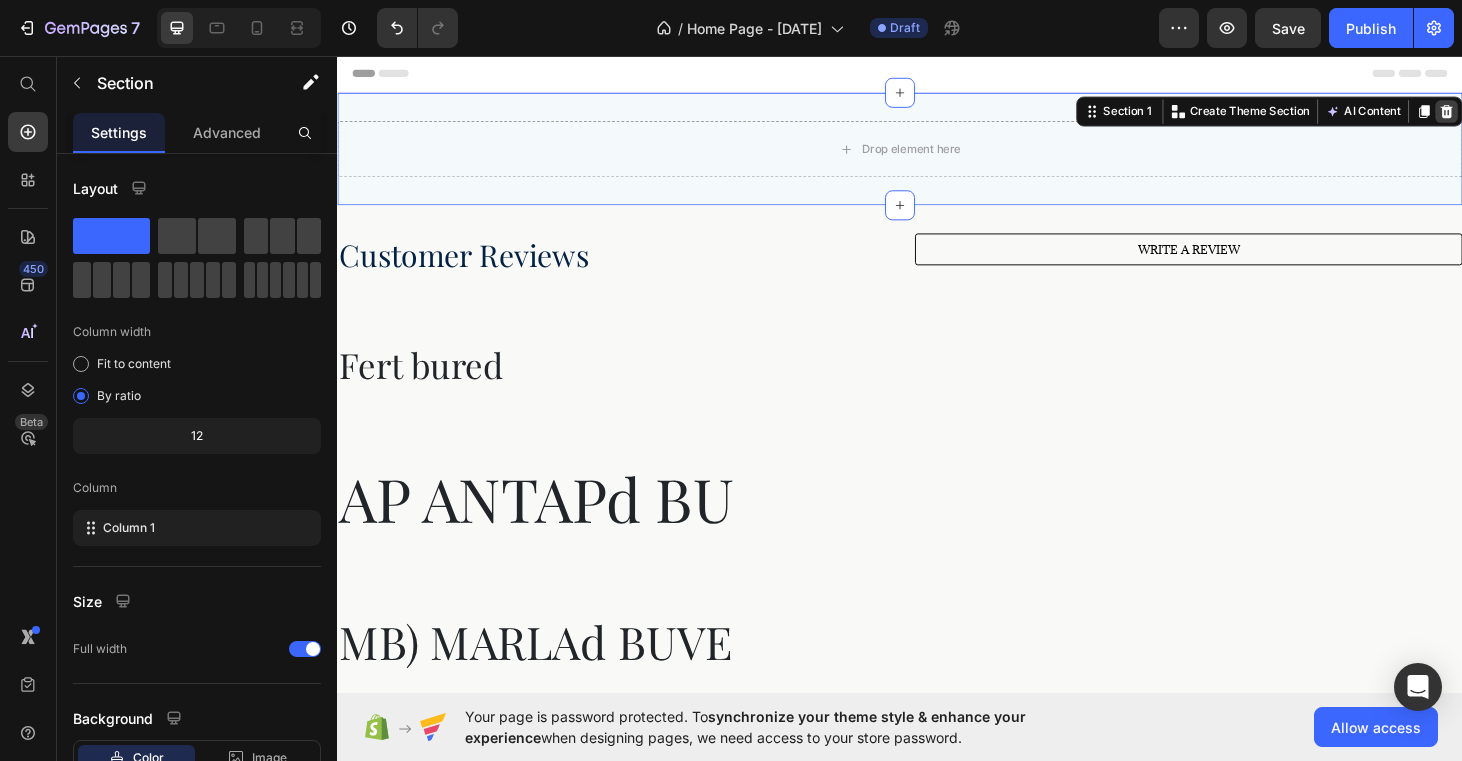 click 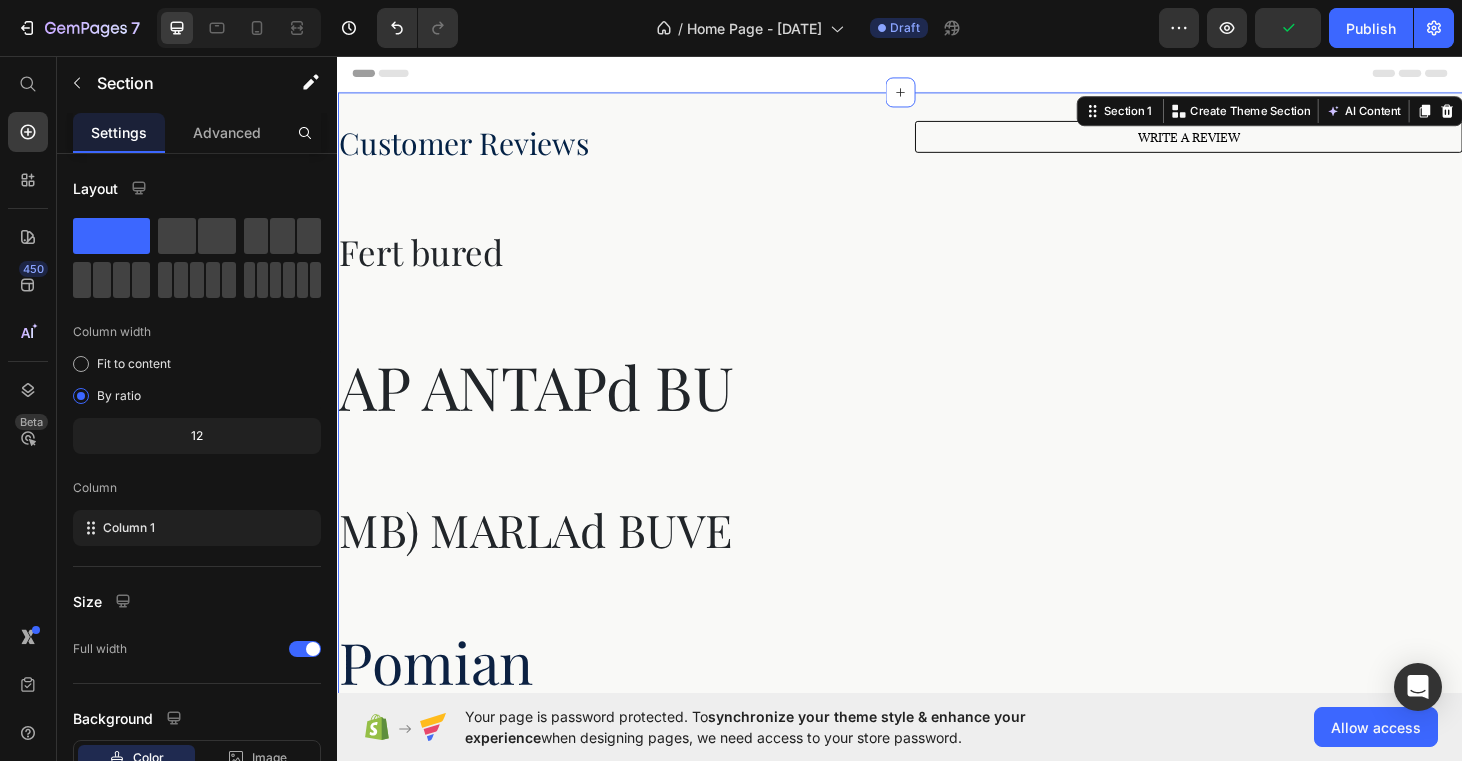 click on "Customer Reviews Heading WRITE A REVIEW Button Row Fert bured Heading Row AP ANTAPd BU Heading MB) MARLAd BUVE Heading Pomian Heading Row Image Image Image Image Image Row Product Images Product HUMAN-GRADE PETHEALTH Text Block Row Row Row Row Section 1   You can create reusable sections Create Theme Section AI Content Write with GemAI What would you like to describe here? Tone and Voice Persuasive Product Gatiné Cat Spa Brush Show more Generate" at bounding box center [937, 927] 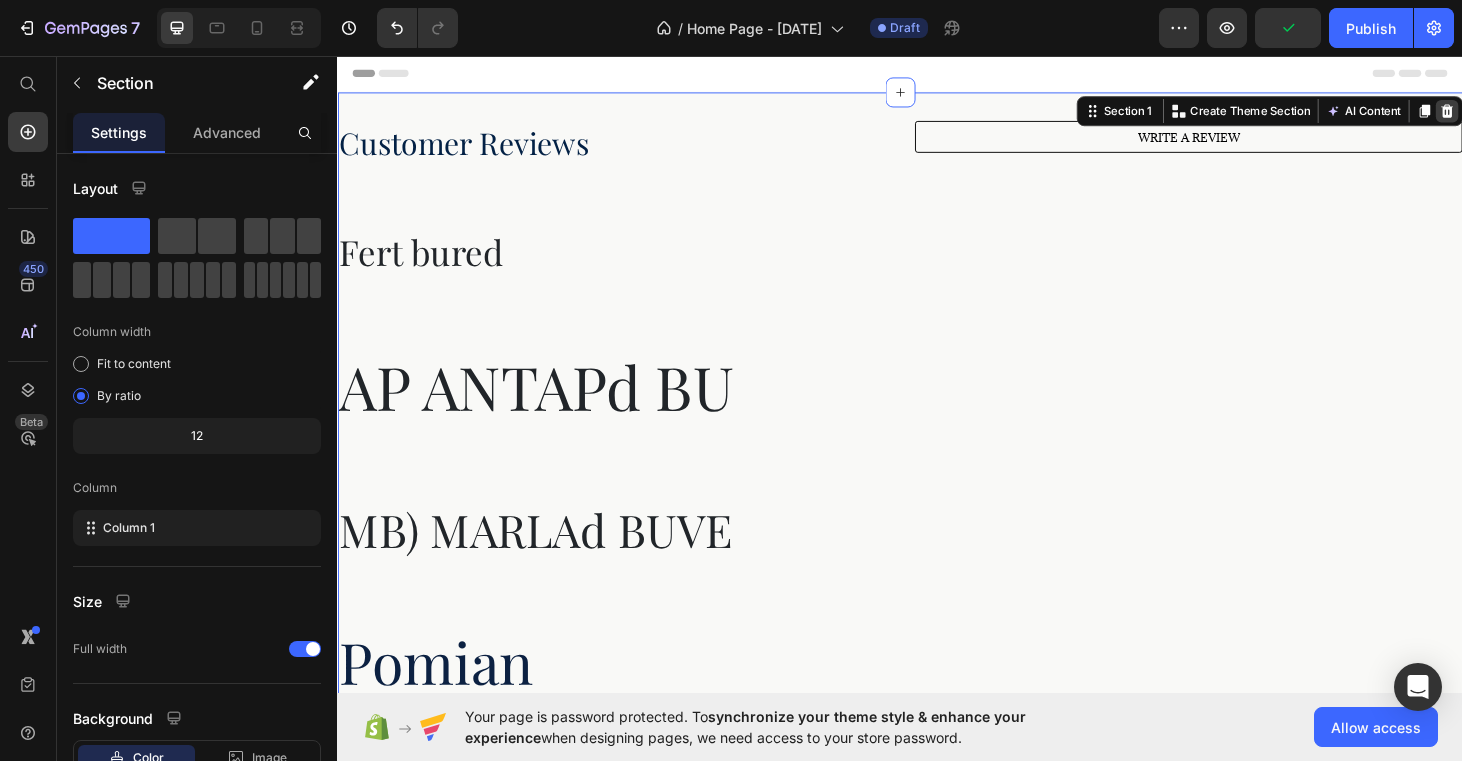 click 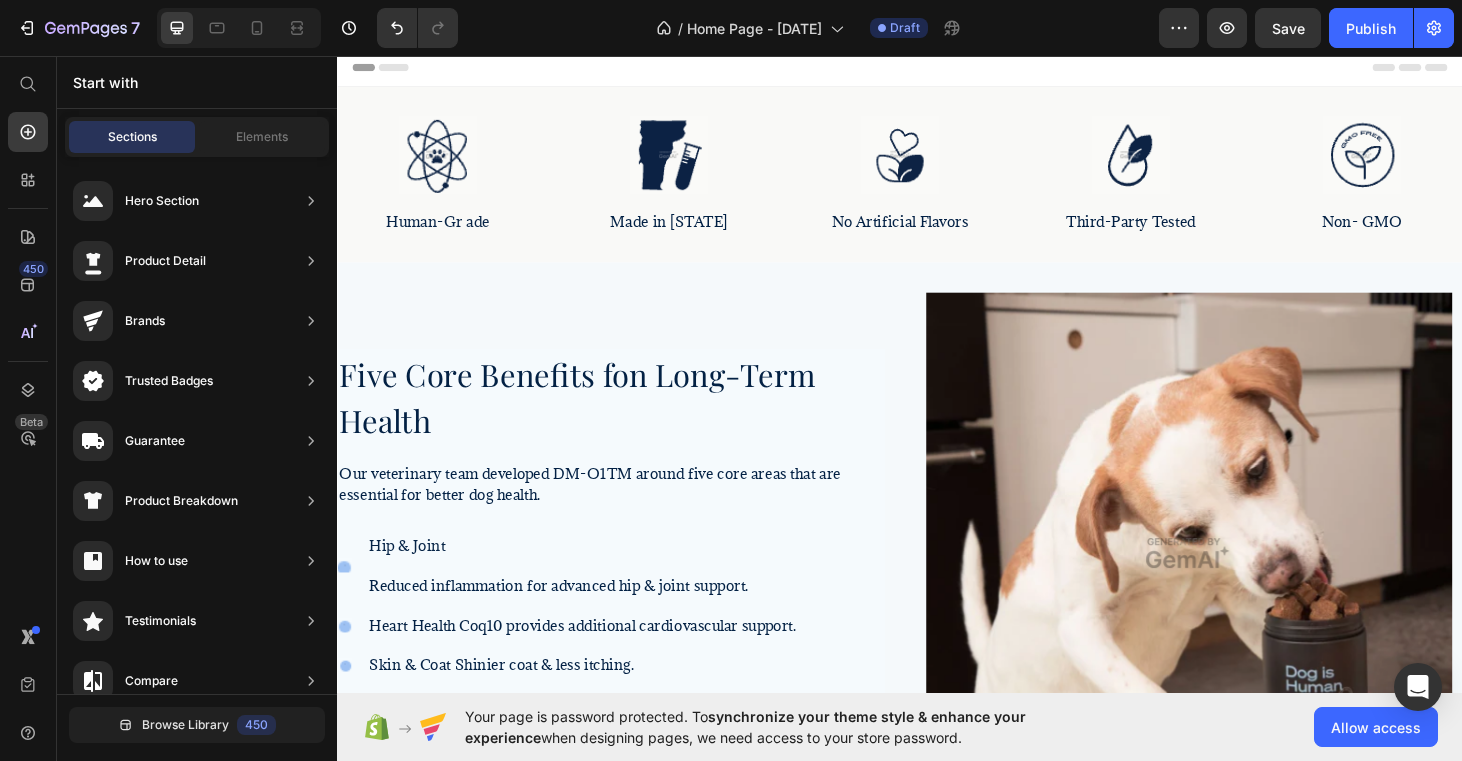 scroll, scrollTop: 0, scrollLeft: 0, axis: both 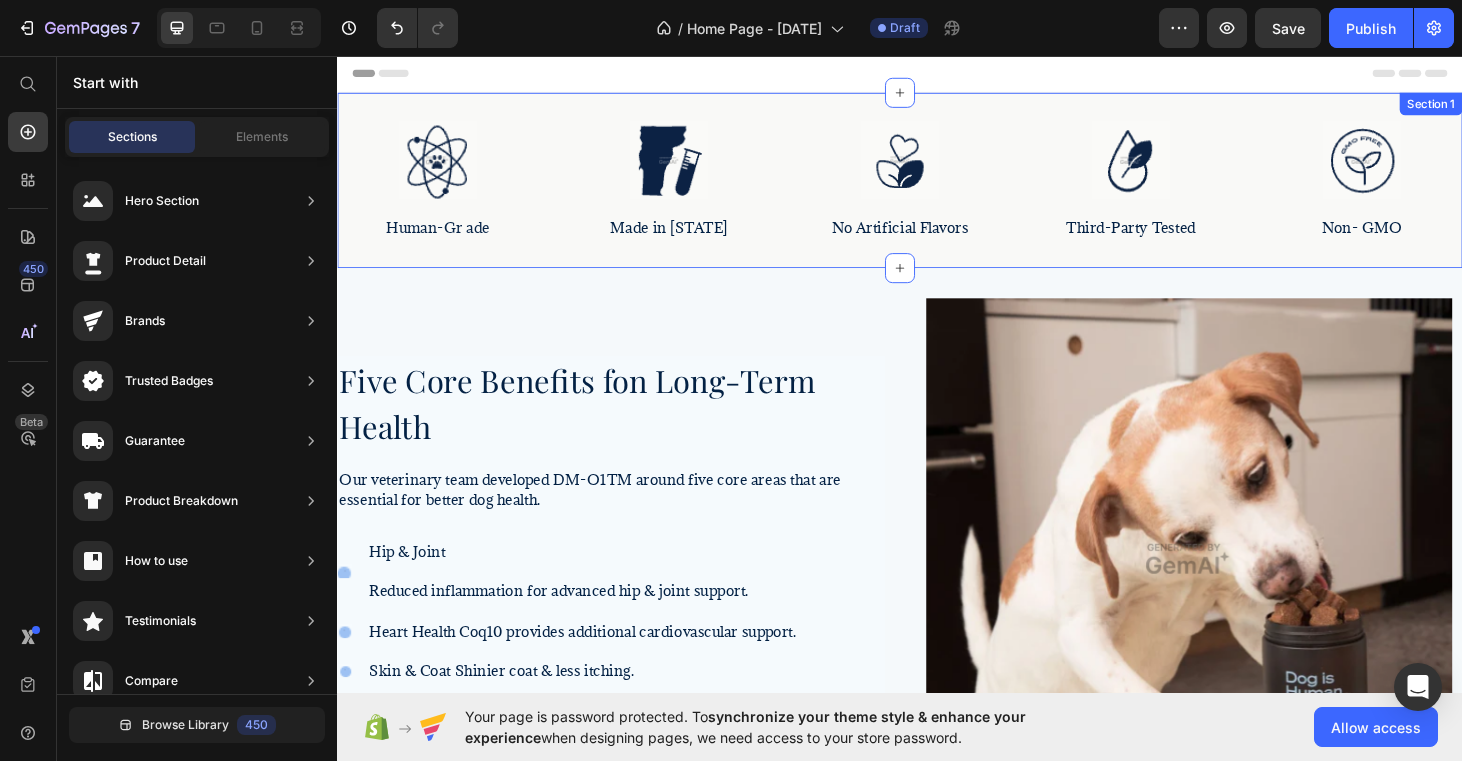 click on "Image Human-Gr ade Text Block Row Image Made in [STATE] Text Block Row Image No Artificial Flavors Text Block Row Image Third-Party Tested Text Block Row Image Non- GMO Text Block Row Row Section 1" at bounding box center (937, 187) 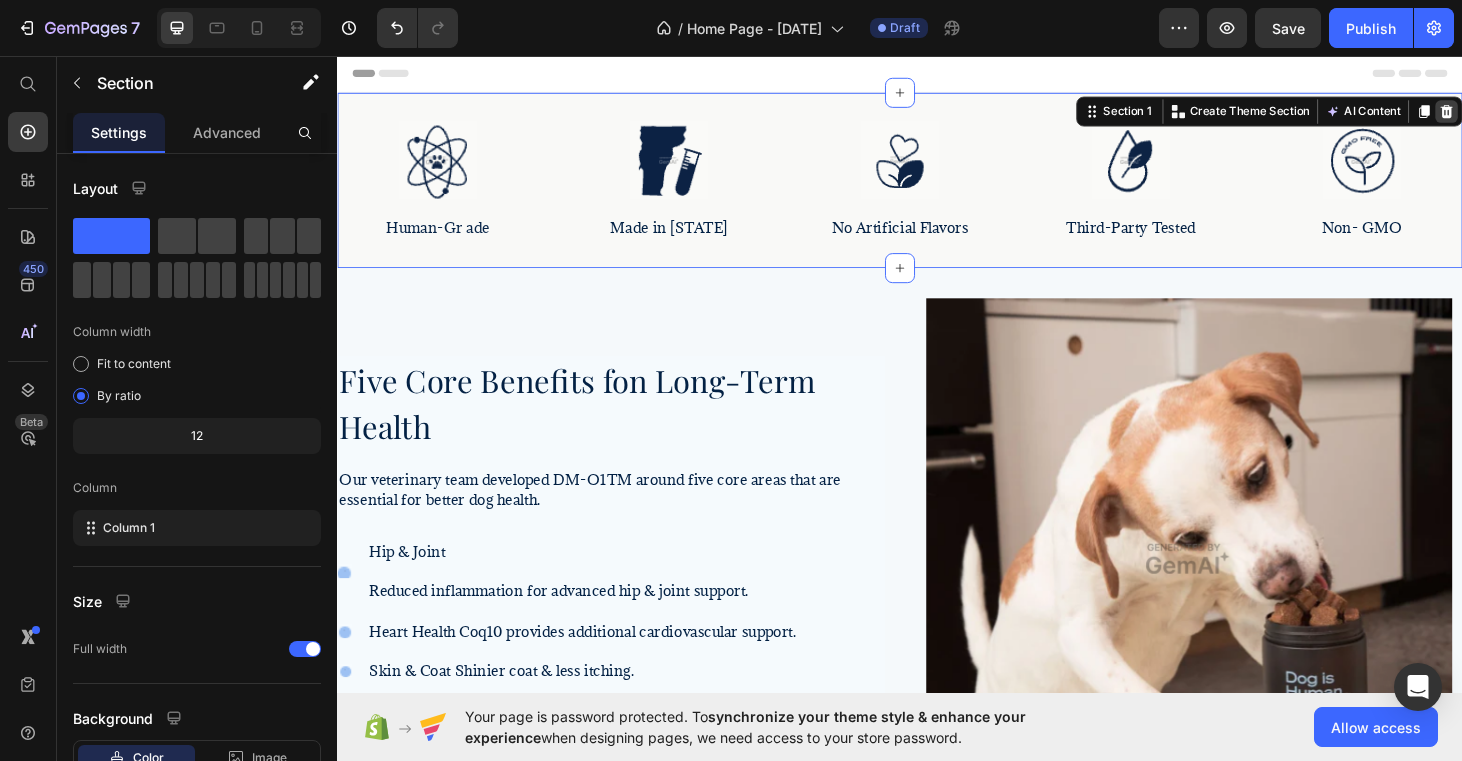 click 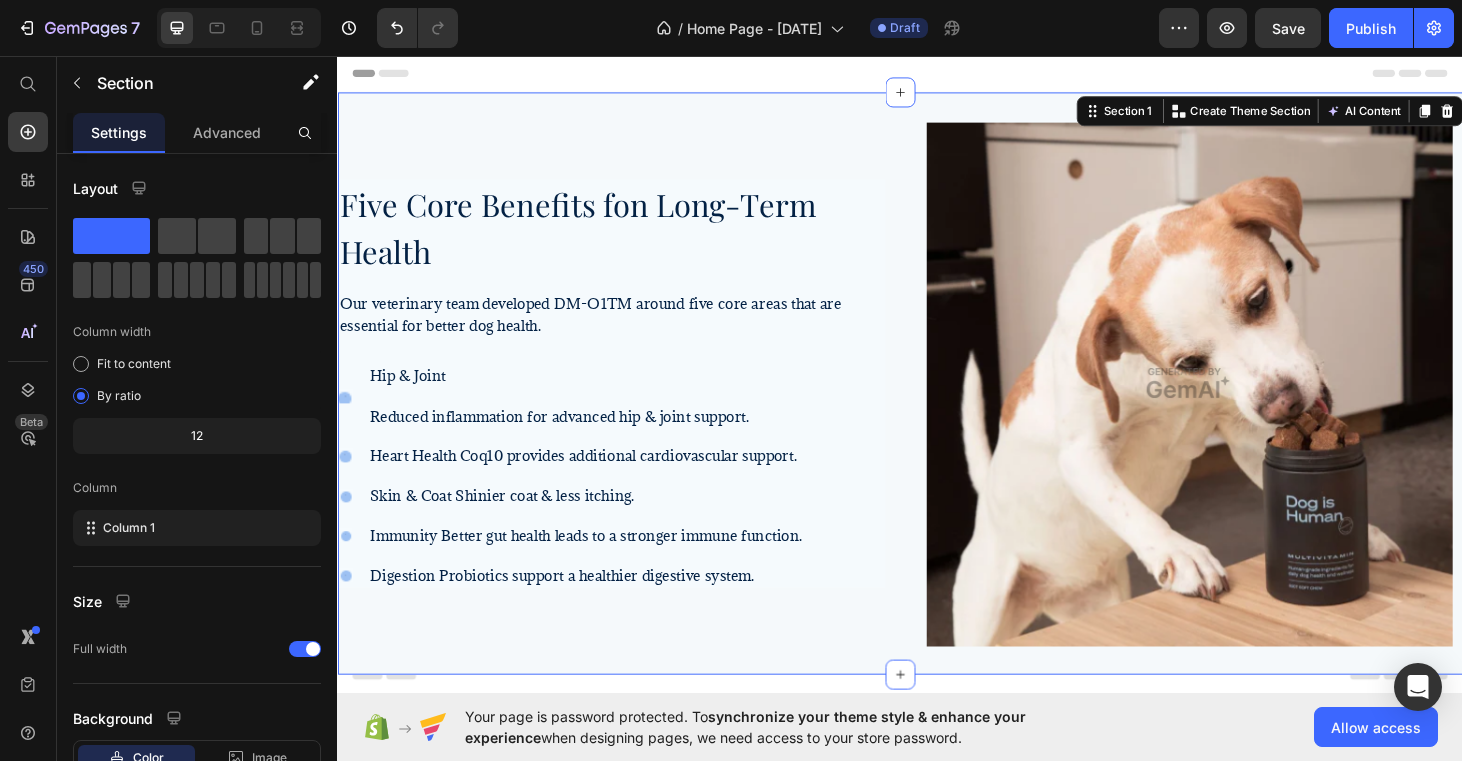 click on "Five Core Benefits fon Long-Term Health Heading Our veterinary team developed DM-O1TM around five core areas that are essential for better dog health. Text Block     Icon Hip & Joint Text Block Reduced inflammation for advanced hip & joint support. Text Block Row     Icon Heart Health Coq10 provides additional cardiovascular support. Text Block     Icon Skin & Coat Shinier coat & less itching. Text Block     Icon Immunity Better gut health leads to a stronger immune function. Text Block     Icon Digestion Probiotics support a healthier digestive system. Text Block Advanced list Row Image Row Section 1   You can create reusable sections Create Theme Section AI Content Write with GemAI What would you like to describe here? Tone and Voice Persuasive Product Gatiné Cat Spa Brush Show more Generate" at bounding box center [937, 404] 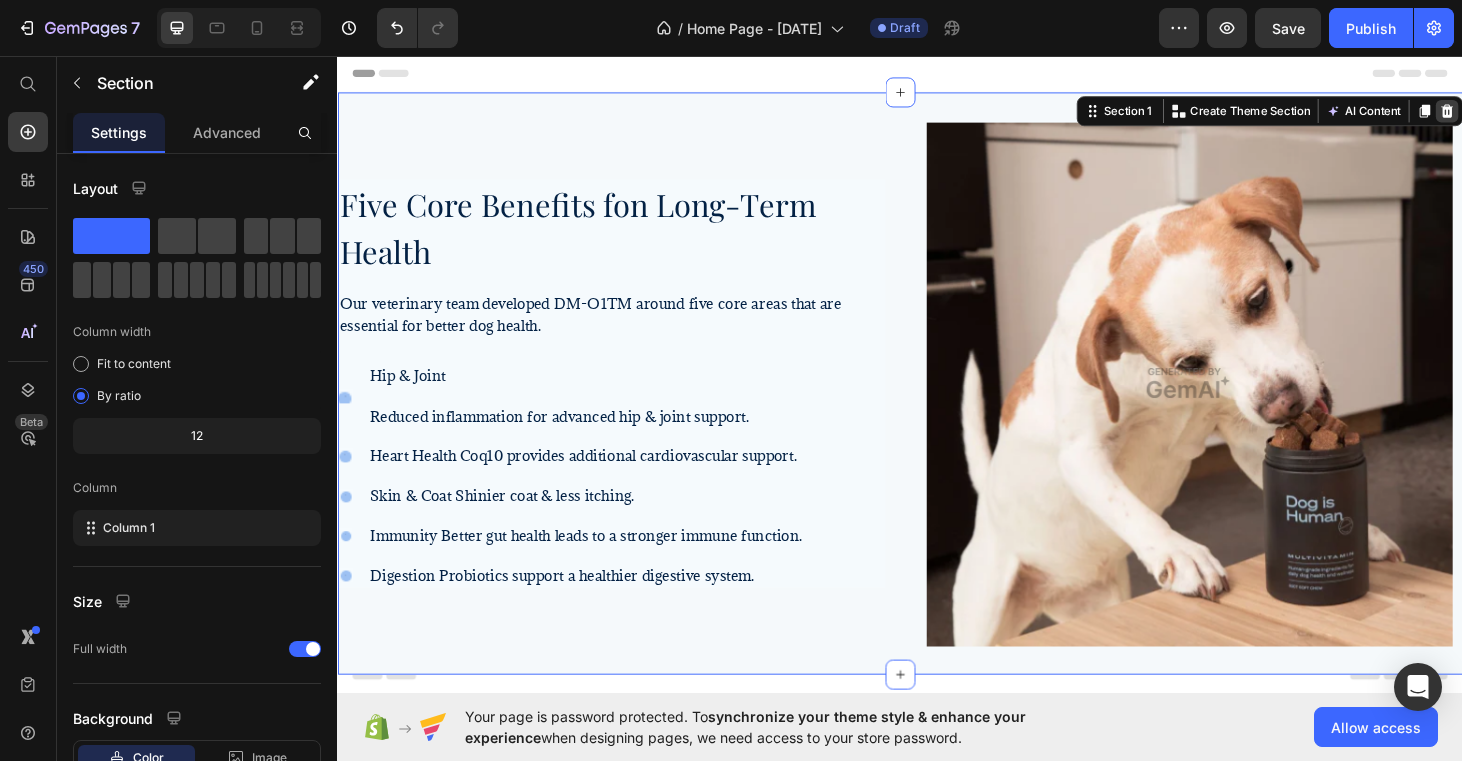 click 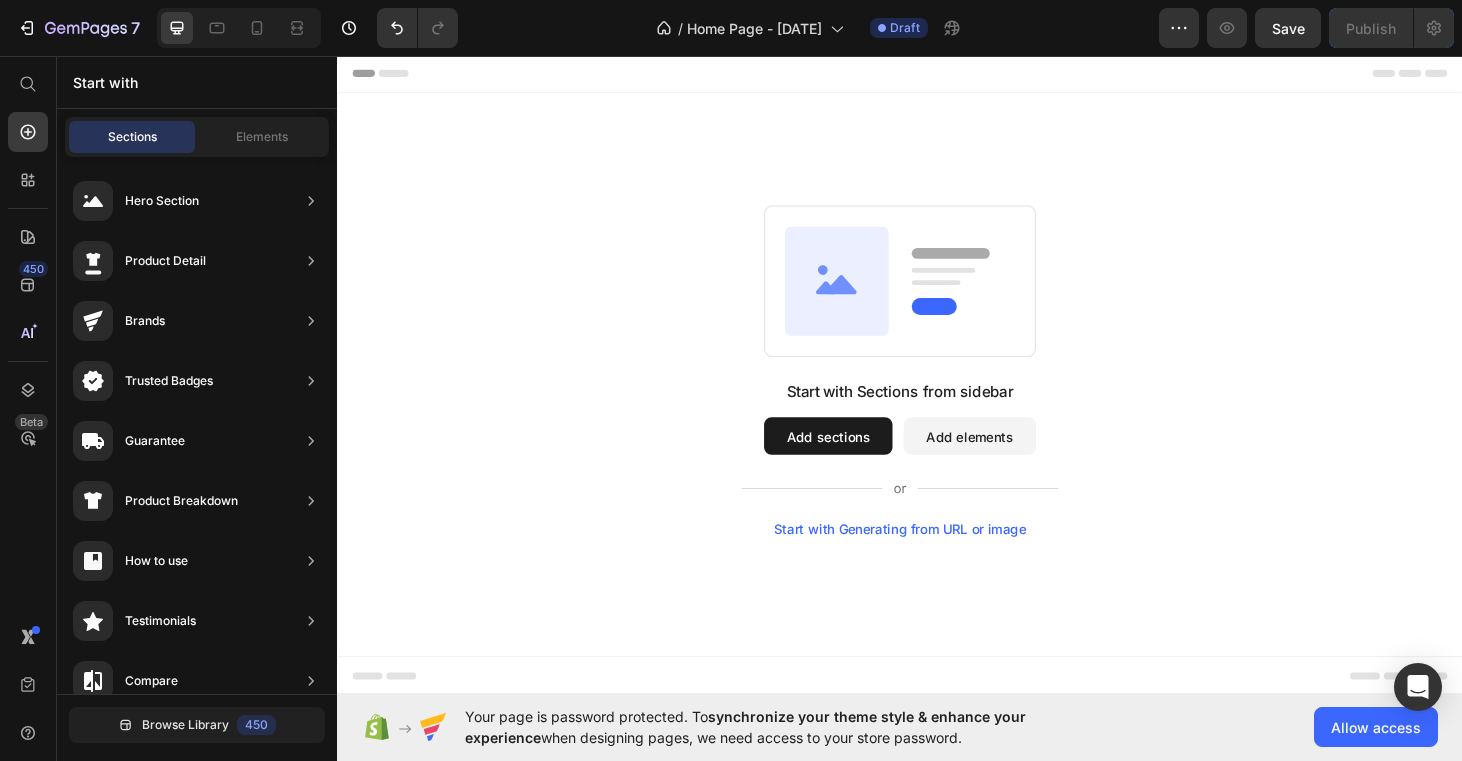 click on "Header" at bounding box center [937, 73] 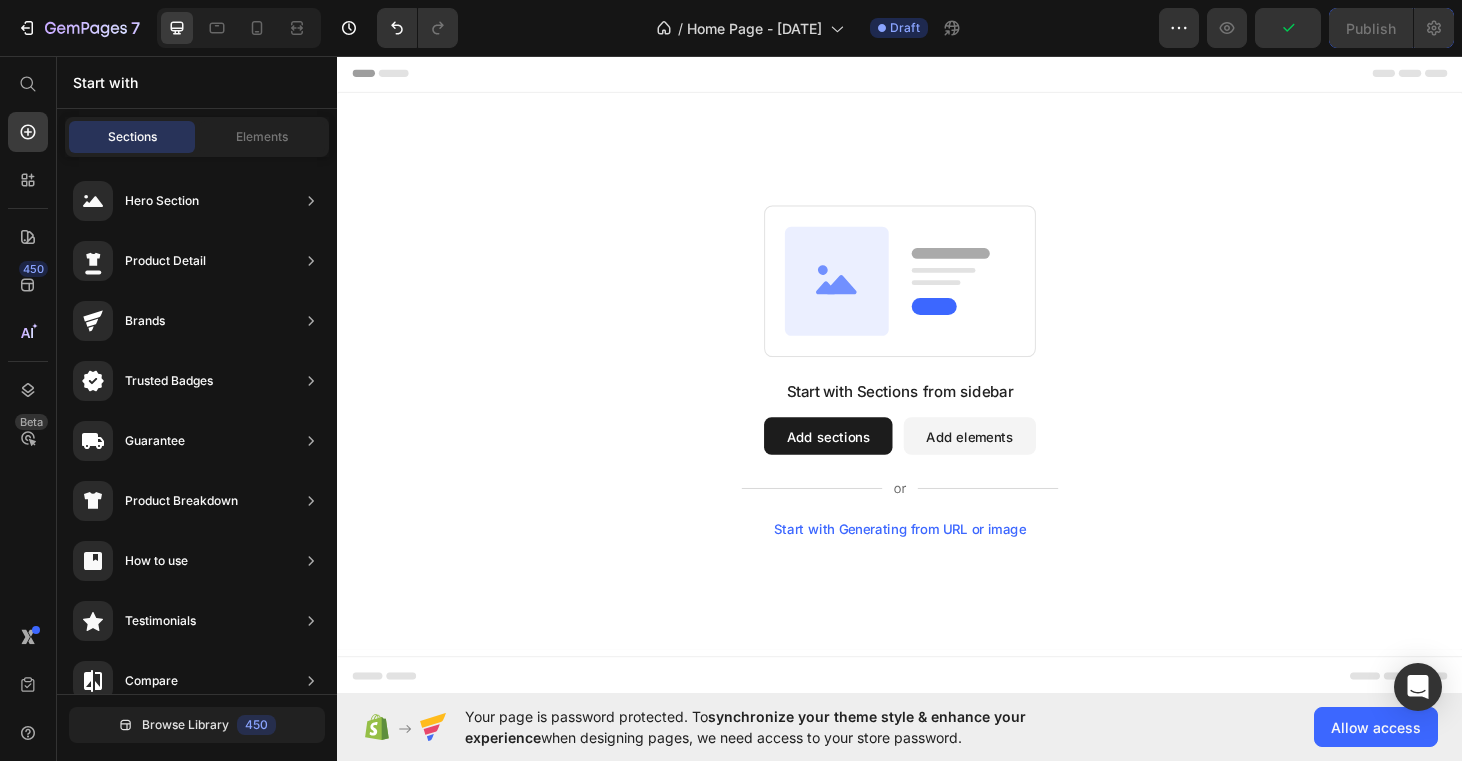 click on "Add elements" at bounding box center [1011, 460] 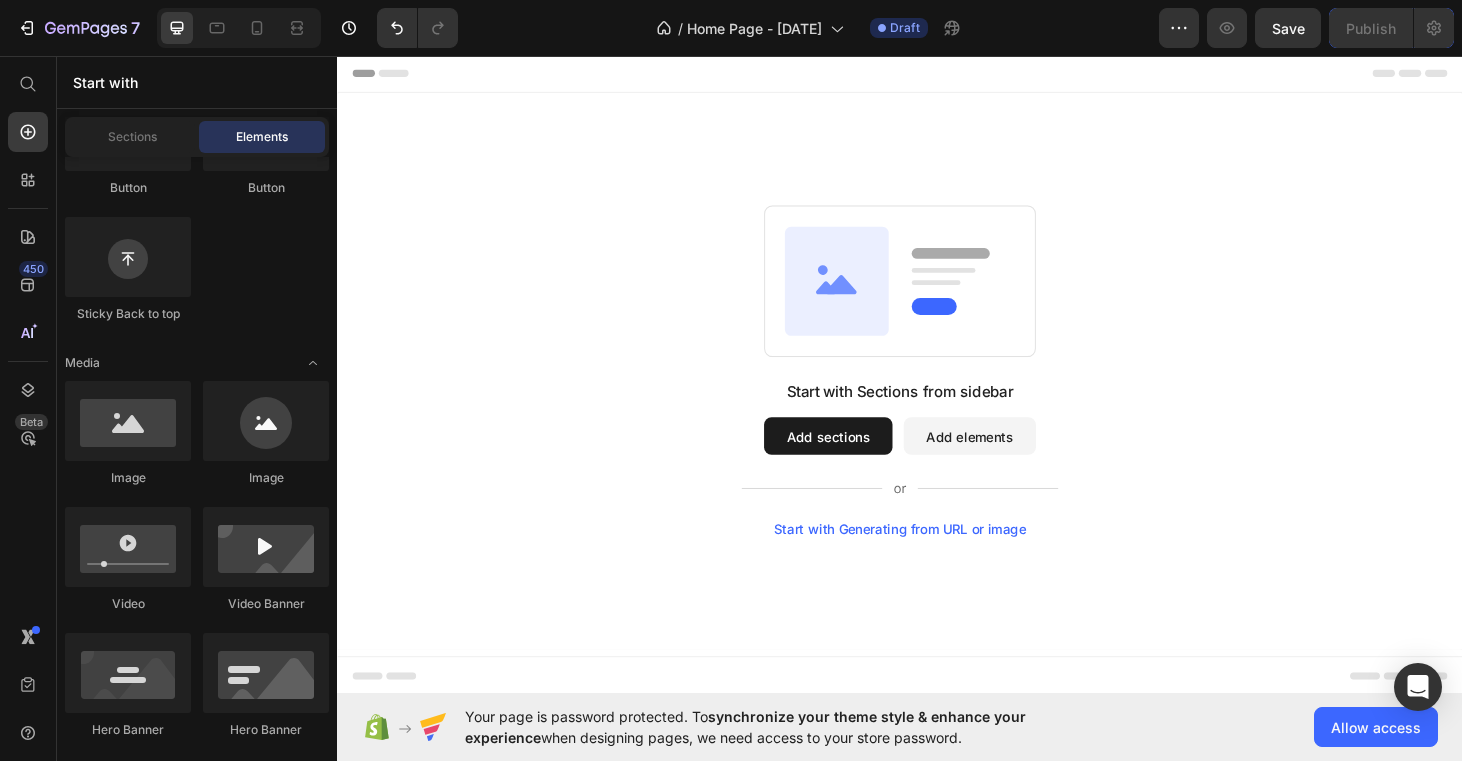 click on "Add sections" at bounding box center (860, 460) 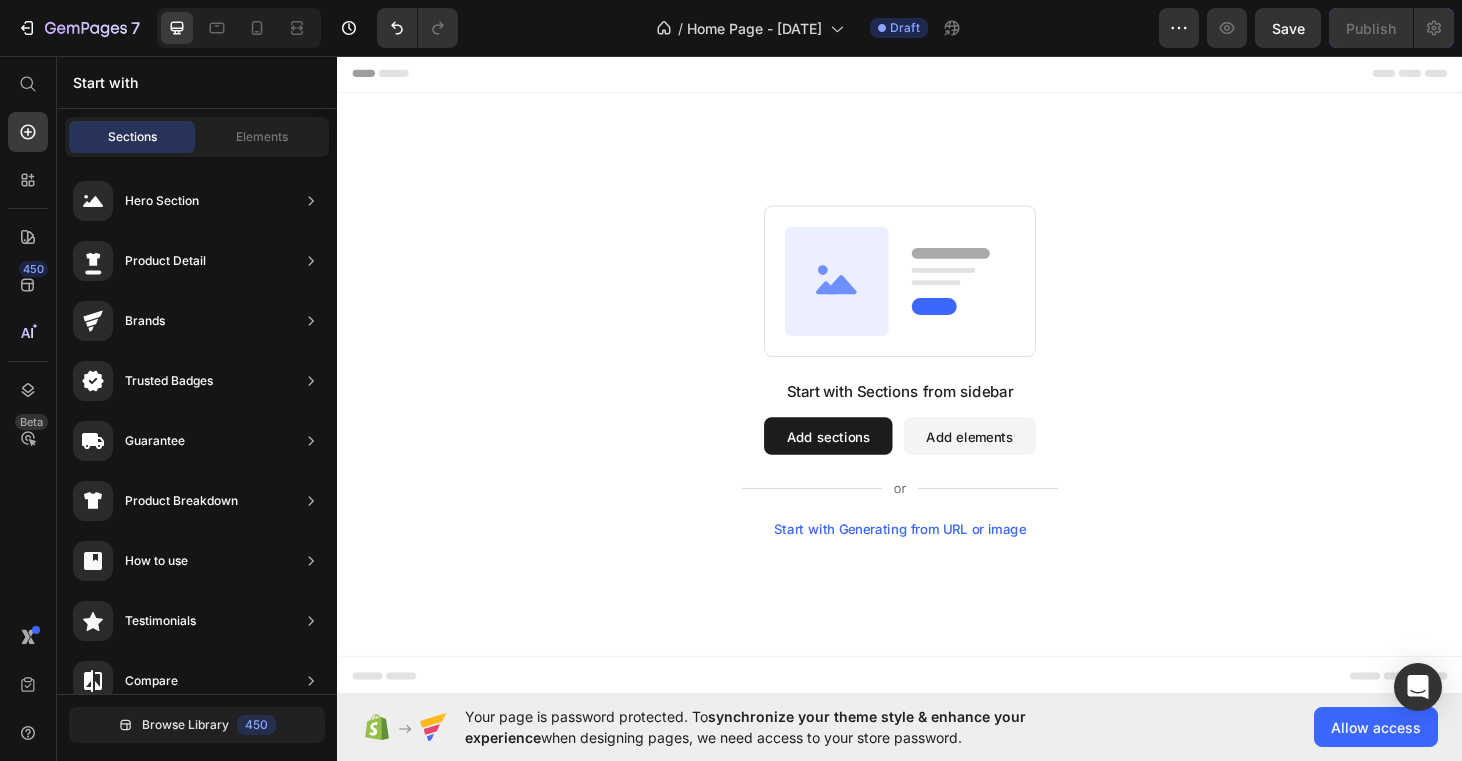 scroll, scrollTop: 0, scrollLeft: 0, axis: both 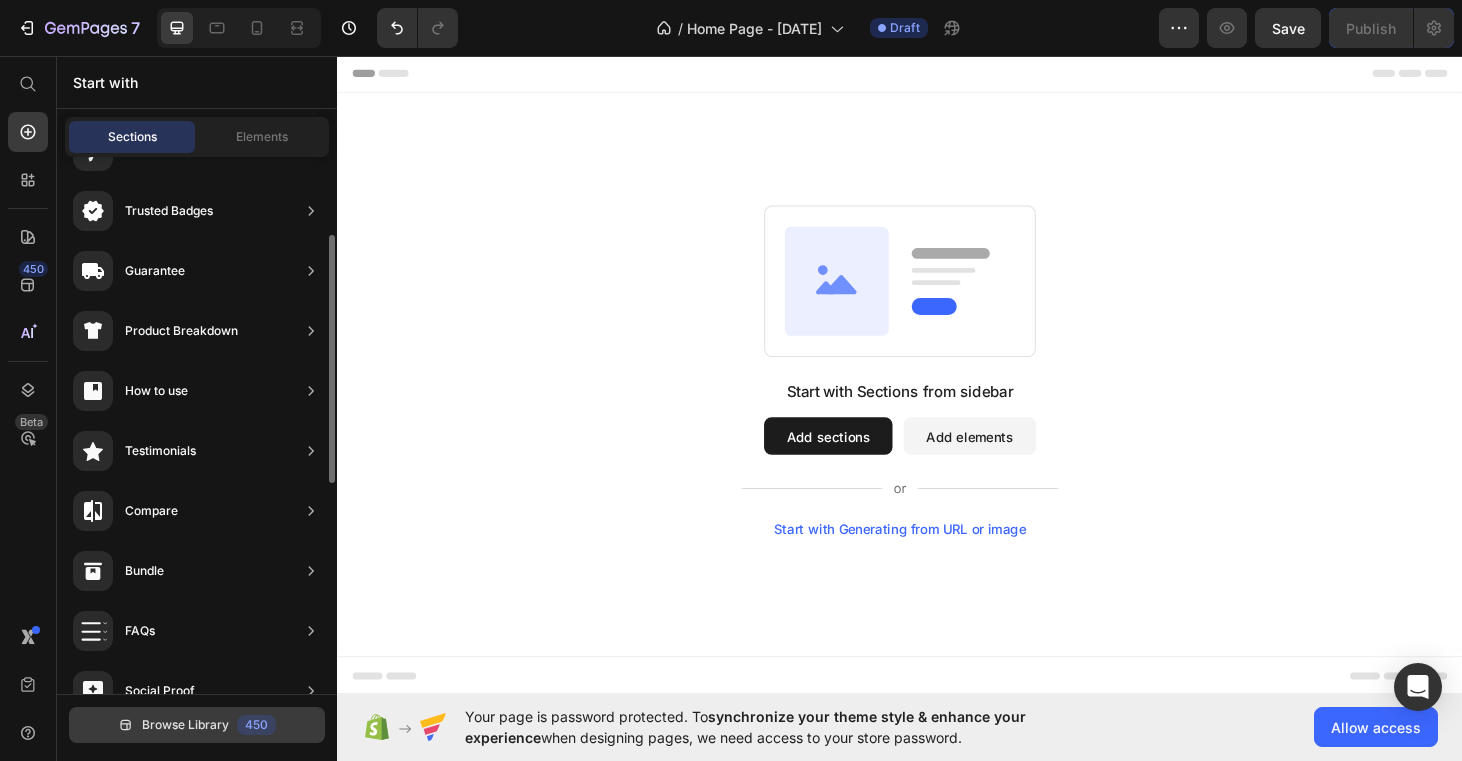 click on "450" at bounding box center (256, 725) 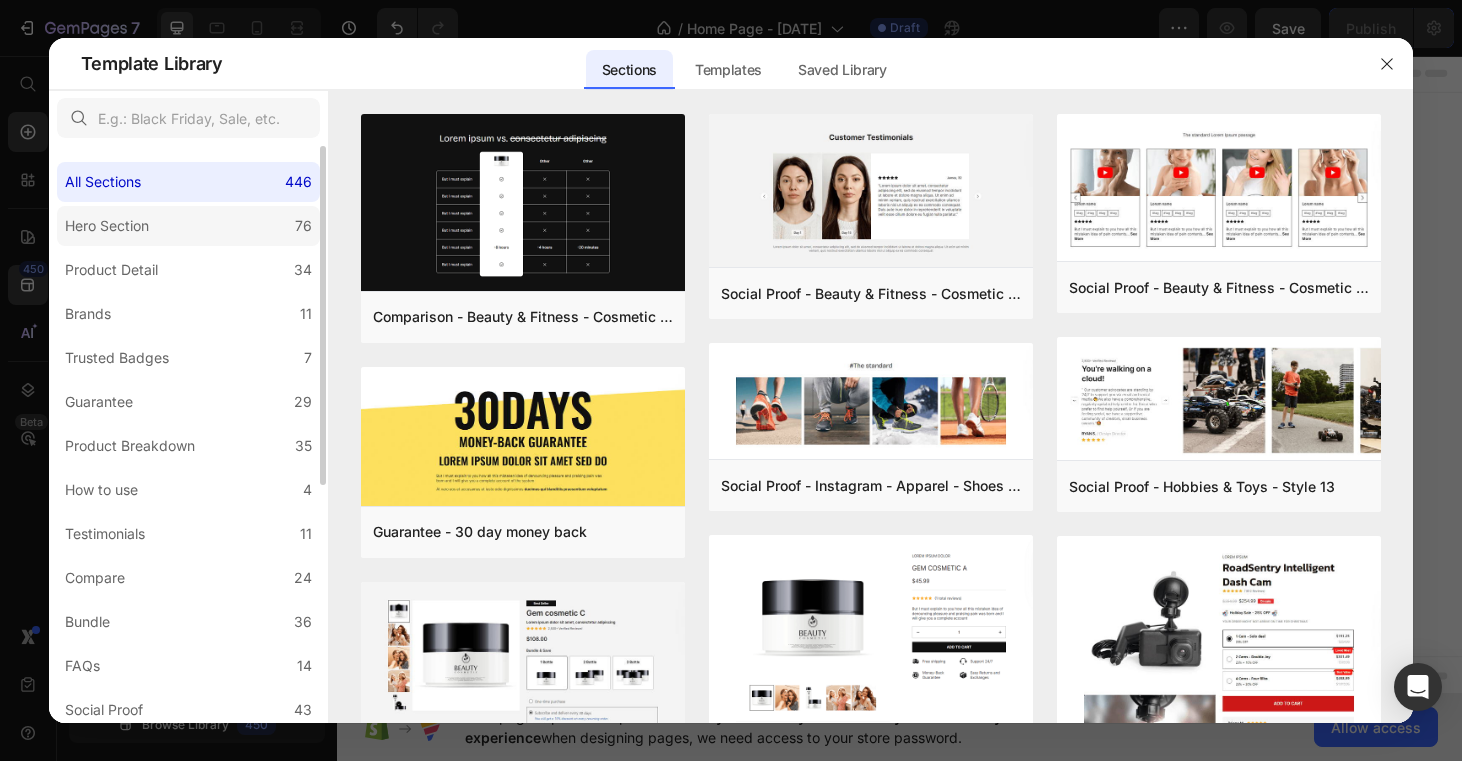 click on "Hero Section 76" 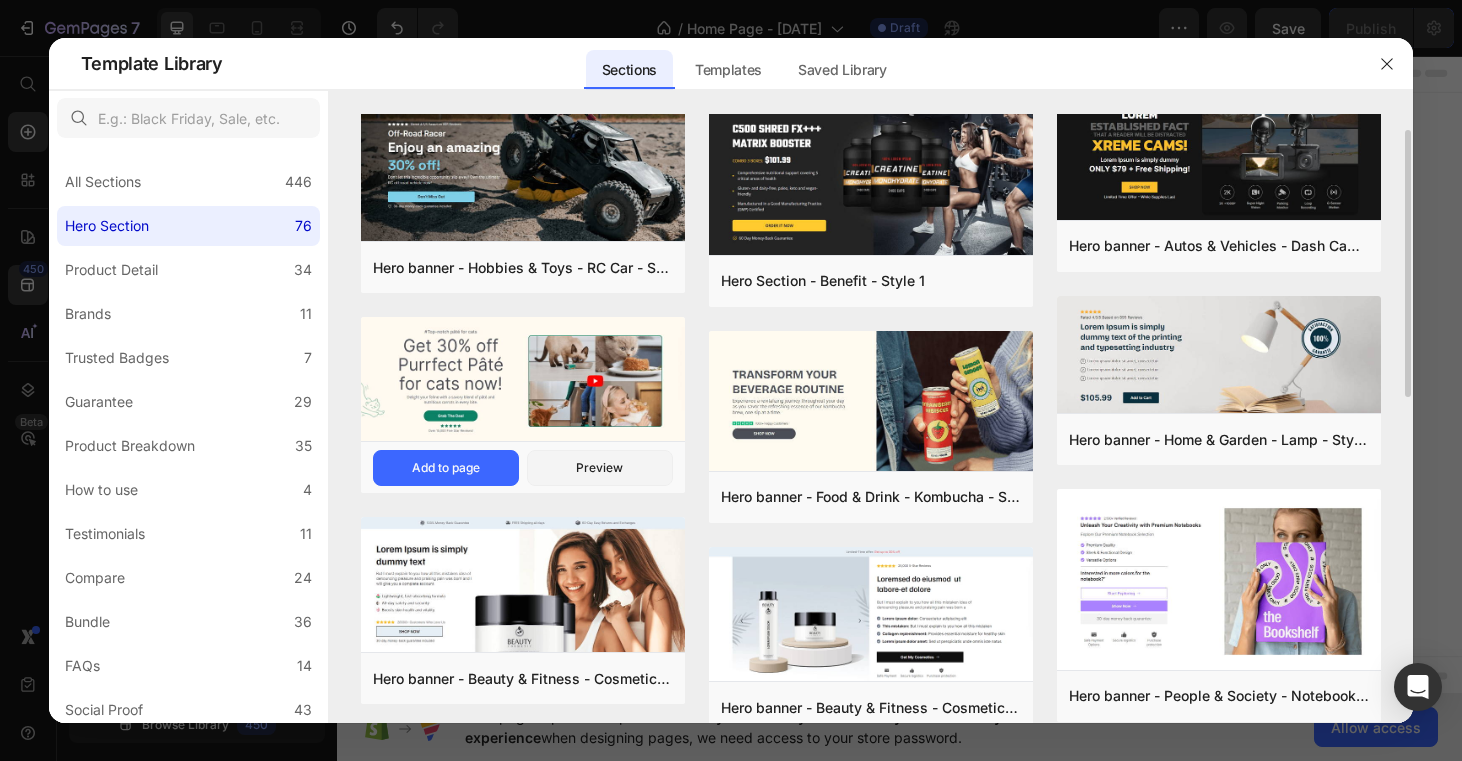 scroll, scrollTop: 32, scrollLeft: 0, axis: vertical 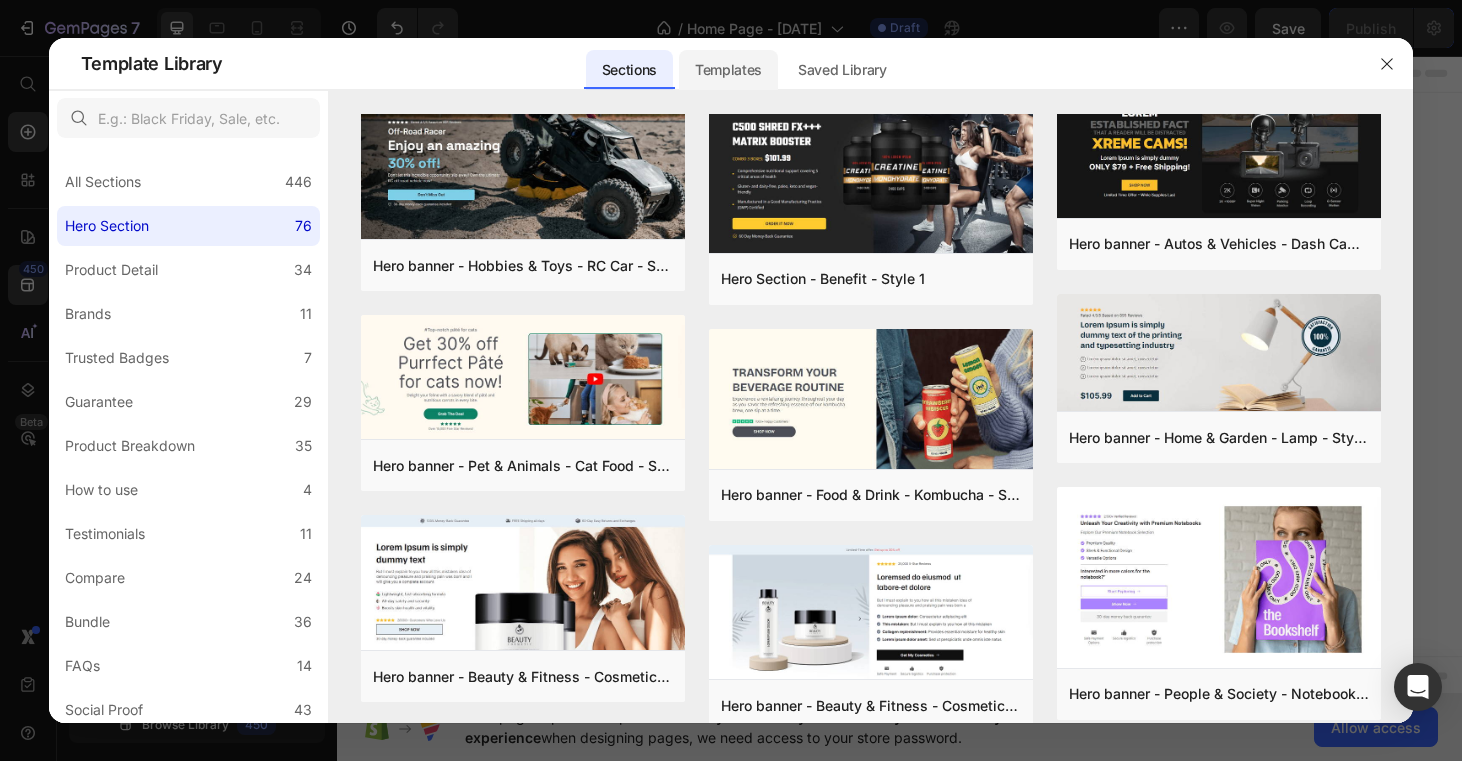 click on "Templates" 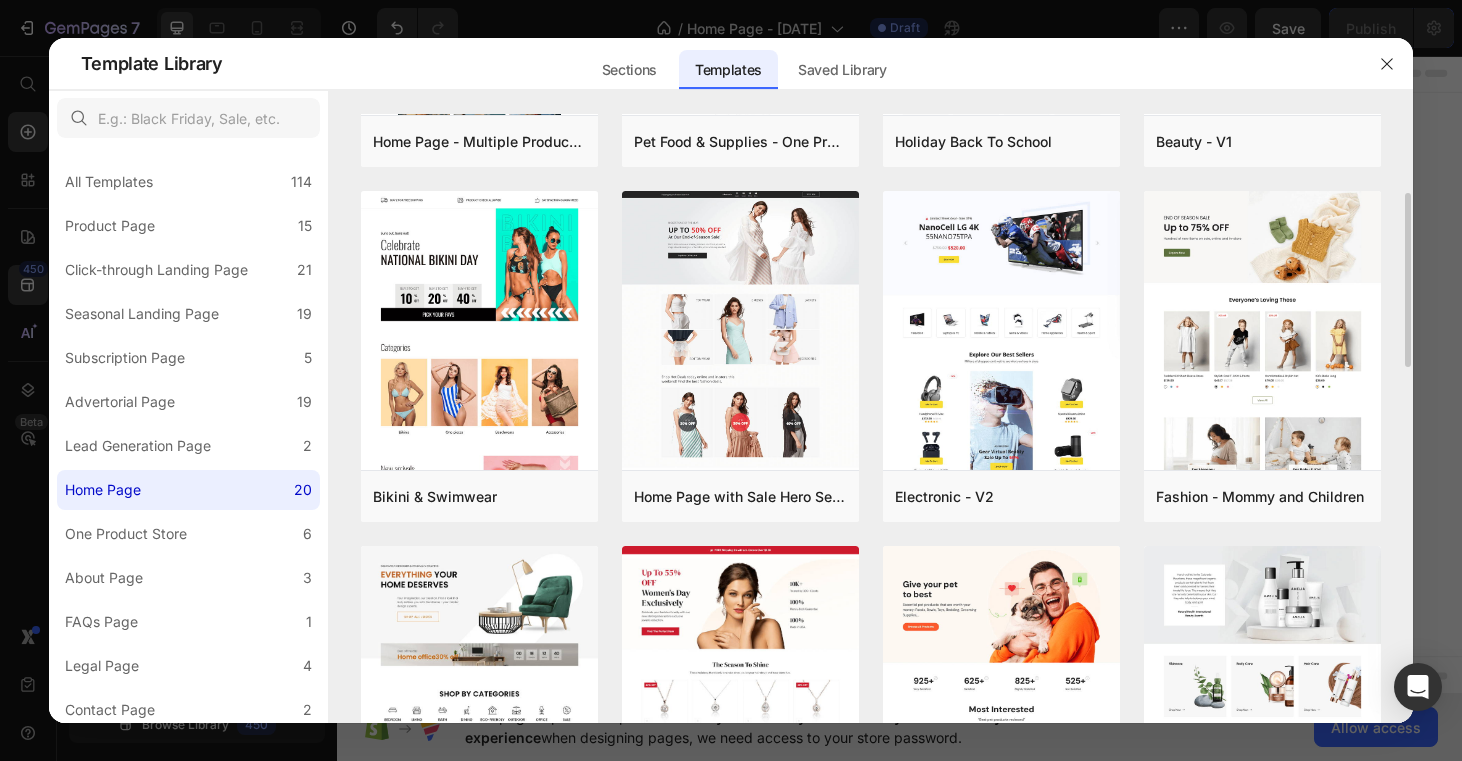 scroll, scrollTop: 0, scrollLeft: 0, axis: both 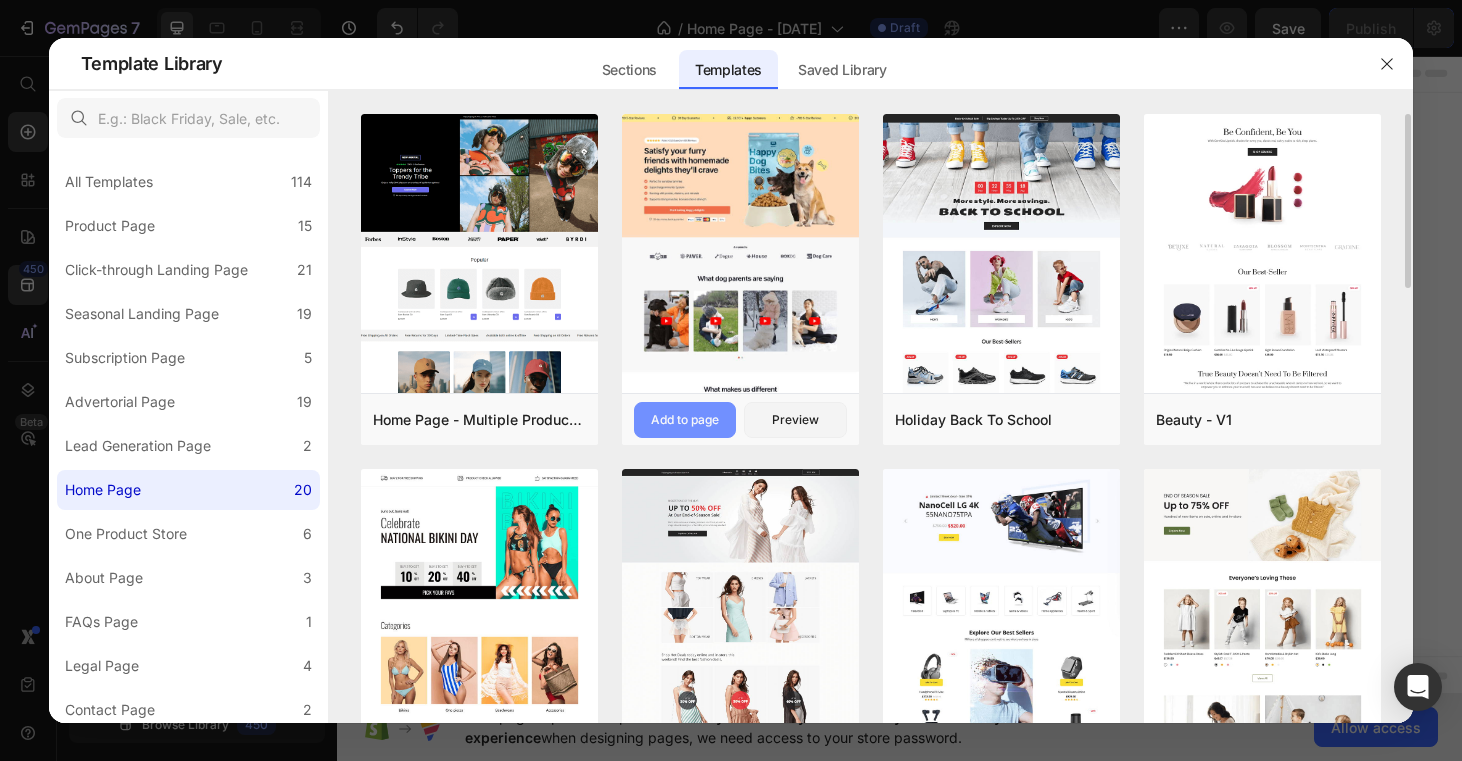 click on "Add to page" at bounding box center (685, 420) 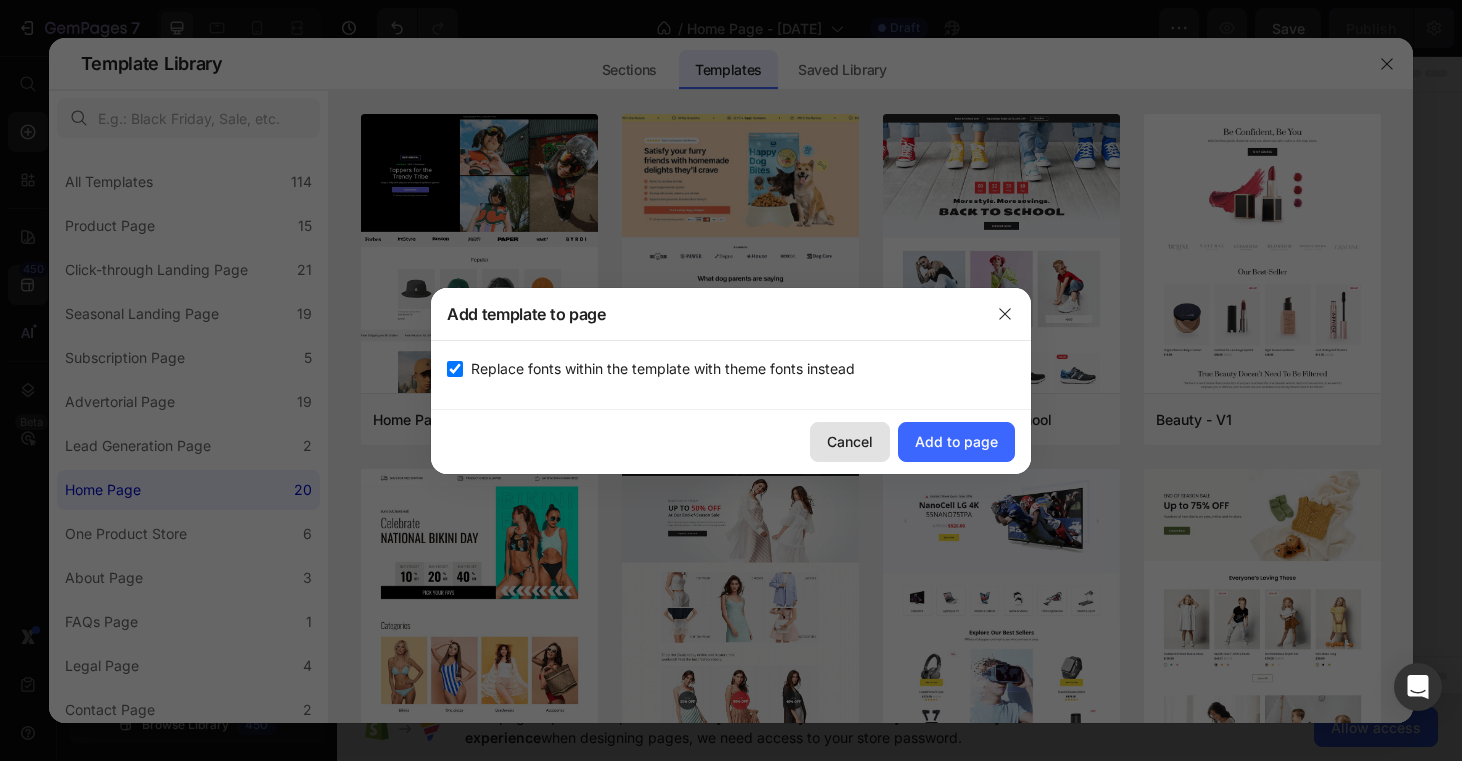 click on "Cancel" at bounding box center (850, 441) 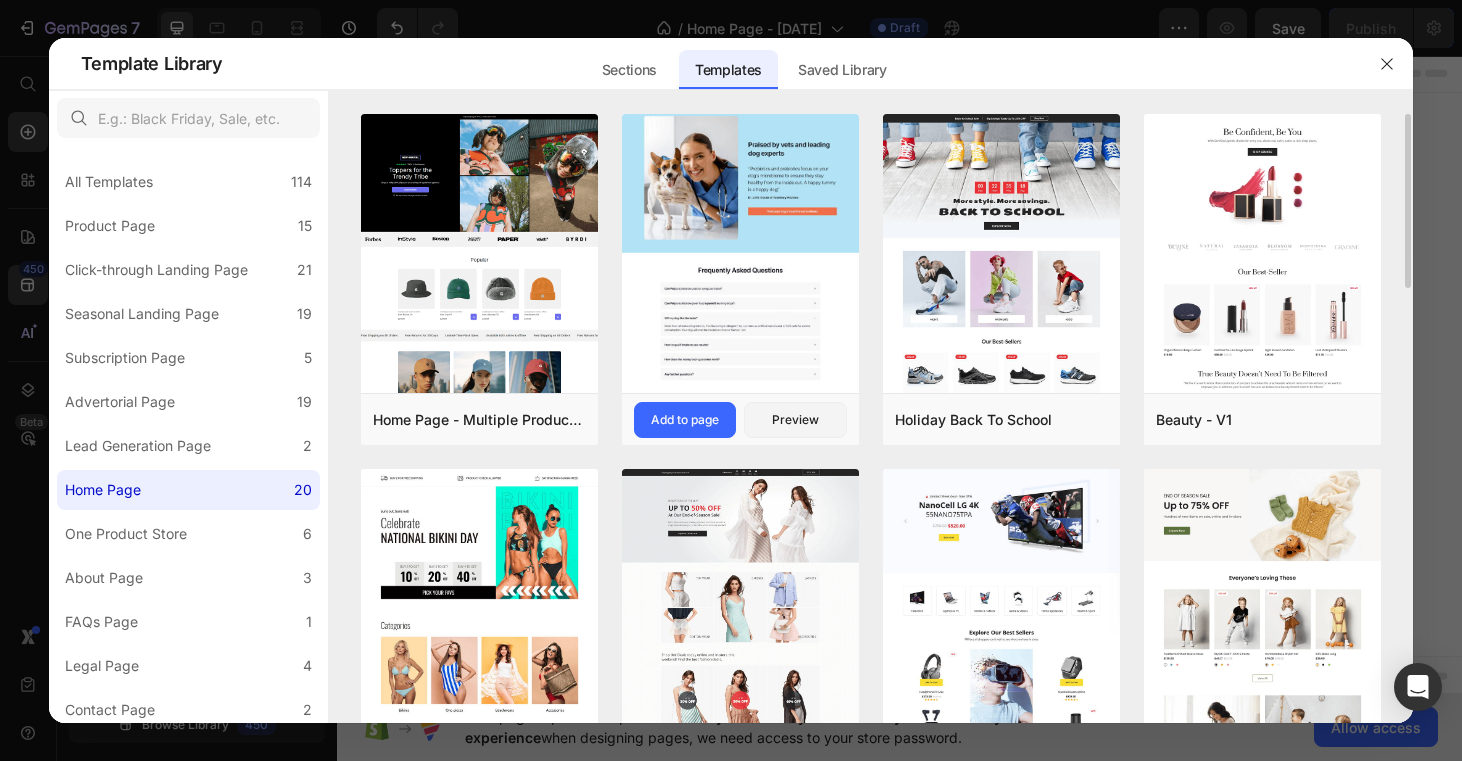 click at bounding box center [740, -186] 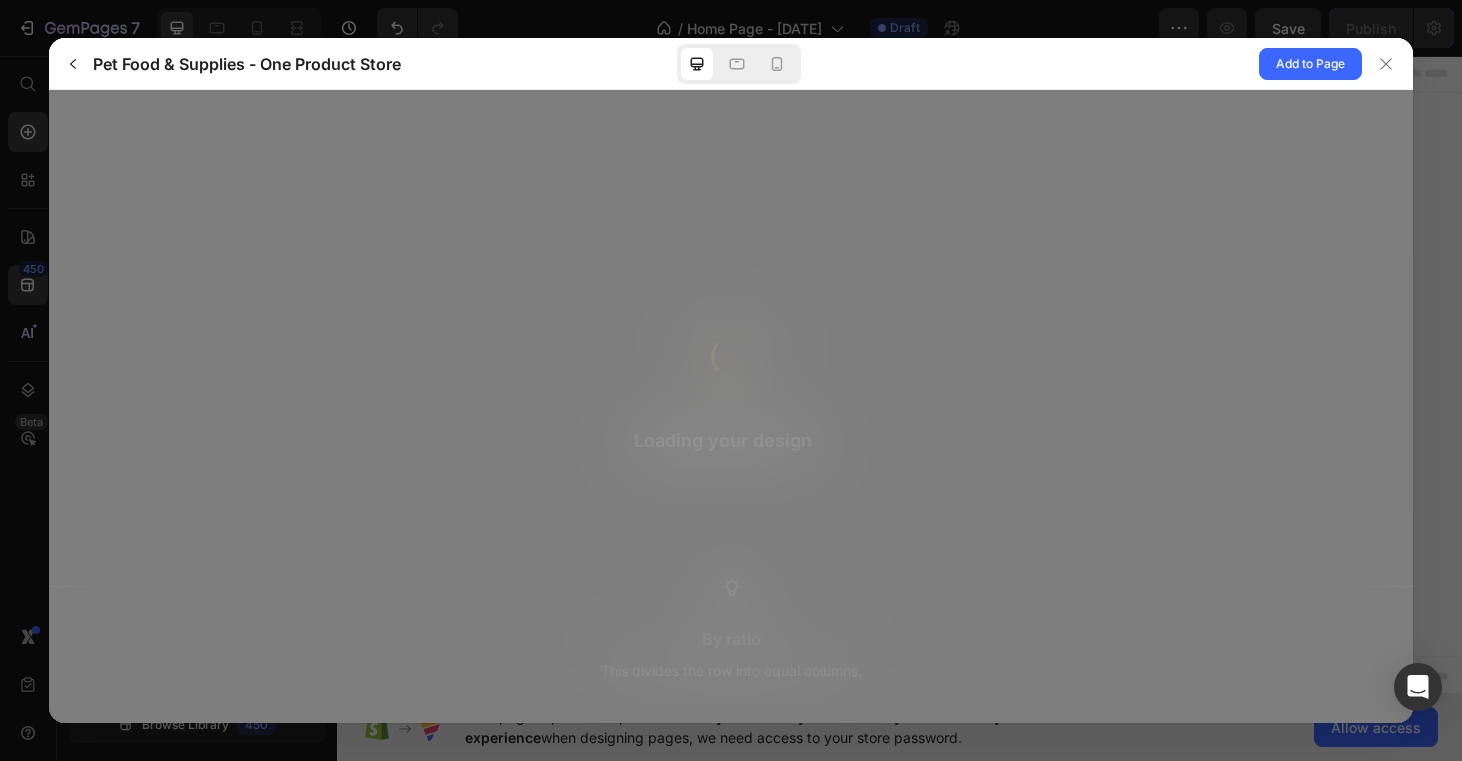 scroll, scrollTop: 0, scrollLeft: 0, axis: both 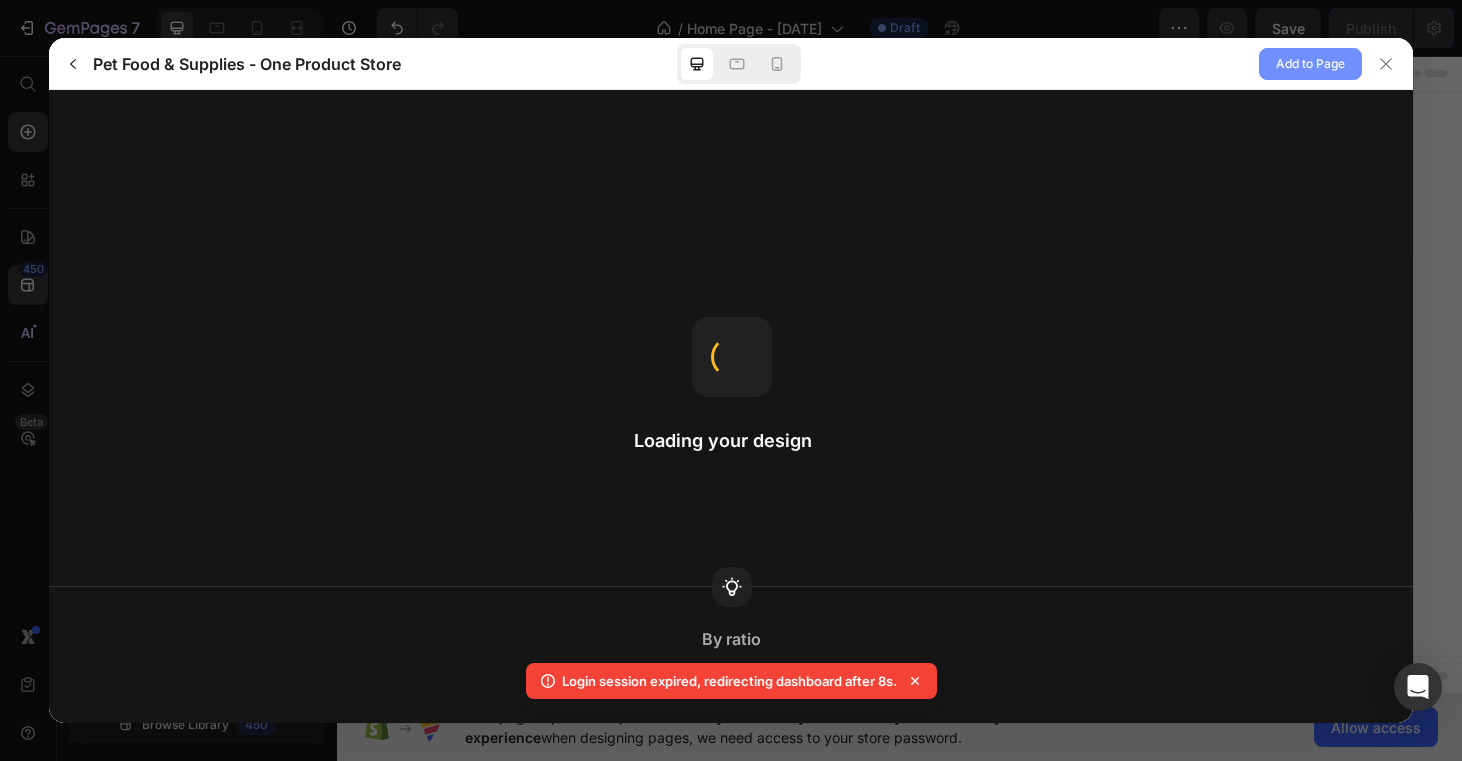click on "Add to Page" at bounding box center [1310, 64] 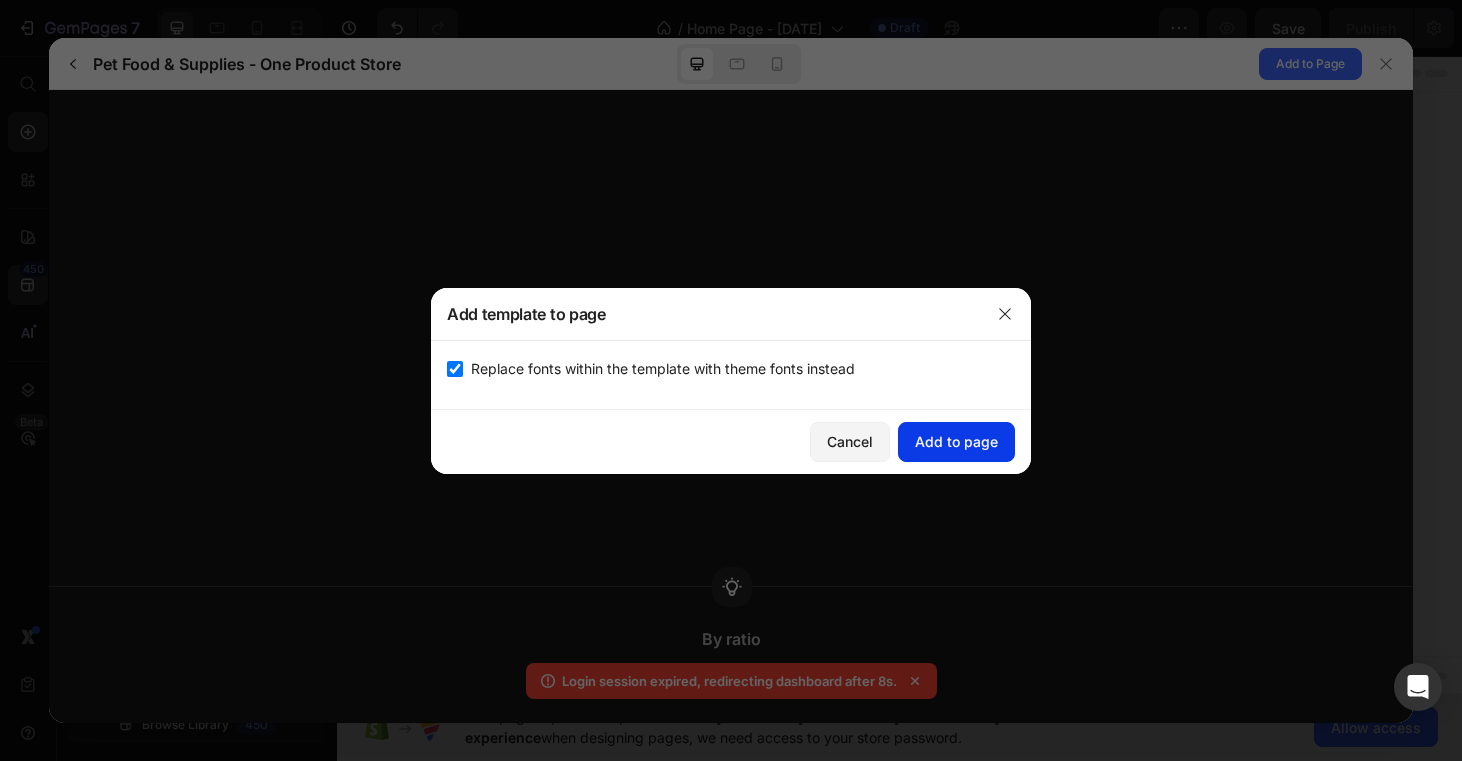 click on "Add to page" 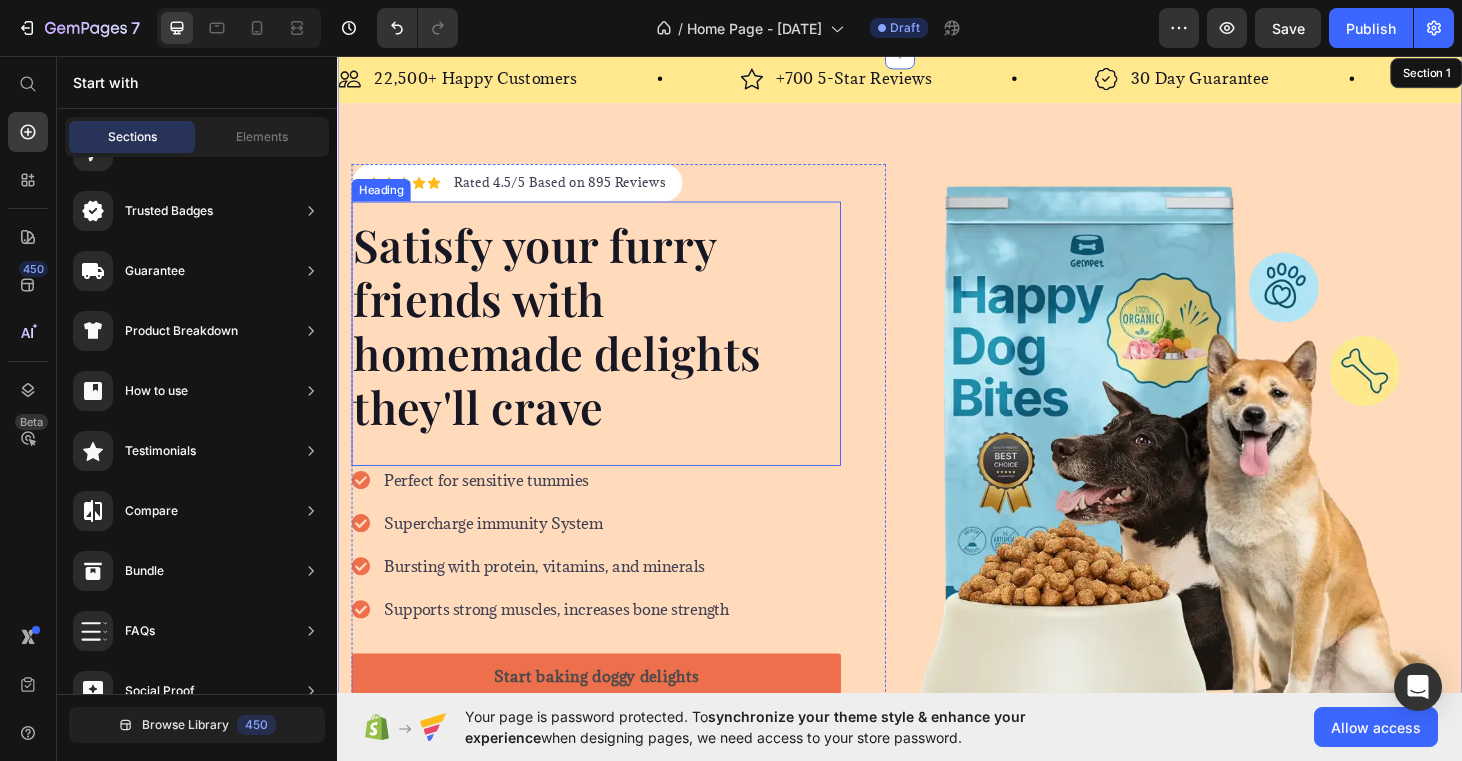 scroll, scrollTop: 0, scrollLeft: 0, axis: both 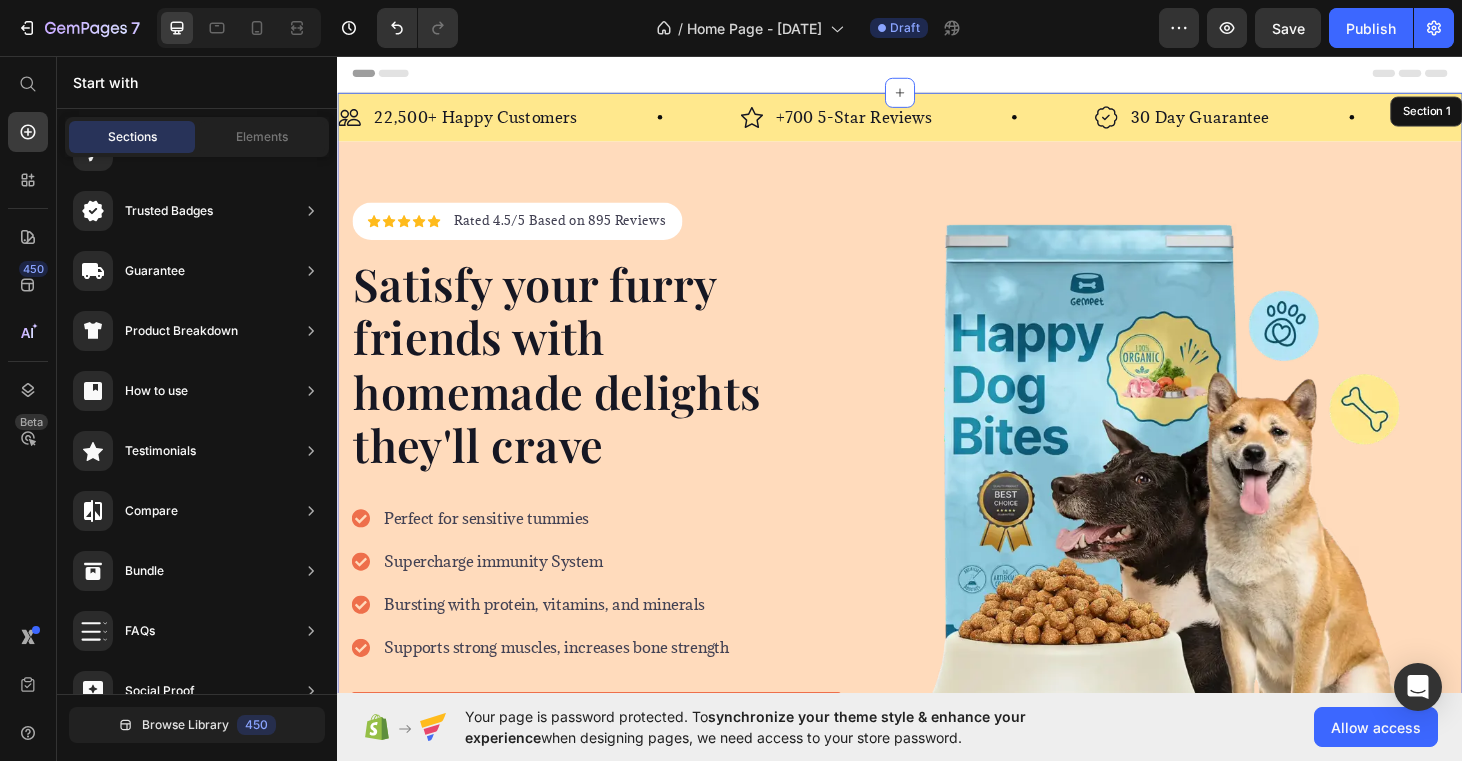 click on "Header" at bounding box center [937, 73] 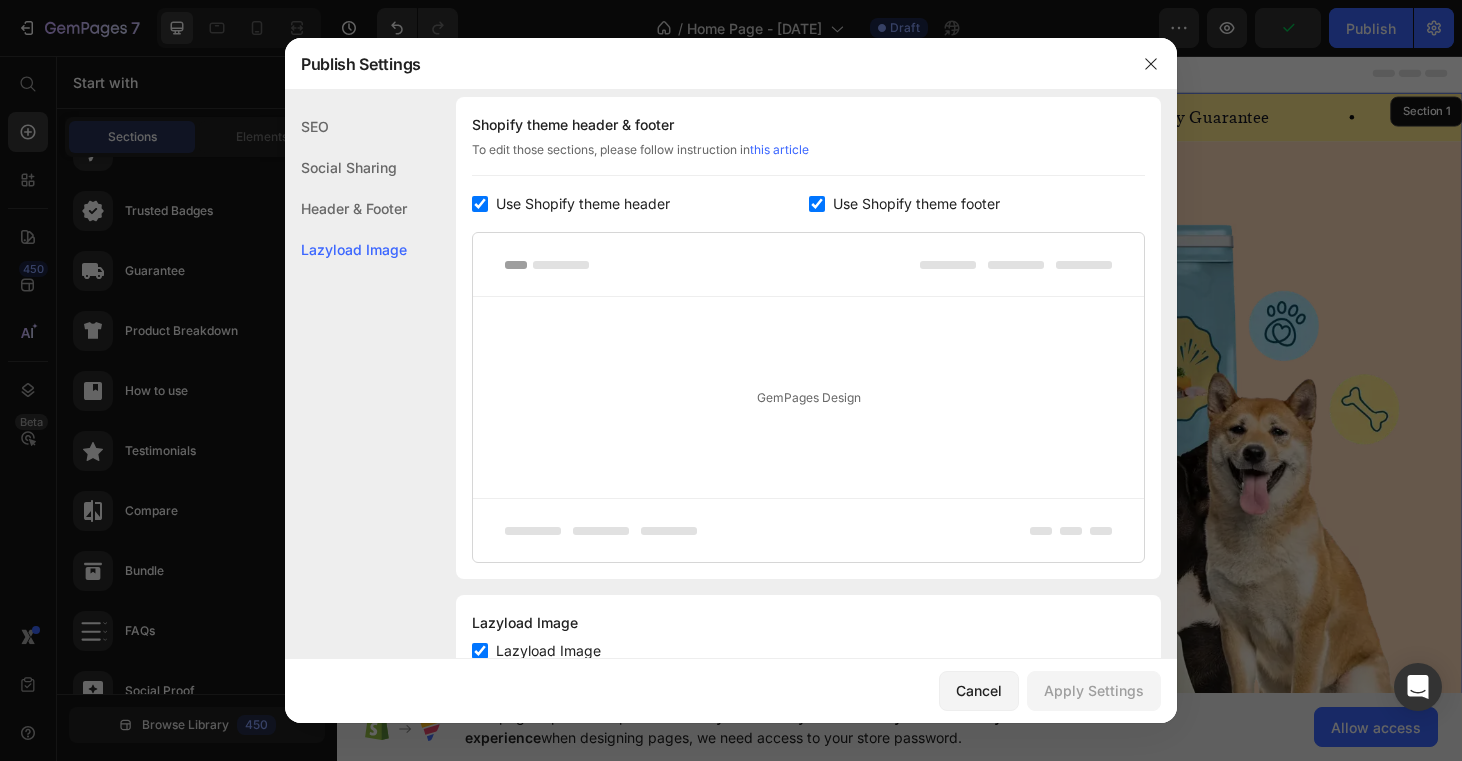 scroll, scrollTop: 351, scrollLeft: 0, axis: vertical 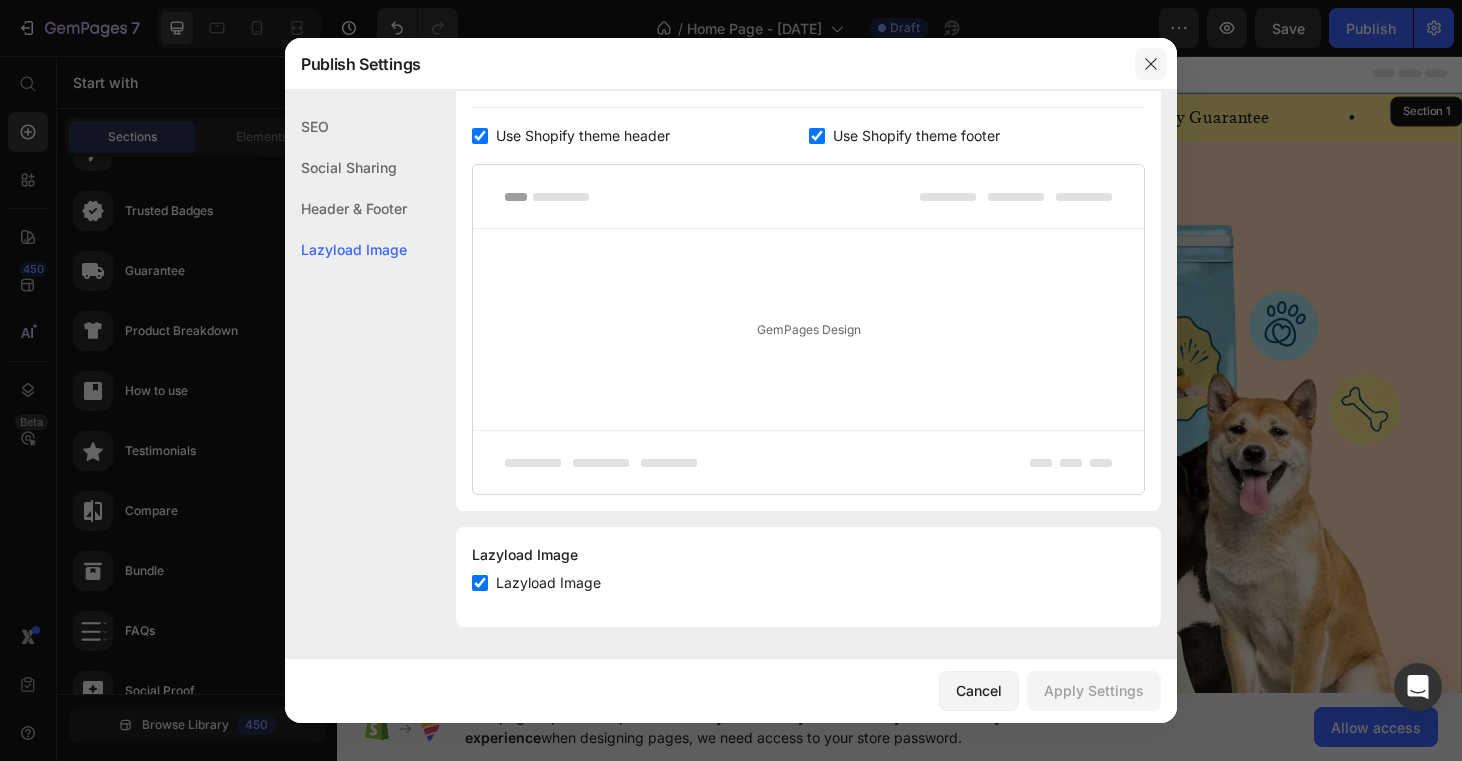 click at bounding box center (1151, 64) 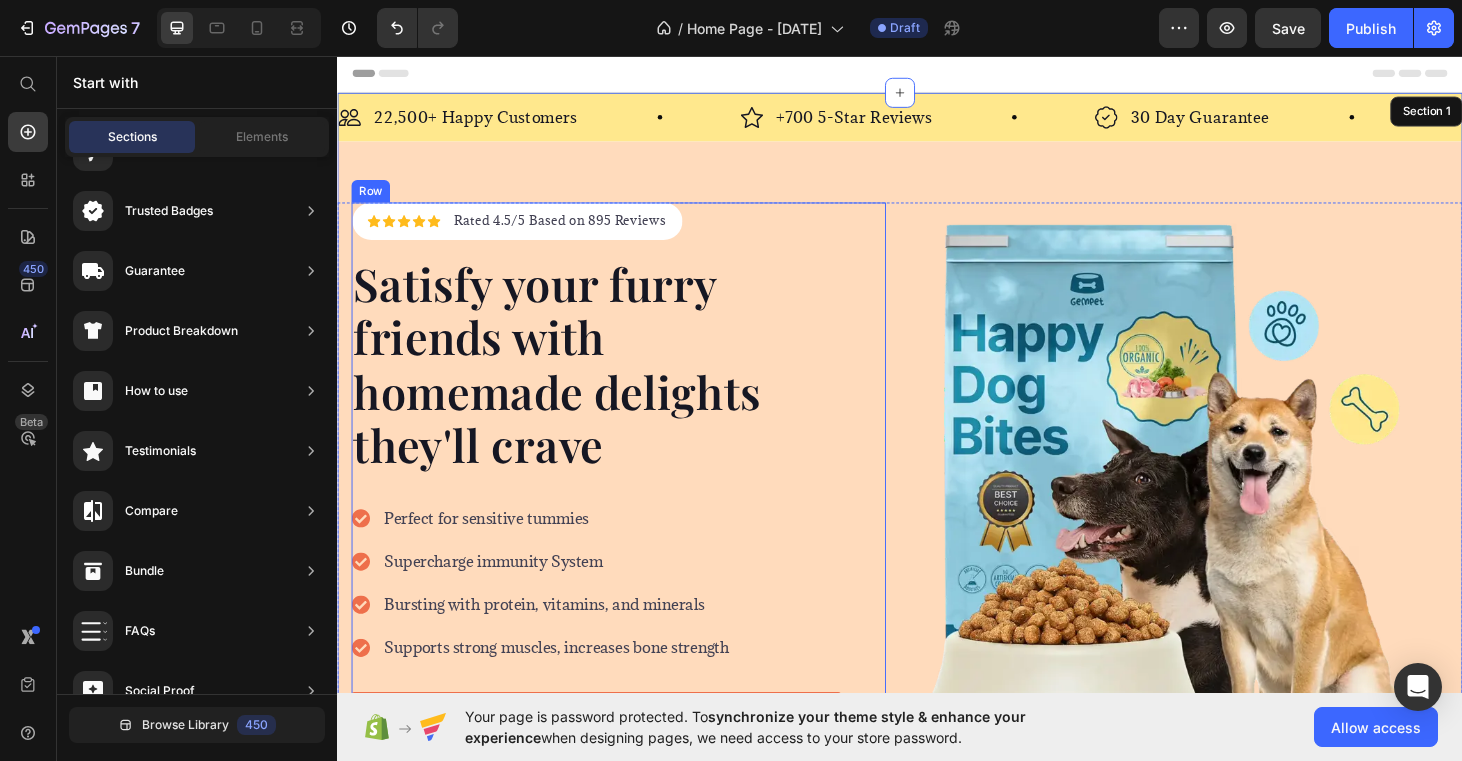 click on "Icon Icon Icon Icon Icon Icon List Hoz Rated 4.5/5 Based on 895 Reviews Text block Row Satisfy your furry friends with homemade delights they'll crave Heading Perfect for sensitive tummies Supercharge immunity System Bursting with protein, vitamins, and minerals Supports strong muscles, increases bone strength Item list Start baking doggy delights Button
30-day money back guarantee Item list Image Row Row" at bounding box center [637, 517] 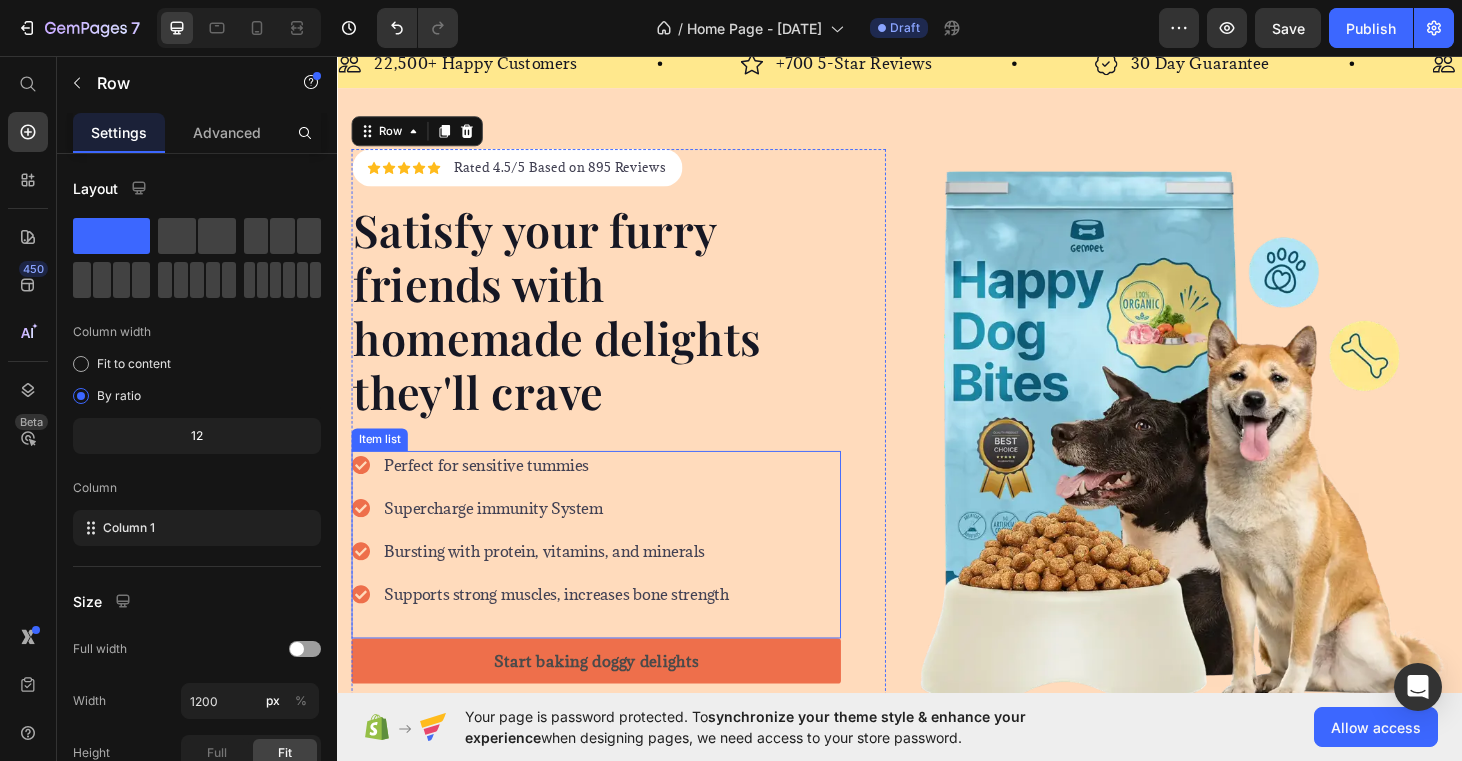scroll, scrollTop: 0, scrollLeft: 0, axis: both 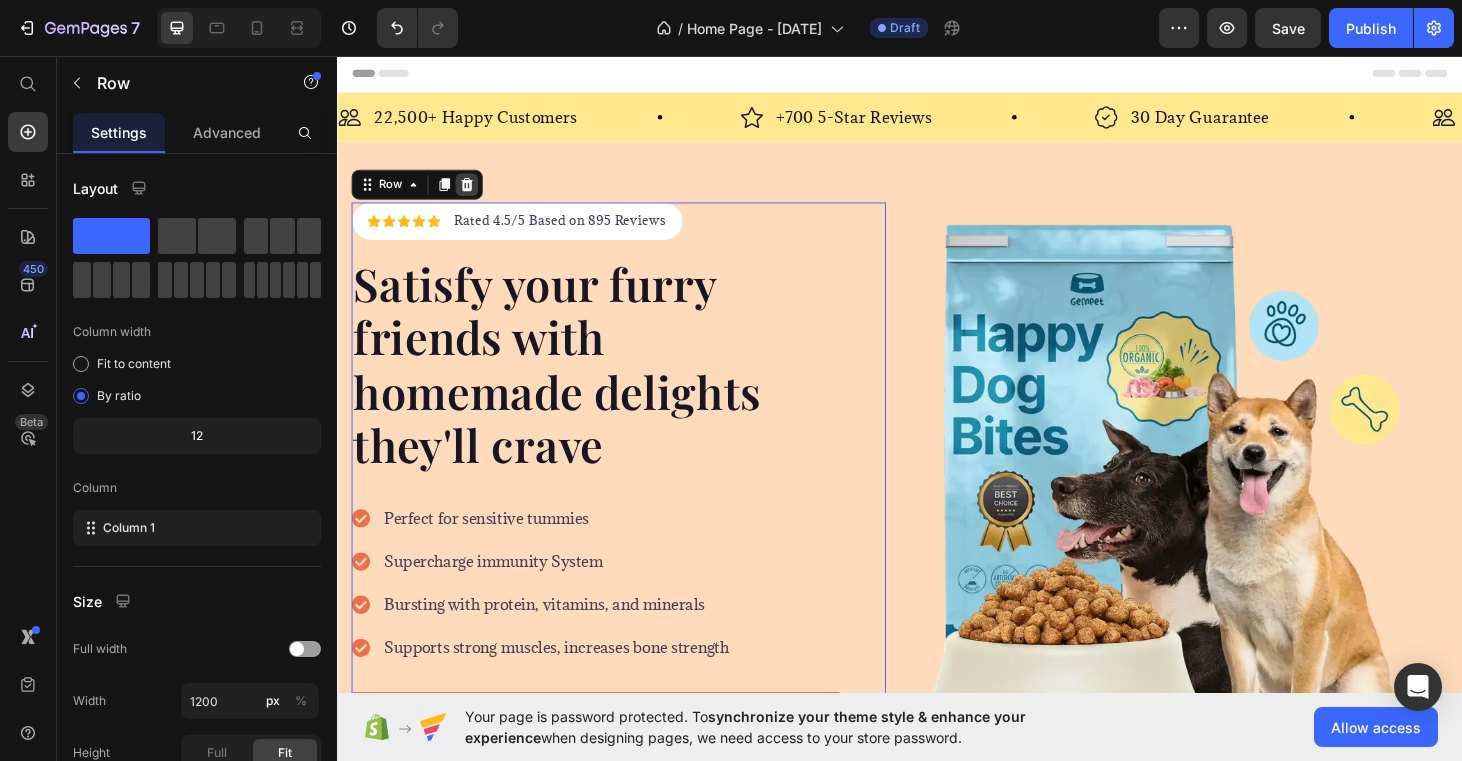 click 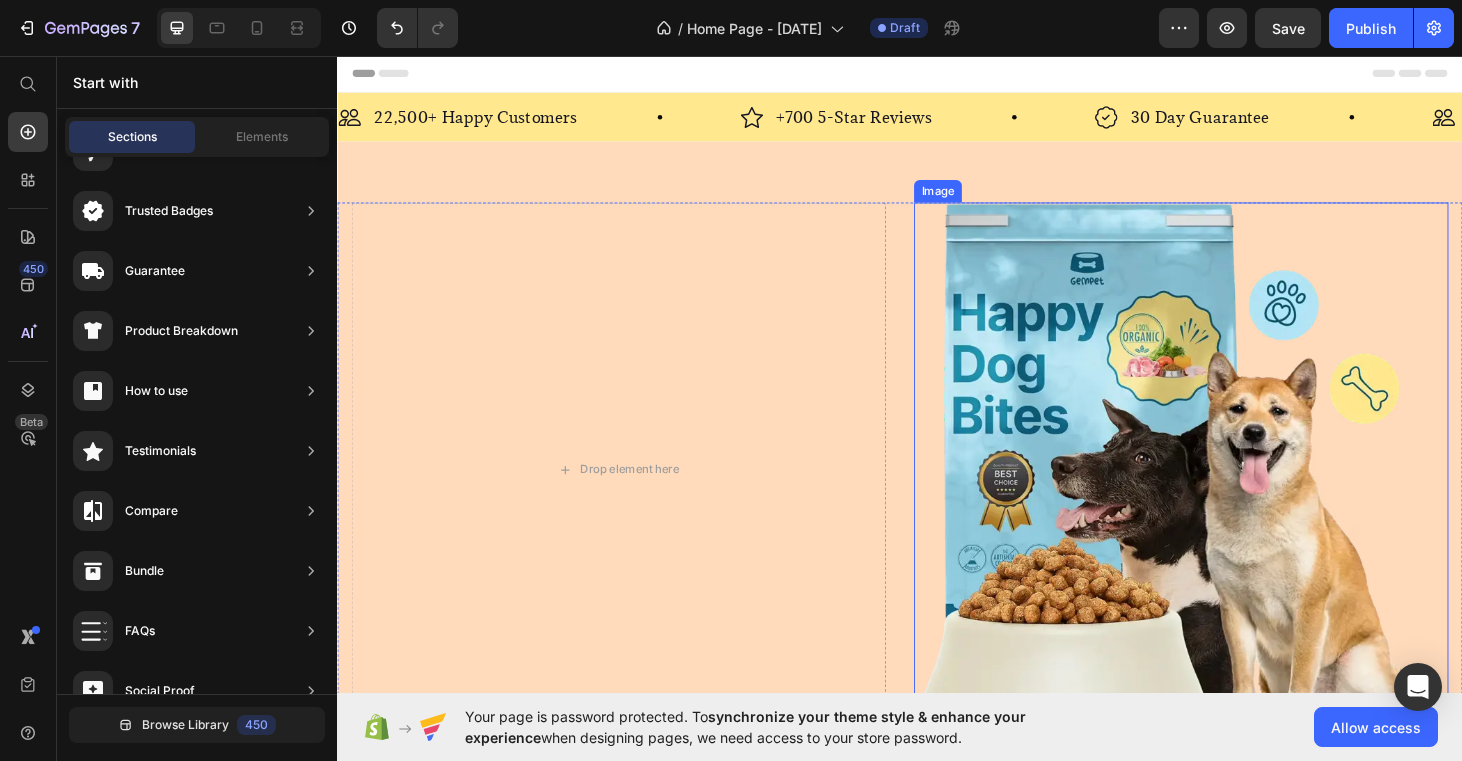 click at bounding box center (1237, 496) 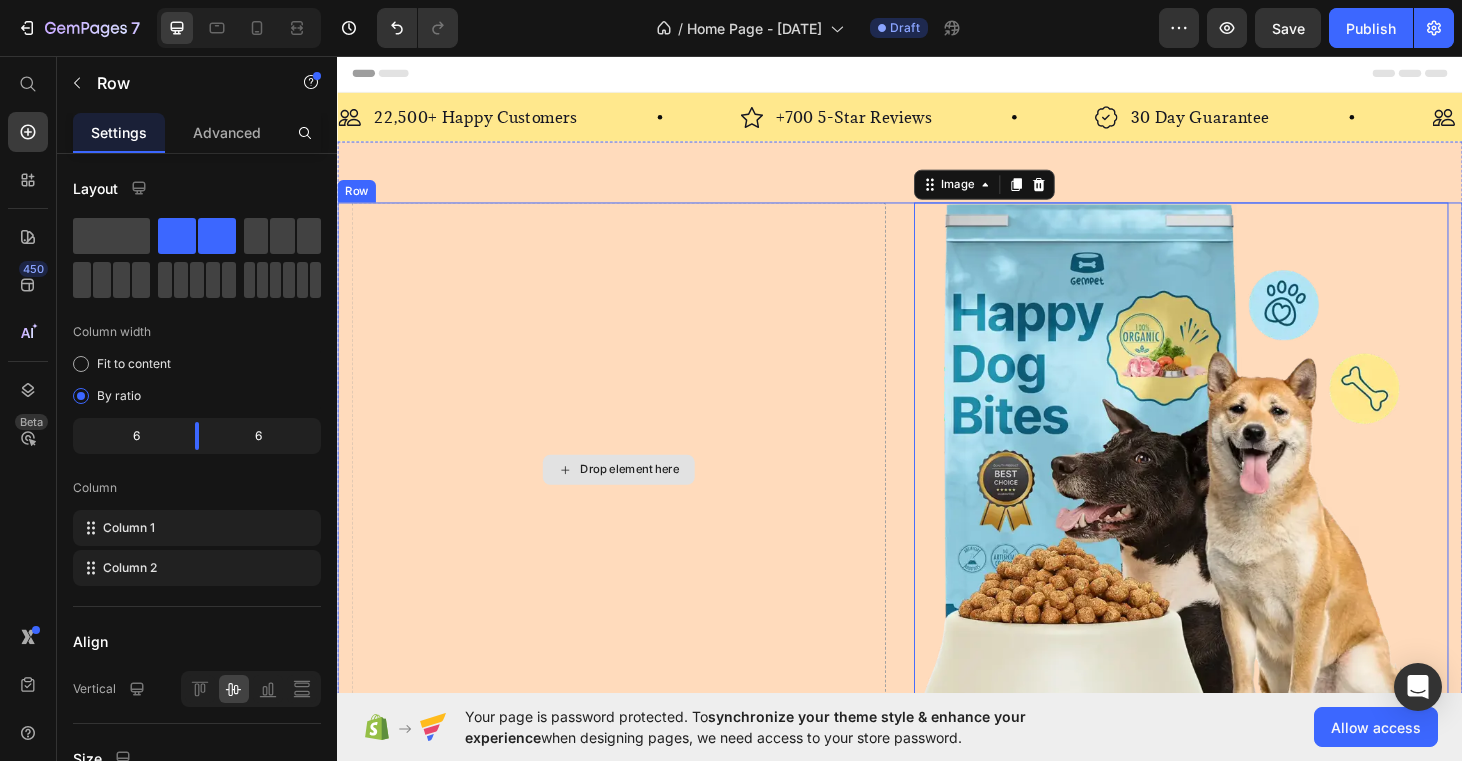 click on "Drop element here" at bounding box center (637, 496) 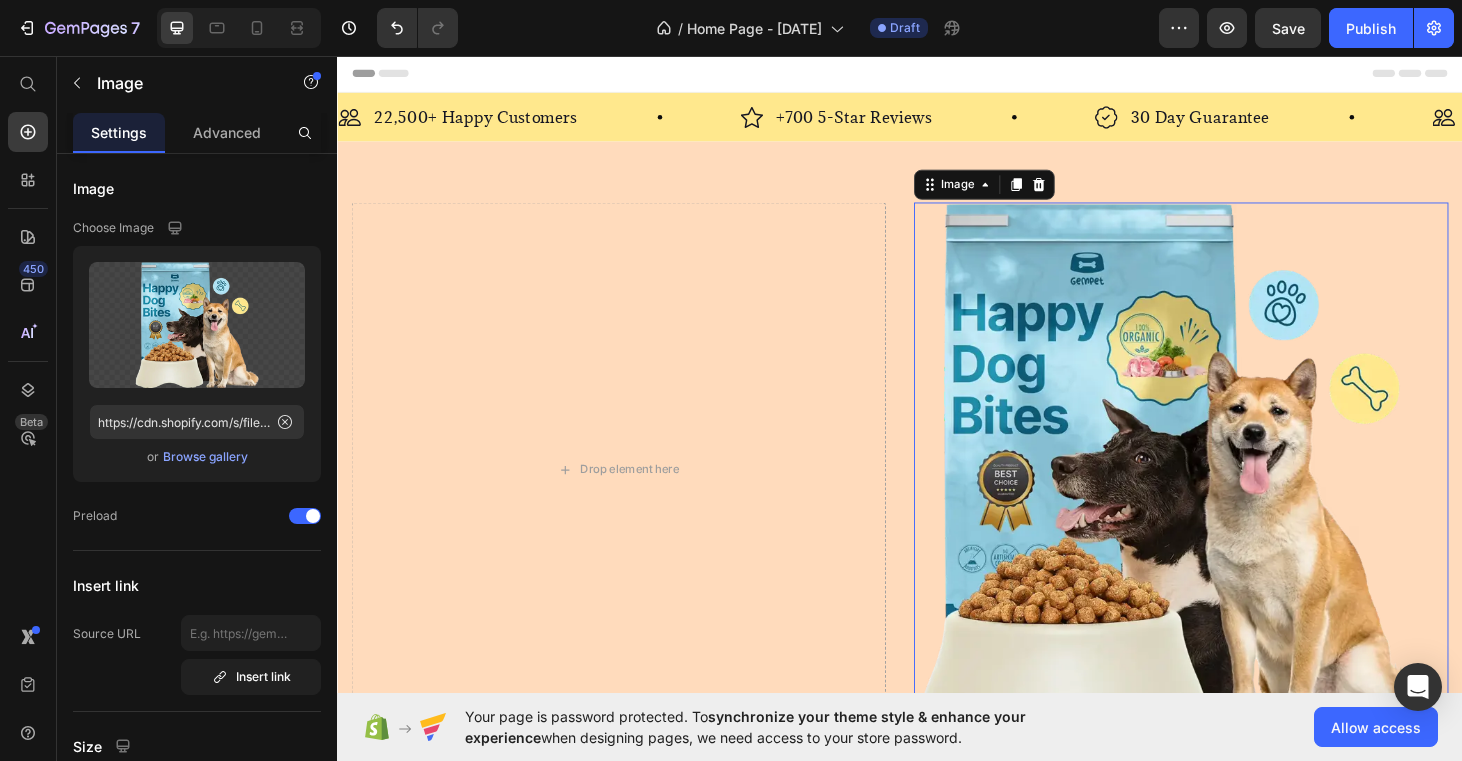 click at bounding box center (1237, 496) 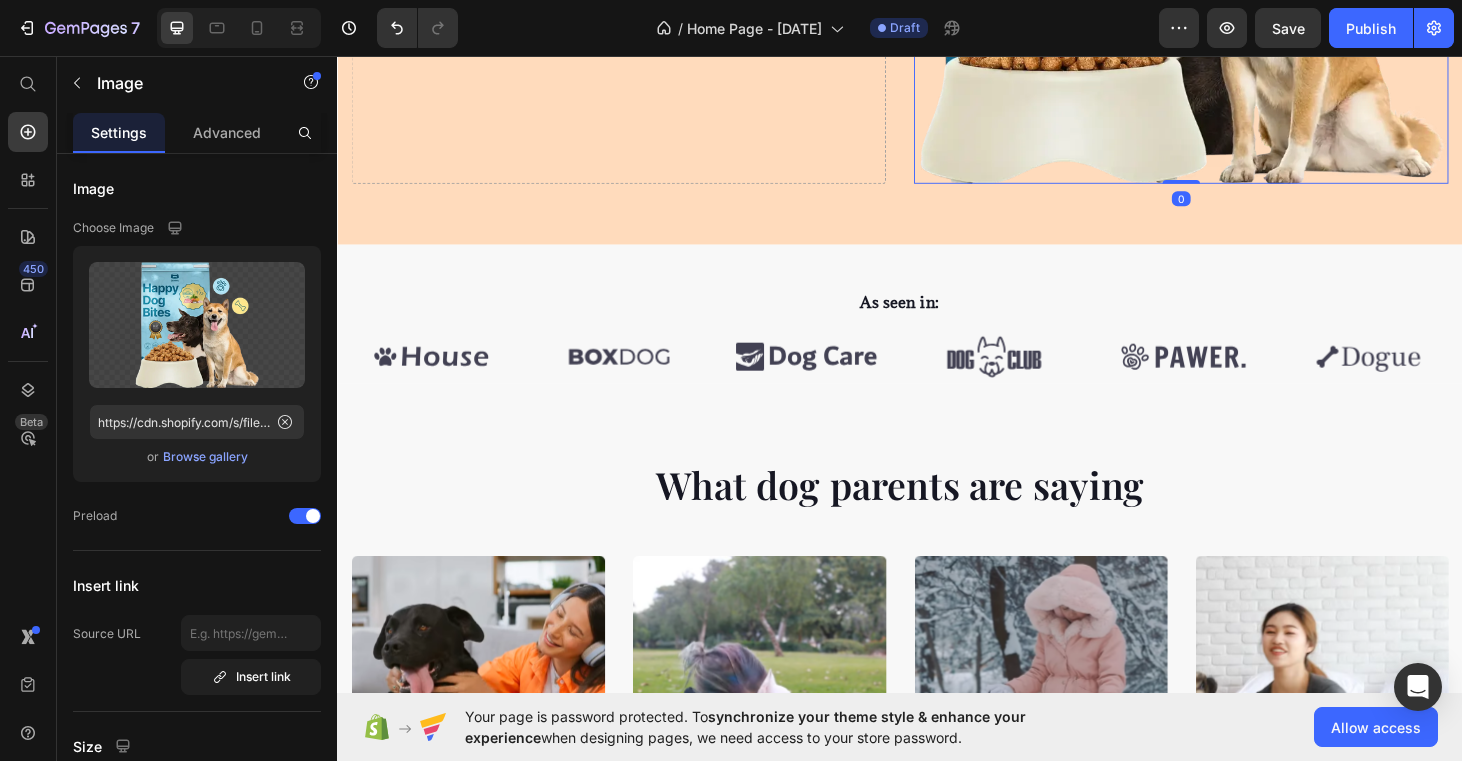 scroll, scrollTop: 596, scrollLeft: 0, axis: vertical 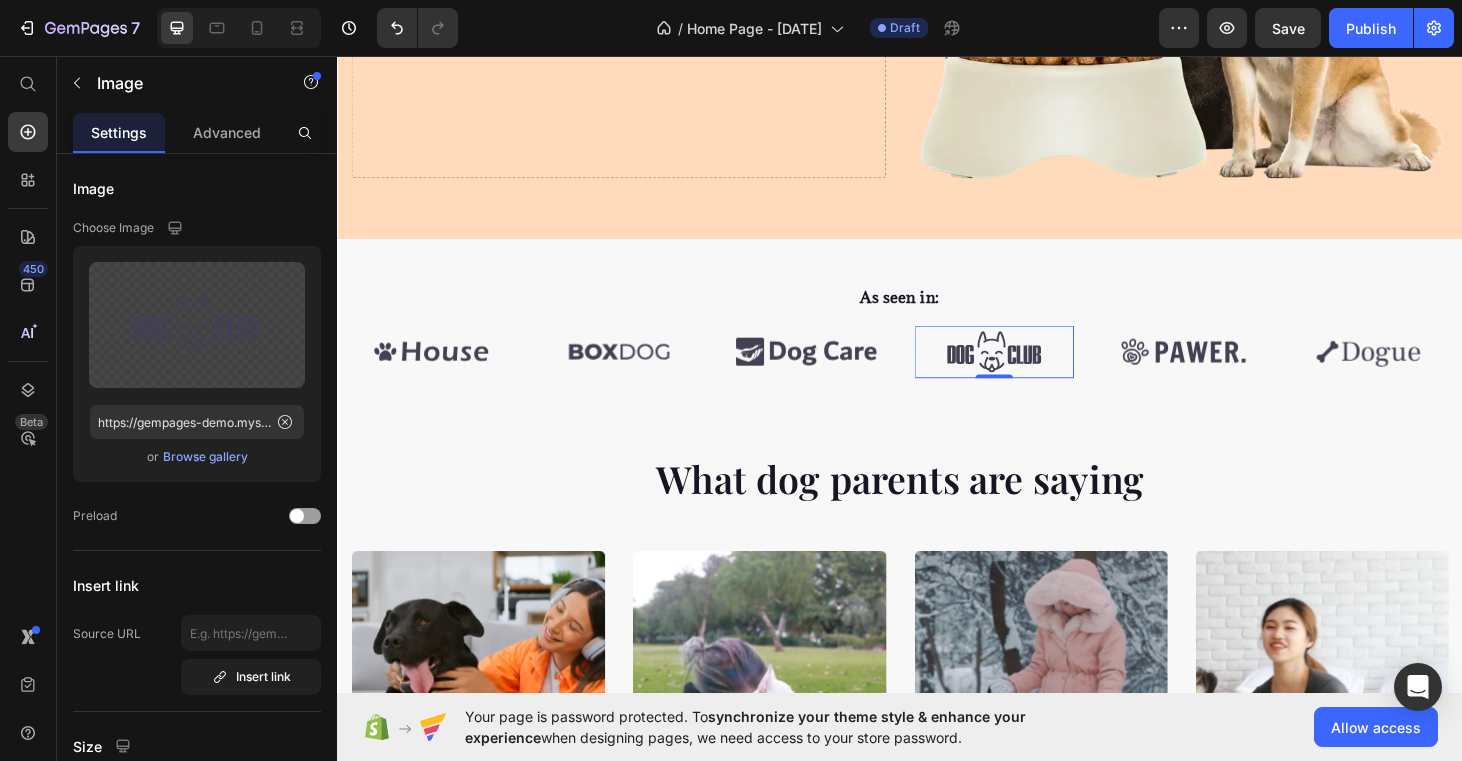 click at bounding box center (1037, 370) 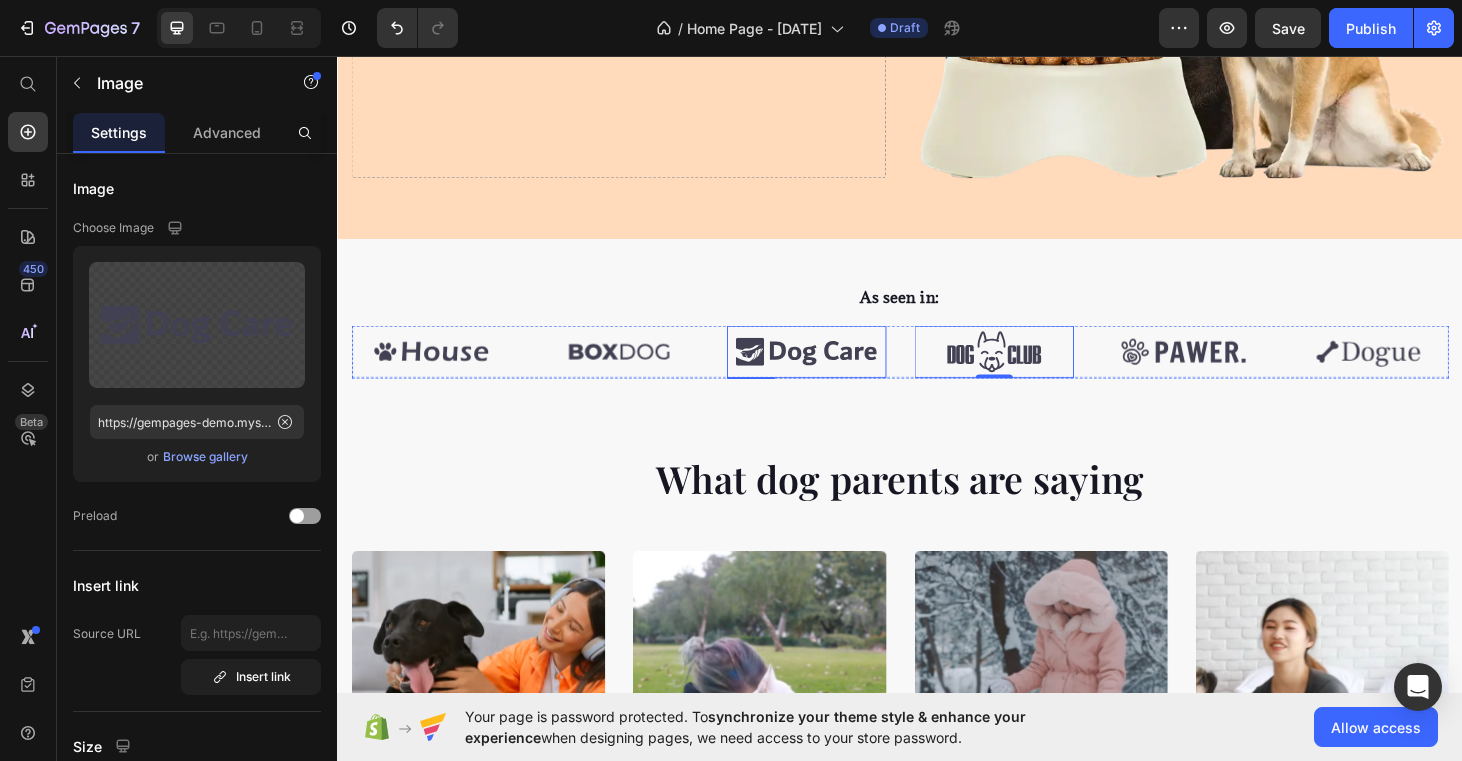 click at bounding box center [837, 370] 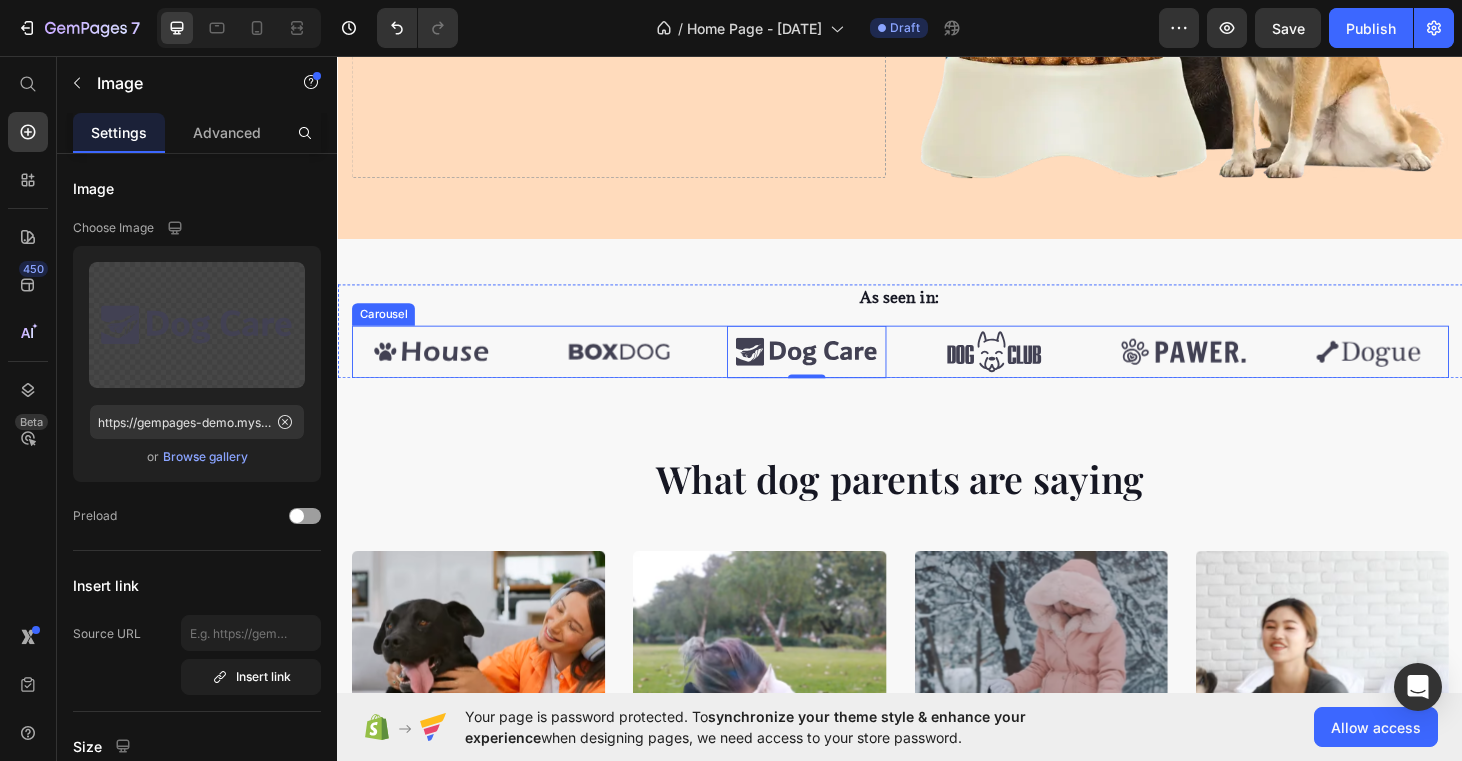 click on "Image Image Image   0 Image Image Image" at bounding box center (937, 370) 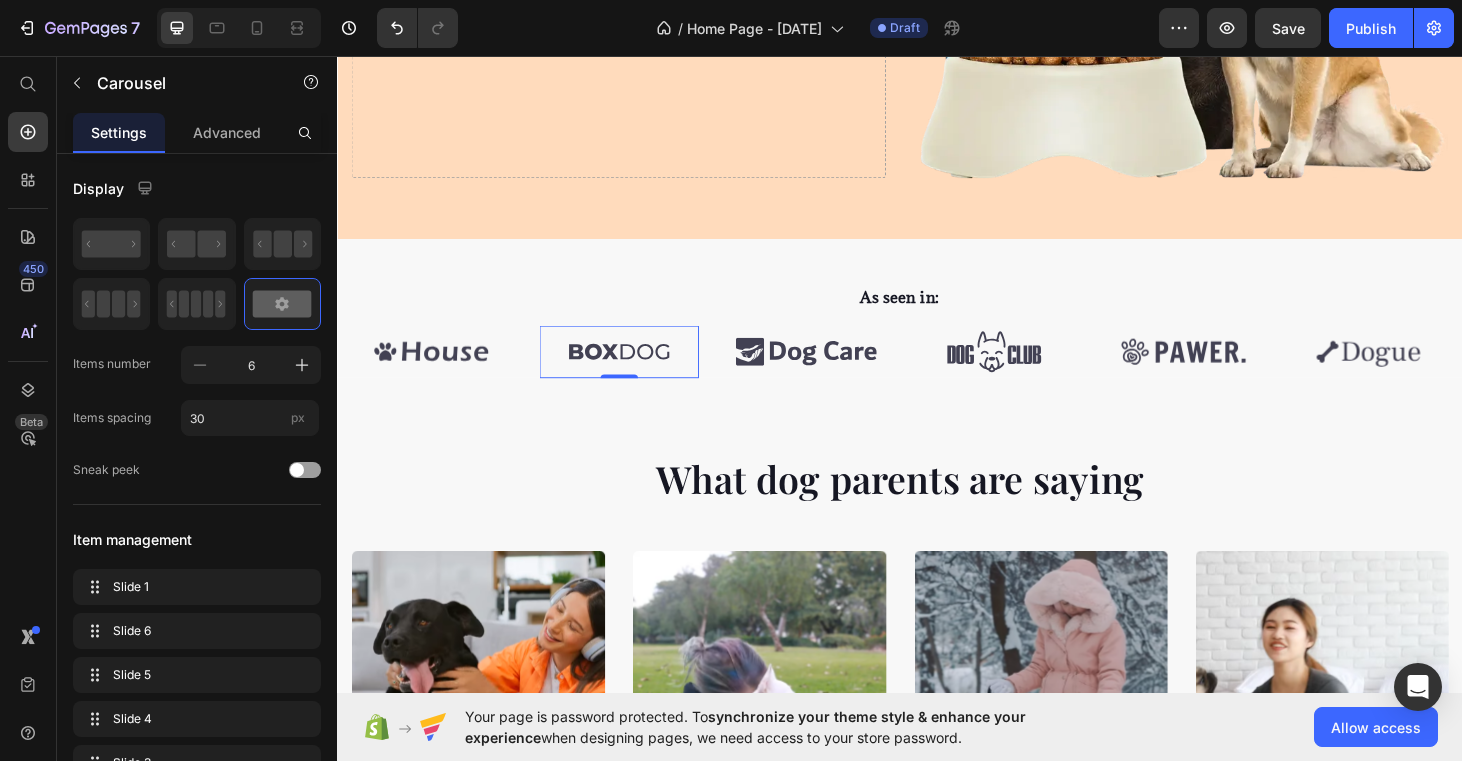 click at bounding box center (637, 370) 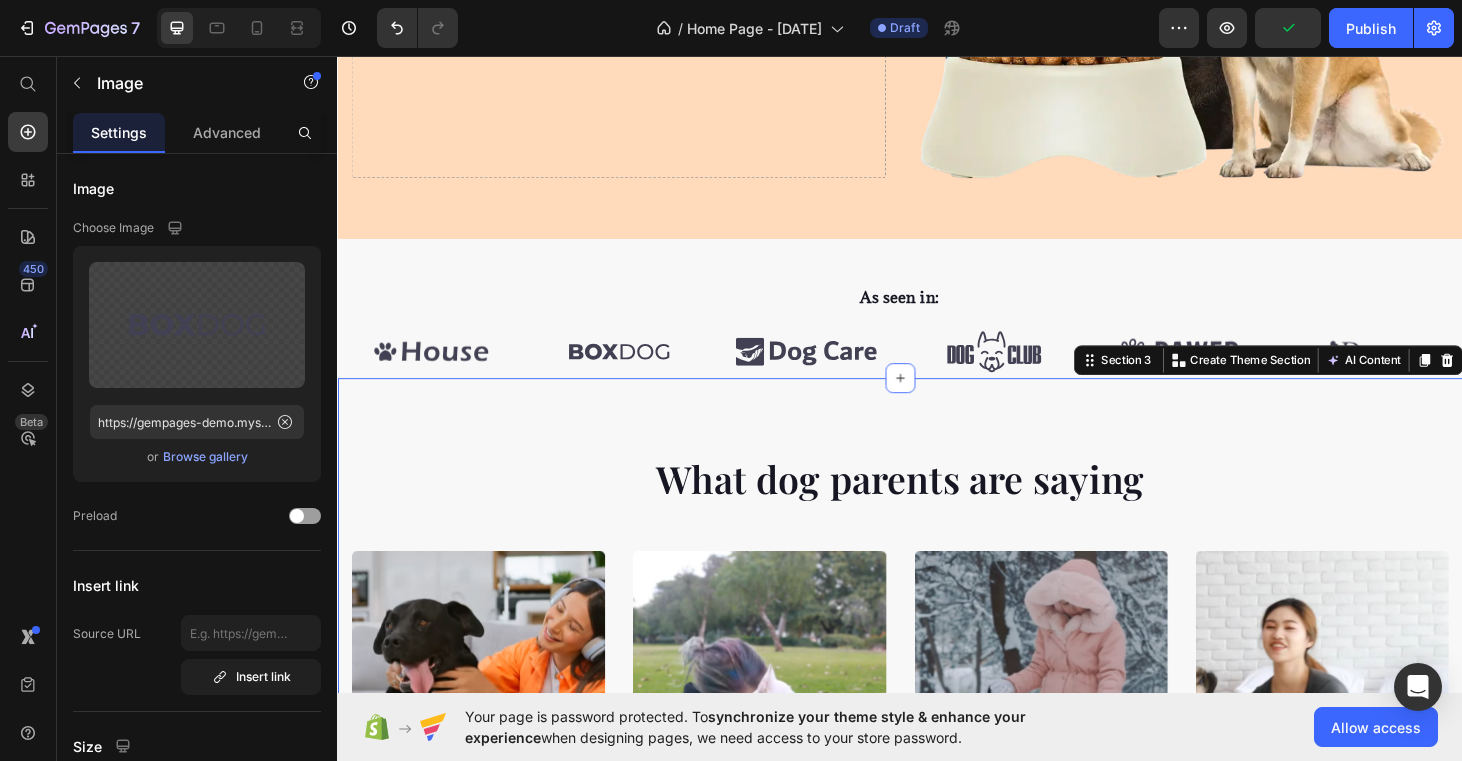 click on "What dog parents are saying Heading Video Video Video Video Video Carousel Row Section 3   You can create reusable sections Create Theme Section AI Content Write with GemAI What would you like to describe here? Tone and Voice Persuasive Product Show more Generate" at bounding box center (937, 729) 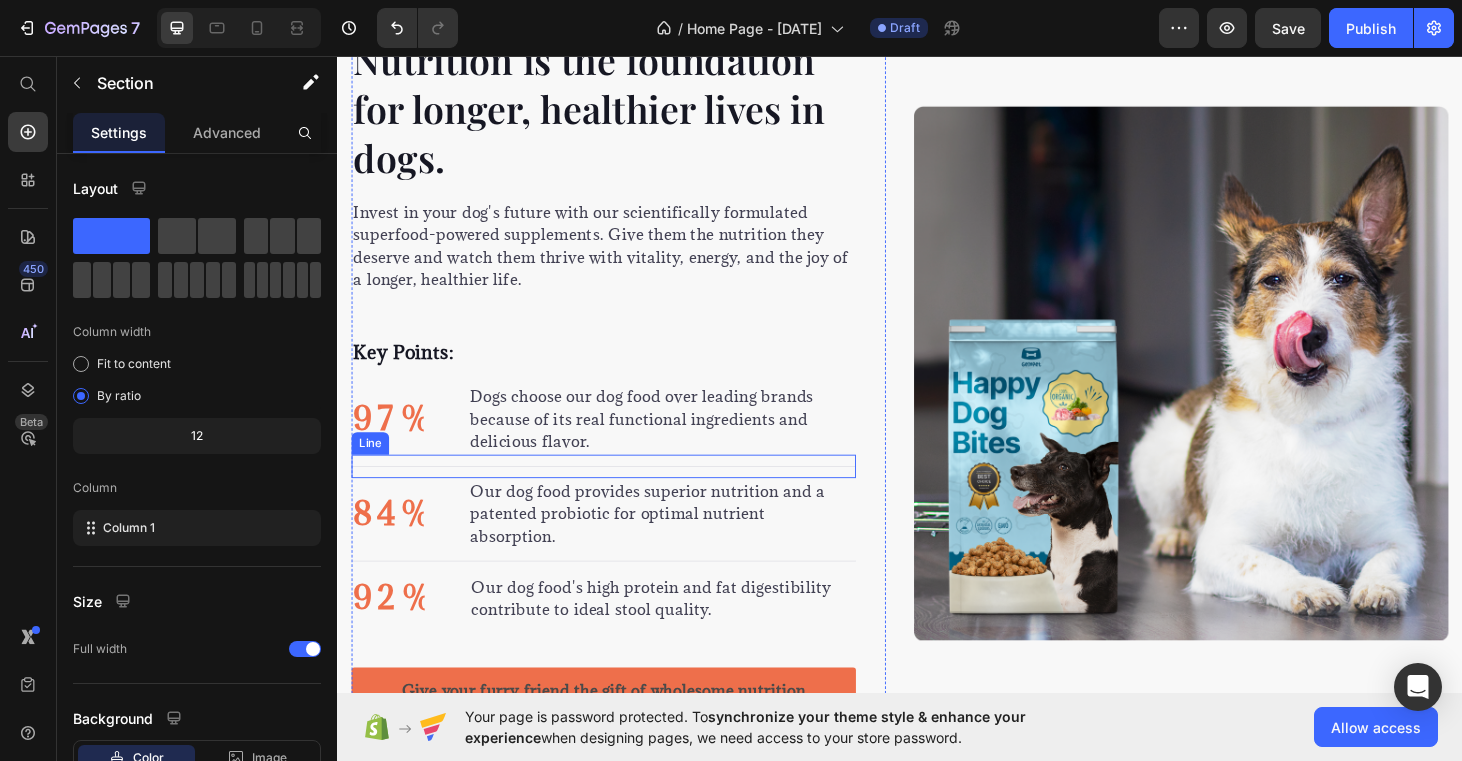 scroll, scrollTop: 2557, scrollLeft: 0, axis: vertical 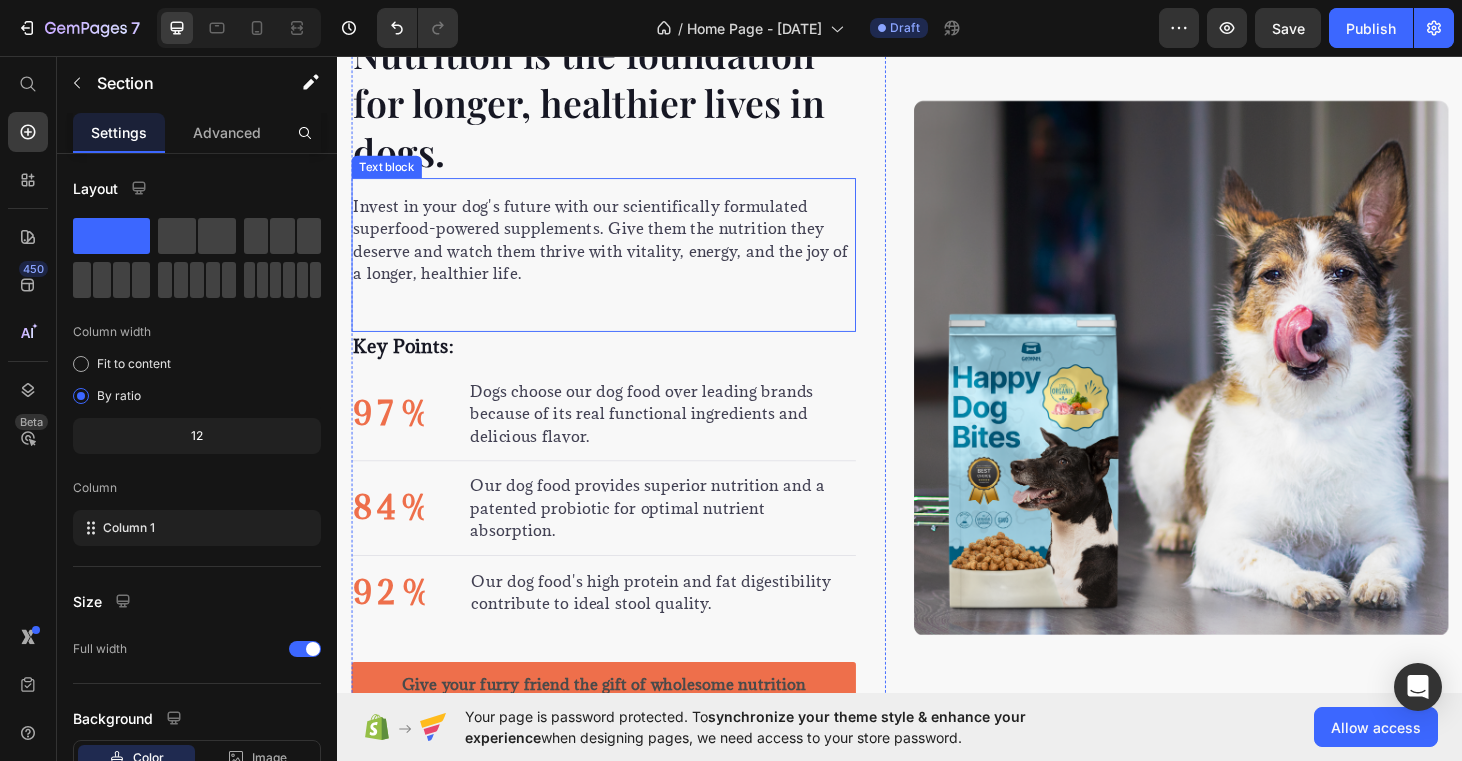 click on "Key Points: Text block" at bounding box center (621, 373) 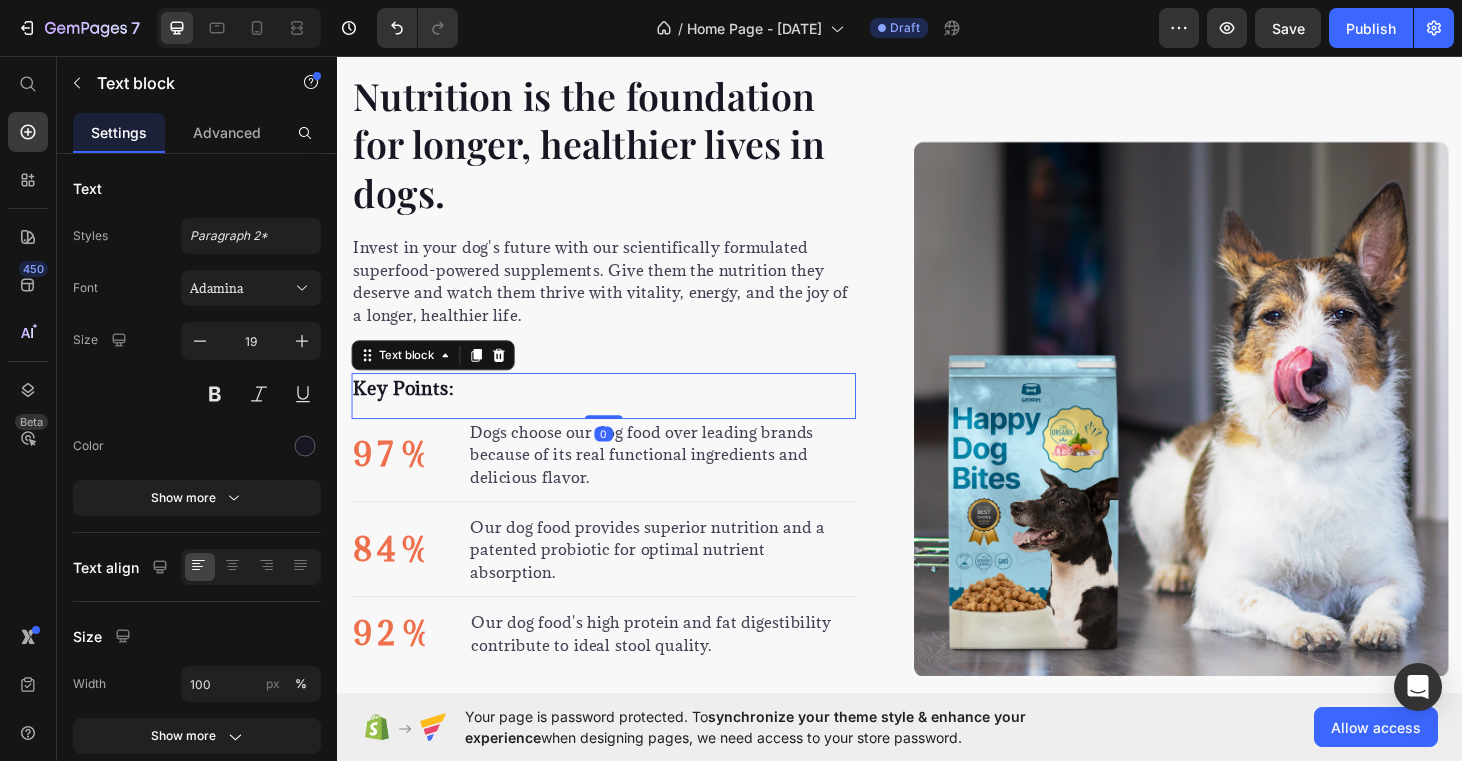 scroll, scrollTop: 2437, scrollLeft: 0, axis: vertical 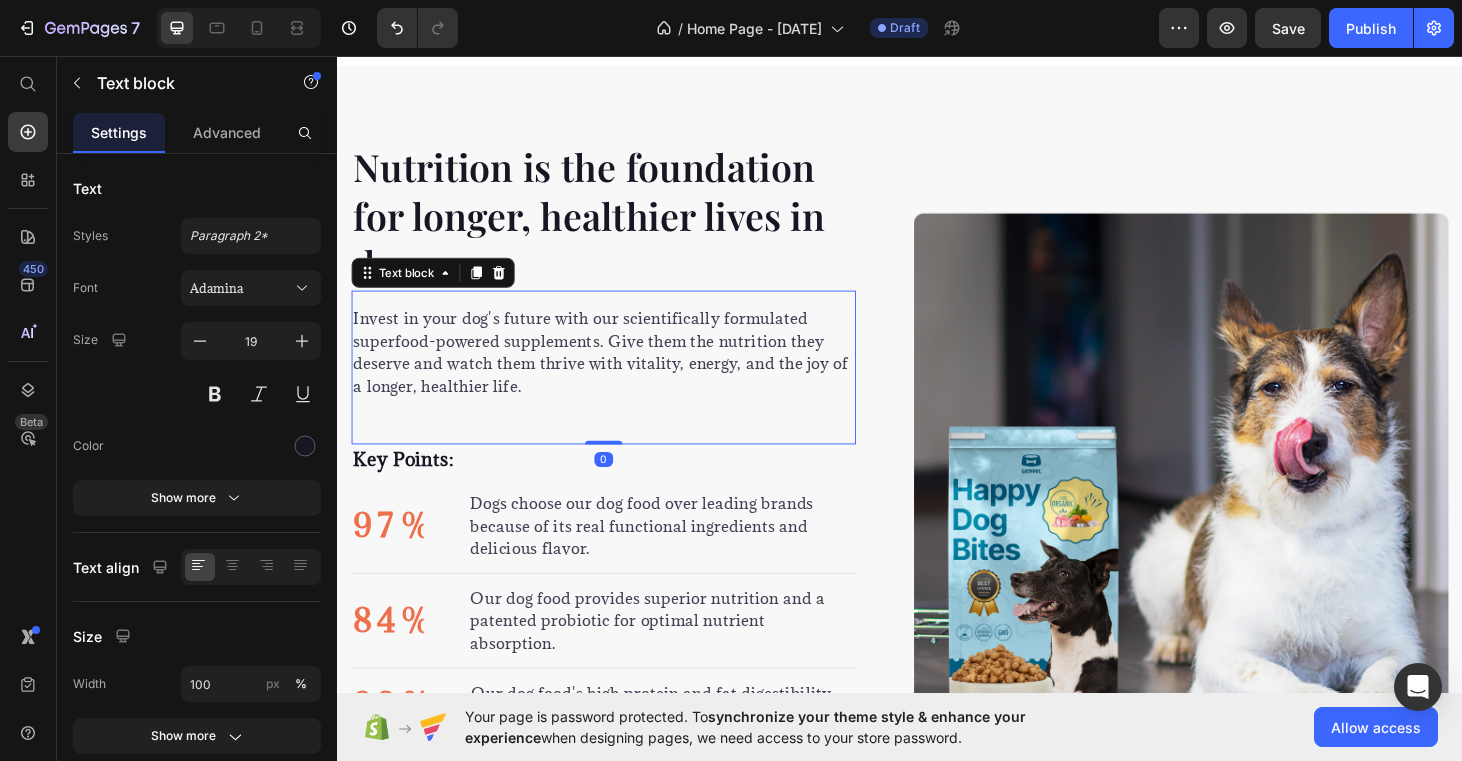 click on "Invest in your dog's future with our scientifically formulated superfood-powered supplements. Give them the nutrition they deserve and watch them thrive with vitality, energy, and the joy of a longer, healthier life." at bounding box center [621, 371] 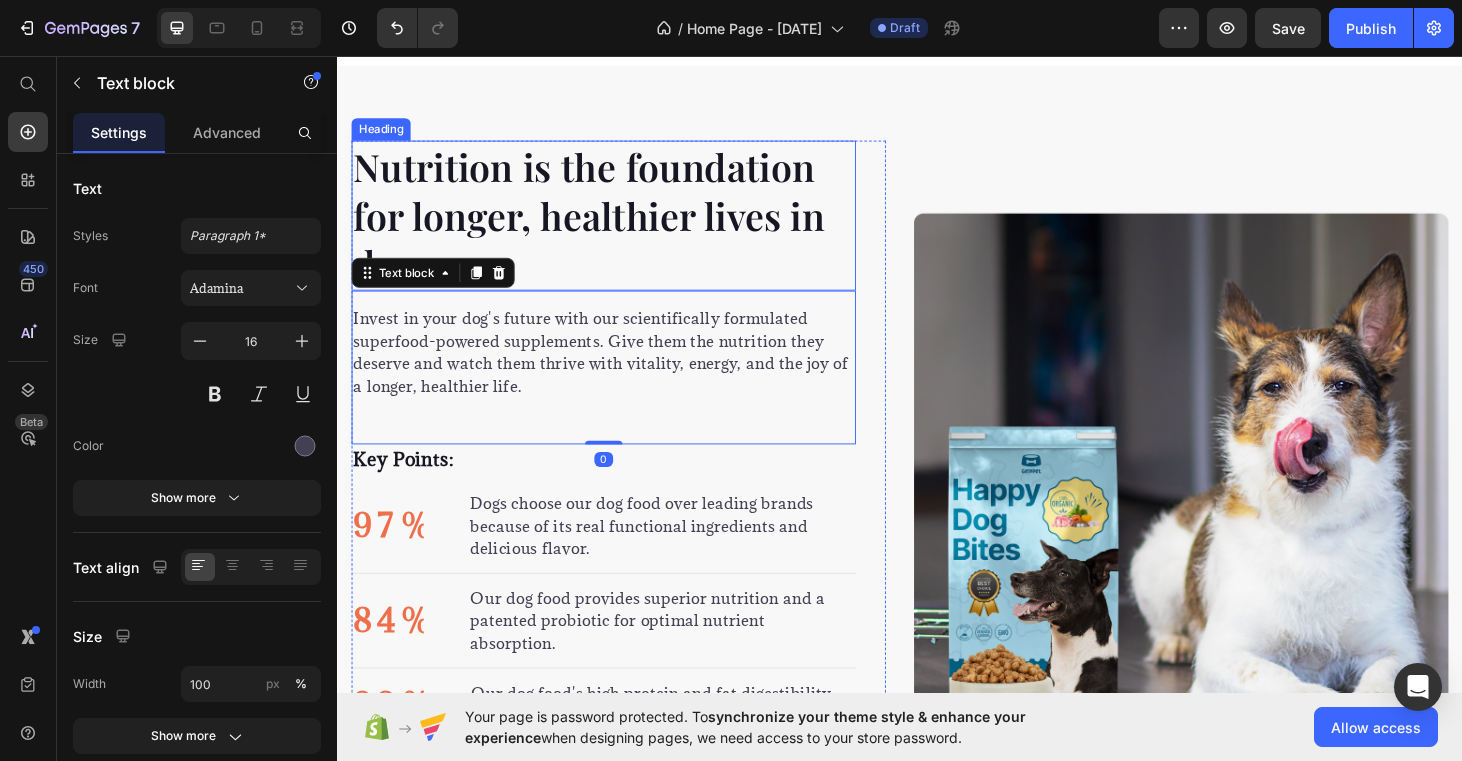 click on "Nutrition is the foundation for longer, healthier lives in dogs." at bounding box center (621, 225) 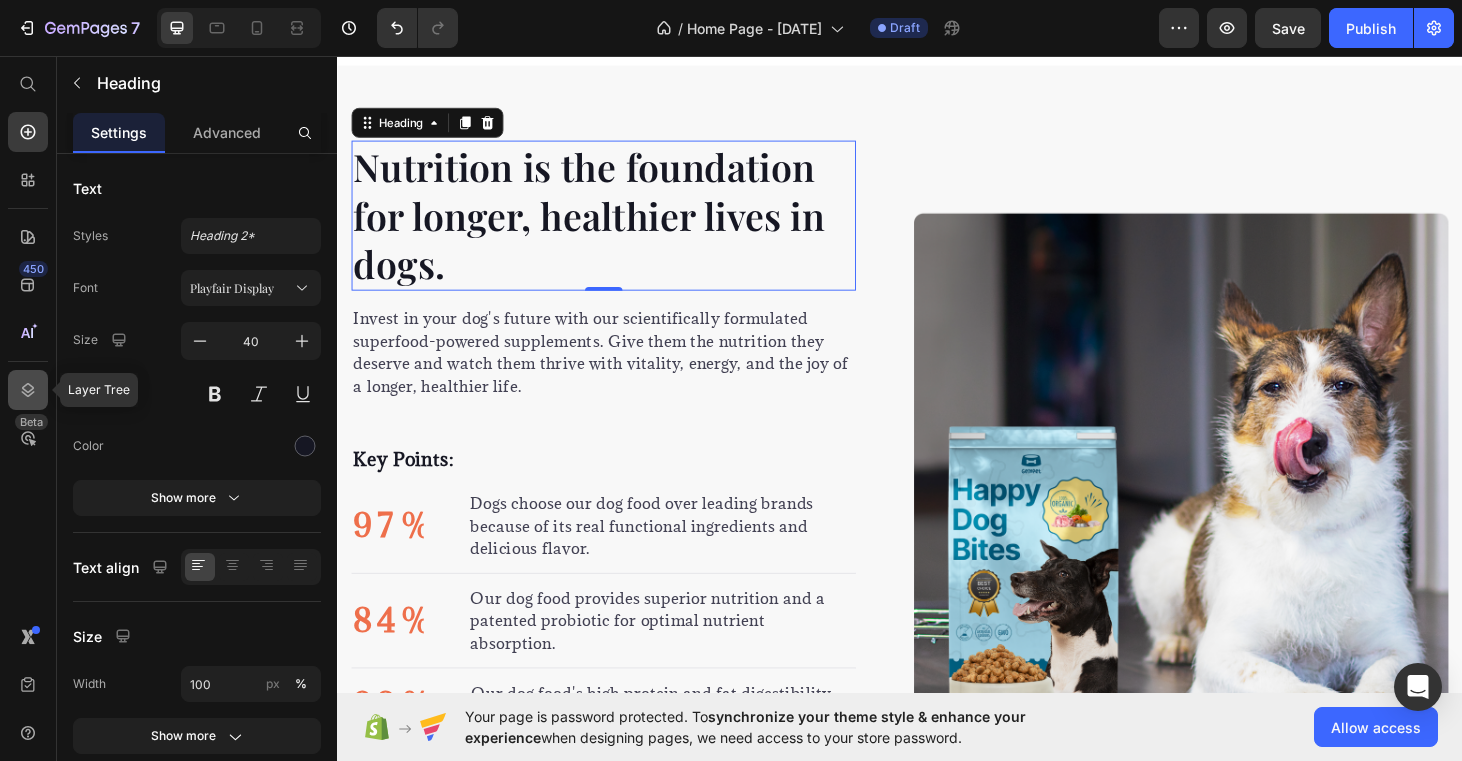 click 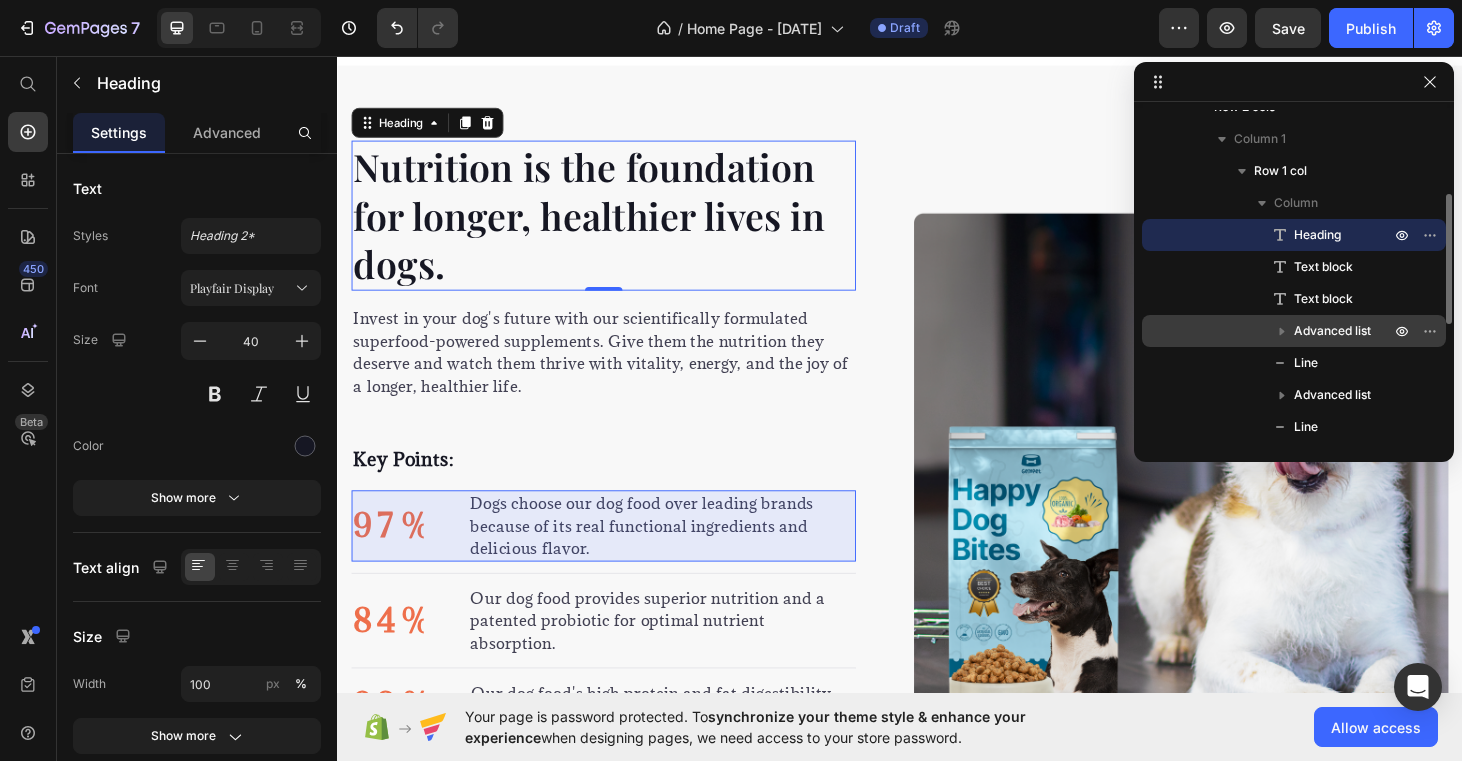 scroll, scrollTop: 173, scrollLeft: 0, axis: vertical 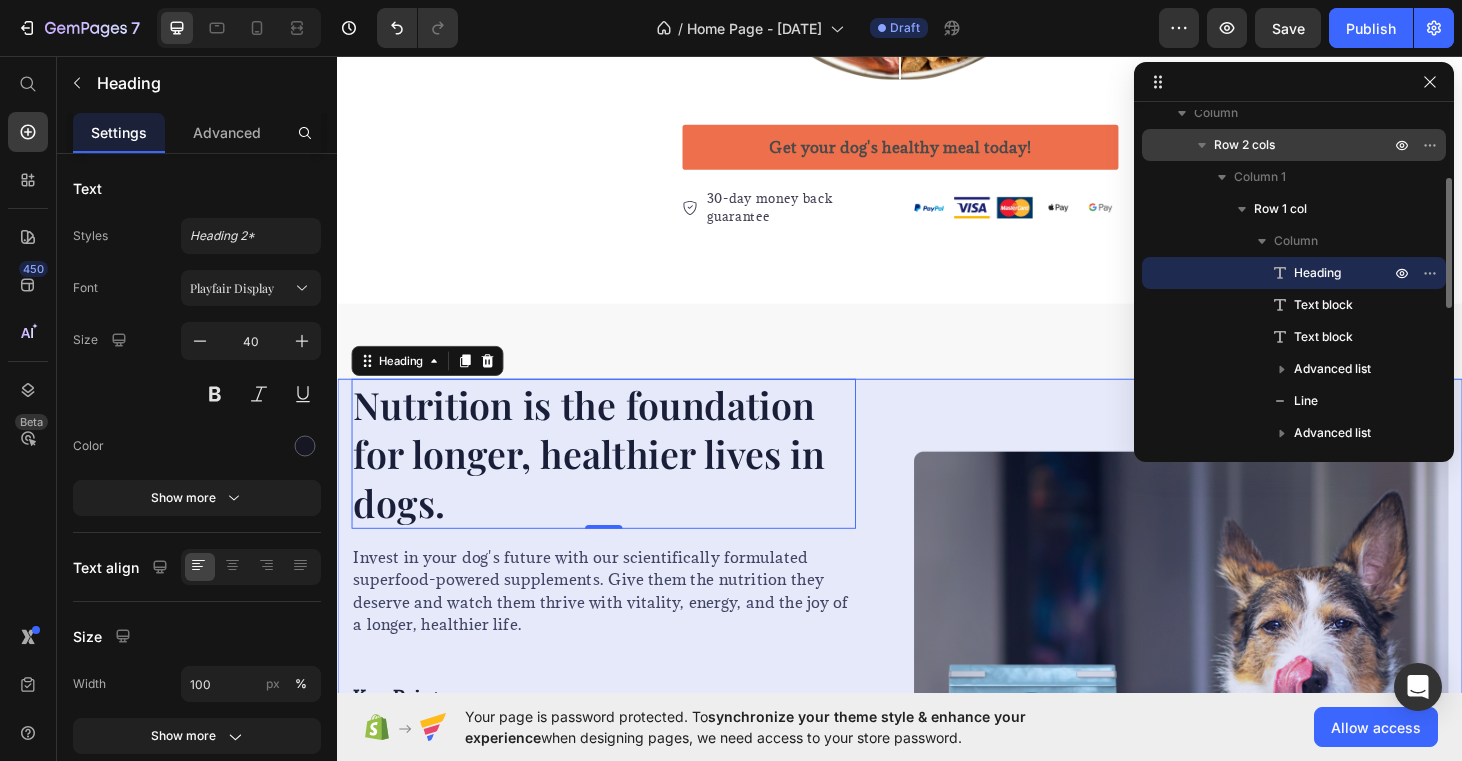 click on "Row 2 cols" at bounding box center (1304, 145) 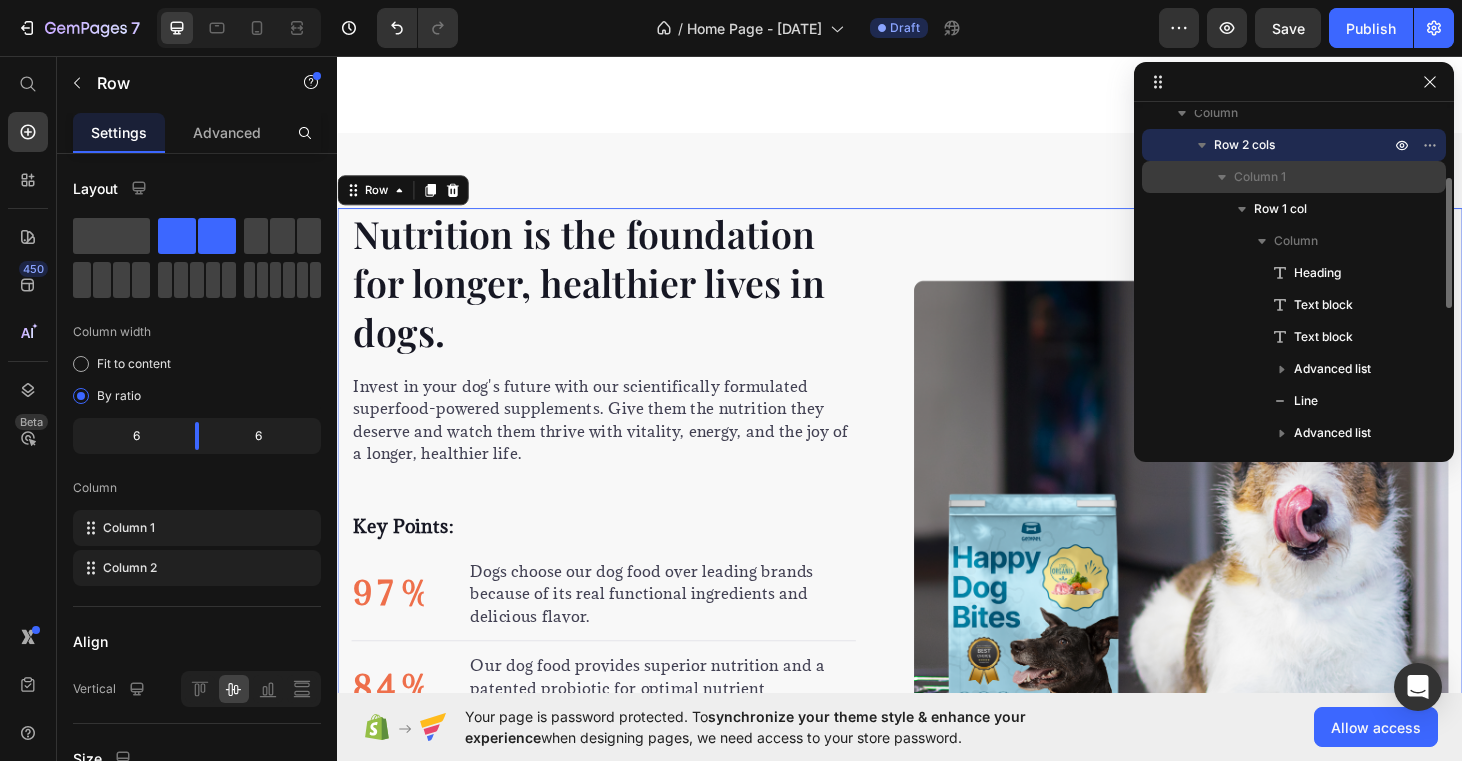 scroll, scrollTop: 2459, scrollLeft: 0, axis: vertical 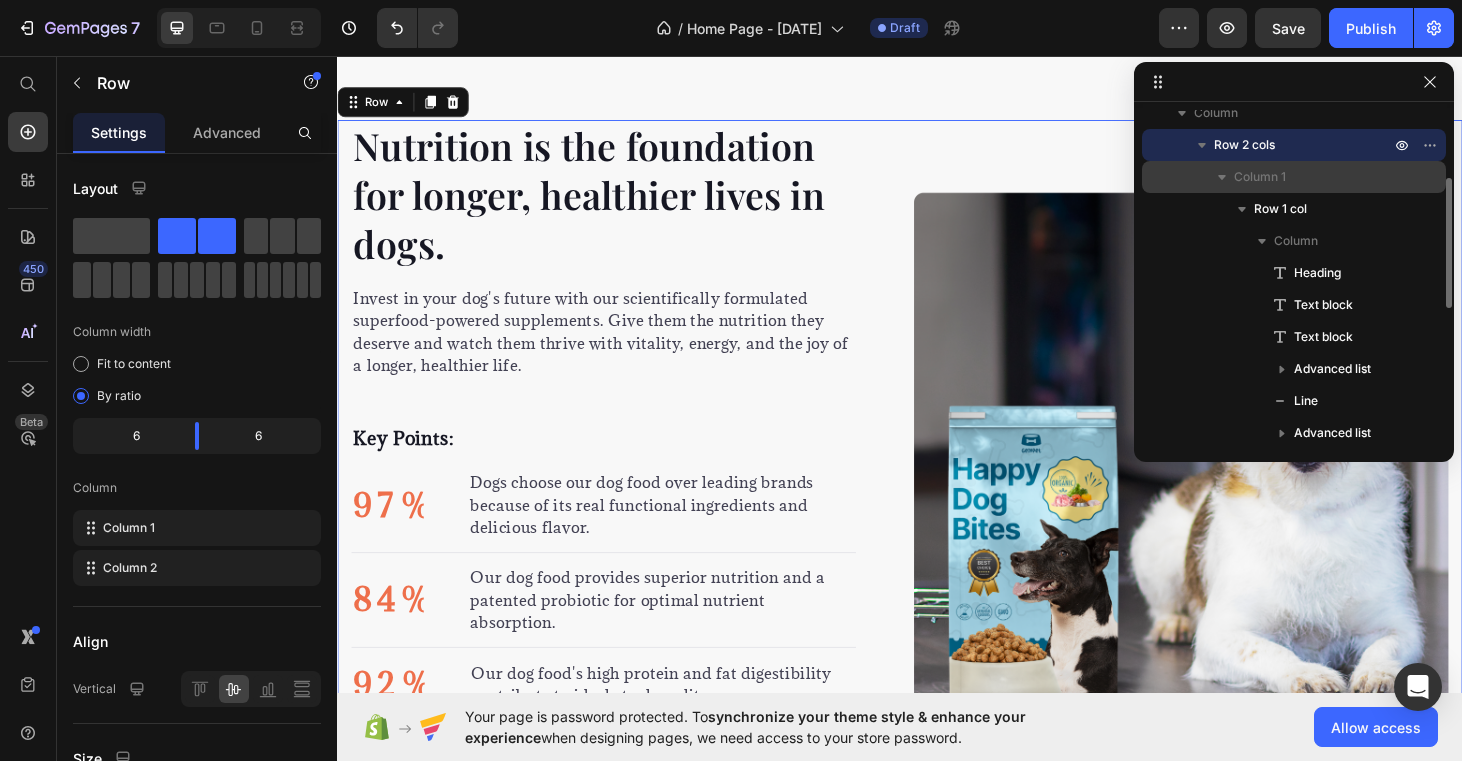 click on "Column 1" at bounding box center (1294, 177) 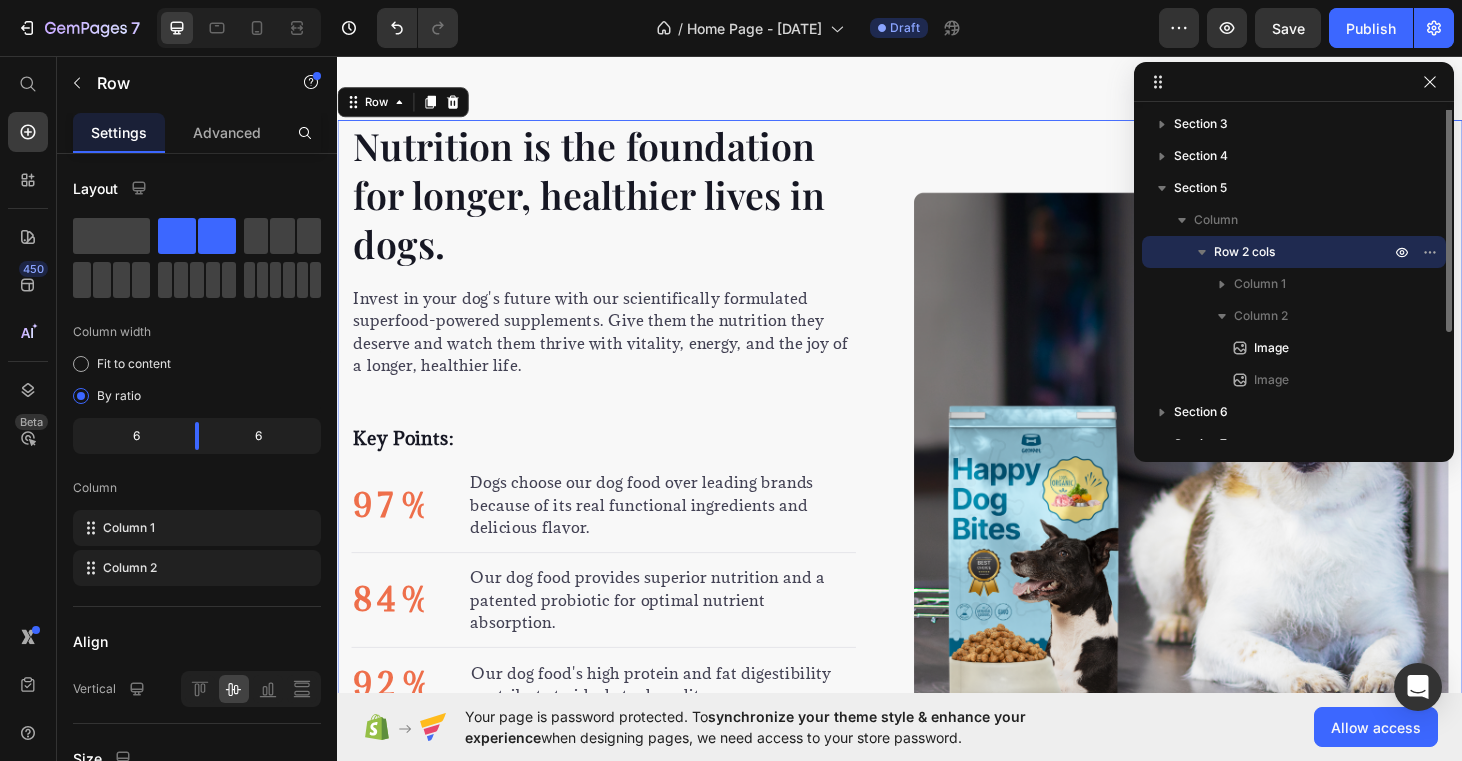 scroll, scrollTop: 0, scrollLeft: 0, axis: both 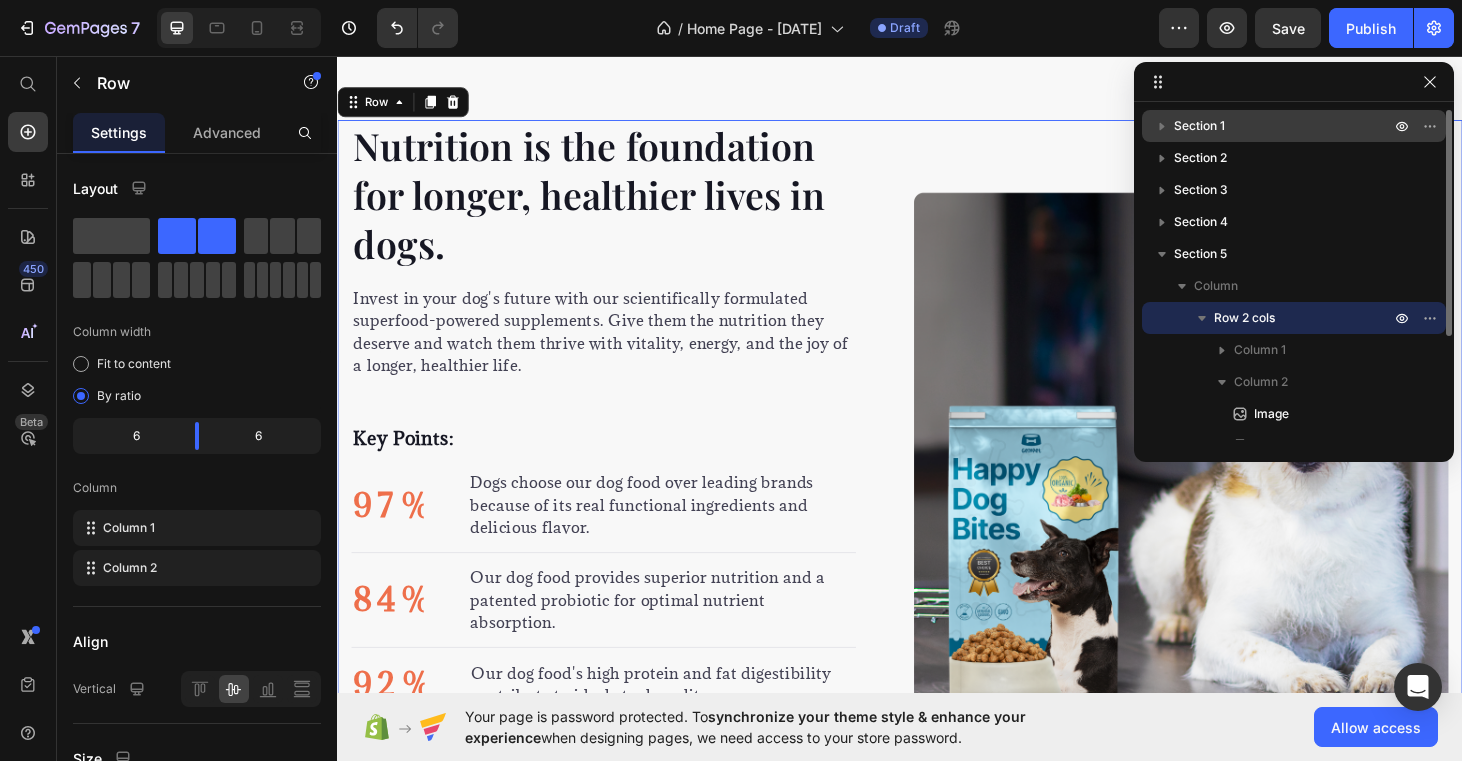 click on "Section 1" at bounding box center [1284, 126] 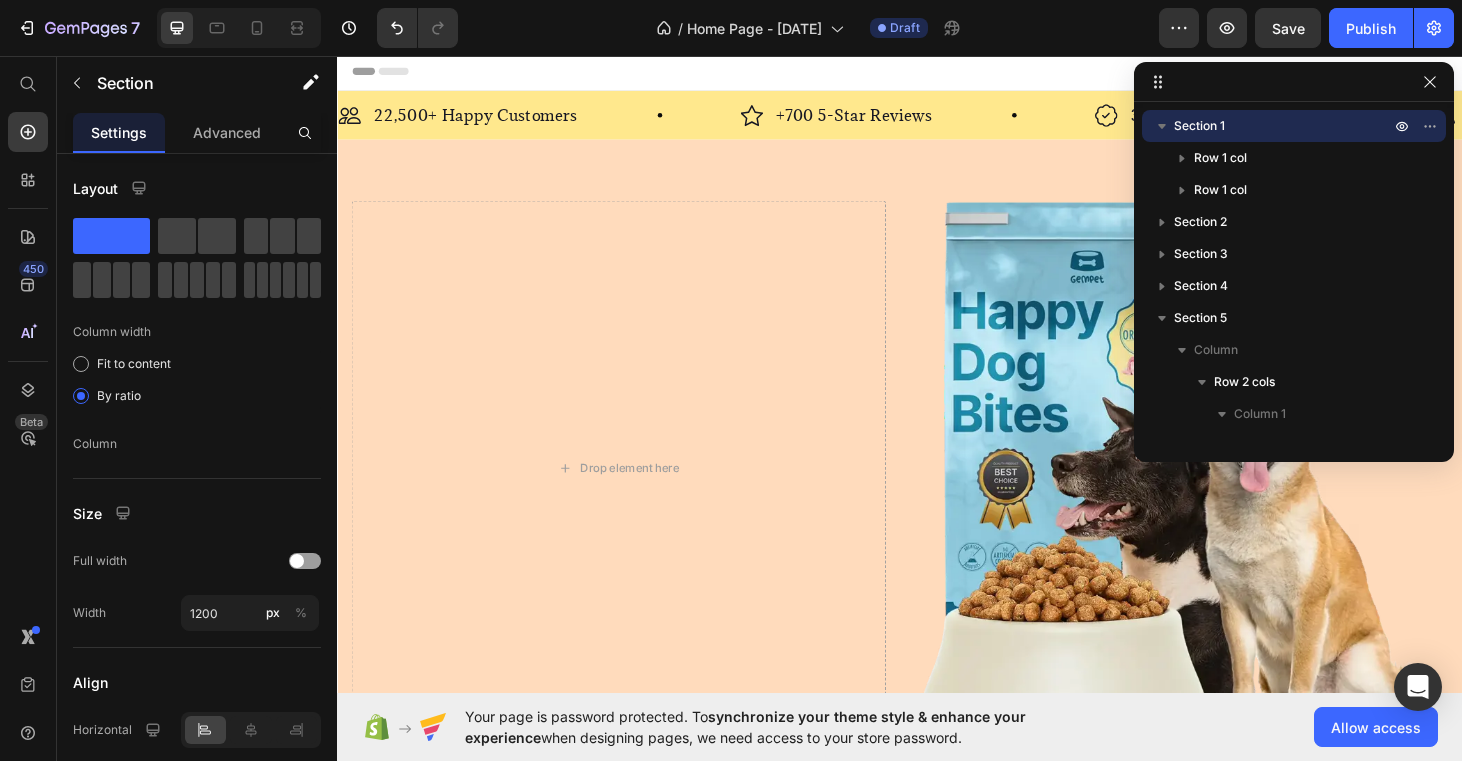 scroll, scrollTop: 0, scrollLeft: 0, axis: both 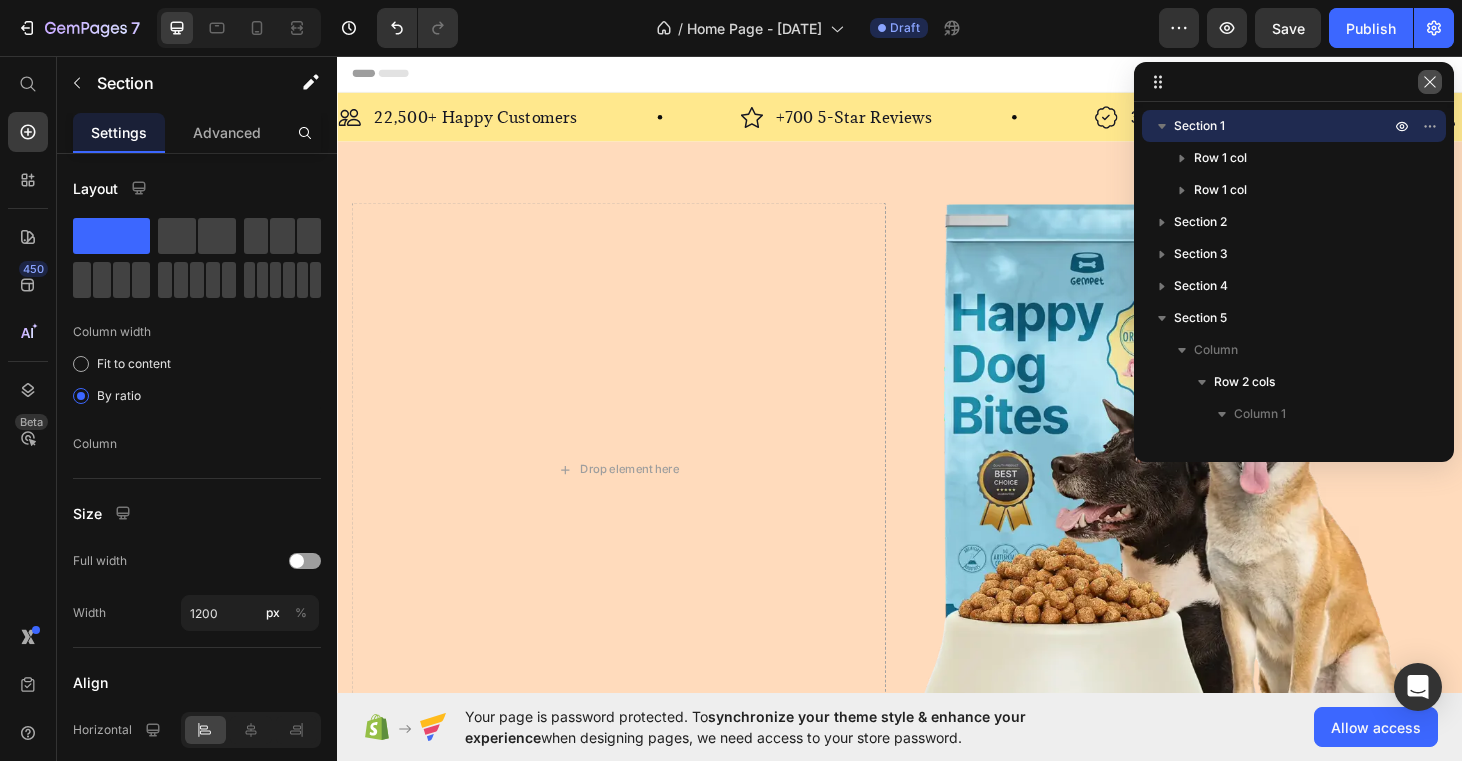 click 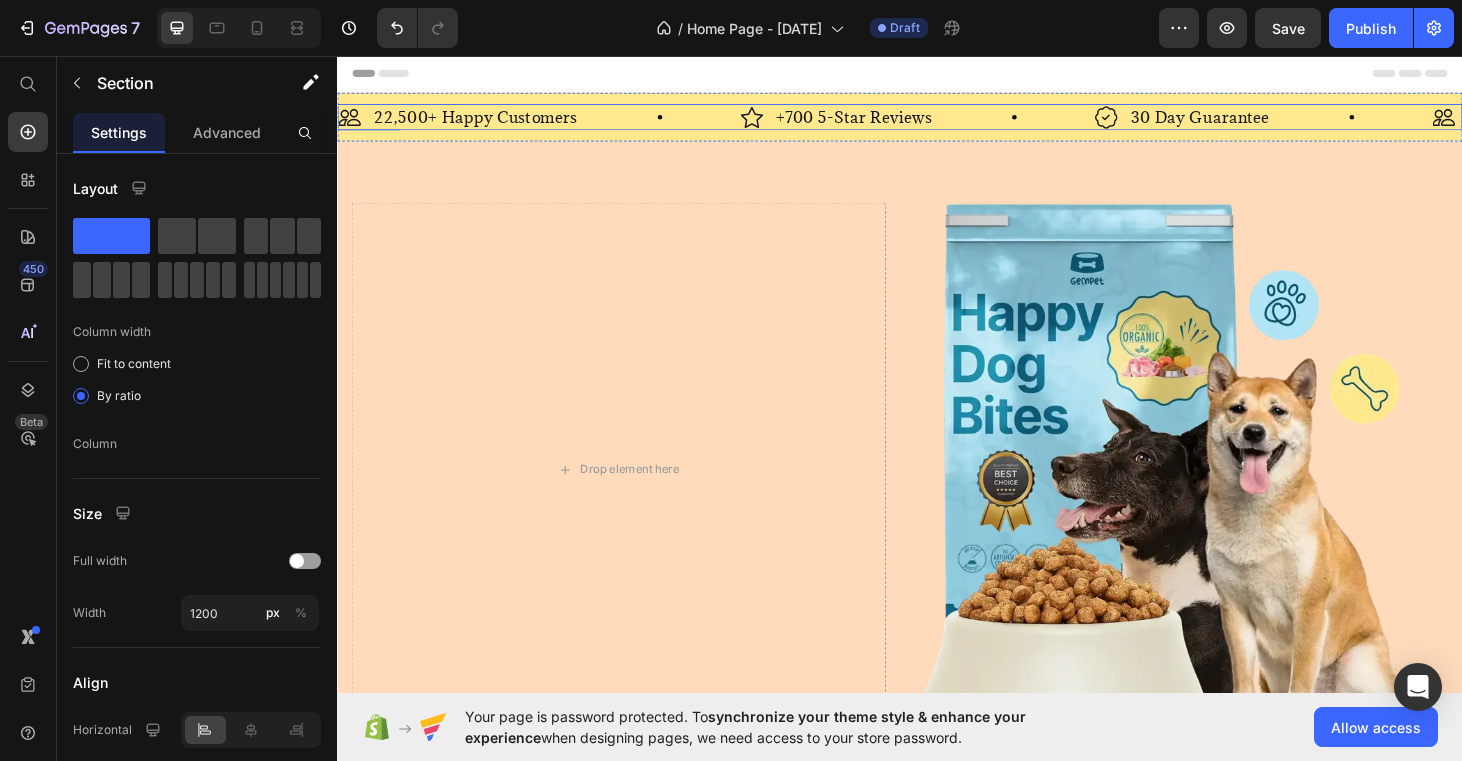 click on "Image 30 Day Guarantee Text Block Row" at bounding box center (1325, 120) 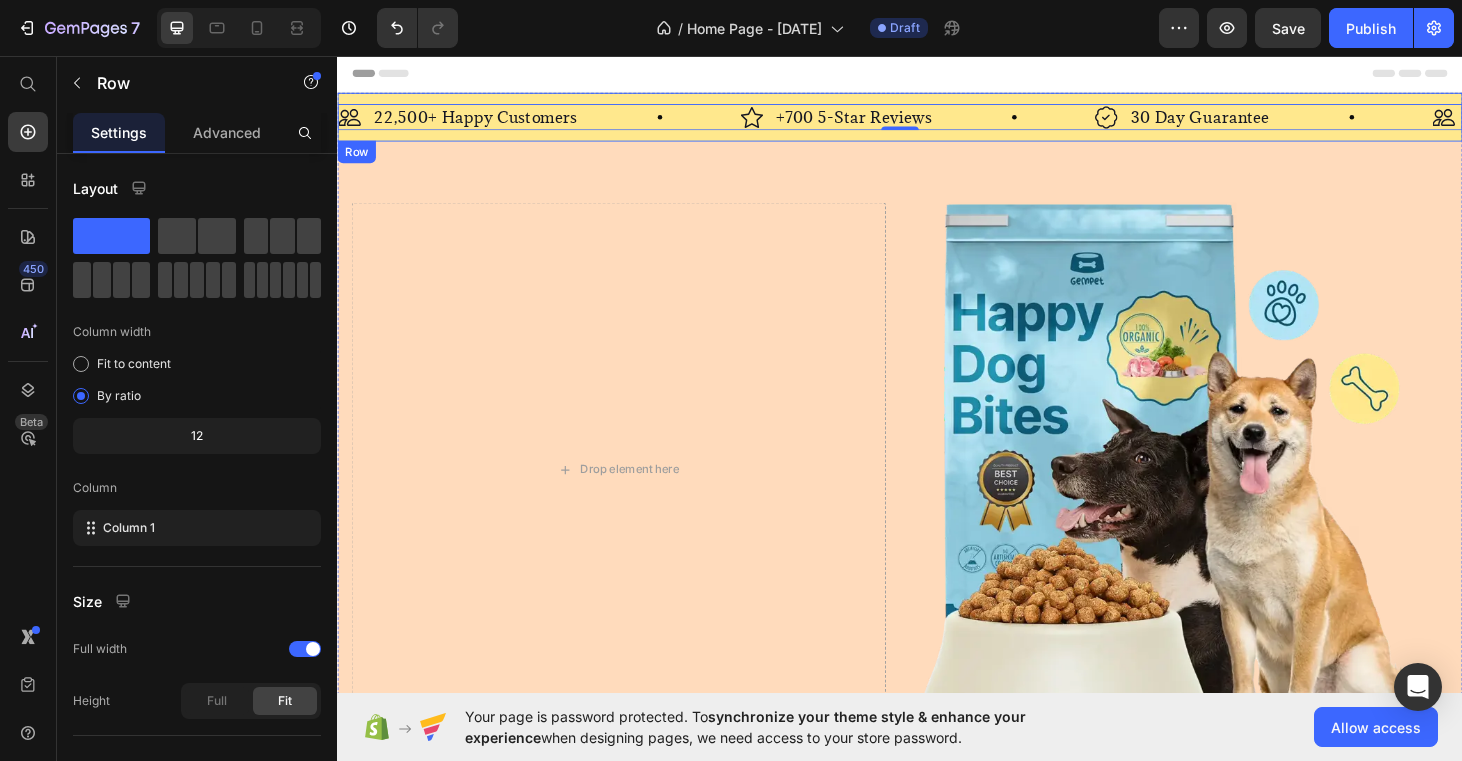 click on "Image 22,500+ Happy Customers Text Block Row
Image +700 5-Star Reviews Text Block Row
Image 30 Day Guarantee Text Block Row
Image 22,500+ Happy Customers Text Block Row
Image +700 5-Star Reviews Text Block Row
Image 30 Day Guarantee Text Block Row
Image 22,500+ Happy Customers Text Block Row
Image +700 5-Star Reviews Text Block Row
Image 30 Day Guarantee Text Block Row
Image 22,500+ Happy Customers Text Block Row
Image +700 5-Star Reviews Text Block Row
Image 30 Day Guarantee Text Block Row
Image 22,500+ Happy Customers Text Block Row
Image +700 5-Star Reviews Text Block Row
Image 30 Day Guarantee Text Block Row
Image 22,500+ Happy Customers Text Block Row
Image +700 5-Star Reviews Text Block Row
Image 30 Day Guarantee Text Block Row Marquee" at bounding box center (937, 120) 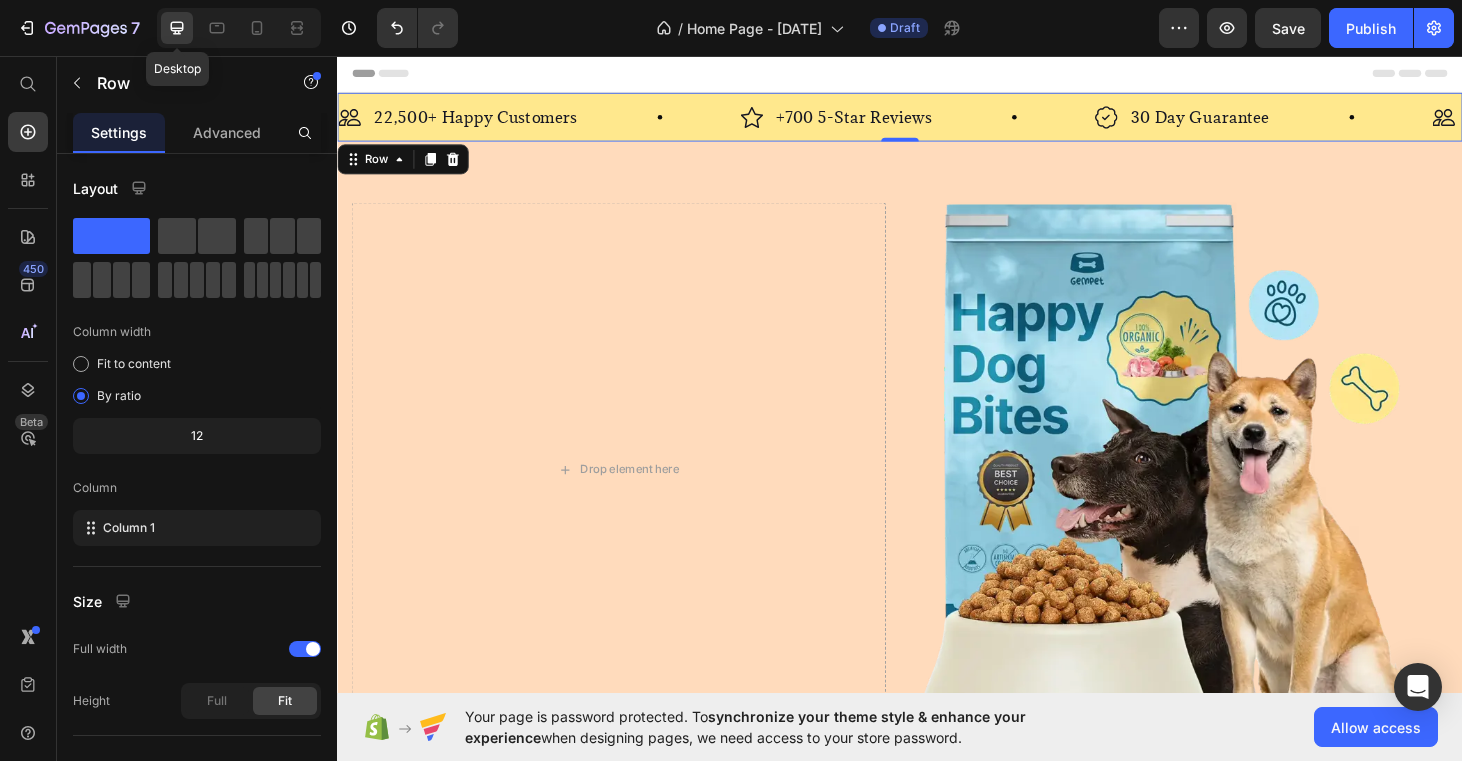 click 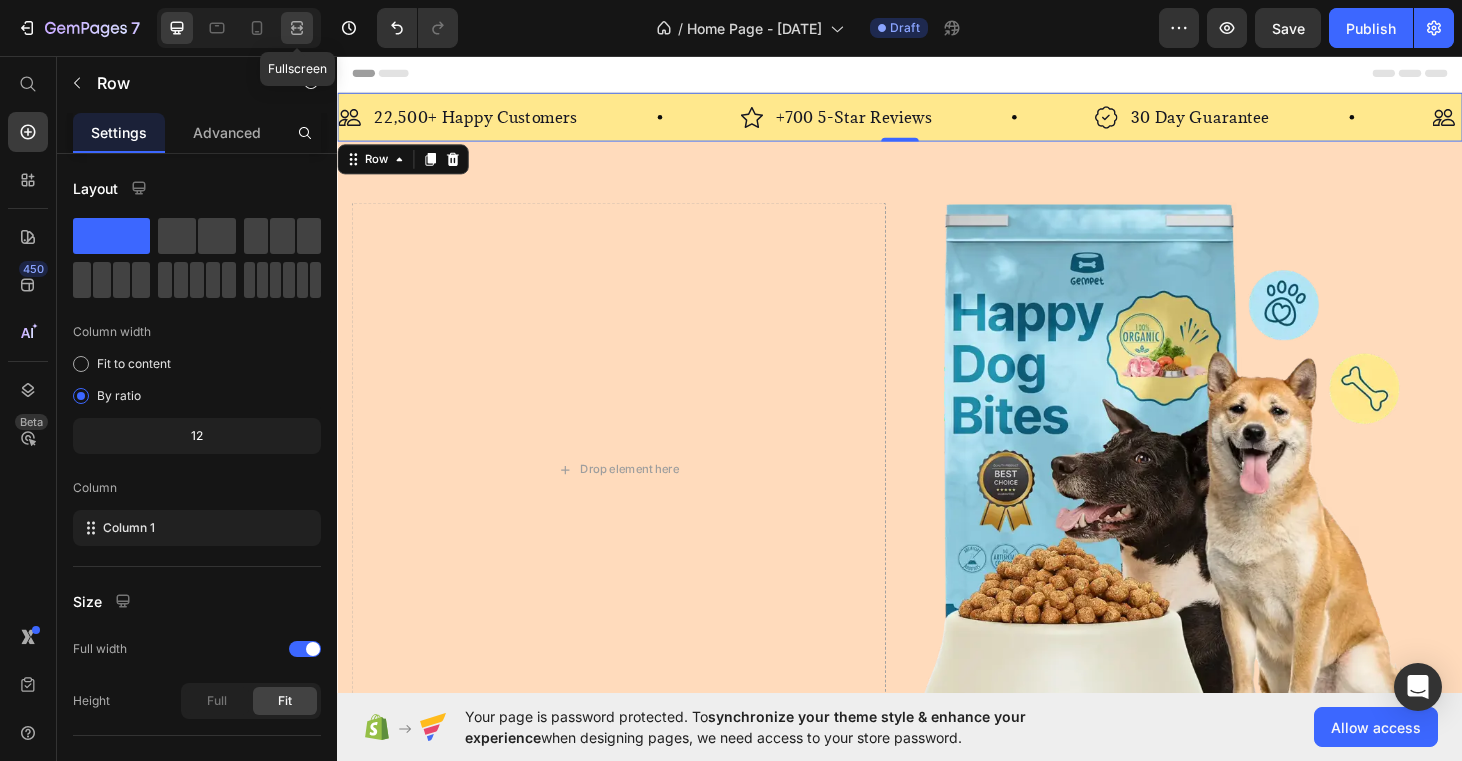 click 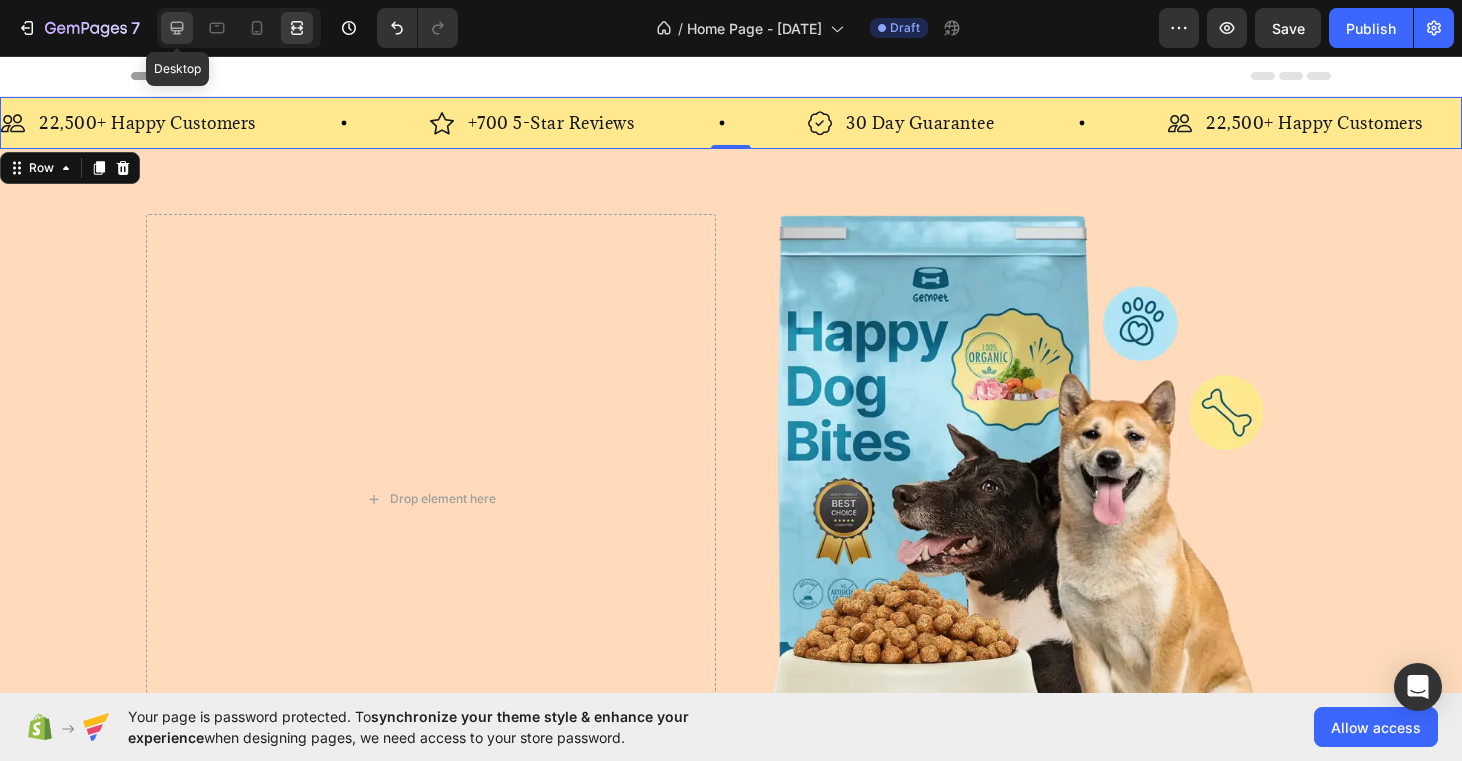click 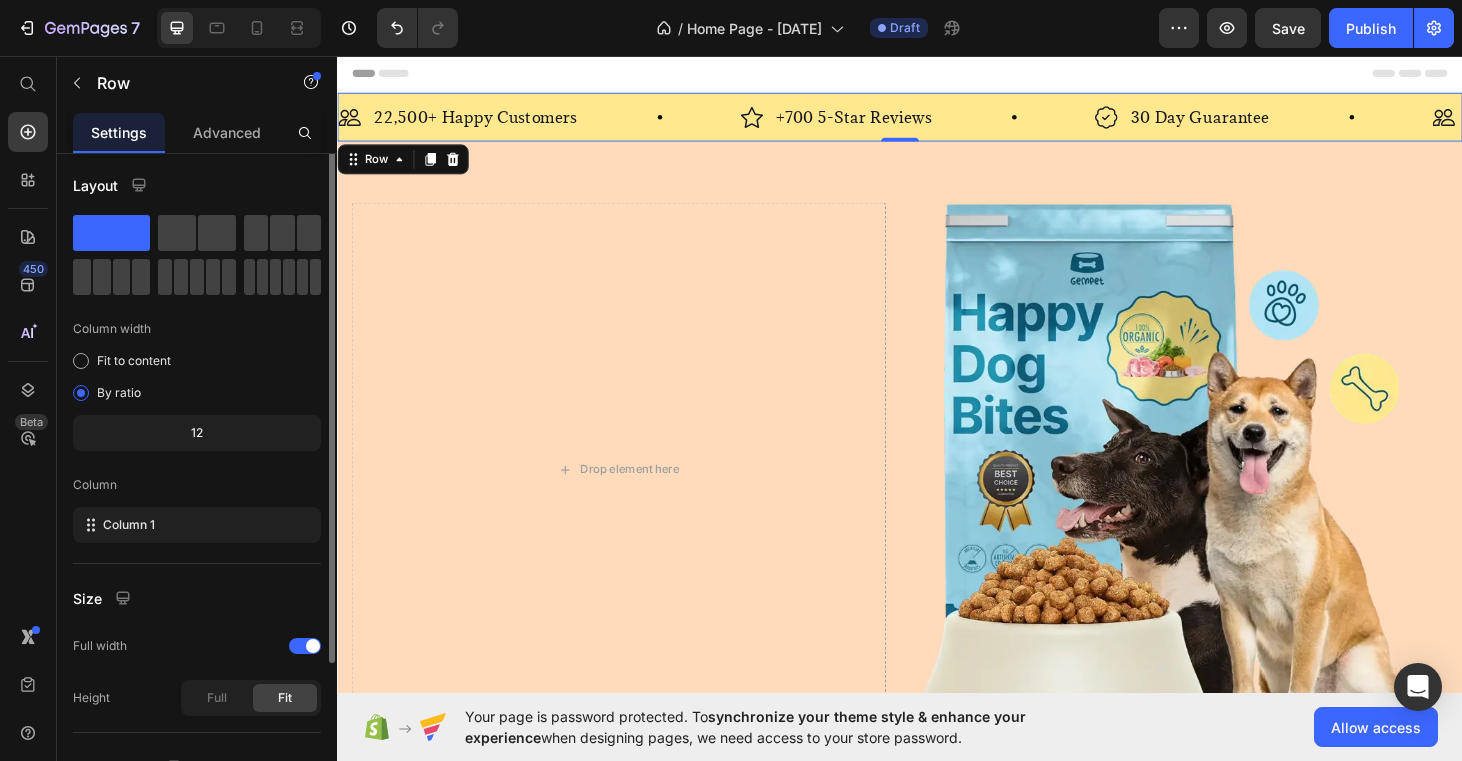 scroll, scrollTop: 0, scrollLeft: 0, axis: both 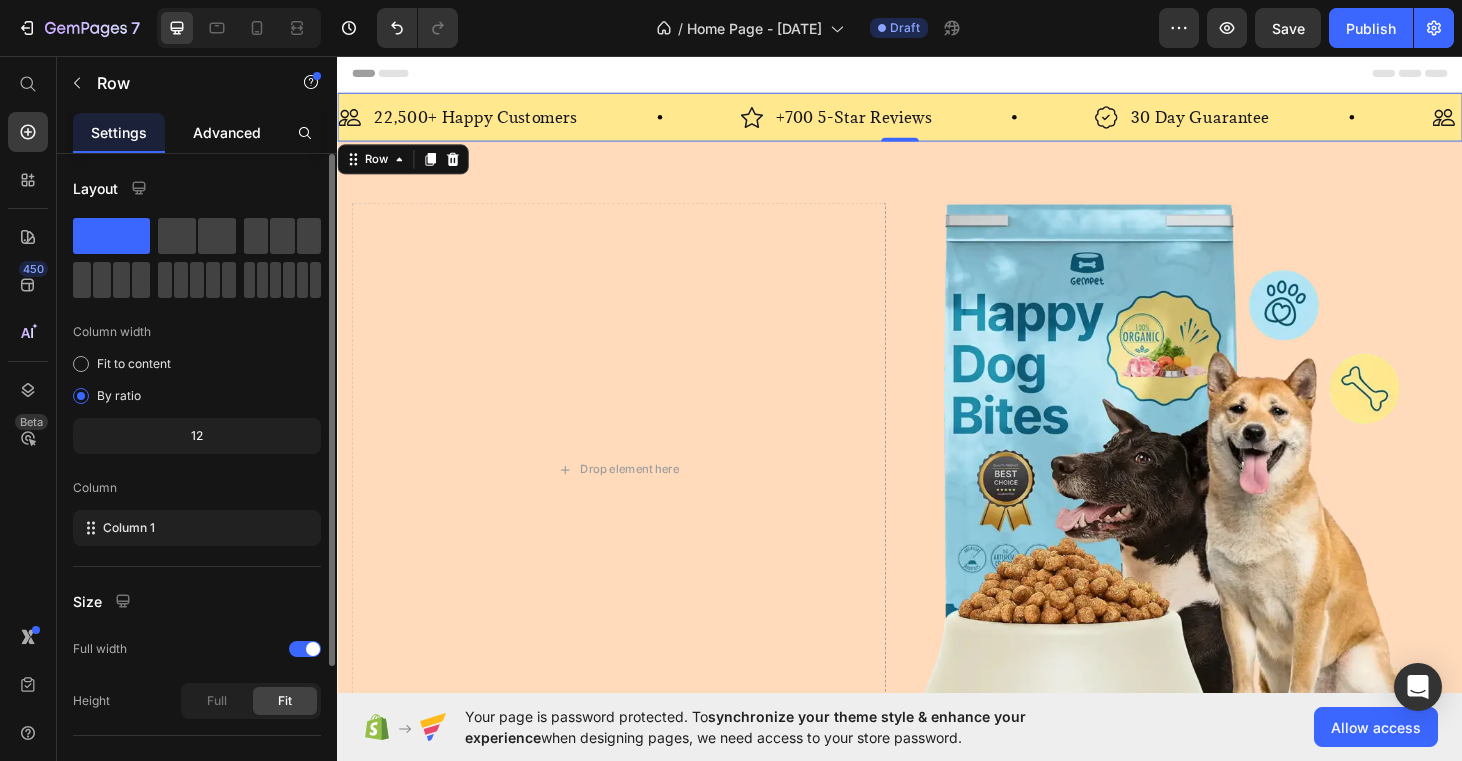 click on "Advanced" 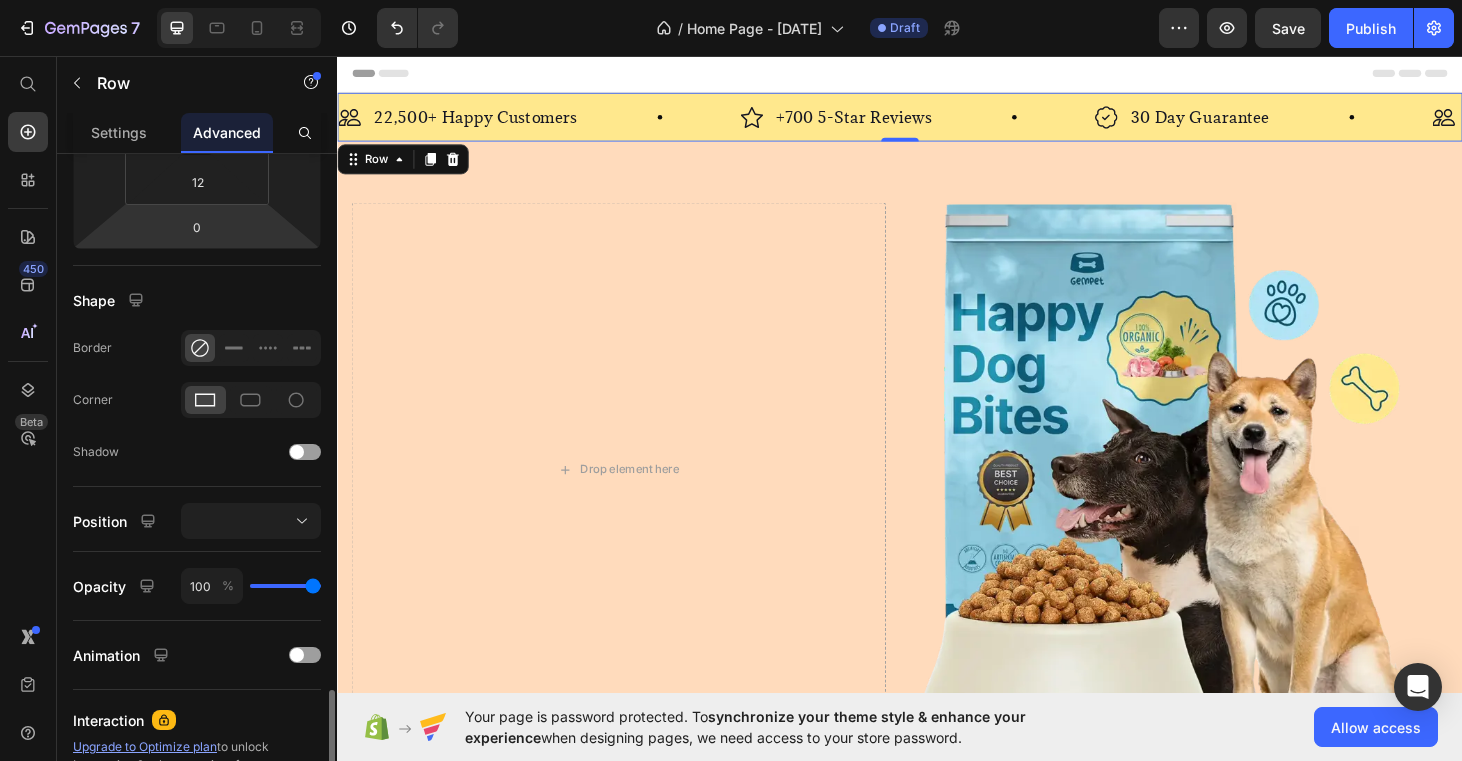 scroll, scrollTop: 605, scrollLeft: 0, axis: vertical 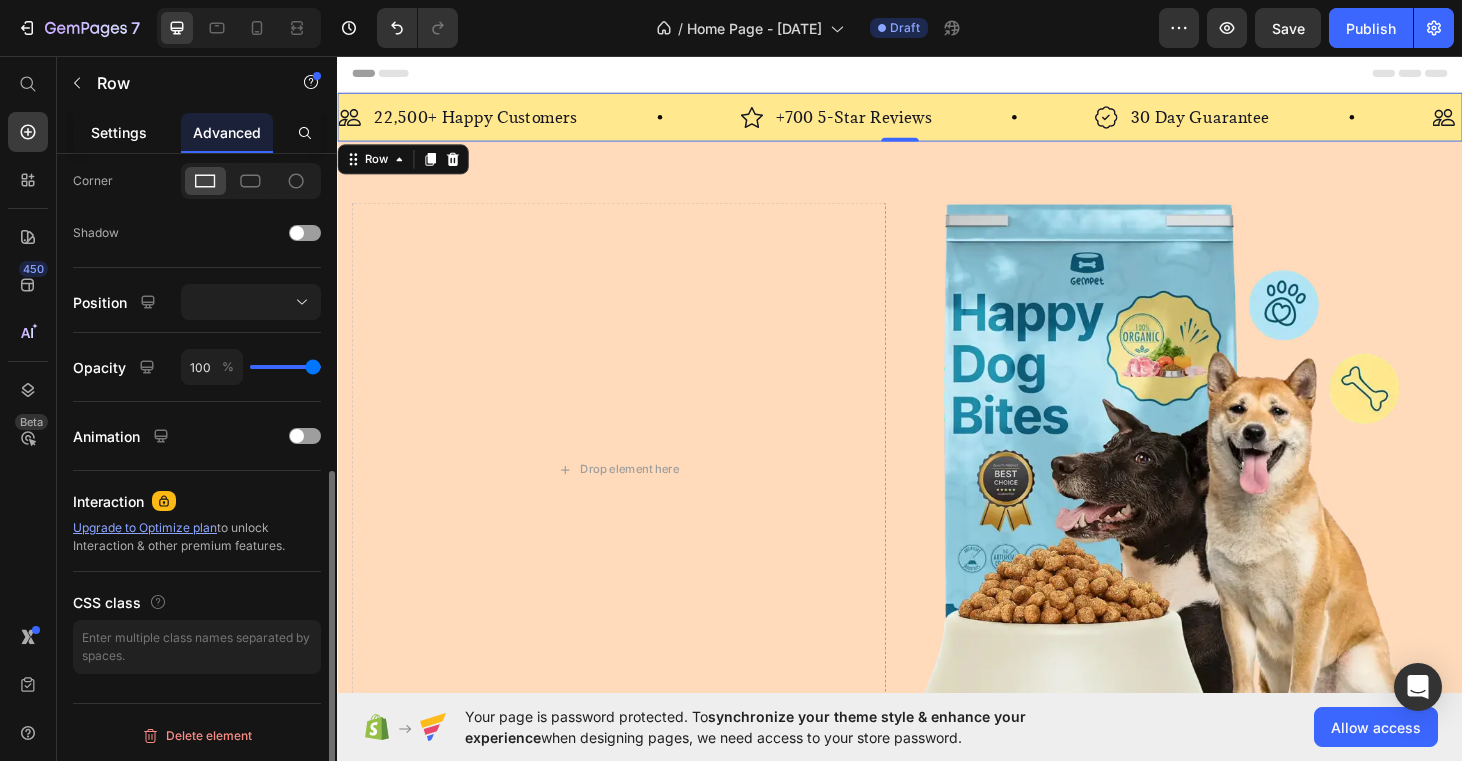 click on "Settings" at bounding box center [119, 132] 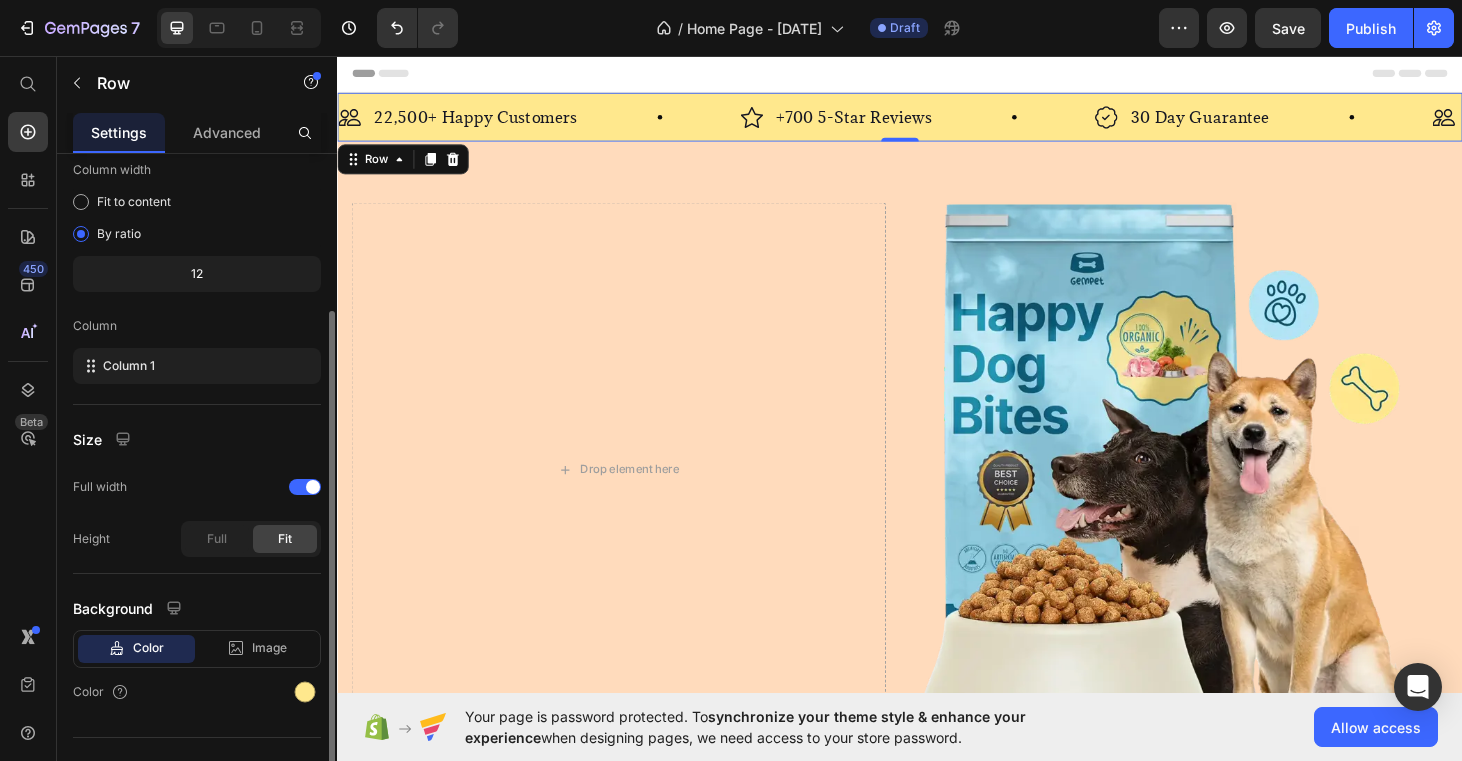 scroll, scrollTop: 196, scrollLeft: 0, axis: vertical 